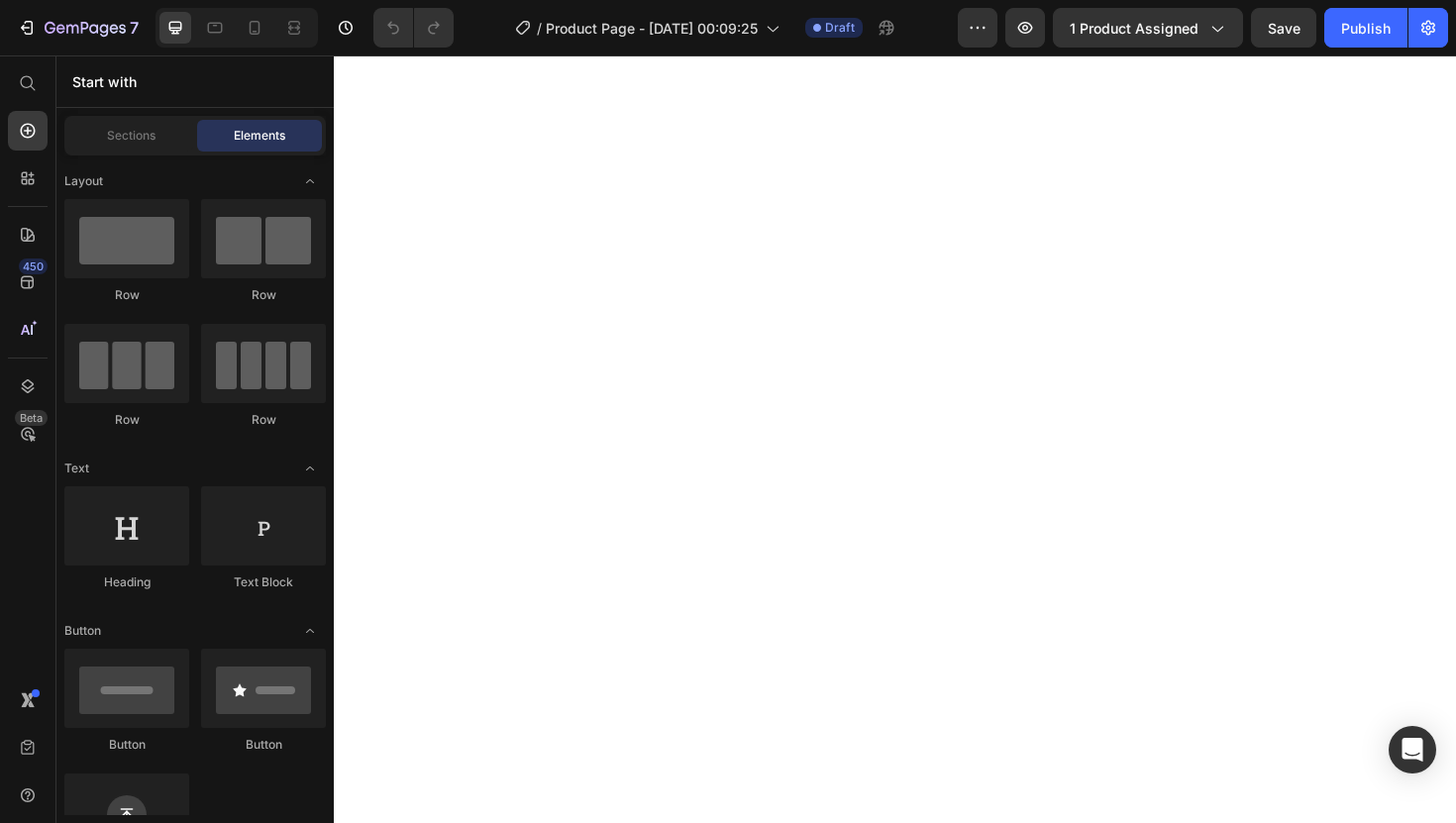 scroll, scrollTop: 0, scrollLeft: 0, axis: both 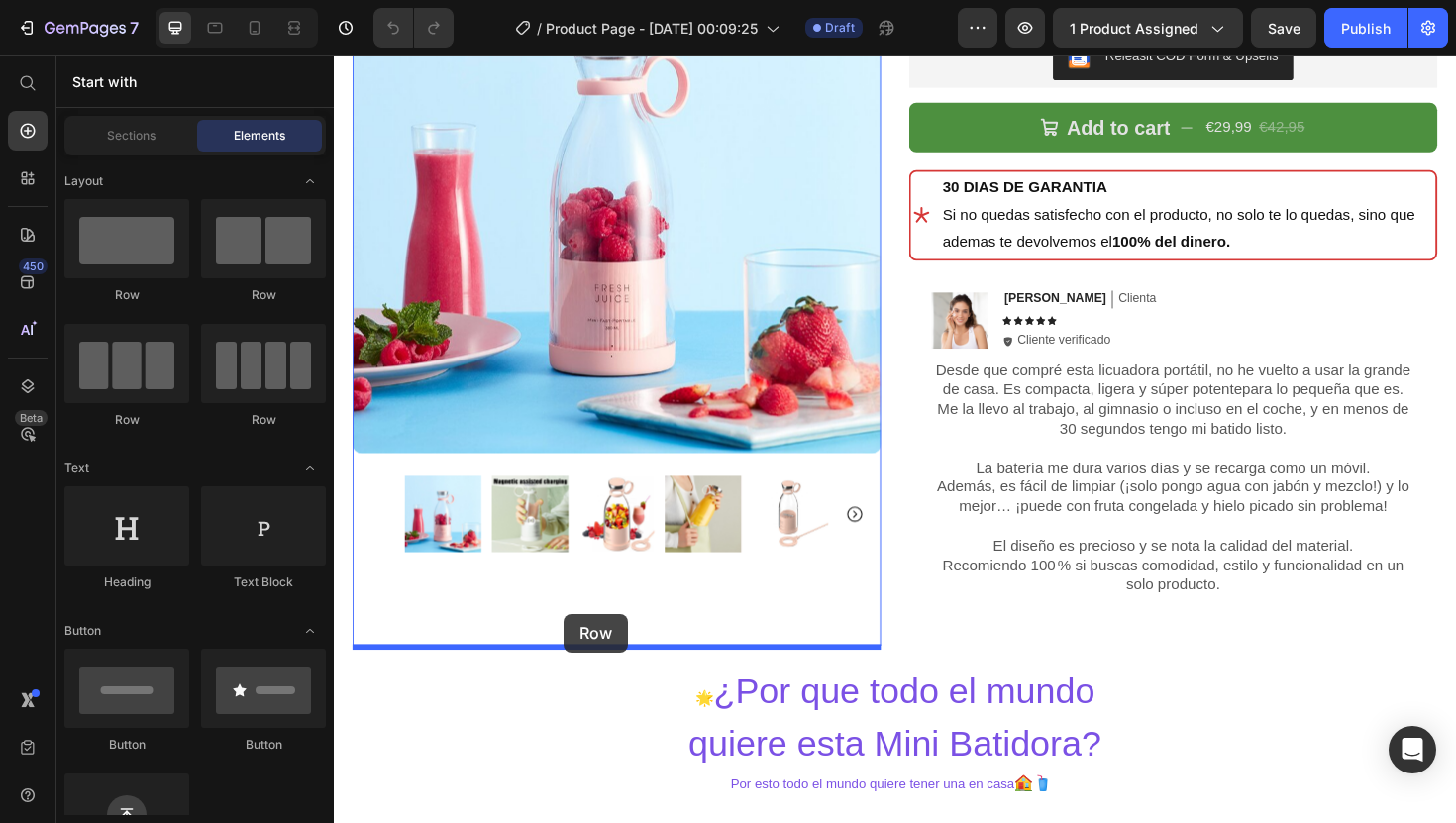 drag, startPoint x: 468, startPoint y: 300, endPoint x: 577, endPoint y: 647, distance: 363.71692 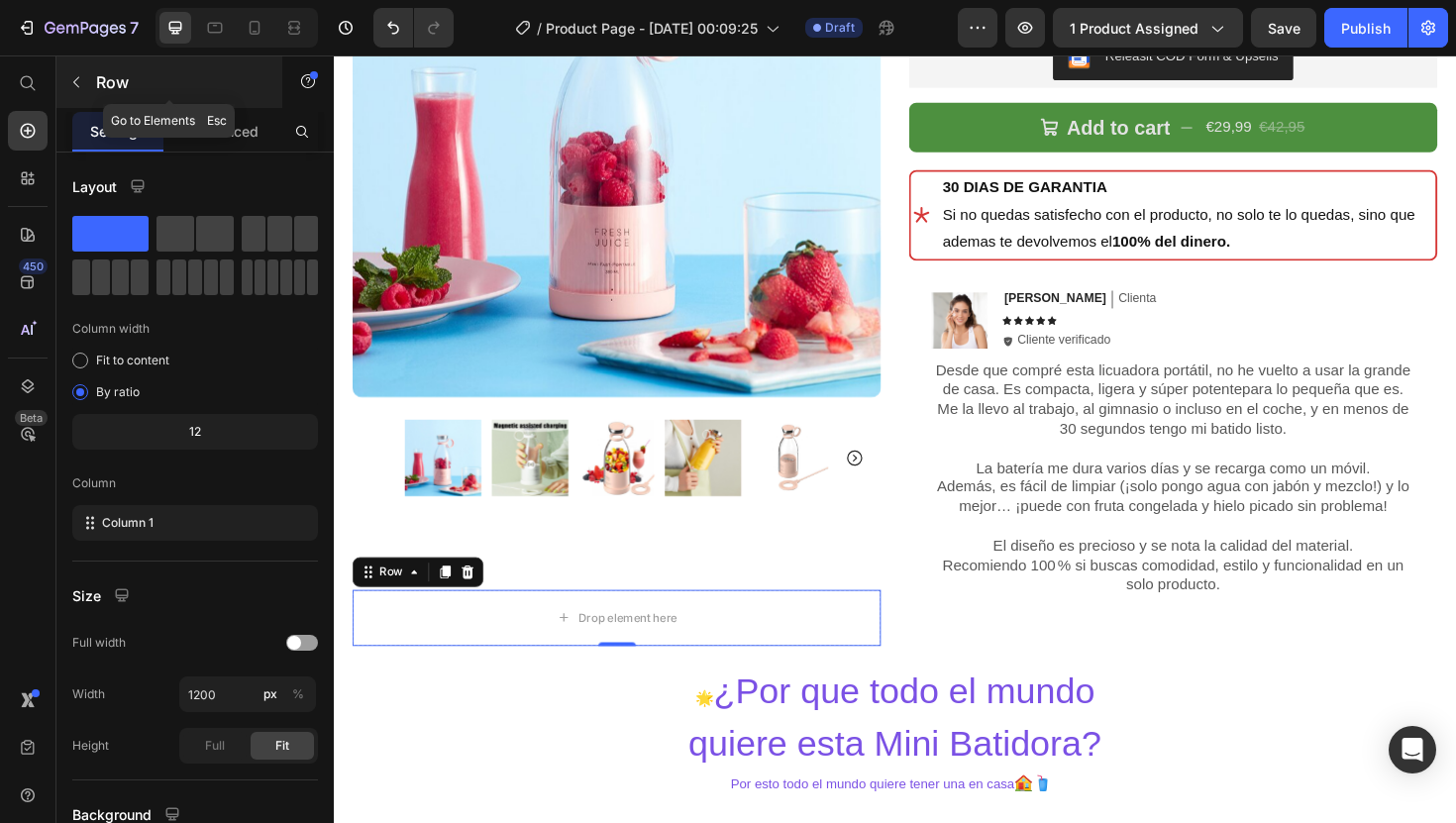 click at bounding box center [76, 82] 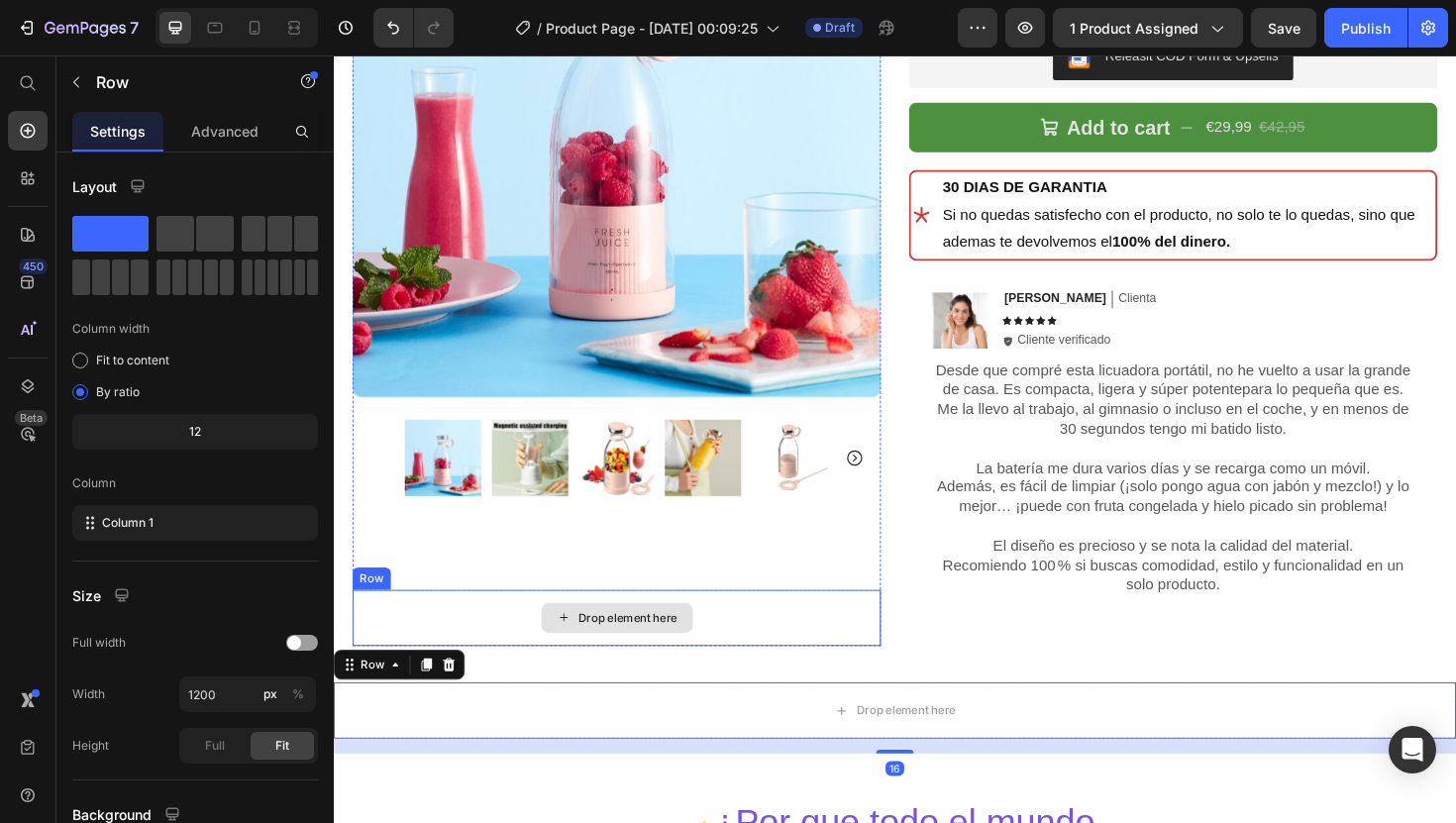 click on "Drop element here" at bounding box center [646, 652] 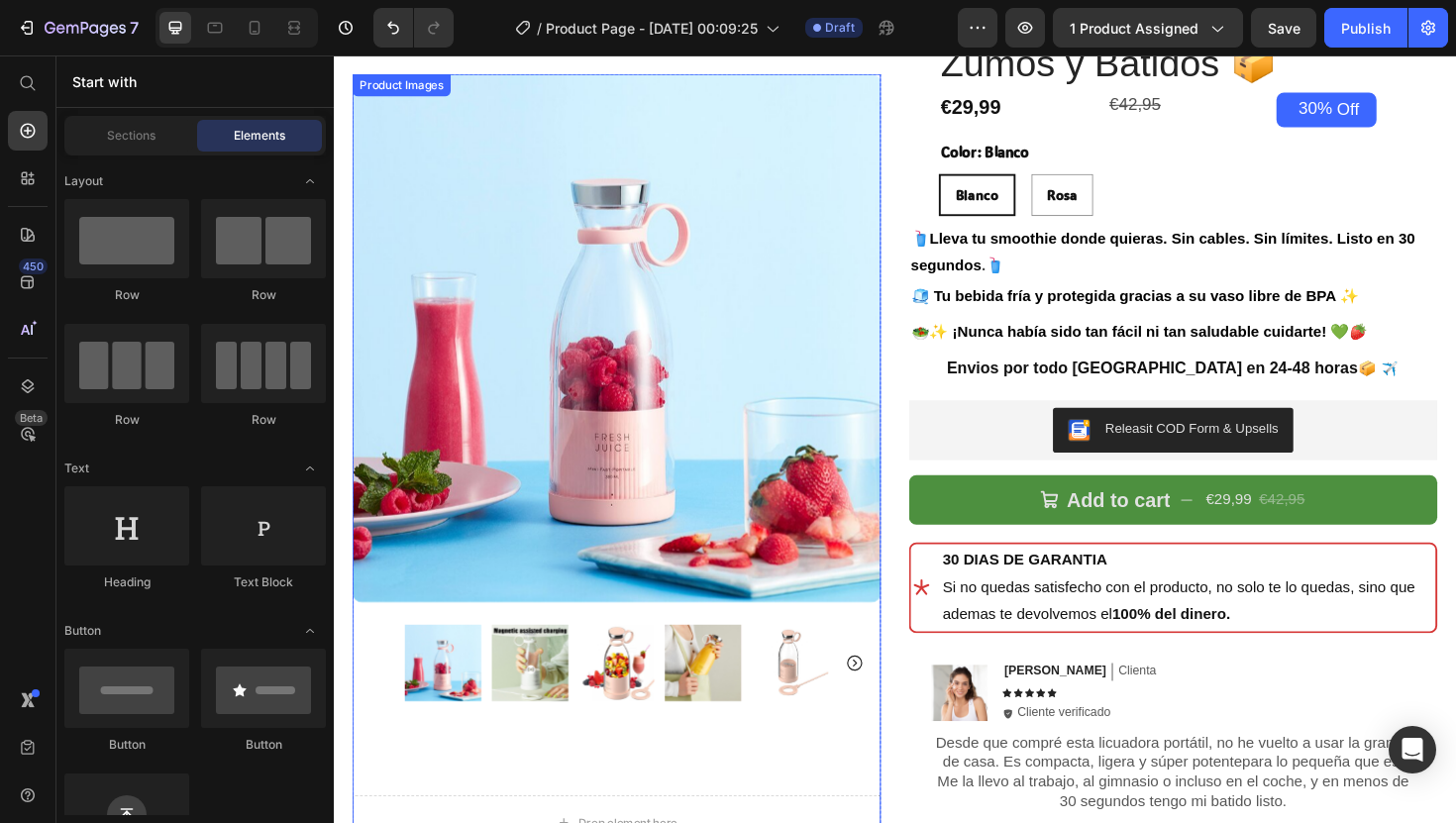 scroll, scrollTop: 0, scrollLeft: 0, axis: both 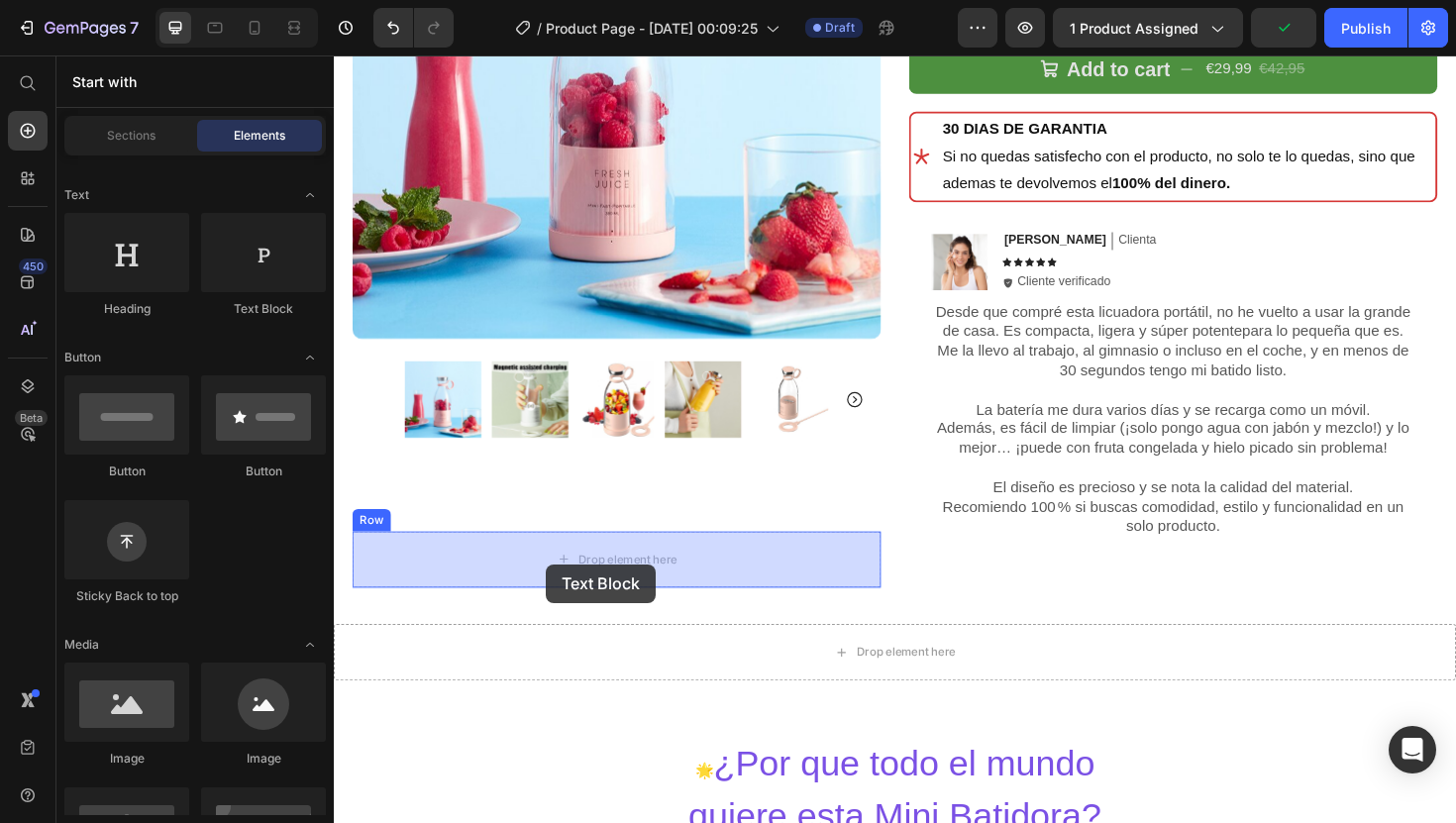 drag, startPoint x: 616, startPoint y: 290, endPoint x: 559, endPoint y: 594, distance: 309.2976 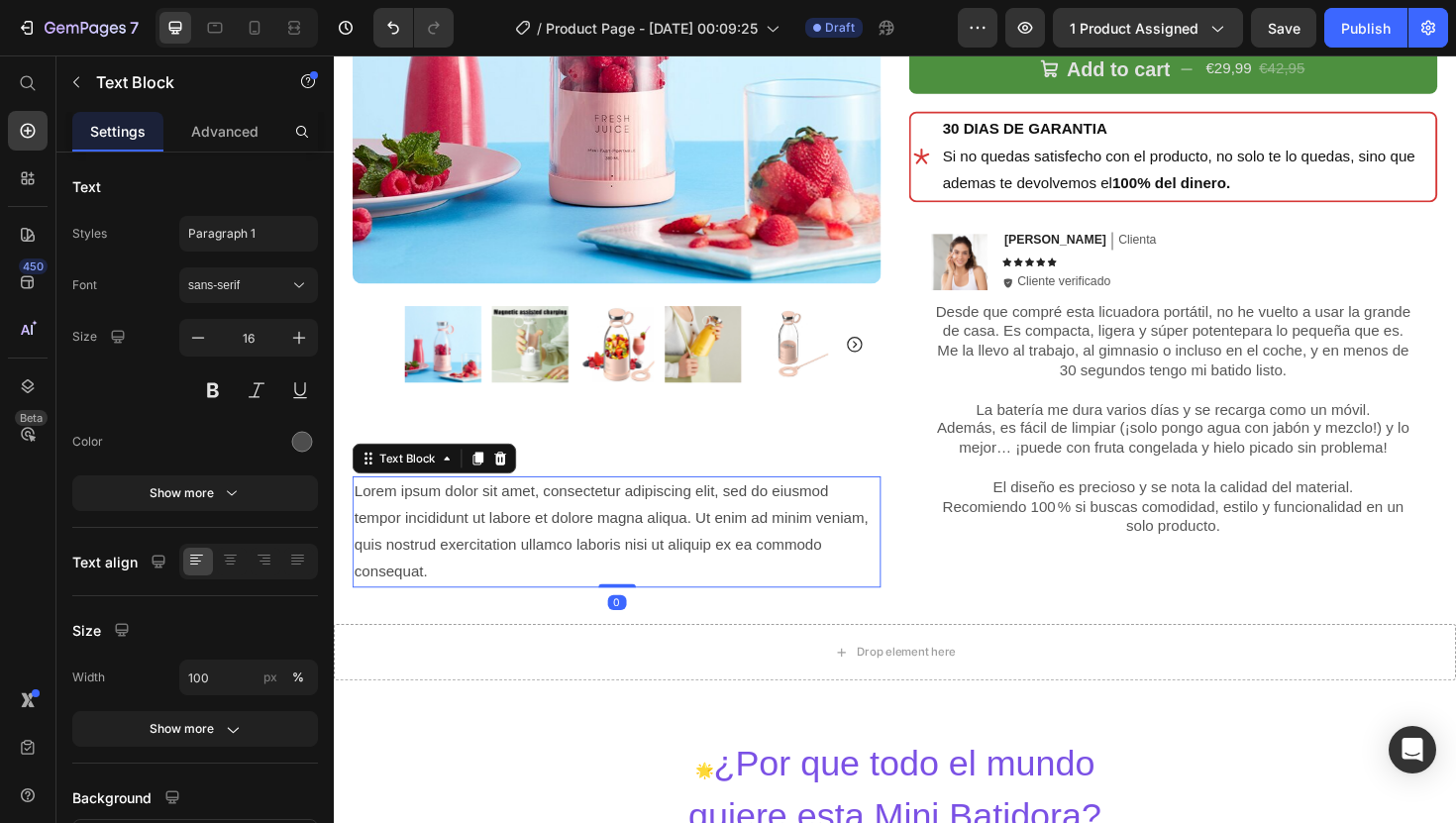 click on "Lorem ipsum dolor sit amet, consectetur adipiscing elit, sed do eiusmod tempor incididunt ut labore et dolore magna aliqua. Ut enim ad minim veniam, quis nostrud exercitation ullamco laboris nisi ut aliquip ex ea commodo consequat." at bounding box center (633, 560) 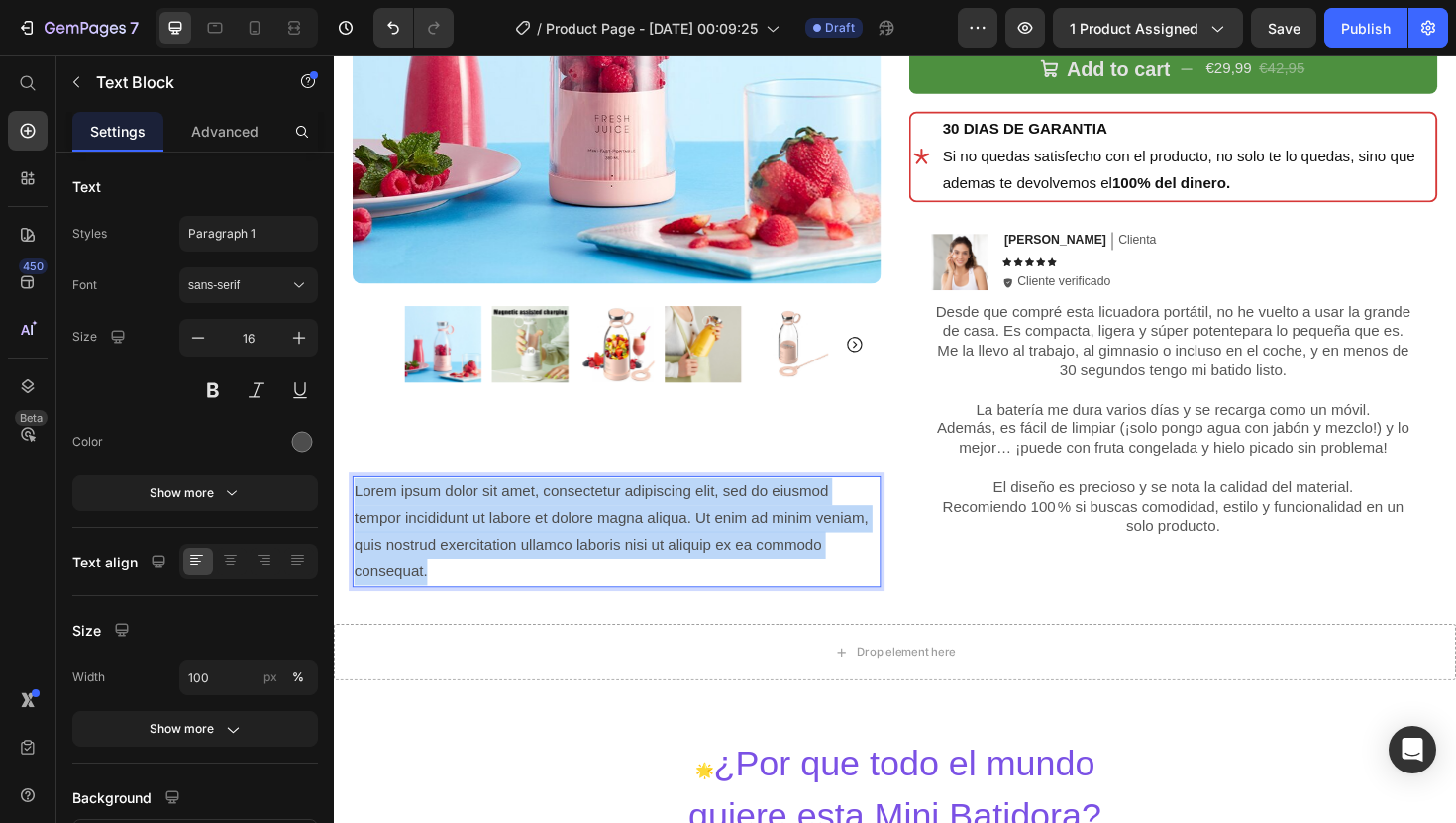 drag, startPoint x: 431, startPoint y: 604, endPoint x: 355, endPoint y: 507, distance: 123.227432 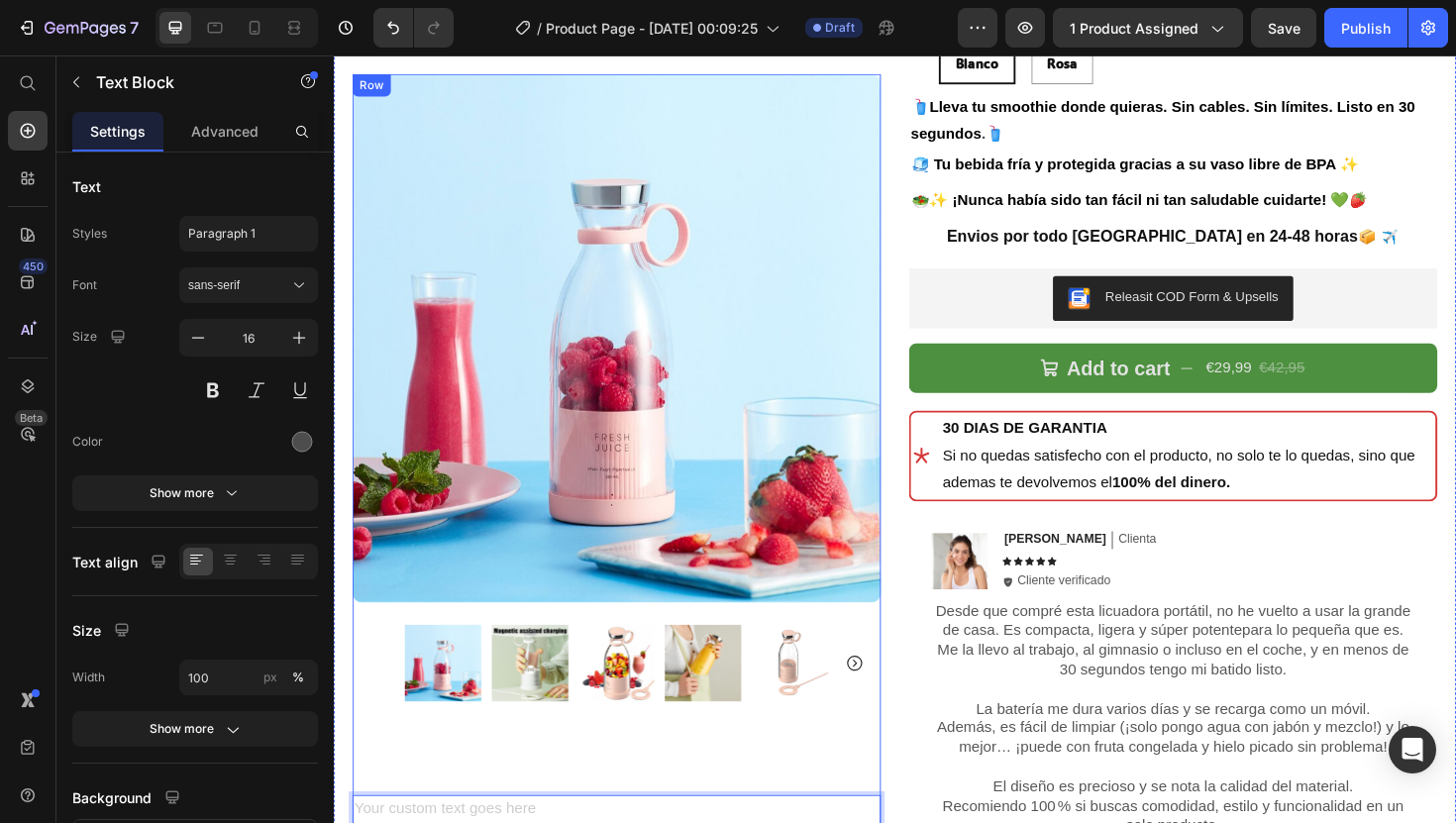 scroll, scrollTop: 67, scrollLeft: 0, axis: vertical 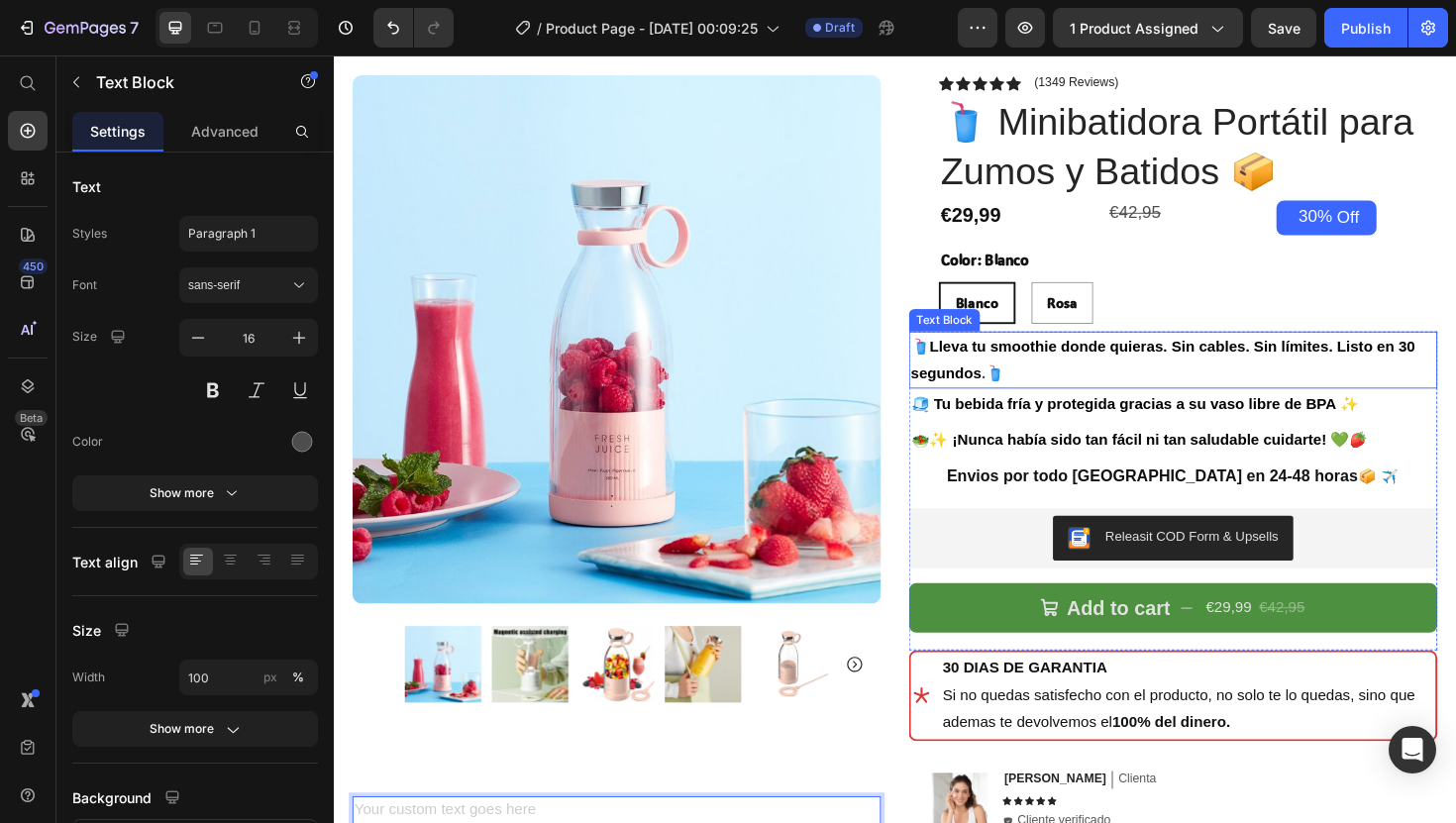 click on "🥤" at bounding box center [1034, 391] 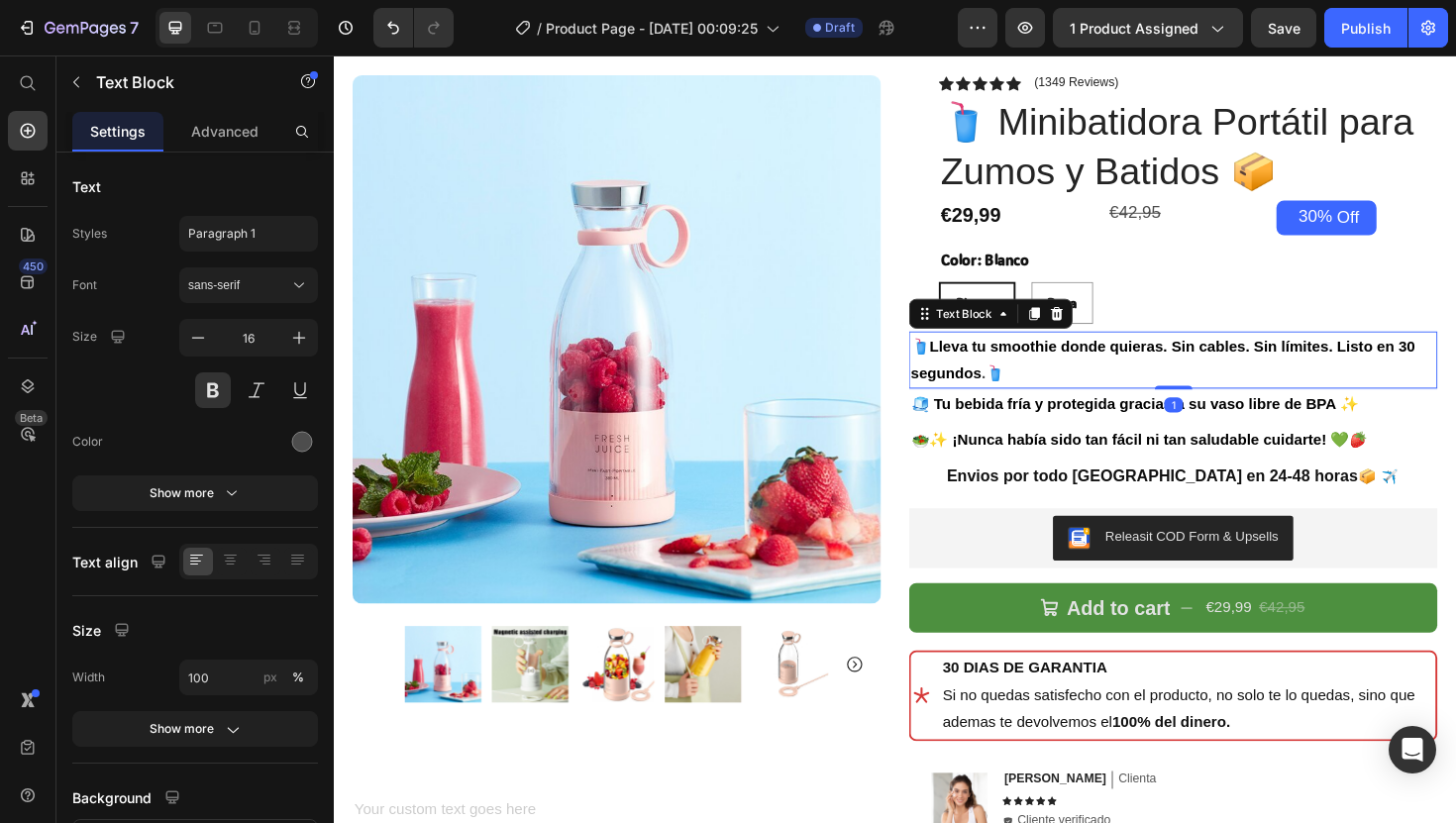 click on "🥤" at bounding box center [1034, 391] 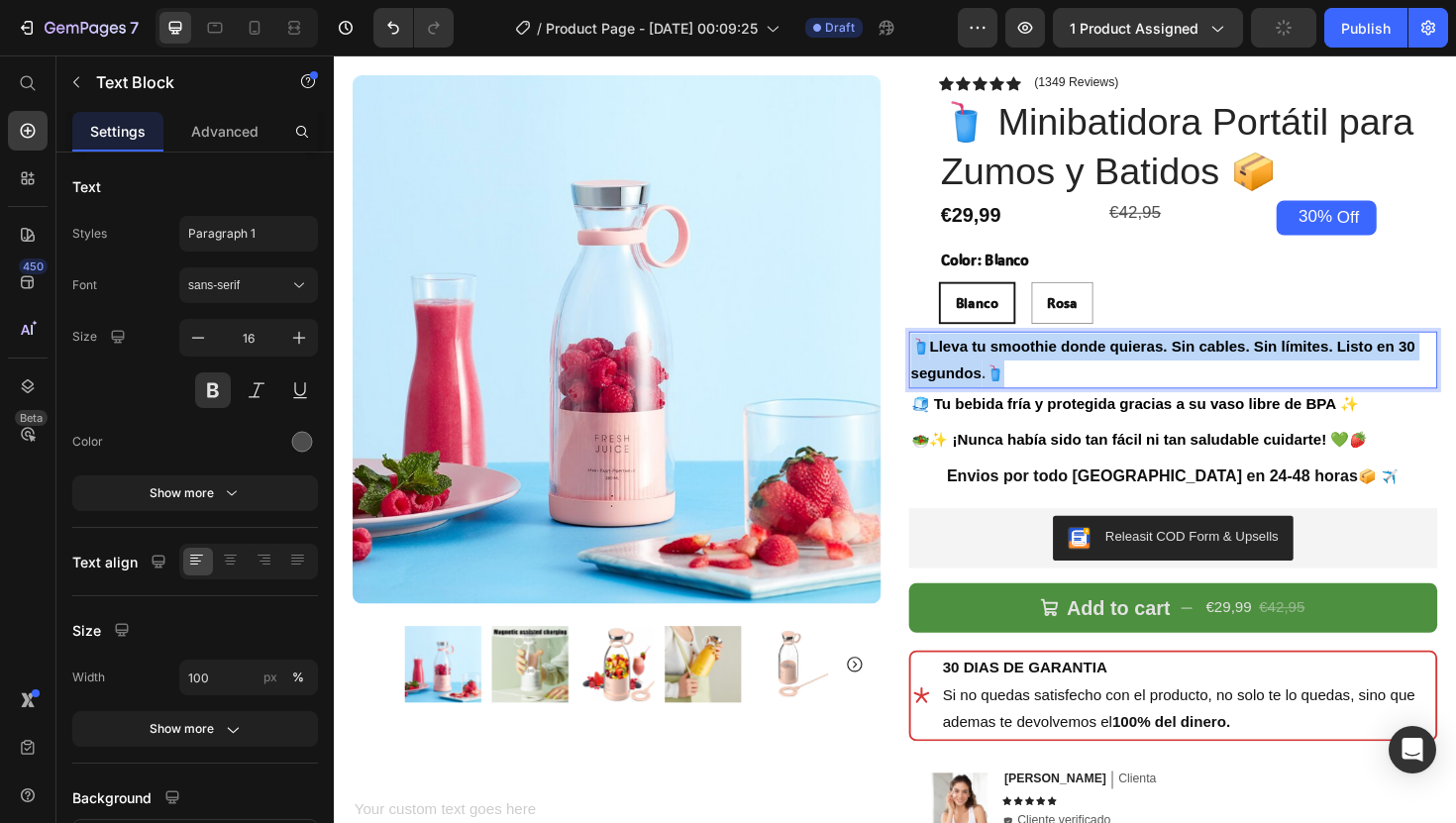 drag, startPoint x: 1037, startPoint y: 391, endPoint x: 946, endPoint y: 361, distance: 95.81753 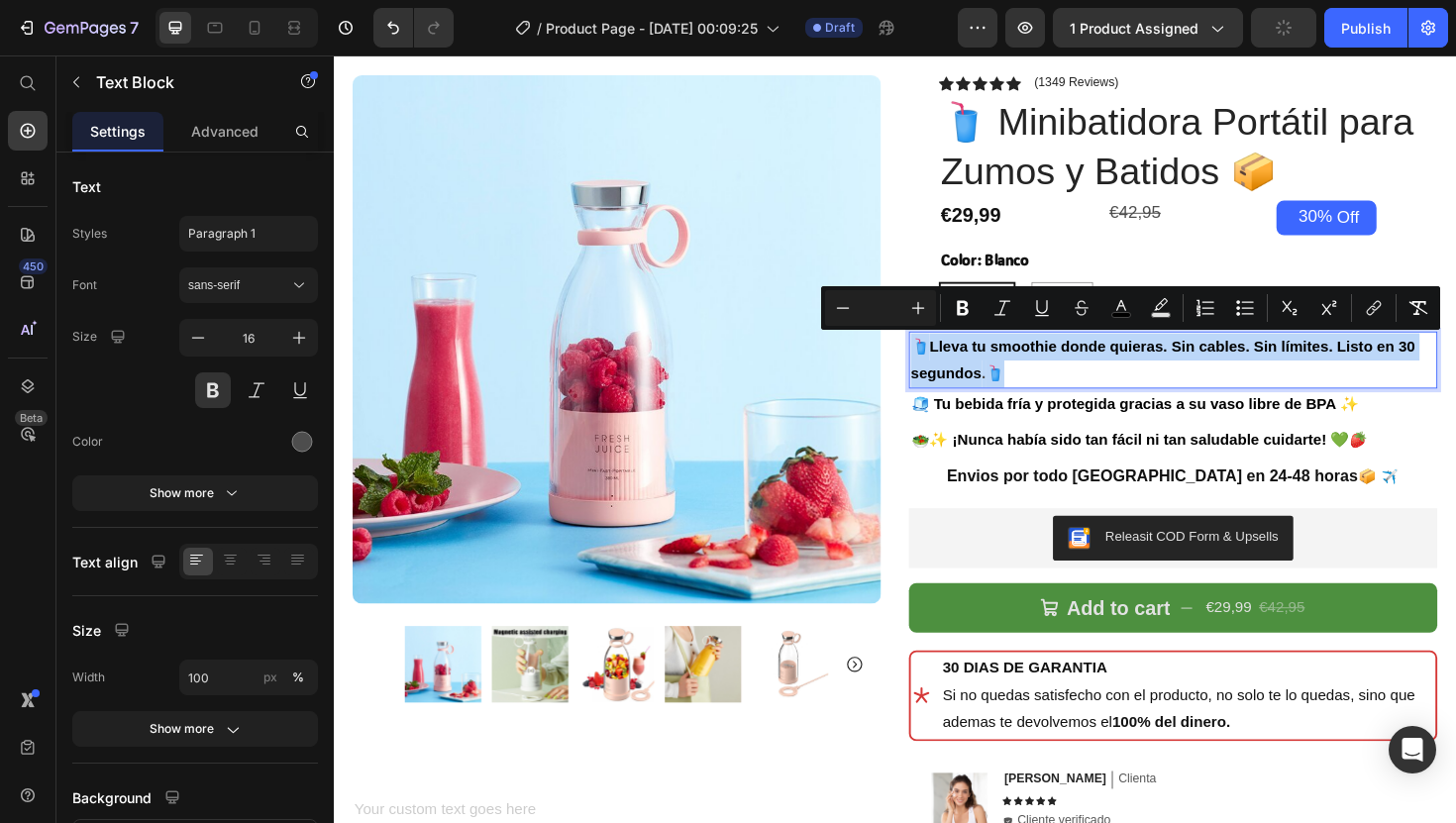 copy on "🥤  Lleva tu smoothie donde quieras. Sin cables. Sin límites. Listo en 30 segundos . 🥤" 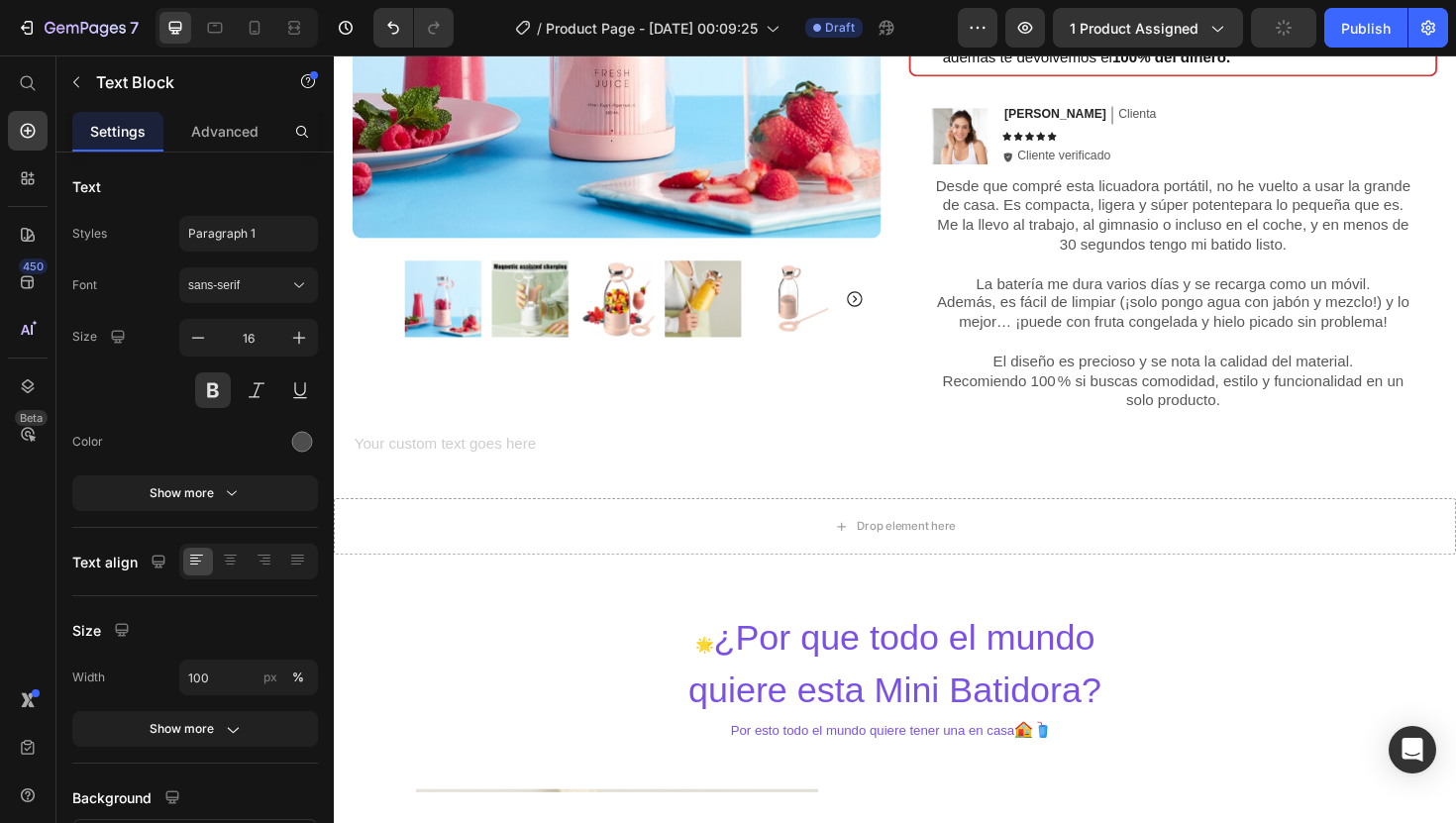 scroll, scrollTop: 800, scrollLeft: 0, axis: vertical 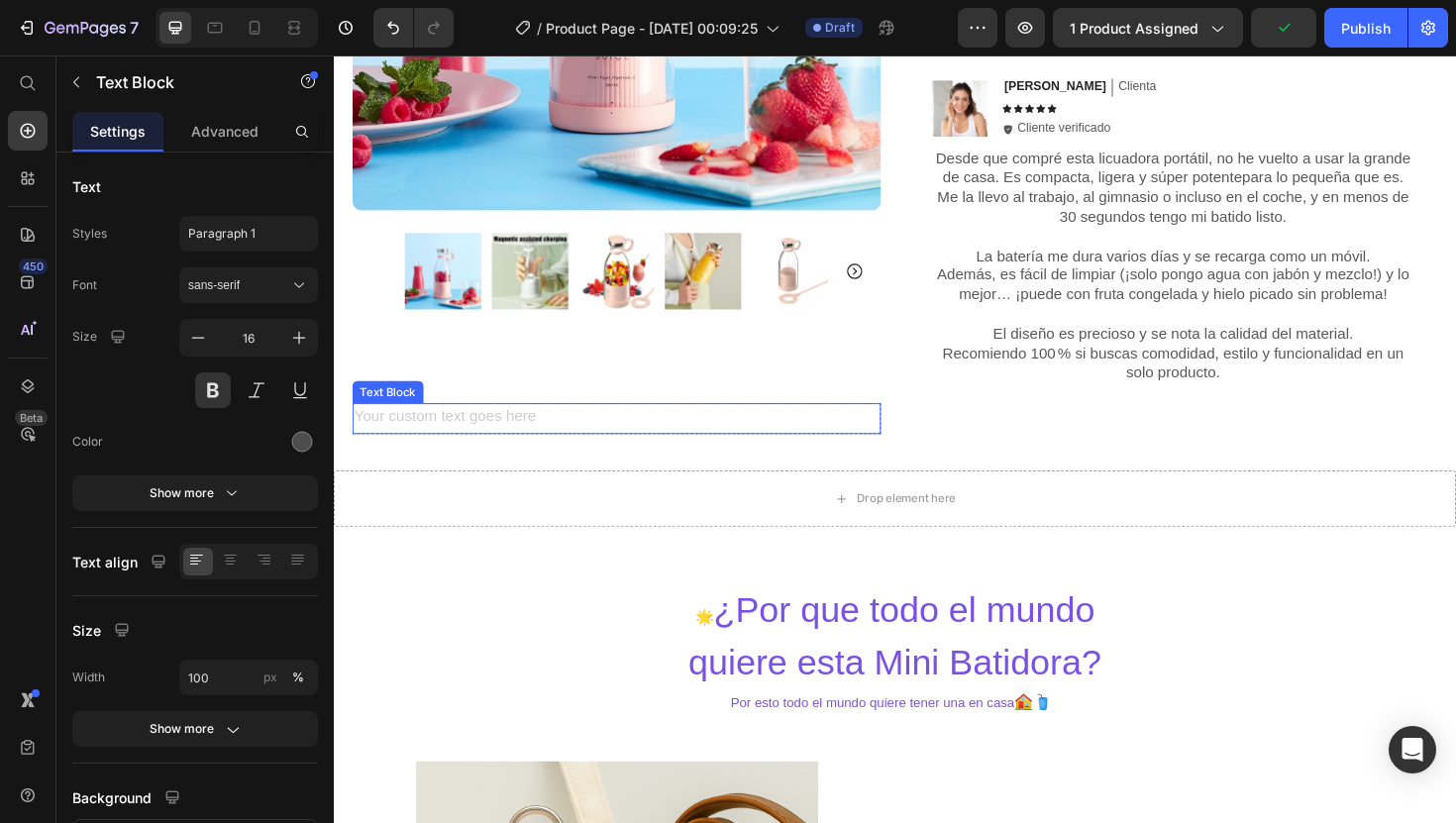 click at bounding box center [633, 440] 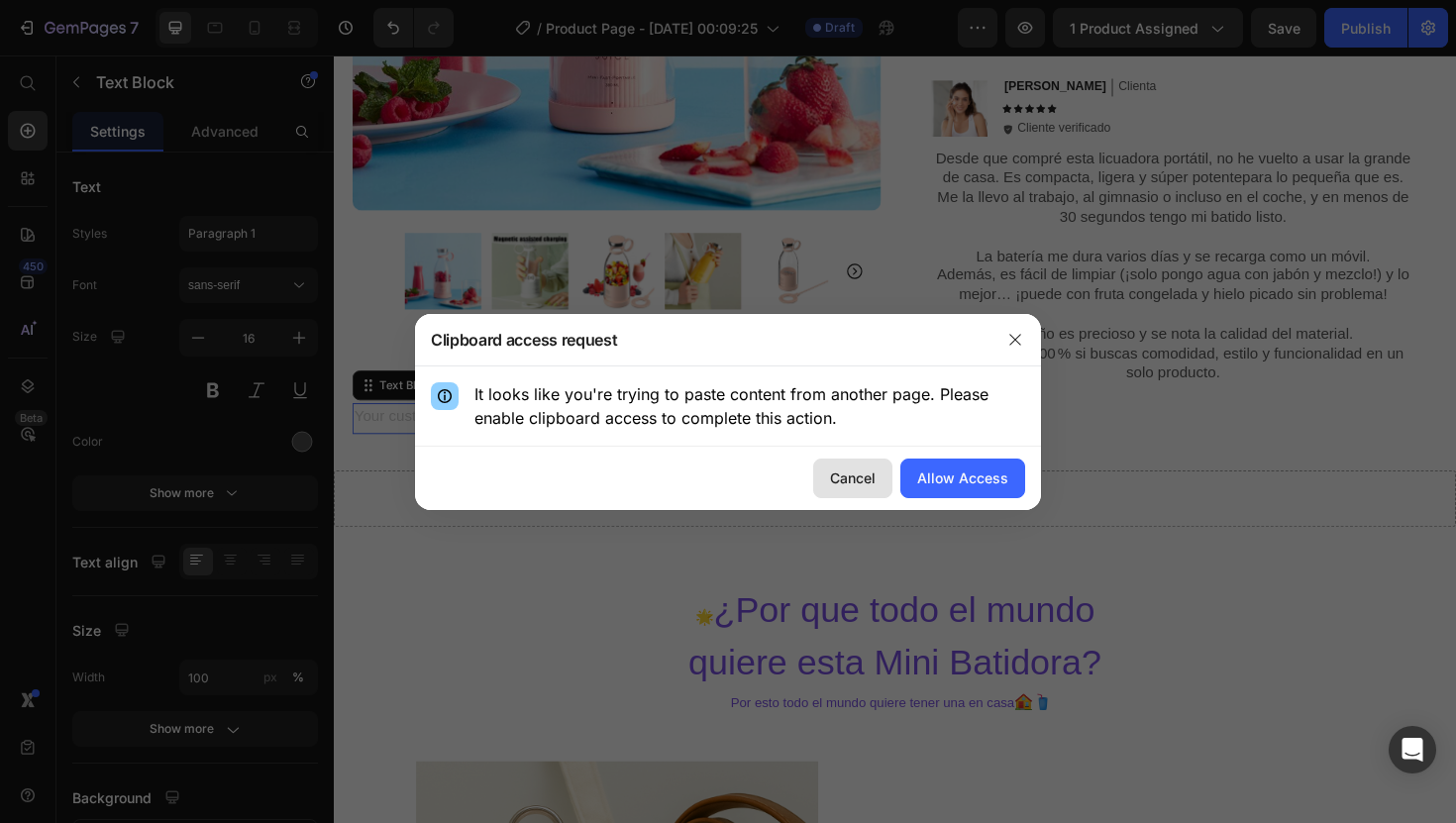 click on "Cancel" at bounding box center [853, 477] 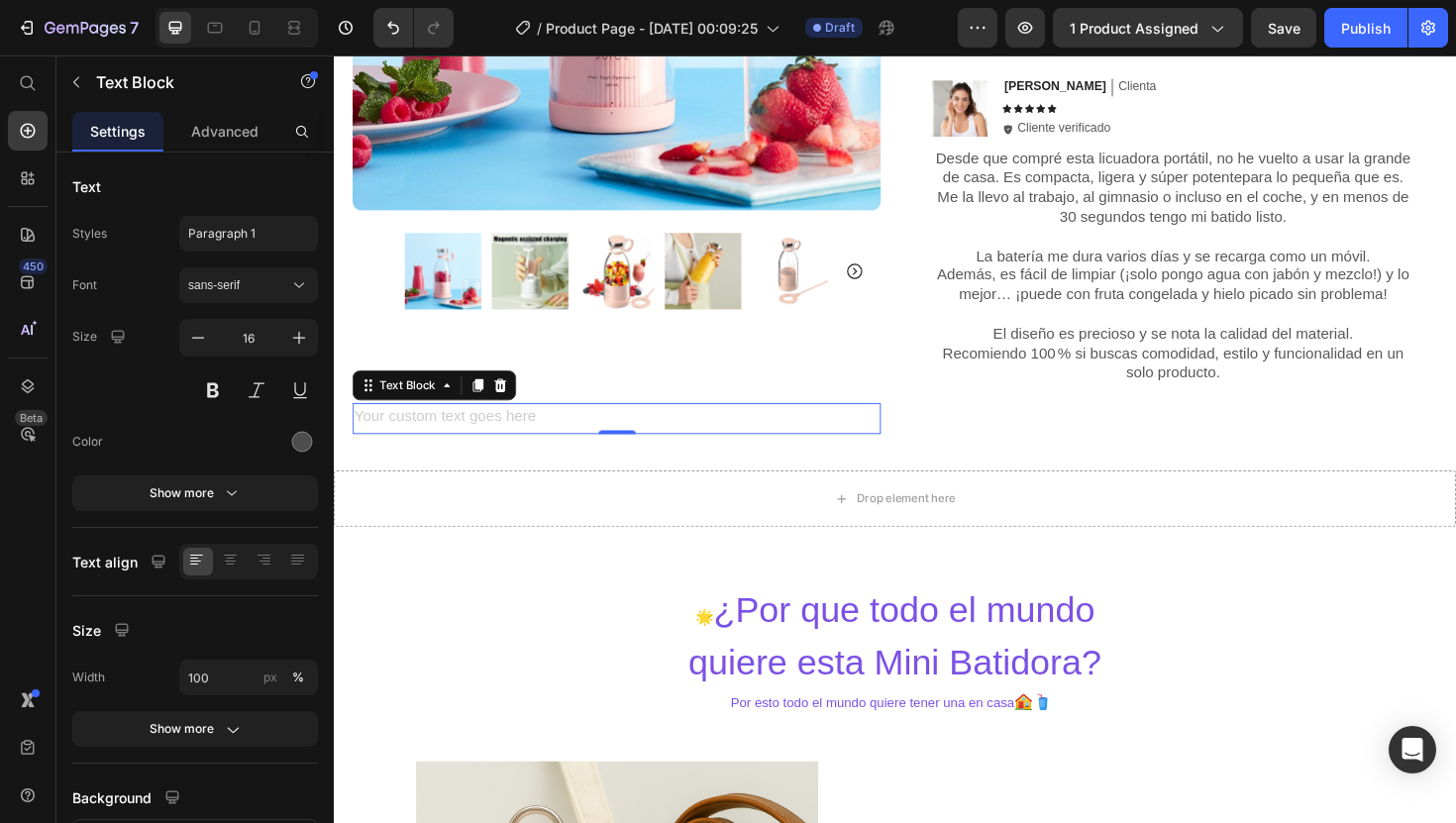 click at bounding box center [633, 440] 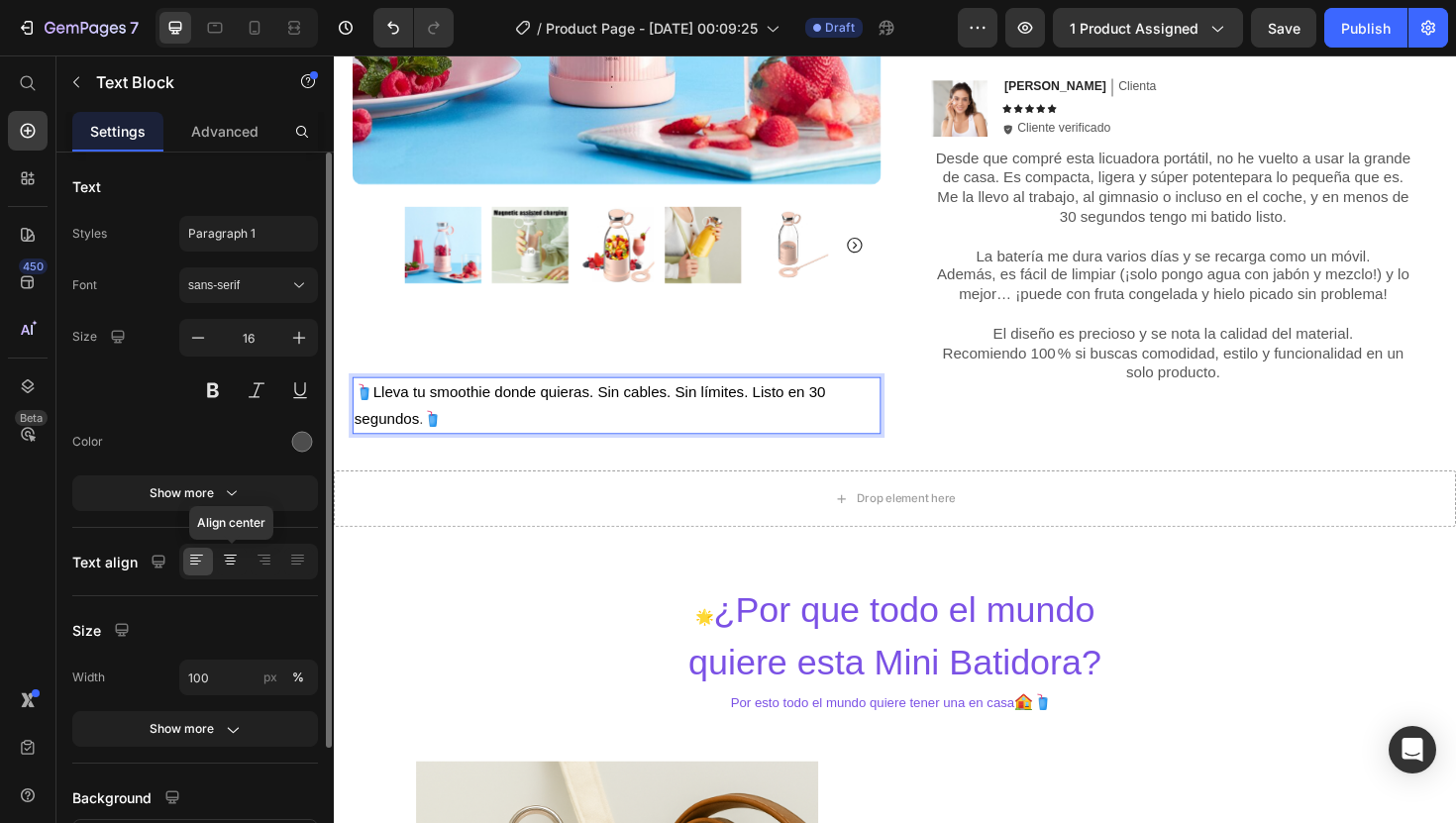 click 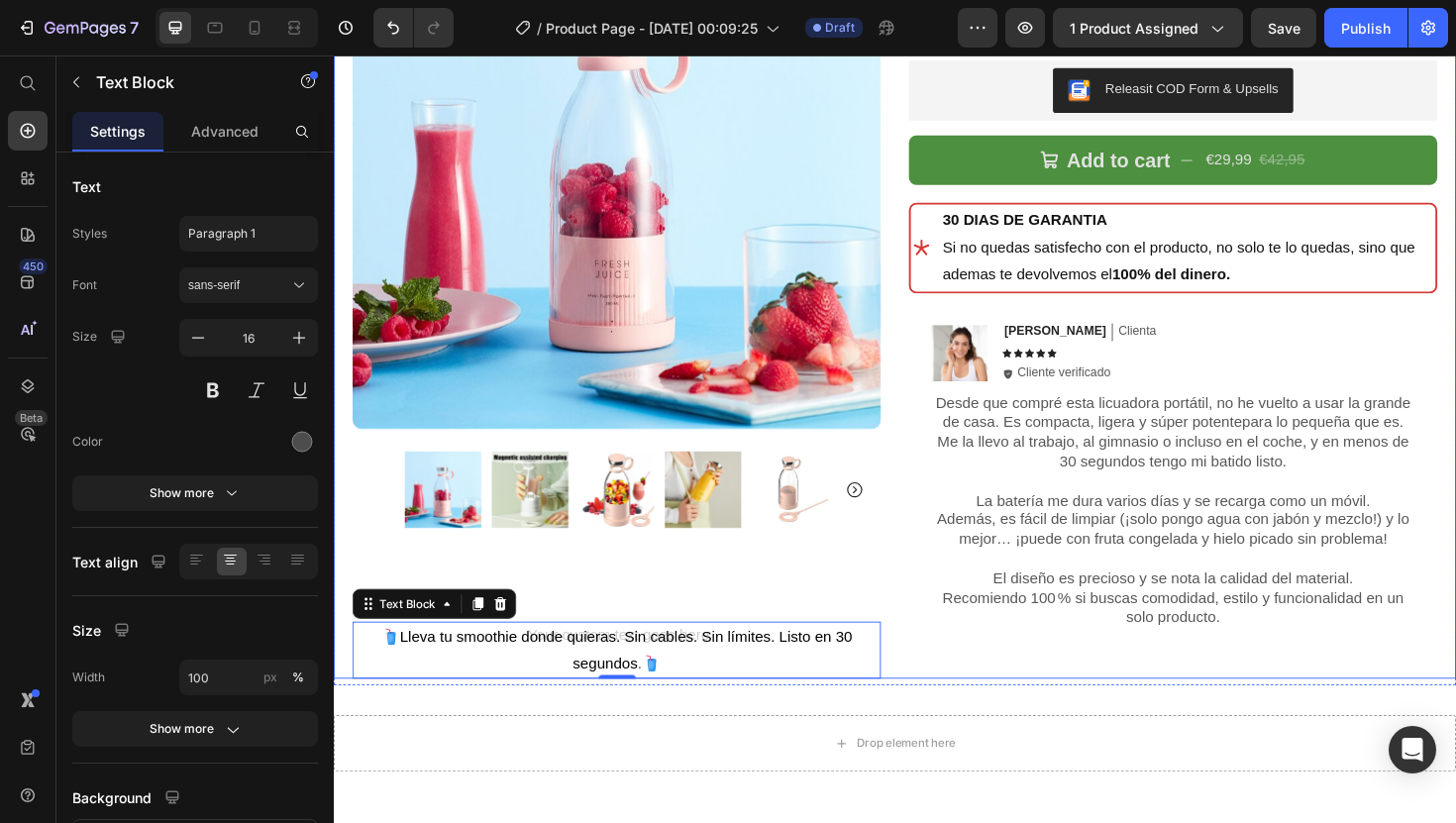 scroll, scrollTop: 744, scrollLeft: 0, axis: vertical 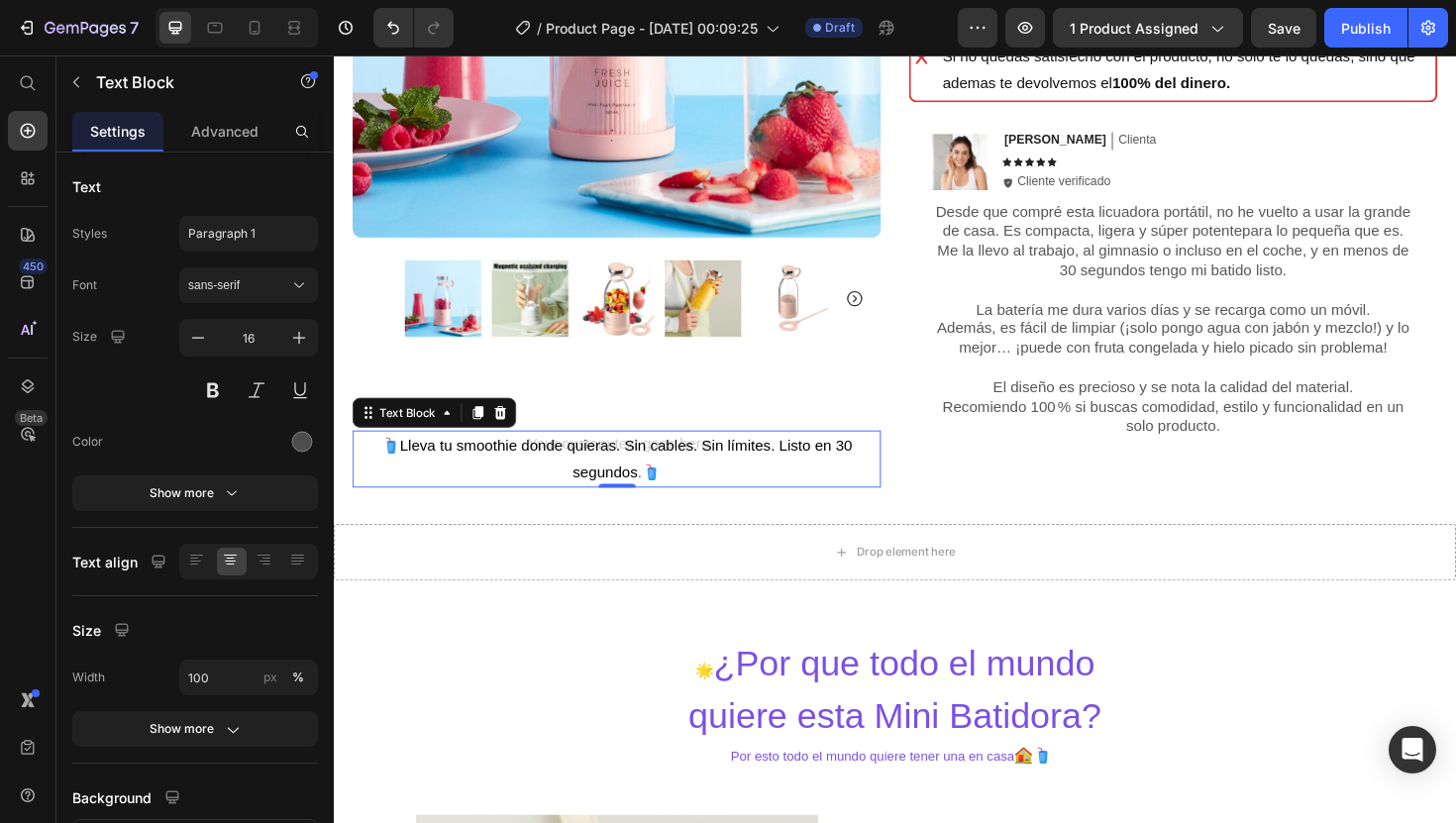 click on "🥤  Lleva tu smoothie donde quieras. Sin cables. Sin límites. Listo en 30 segundos . 🥤" at bounding box center [633, 482] 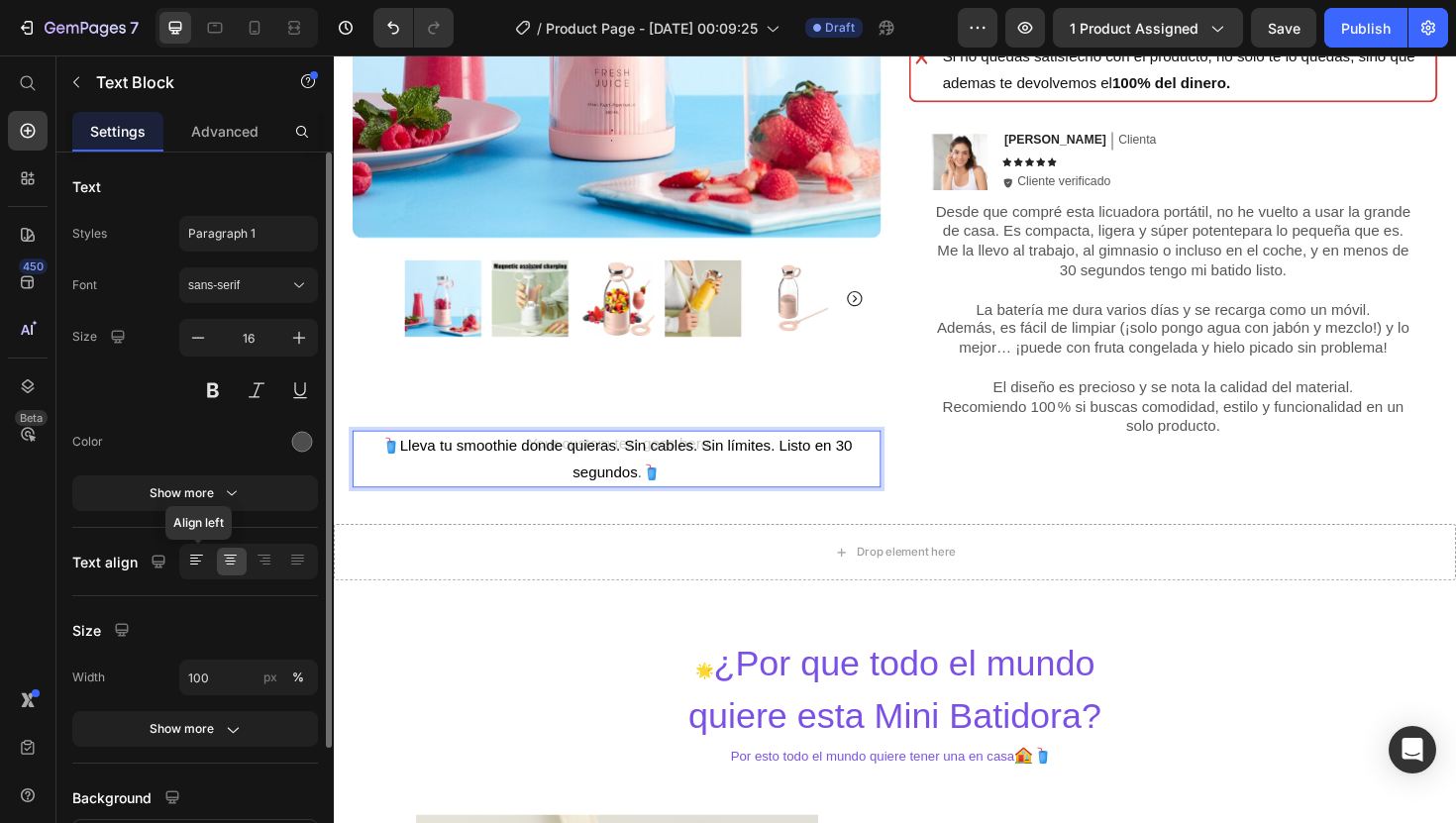 click 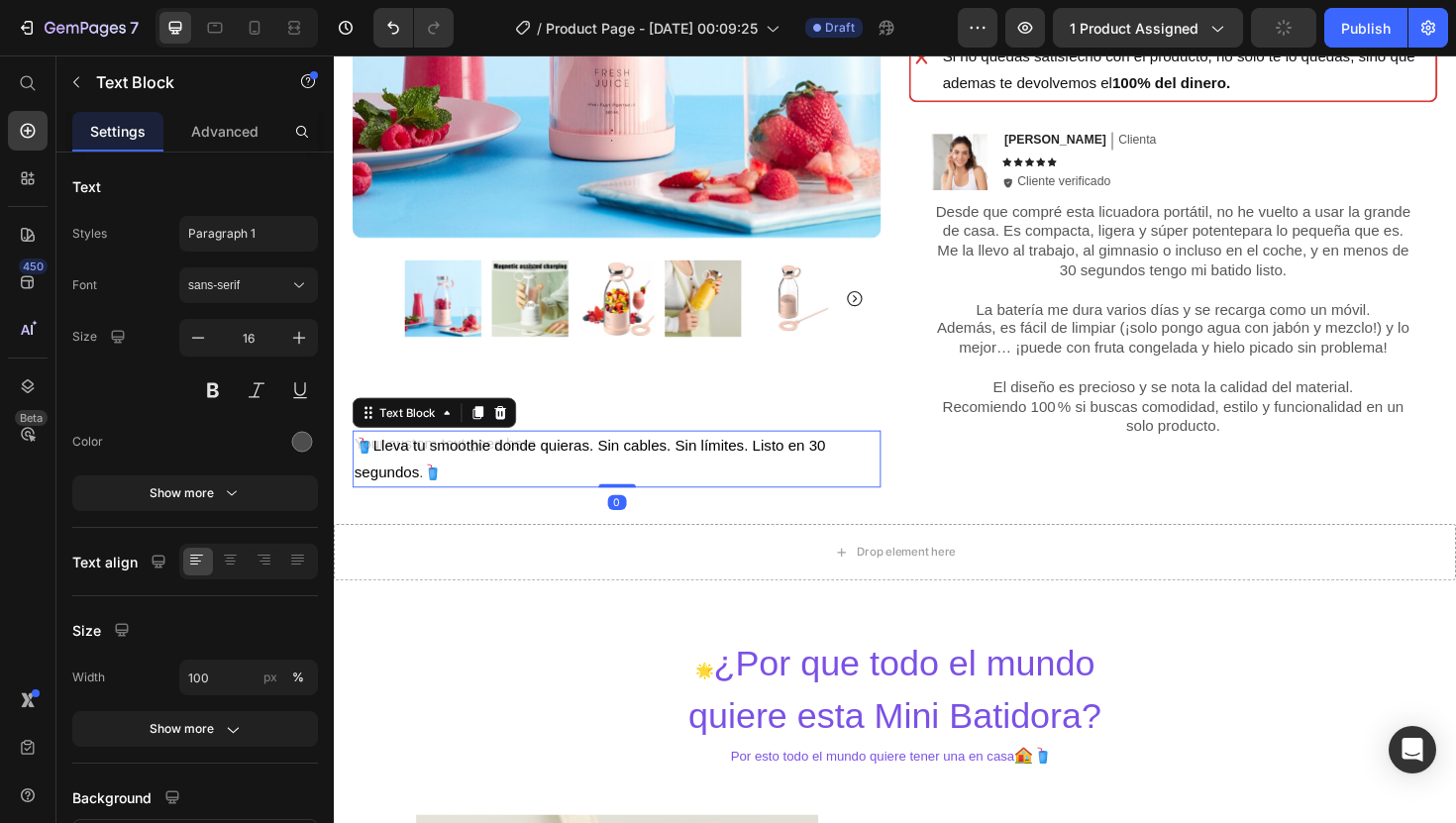 drag, startPoint x: 629, startPoint y: 510, endPoint x: 636, endPoint y: 479, distance: 31.780497 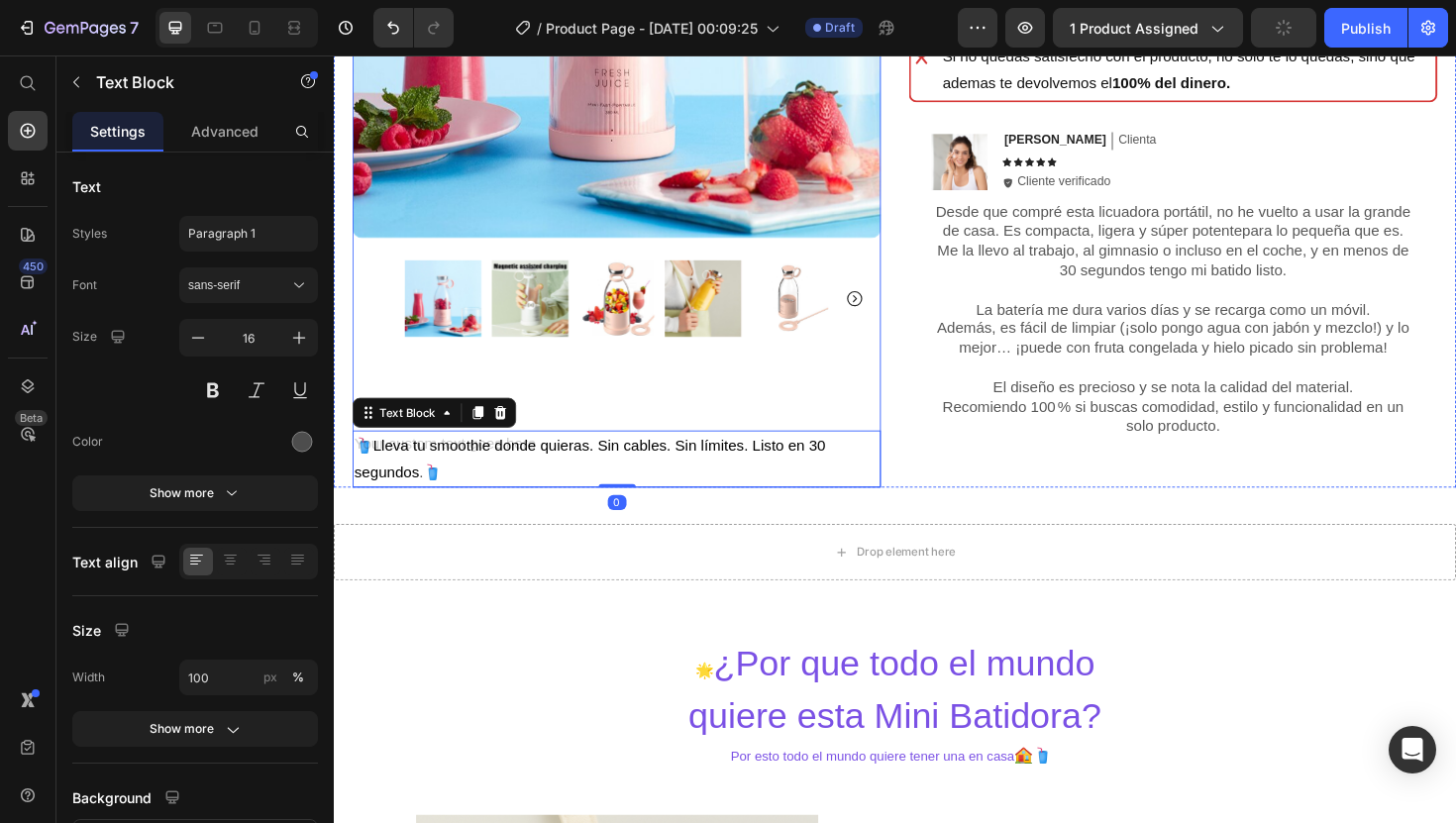 click on "Product Images 🥤  Lleva tu smoothie donde quieras. Sin cables. Sin límites. Listo en 30 segundos . 🥤 Text Block   0 Row" at bounding box center (633, 101) 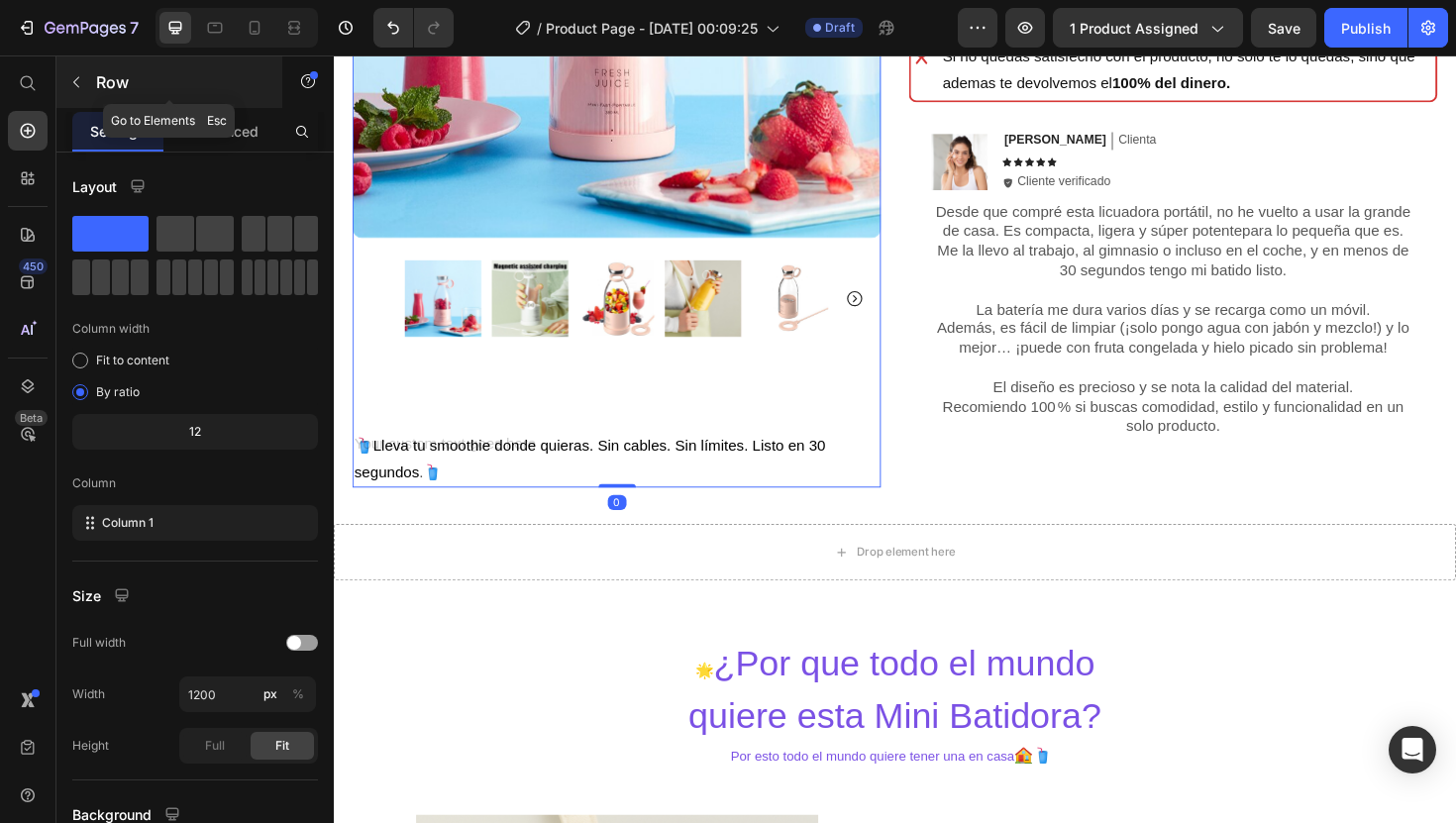 click at bounding box center (76, 82) 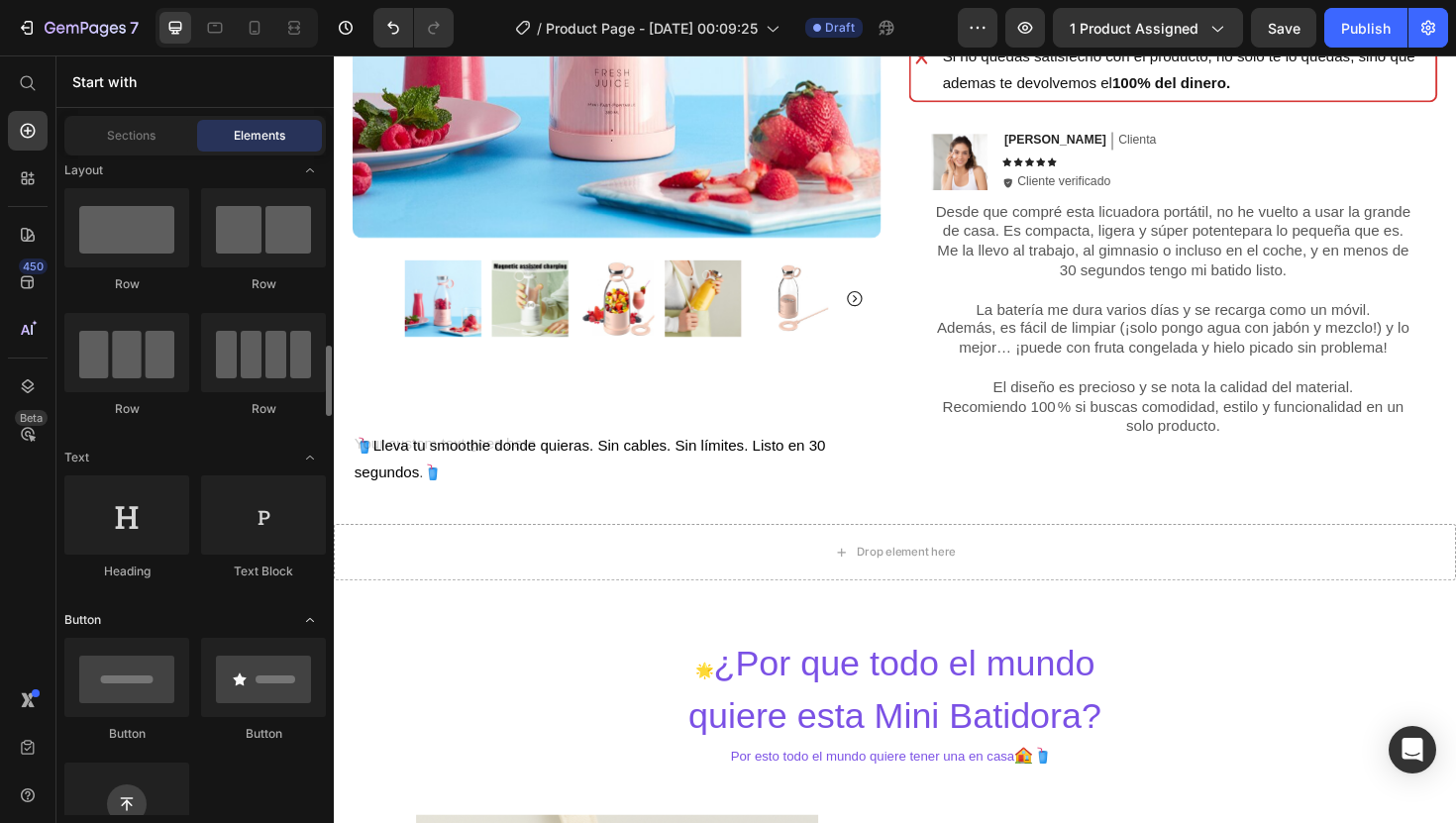 scroll, scrollTop: 0, scrollLeft: 0, axis: both 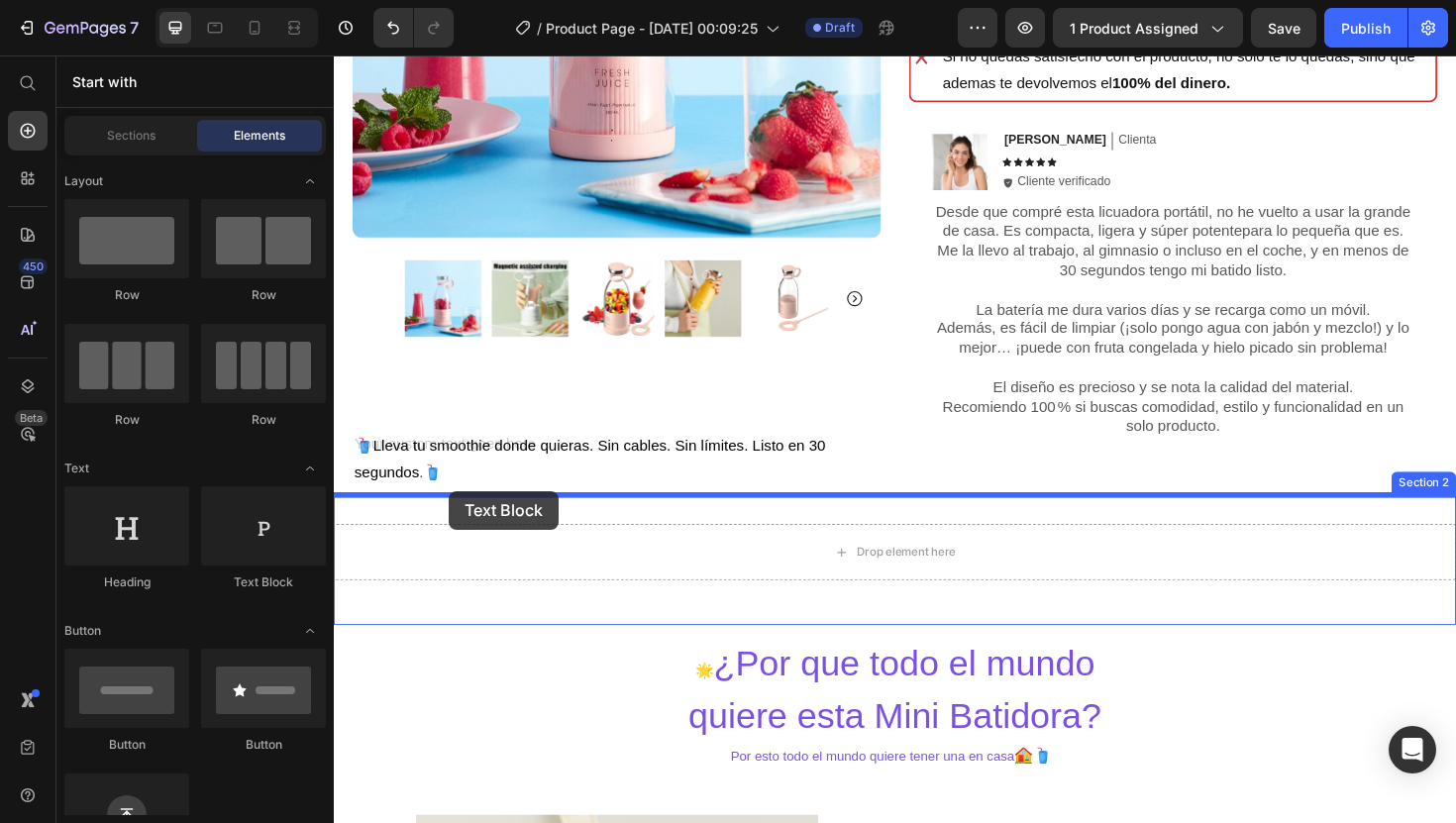 drag, startPoint x: 608, startPoint y: 578, endPoint x: 456, endPoint y: 518, distance: 163.41359 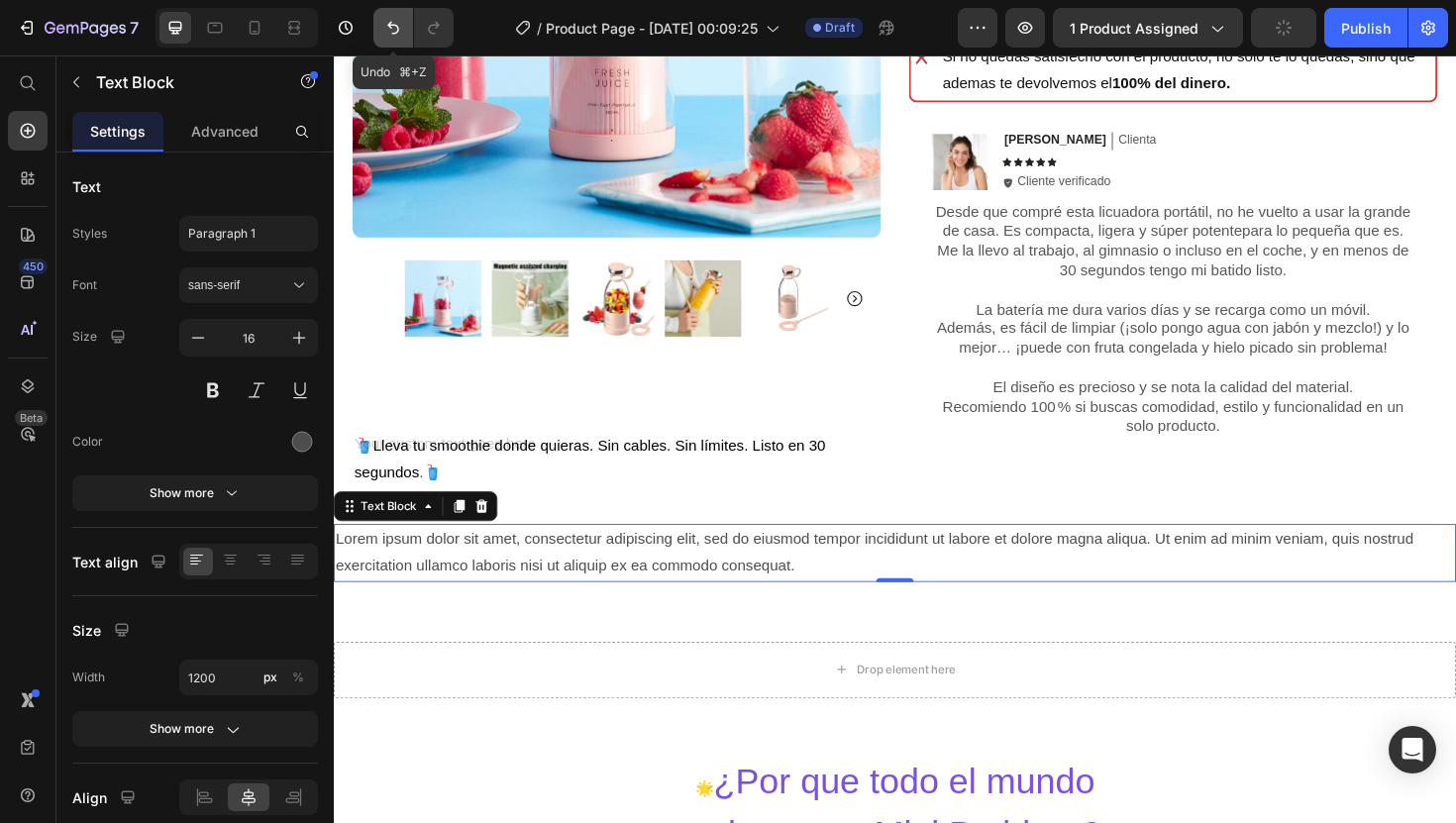 click 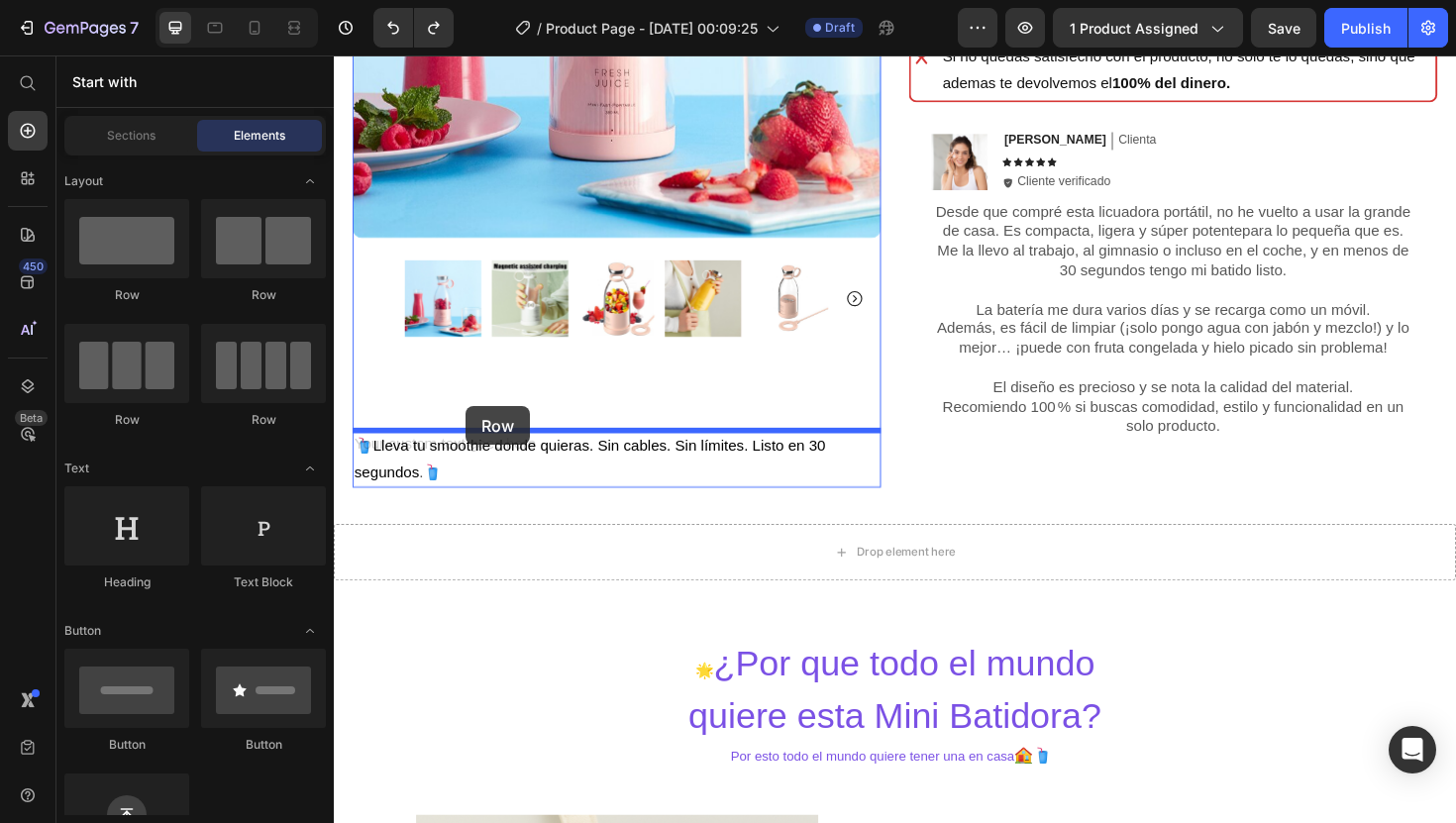 drag, startPoint x: 491, startPoint y: 296, endPoint x: 473, endPoint y: 427, distance: 132.23086 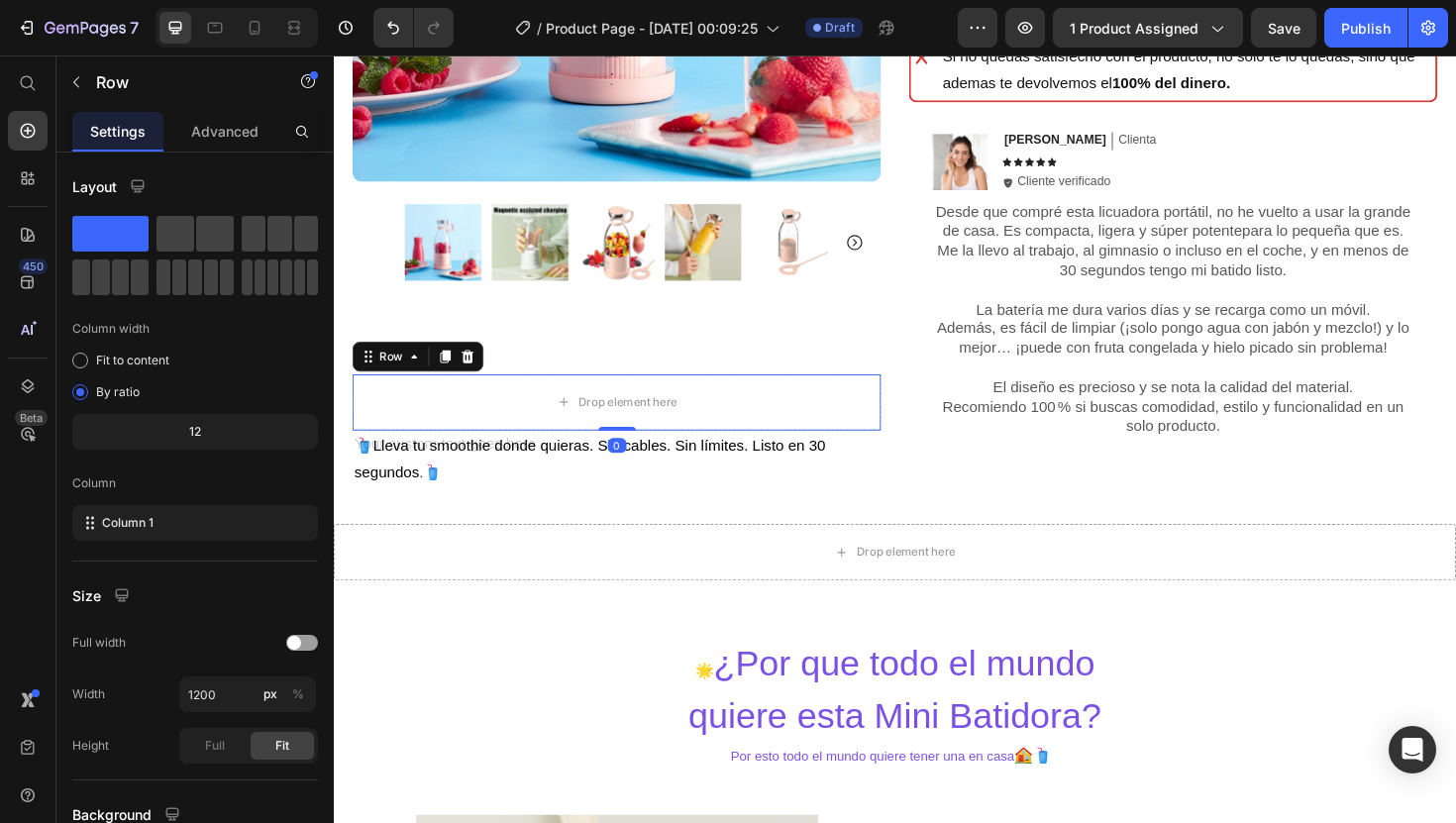 drag, startPoint x: 645, startPoint y: 451, endPoint x: 652, endPoint y: 338, distance: 113.21661 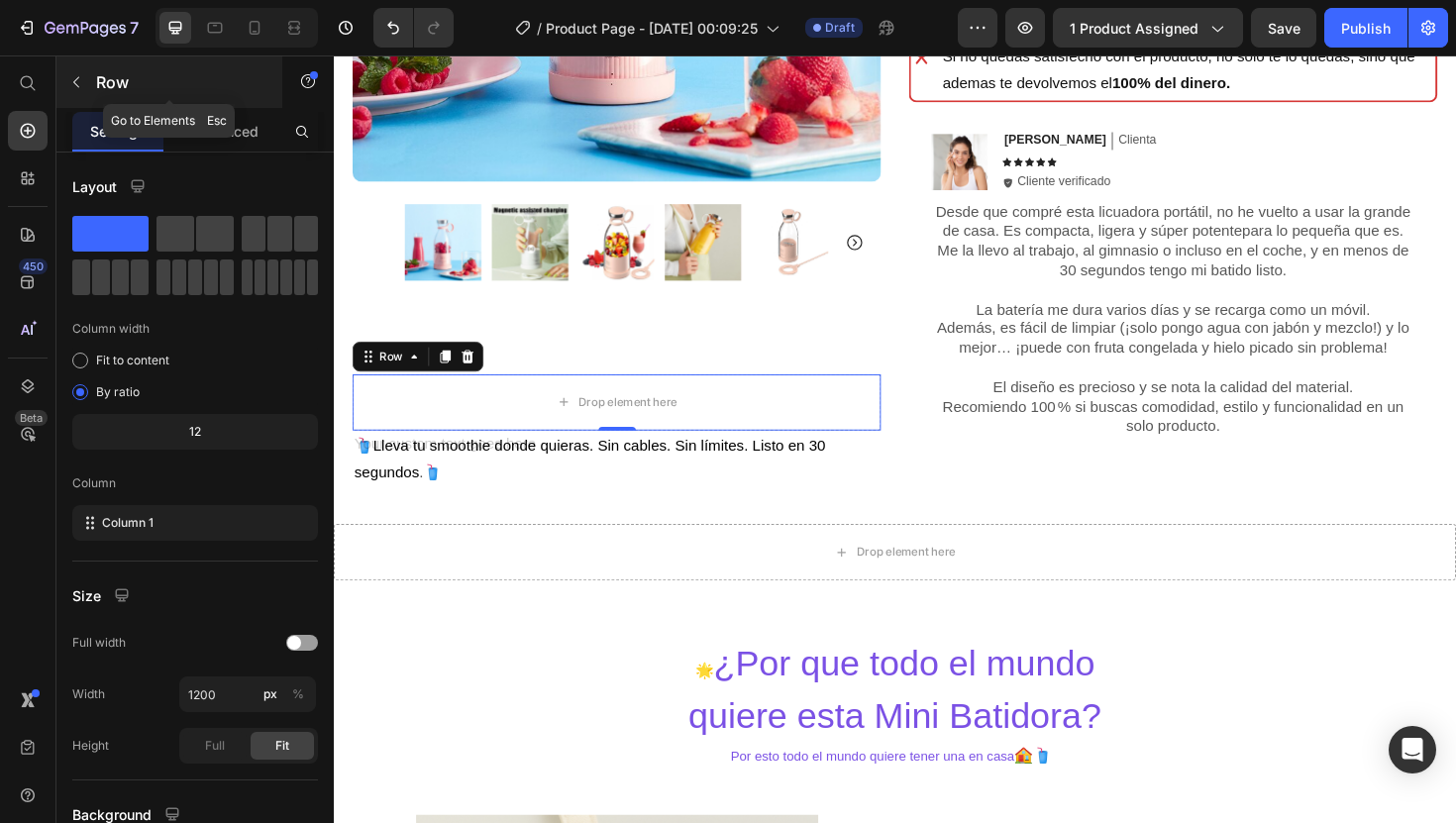 click on "Row" at bounding box center (169, 82) 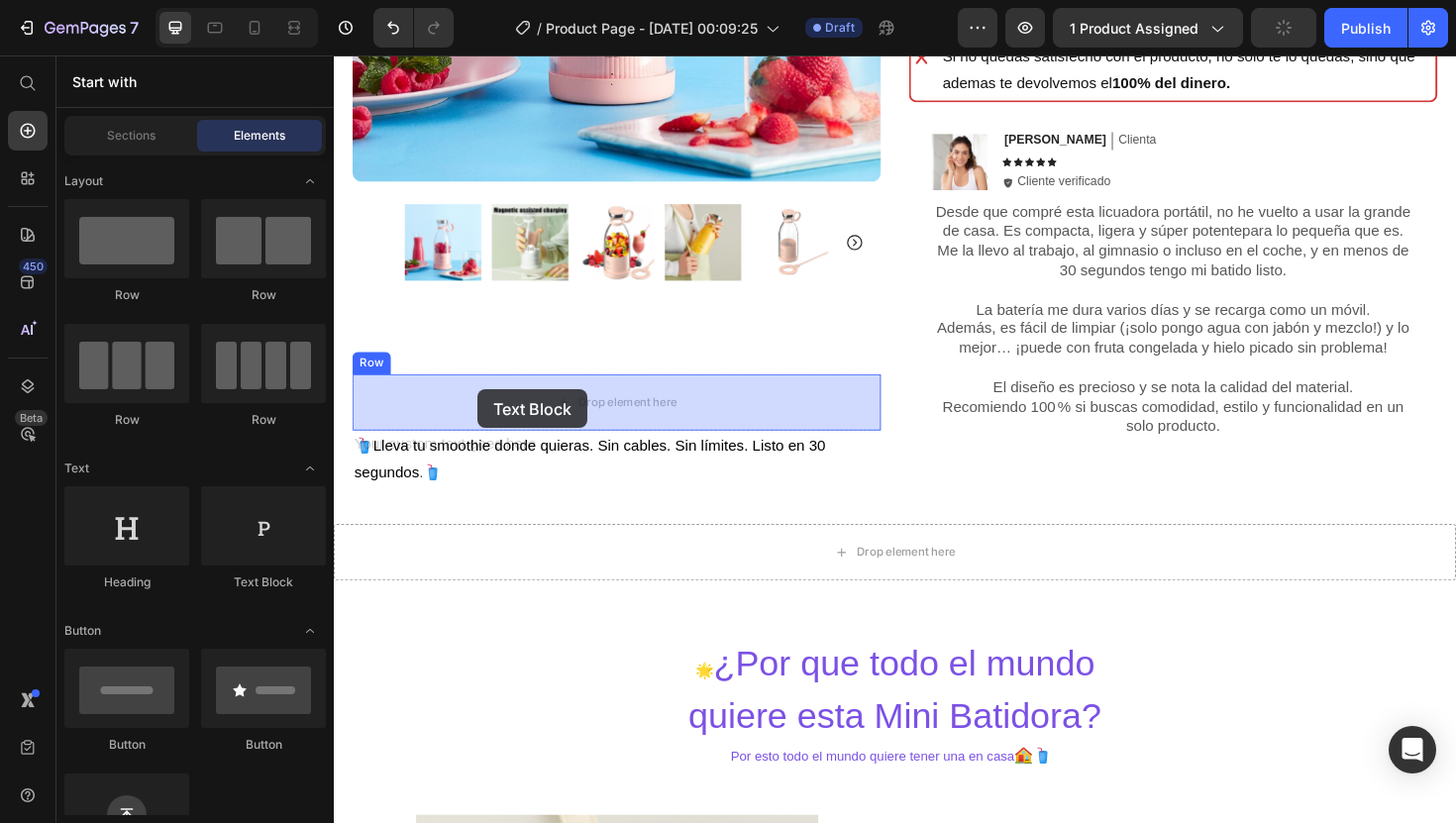 drag, startPoint x: 604, startPoint y: 567, endPoint x: 500, endPoint y: 402, distance: 195.04102 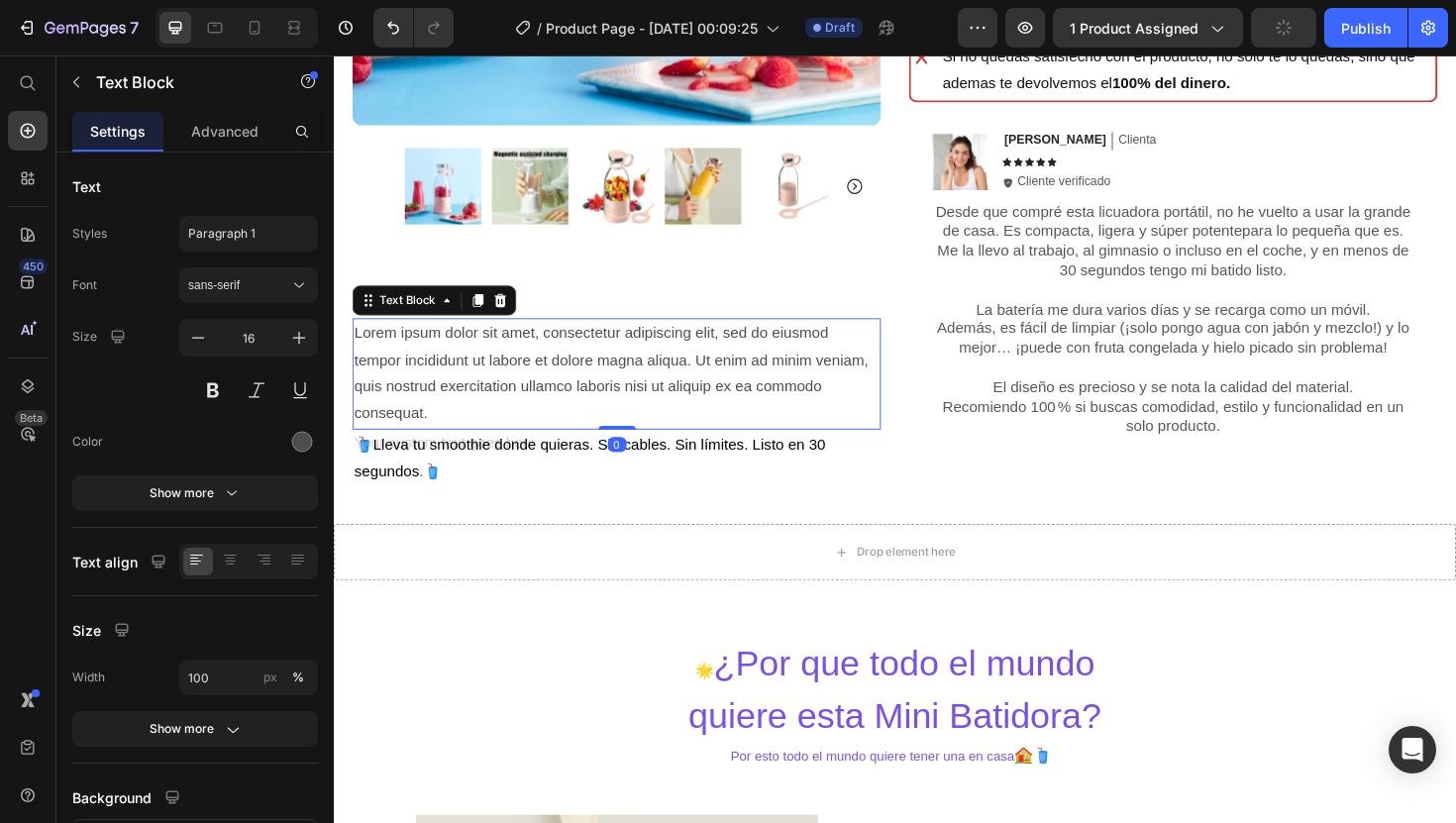 click on "Lorem ipsum dolor sit amet, consectetur adipiscing elit, sed do eiusmod tempor incididunt ut labore et dolore magna aliqua. Ut enim ad minim veniam, quis nostrud exercitation ullamco laboris nisi ut aliquip ex ea commodo consequat." at bounding box center [633, 392] 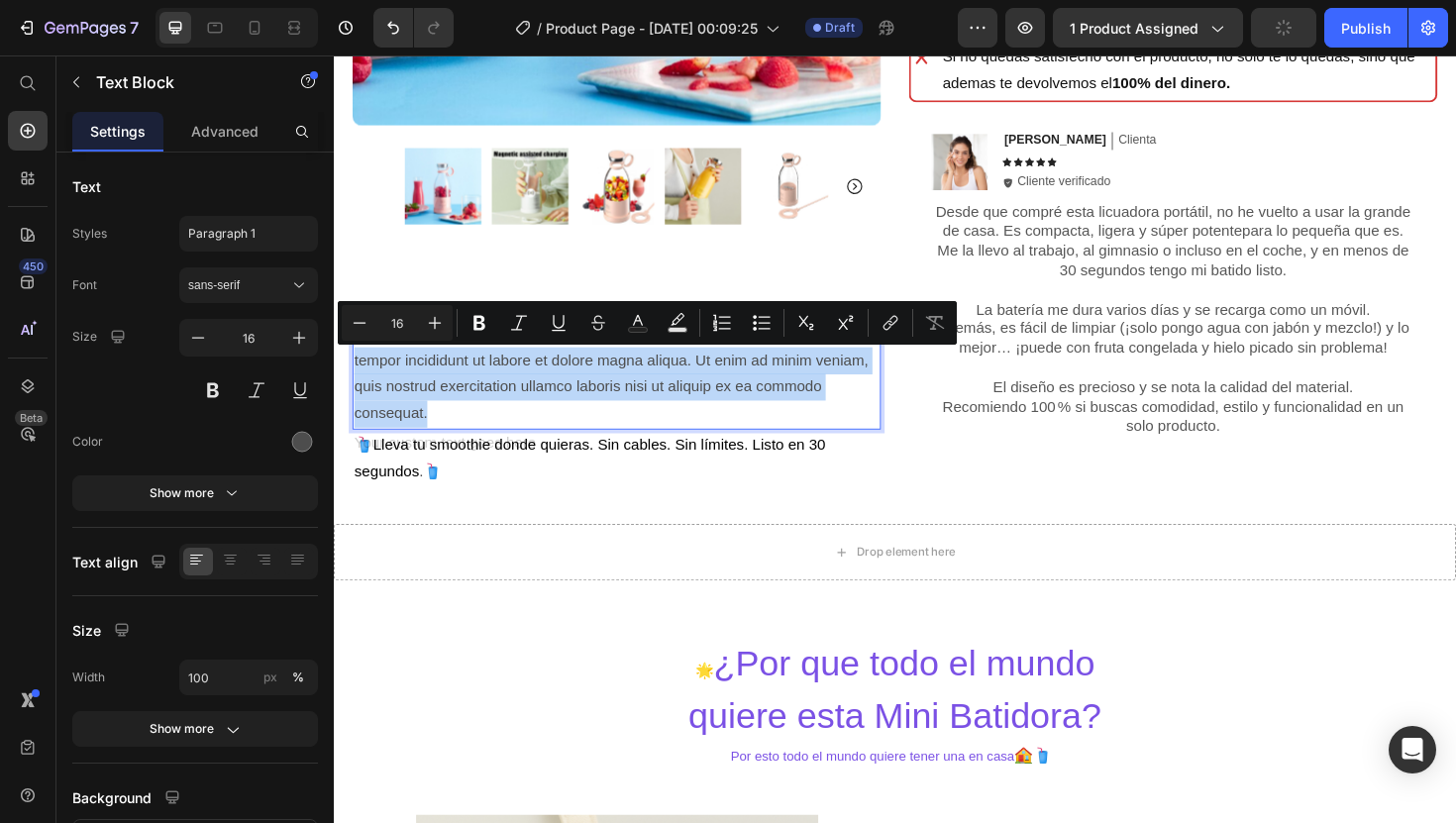 drag, startPoint x: 435, startPoint y: 441, endPoint x: 356, endPoint y: 367, distance: 108.24509 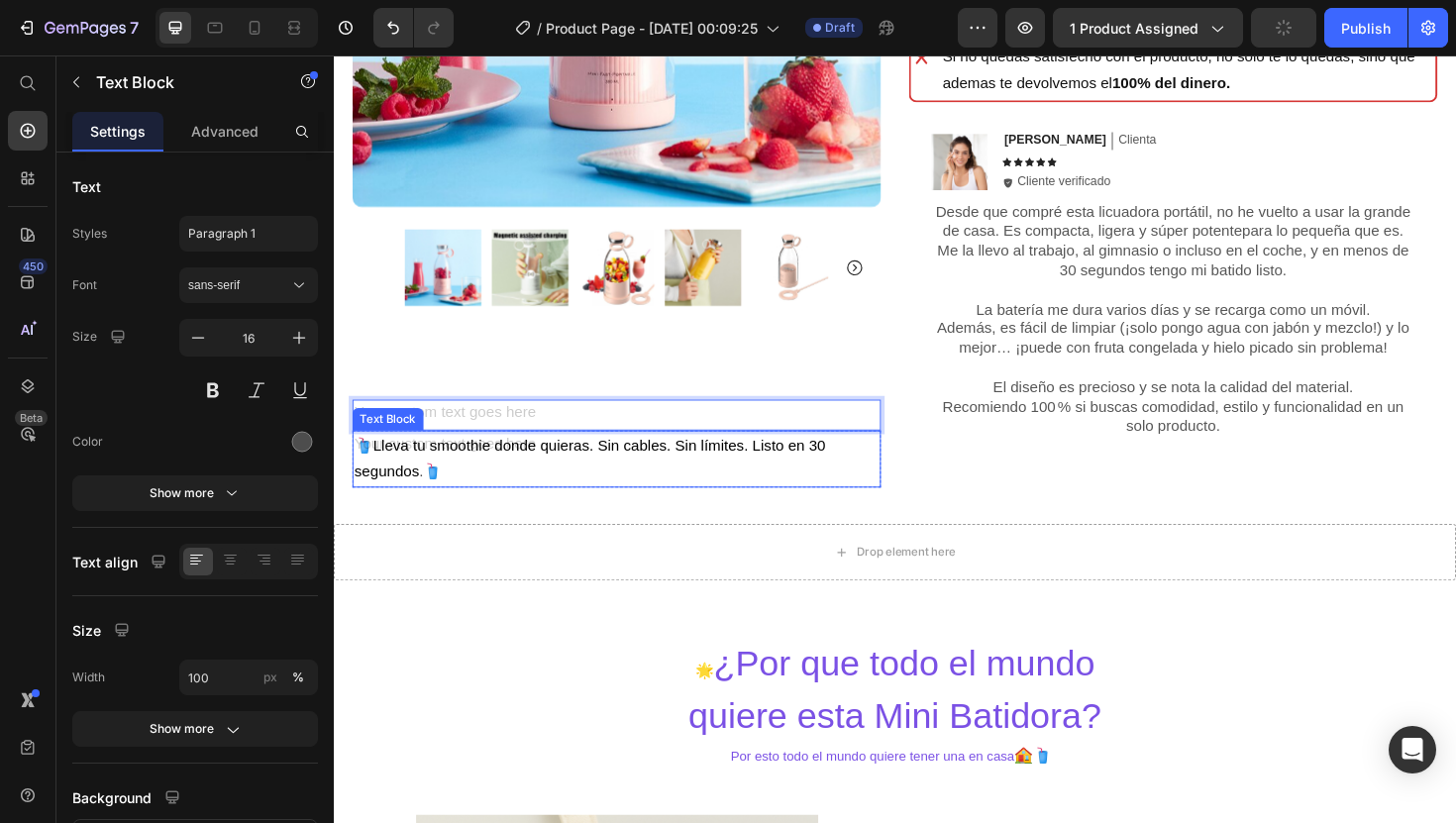 click on "🥤" at bounding box center (439, 495) 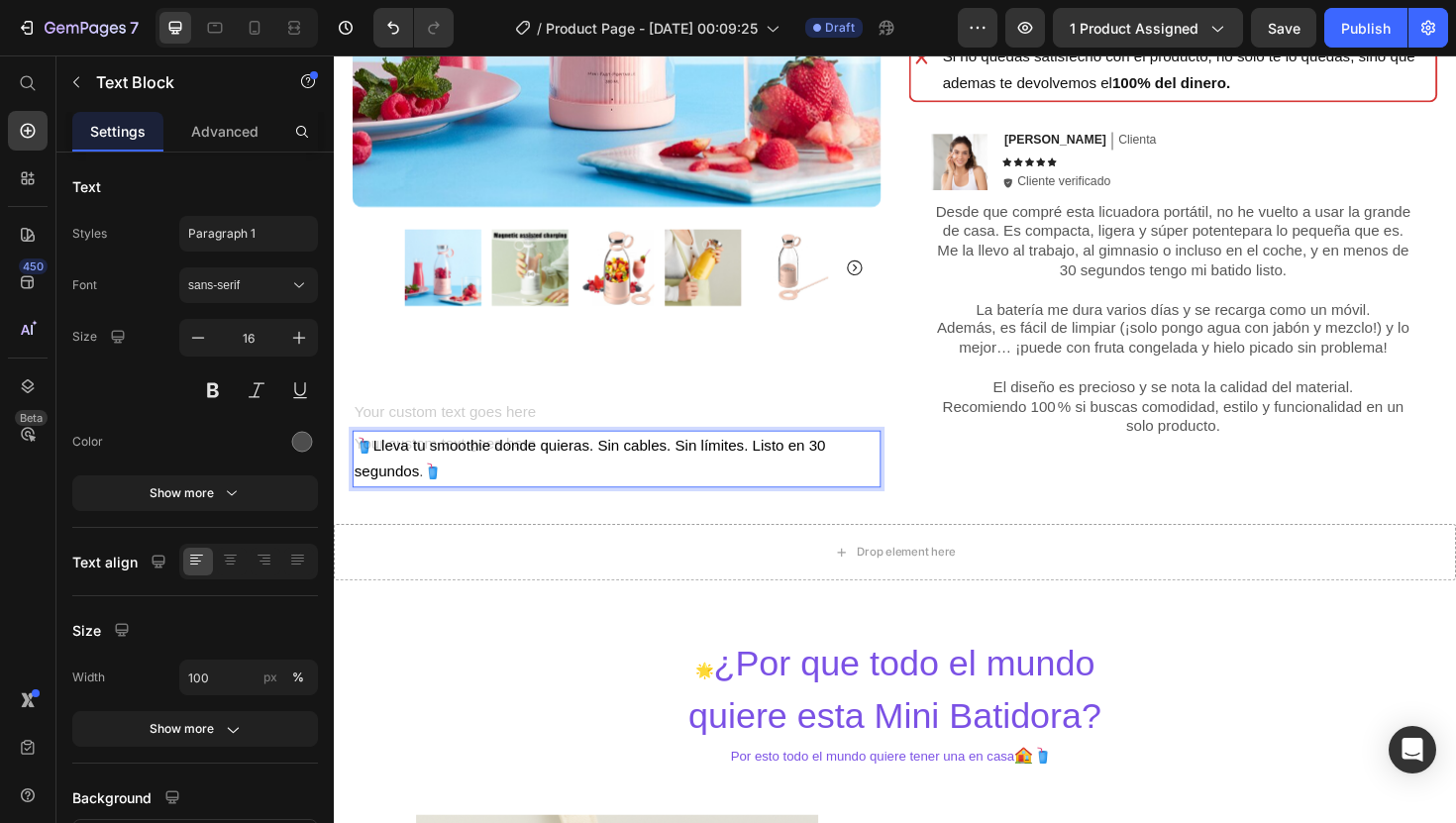 drag, startPoint x: 443, startPoint y: 499, endPoint x: 358, endPoint y: 465, distance: 91.5478 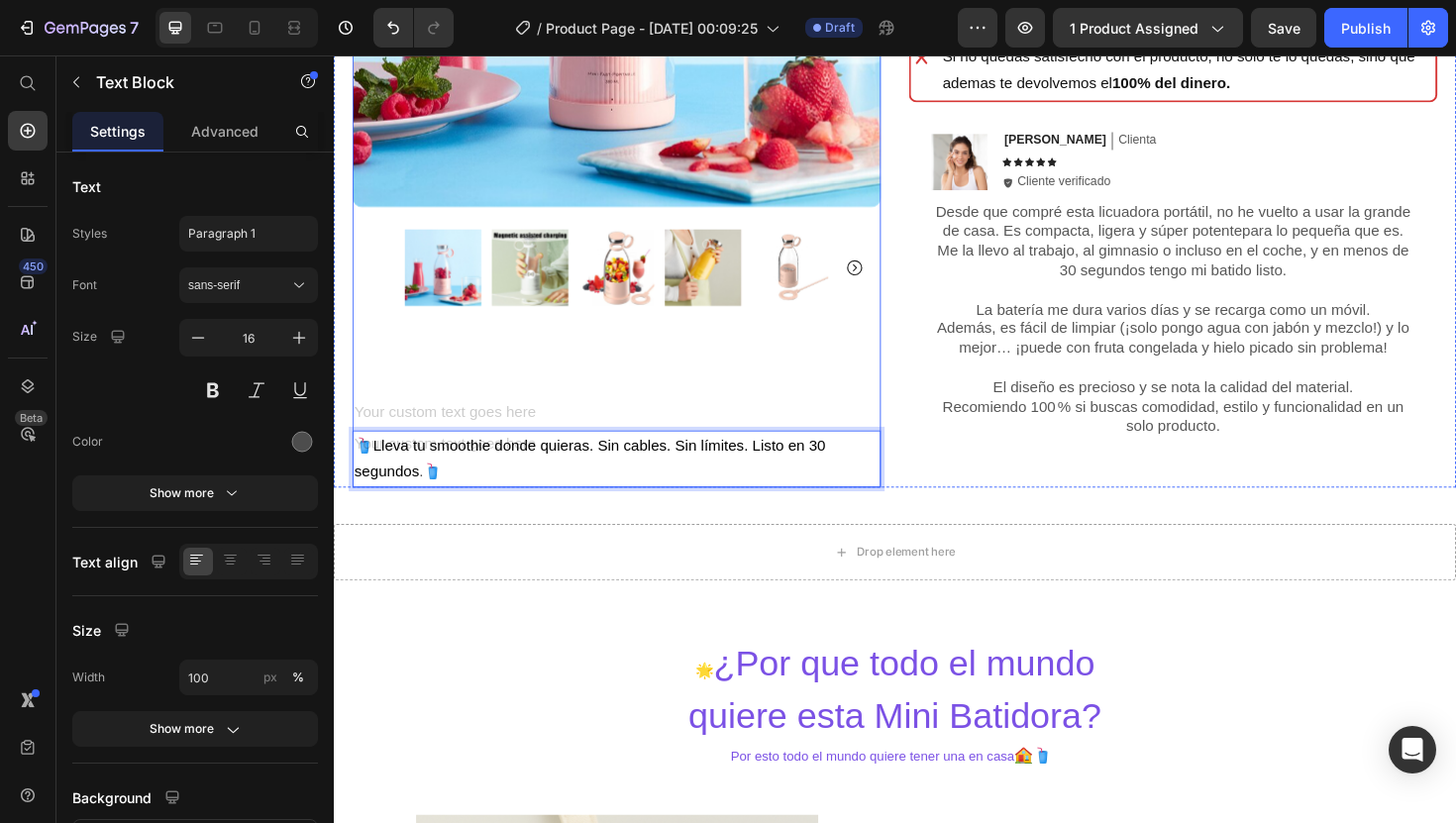 click on "Product Images Text Block Row 🥤  Lleva tu smoothie donde quieras. Sin cables. Sin límites. Listo en 30 segundos . 🥤 Text Block   0 Row" at bounding box center [633, 84] 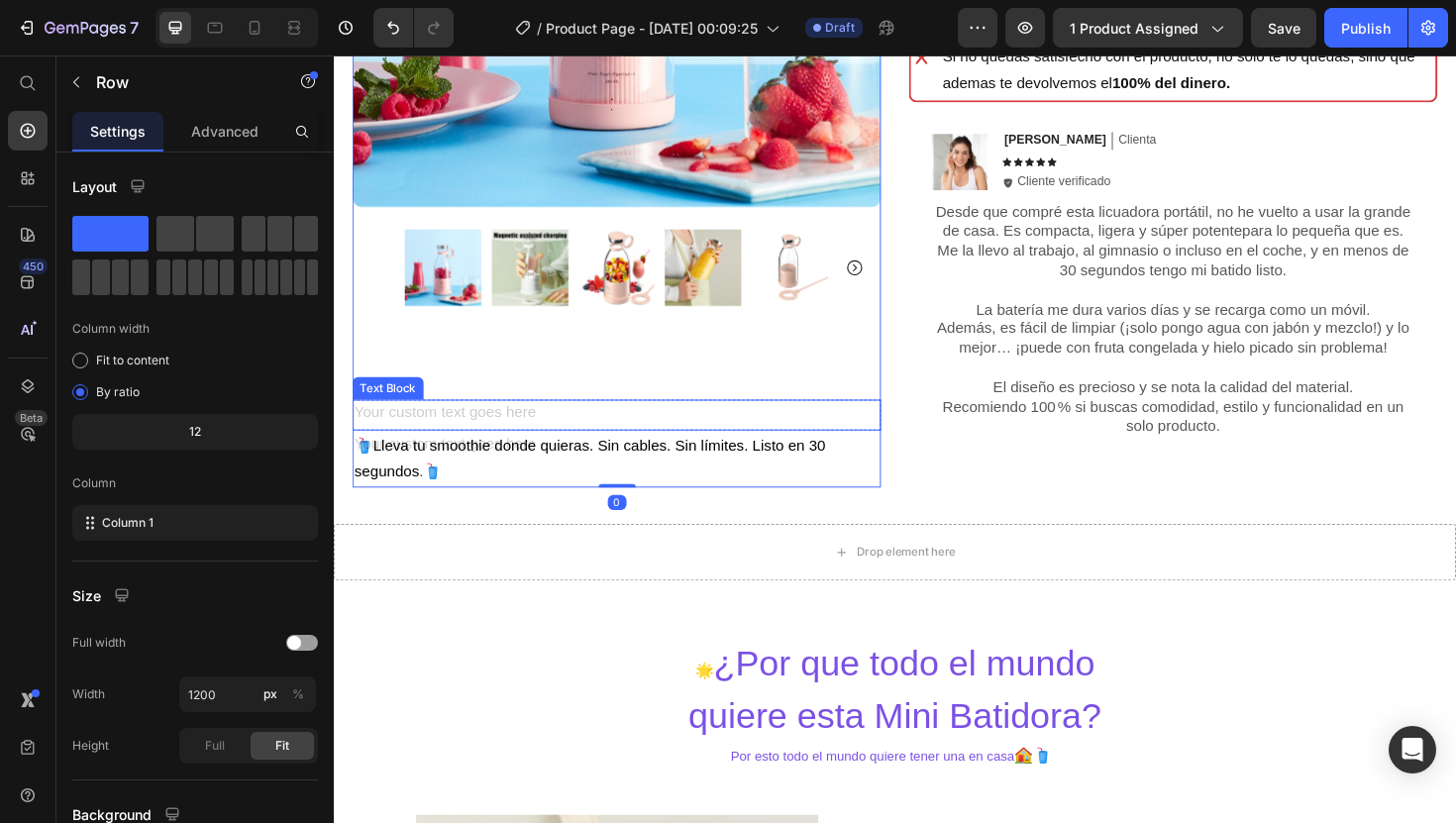 click at bounding box center (633, 436) 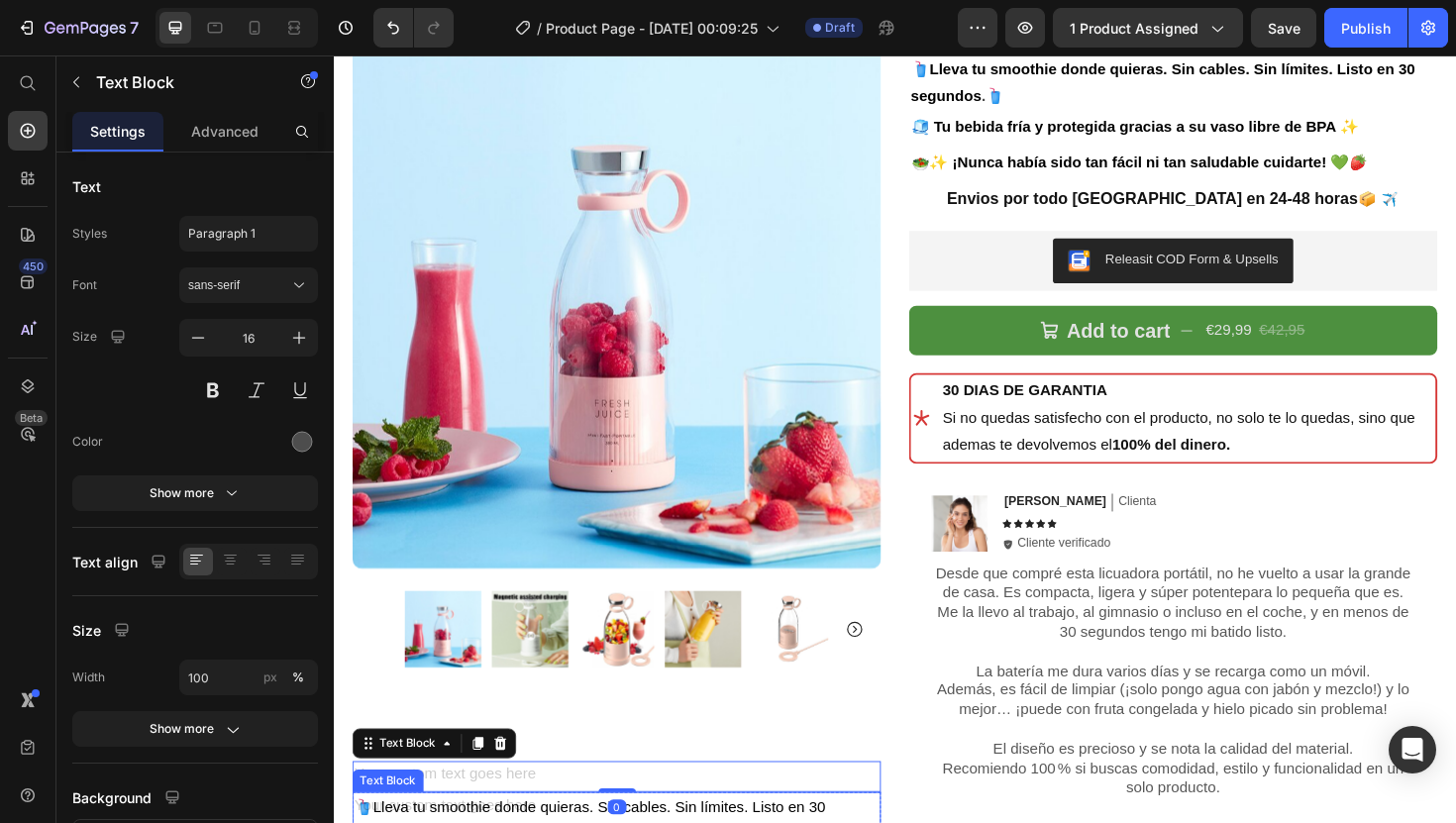 scroll, scrollTop: 259, scrollLeft: 0, axis: vertical 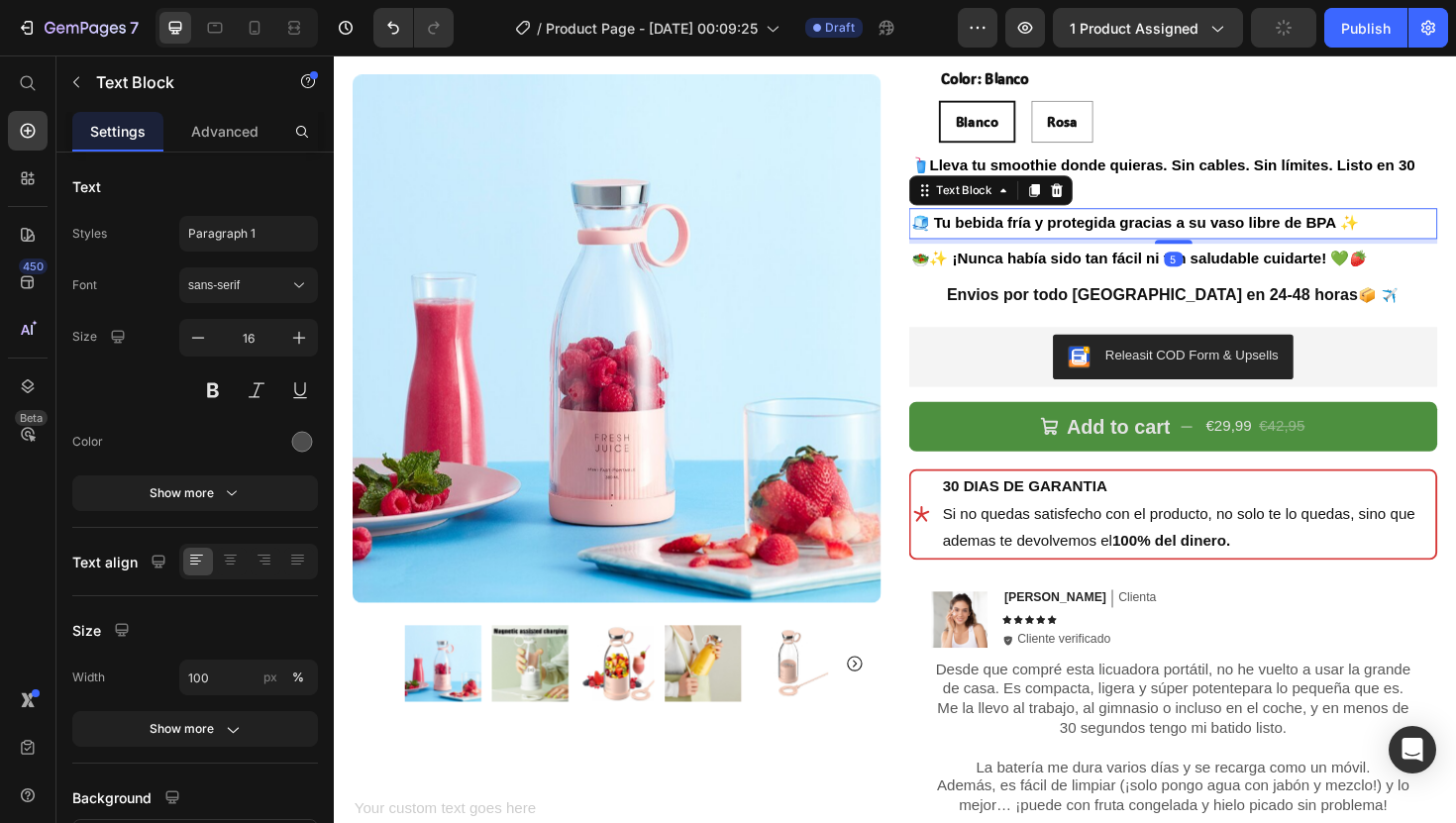click on "🧊 Tu bebida fría y protegida gracias a su vaso libre de BPA ✨" at bounding box center (1182, 232) 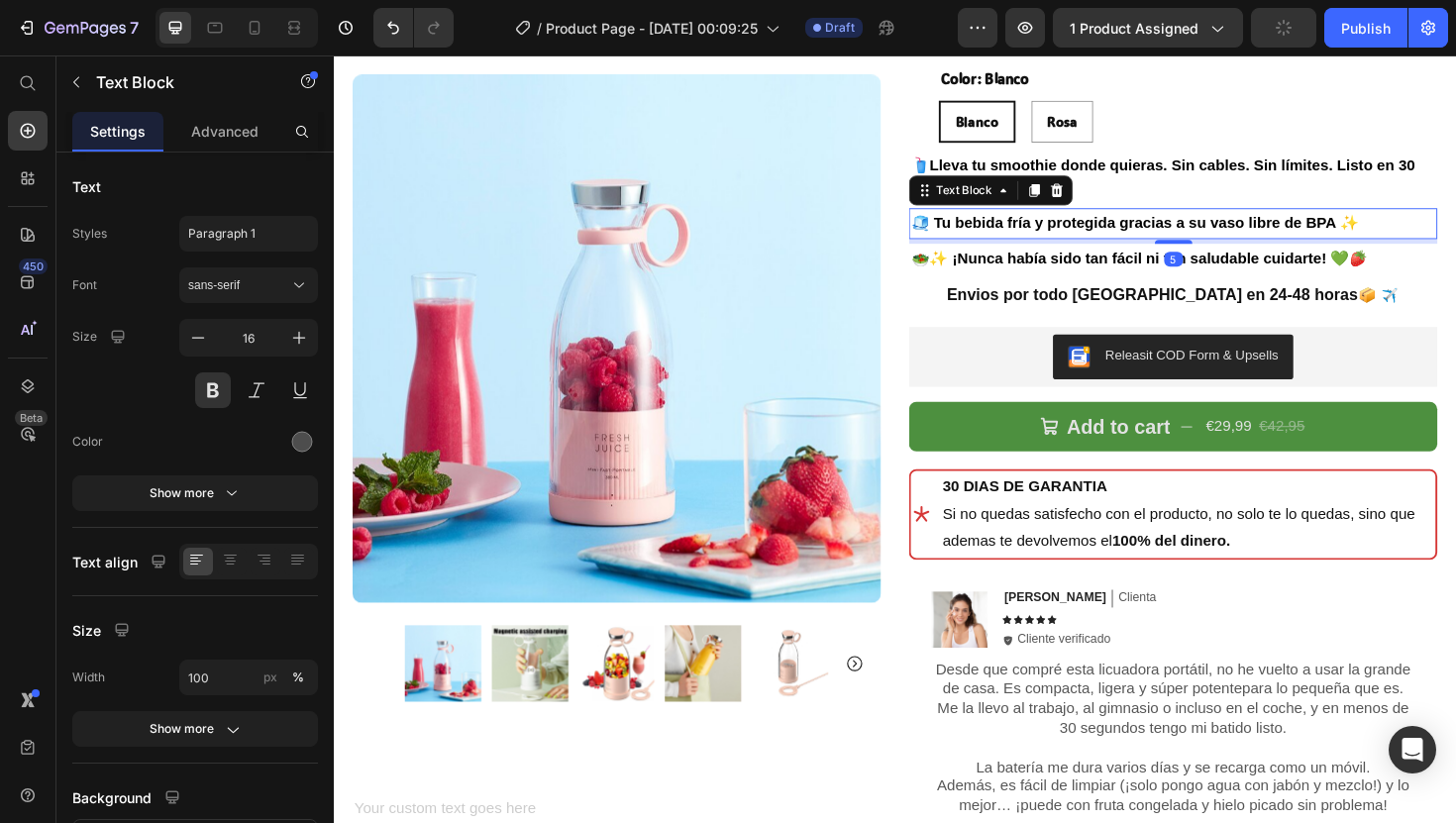 click on "🧊 Tu bebida fría y protegida gracias a su vaso libre de BPA ✨" at bounding box center [1182, 232] 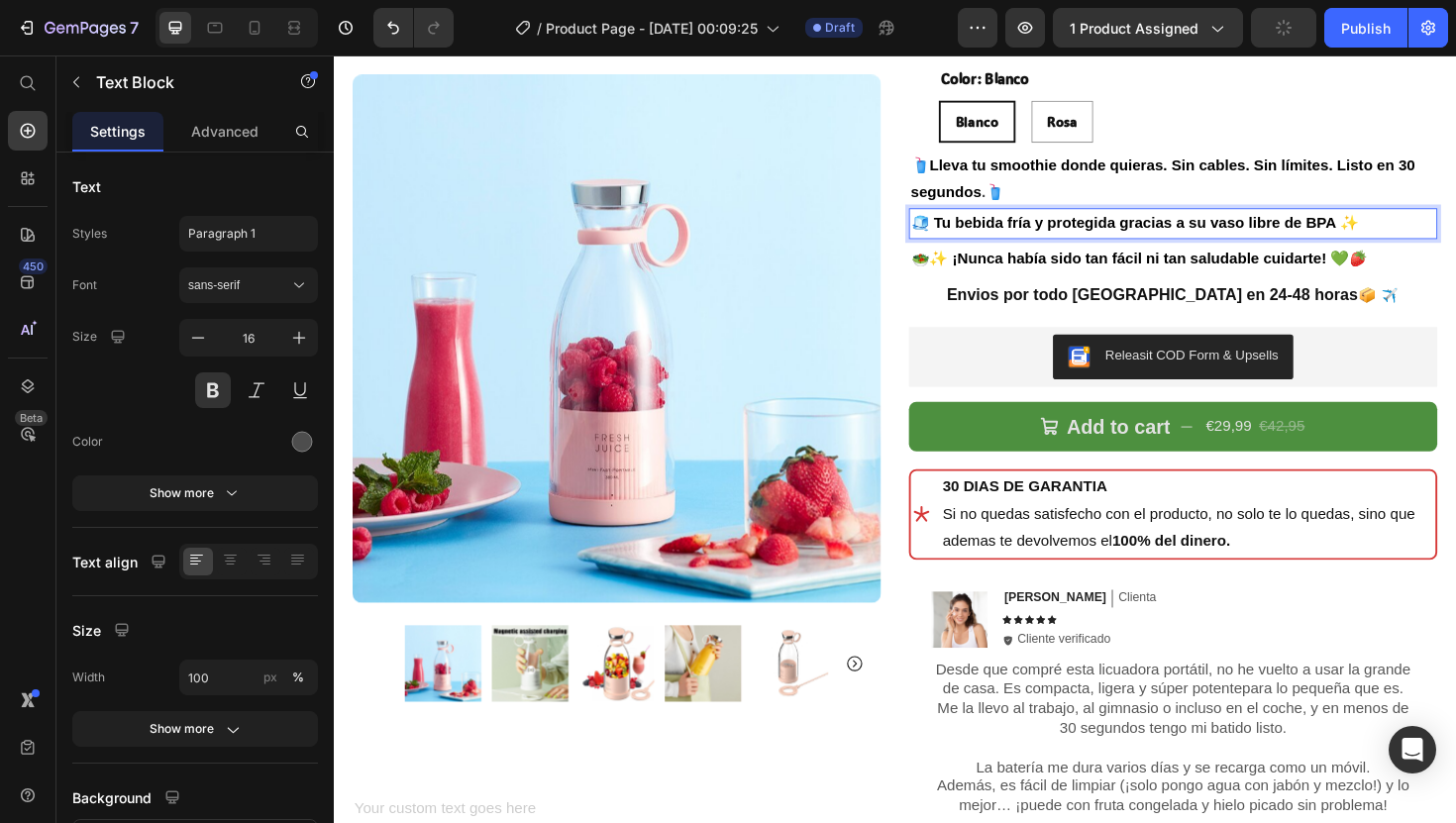click on "🧊 Tu bebida fría y protegida gracias a su vaso libre de BPA ✨" at bounding box center (1222, 233) 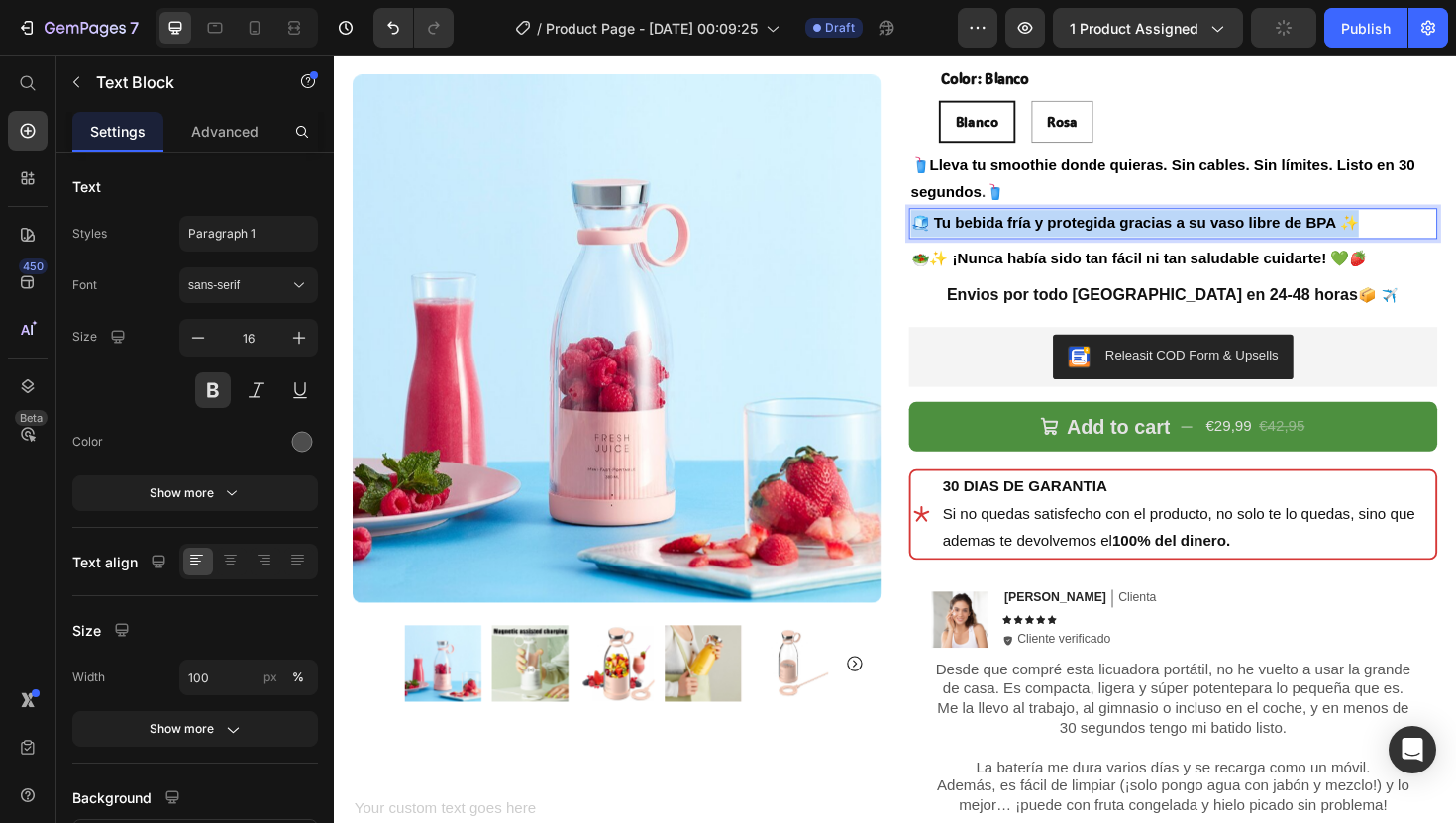 drag, startPoint x: 1415, startPoint y: 234, endPoint x: 946, endPoint y: 229, distance: 469.02665 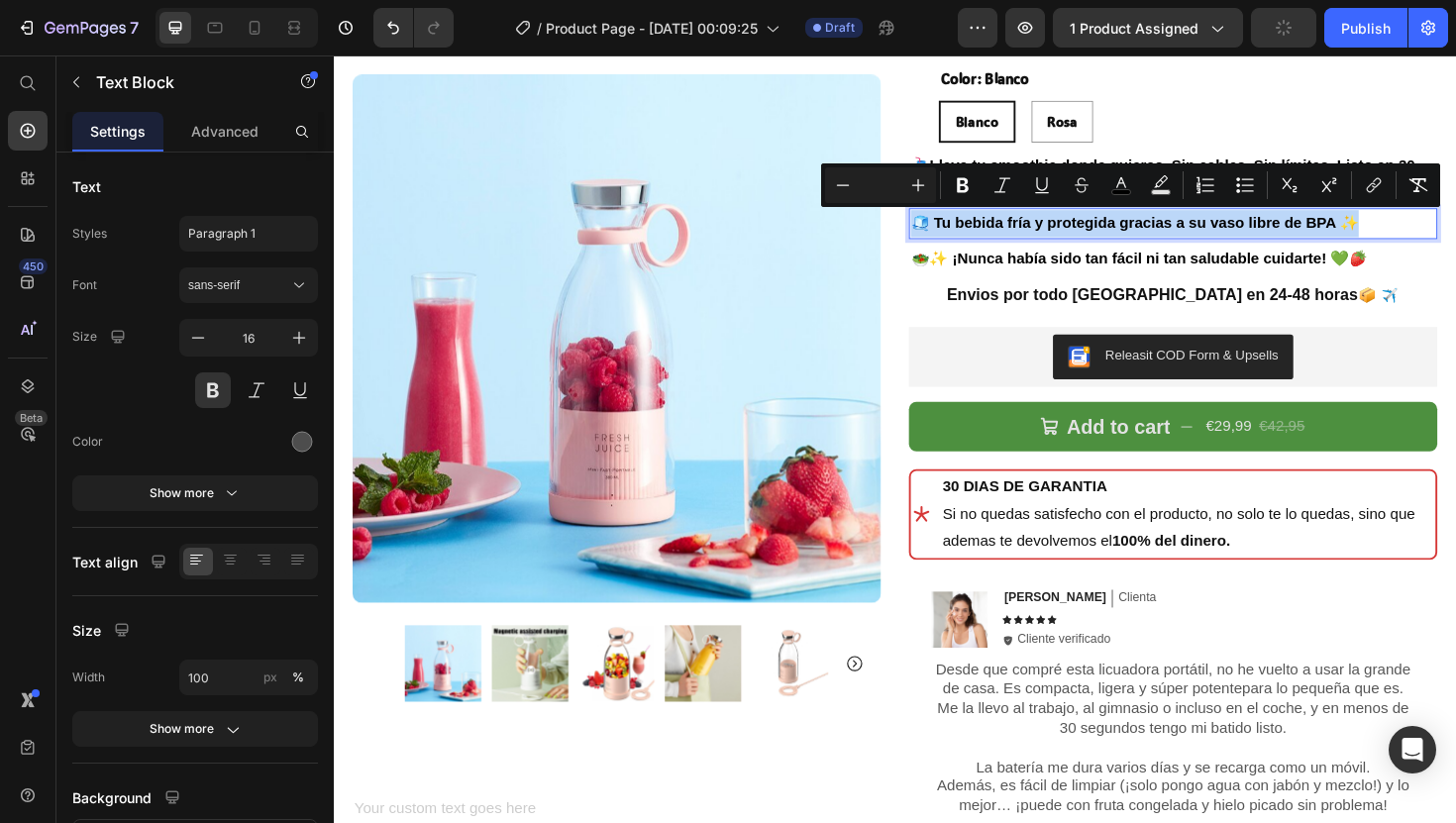 copy on "🧊 Tu bebida fría y protegida gracias a su vaso libre de BPA ✨" 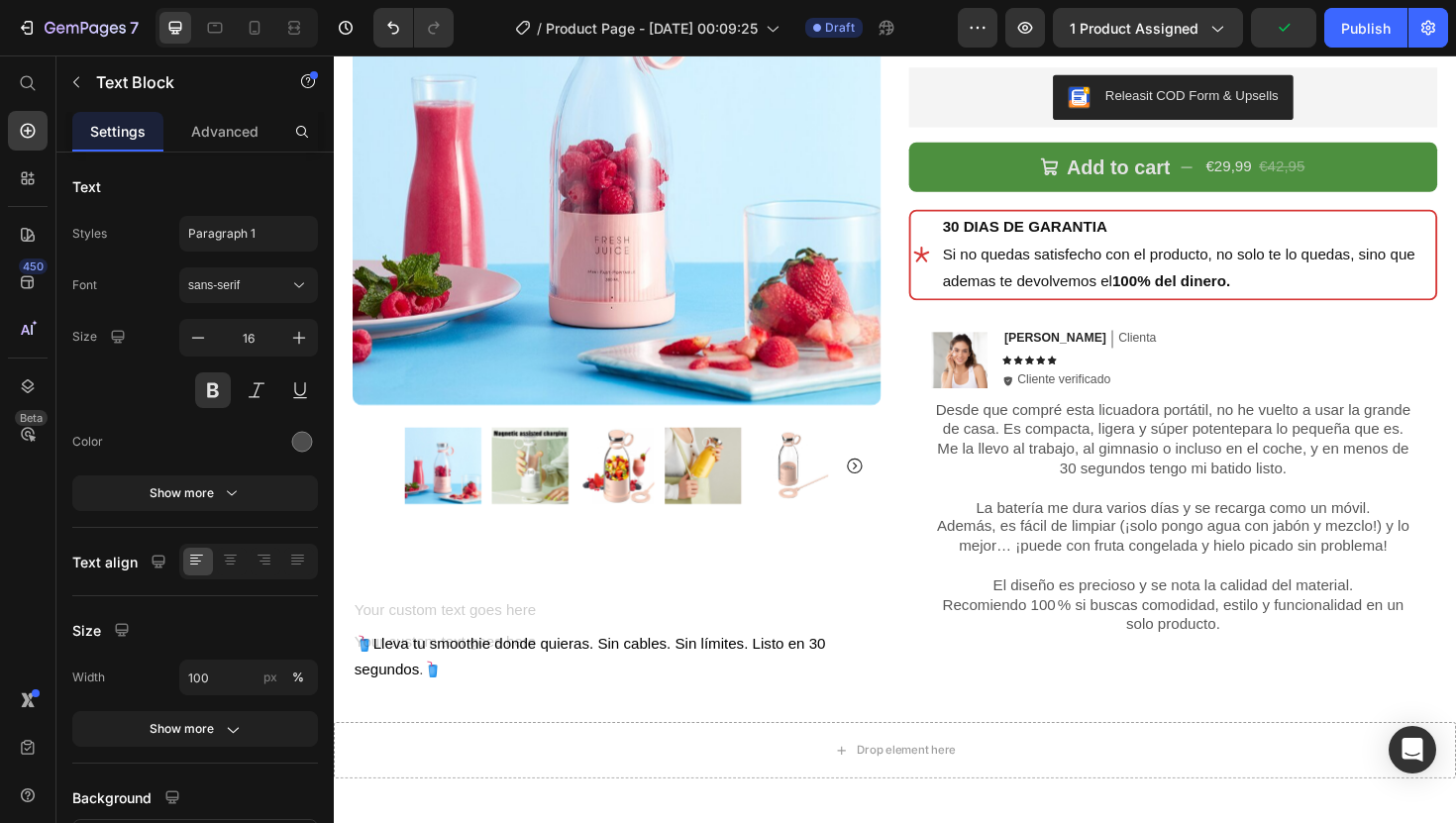 scroll, scrollTop: 544, scrollLeft: 0, axis: vertical 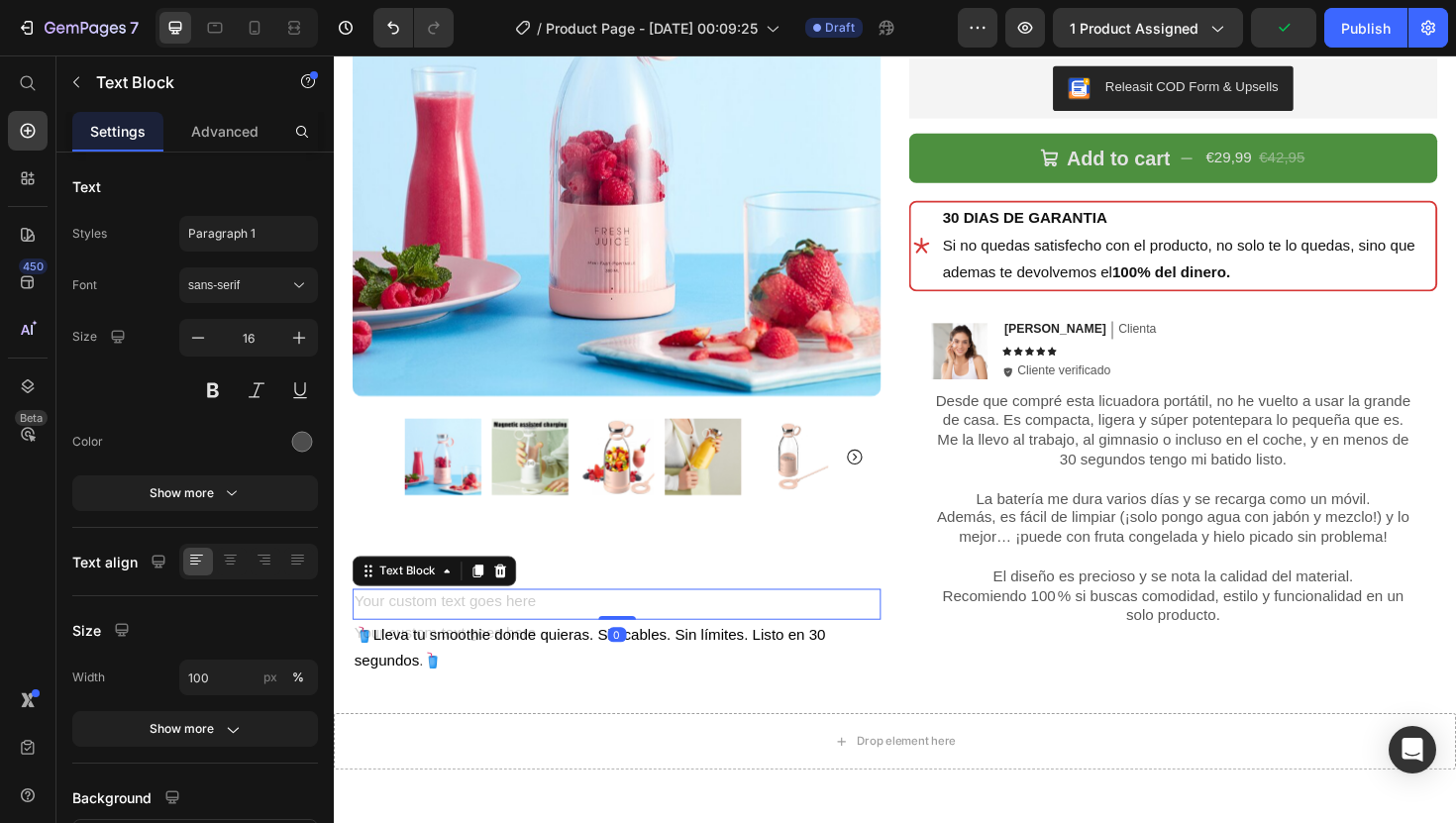 click at bounding box center [633, 636] 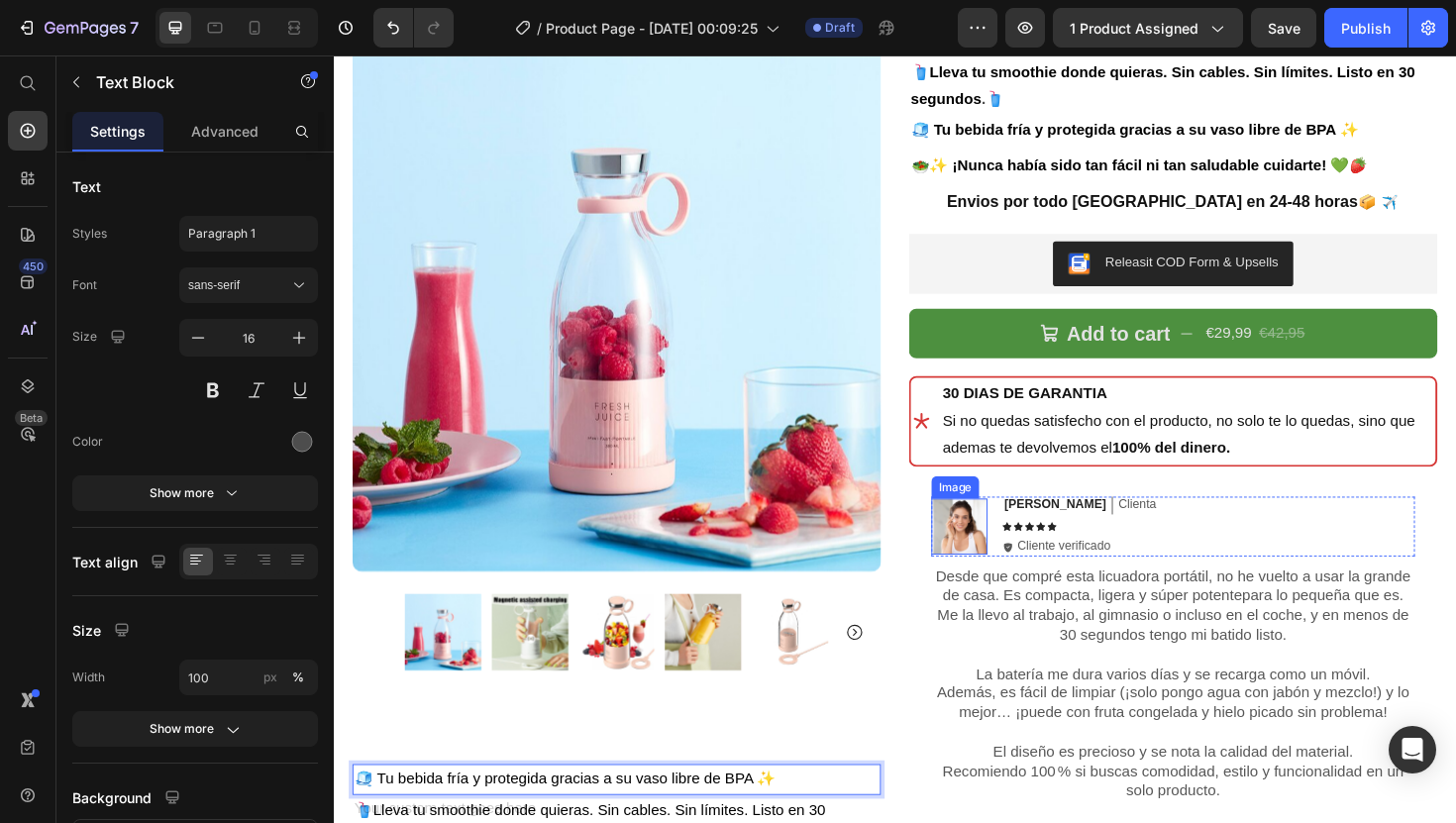 scroll, scrollTop: 350, scrollLeft: 0, axis: vertical 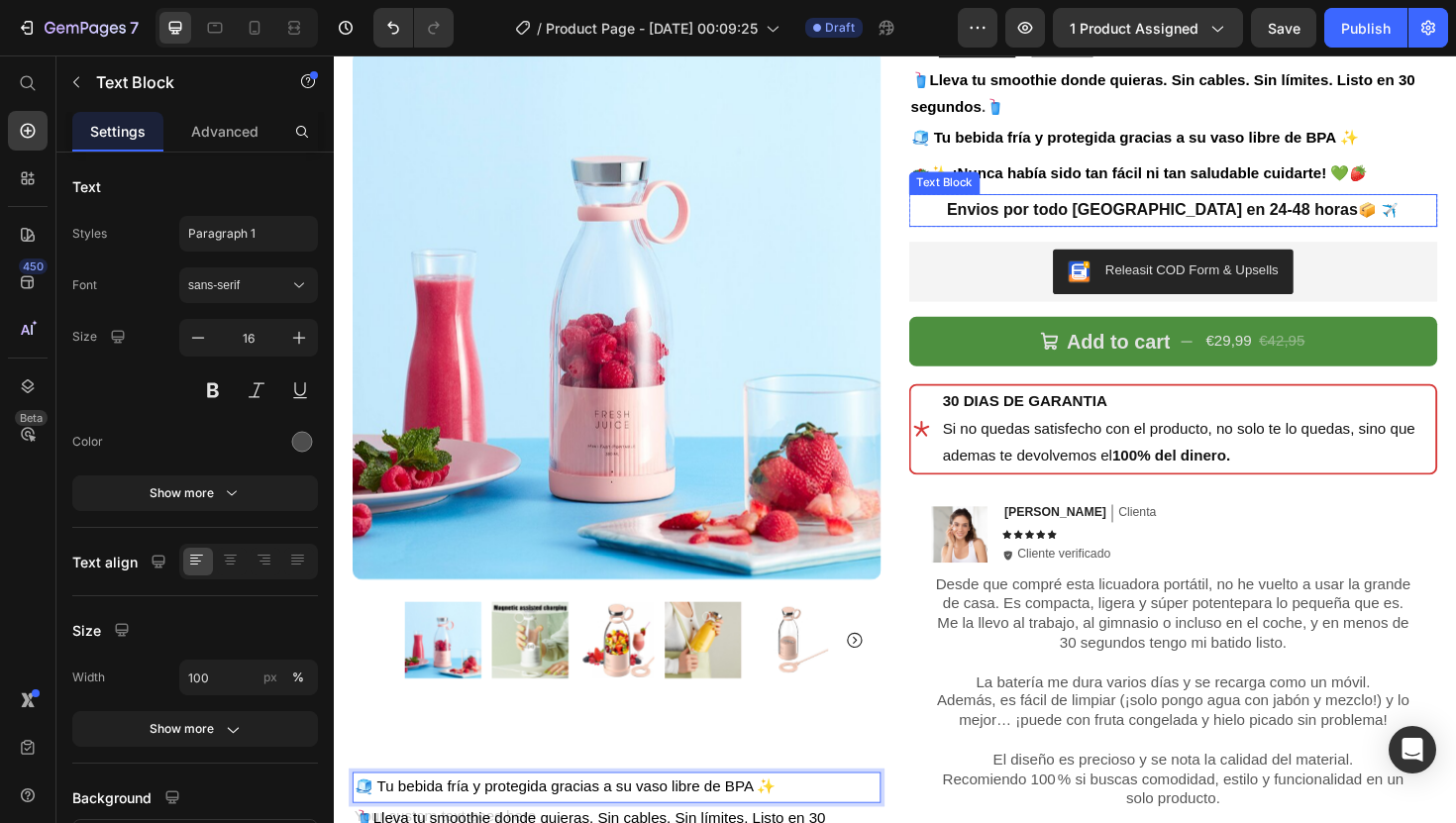 click on "Envios por todo [GEOGRAPHIC_DATA] en 24-48 horas  📦 ✈️" at bounding box center (1222, 219) 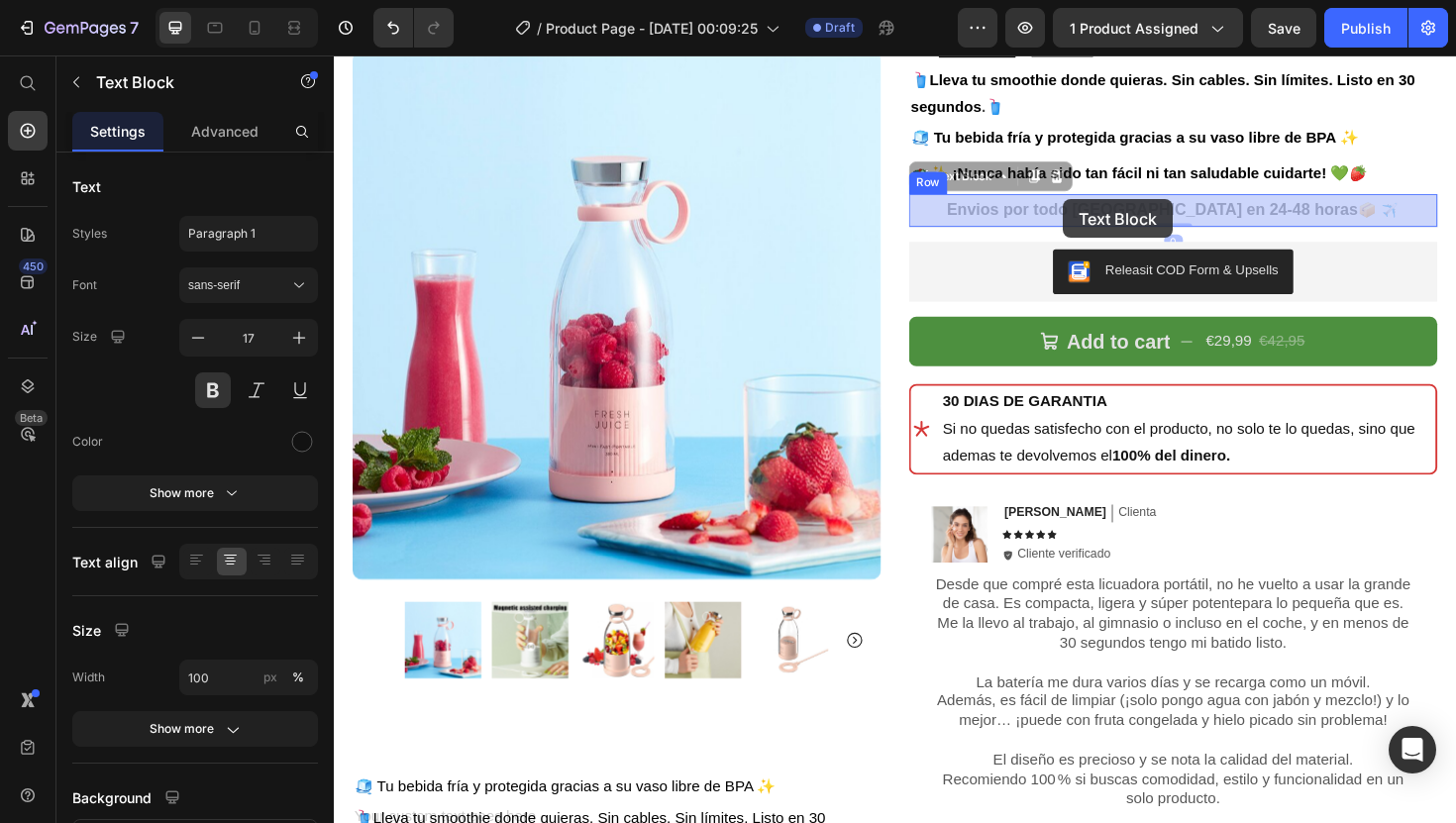 drag, startPoint x: 1399, startPoint y: 218, endPoint x: 1106, endPoint y: 211, distance: 293.08361 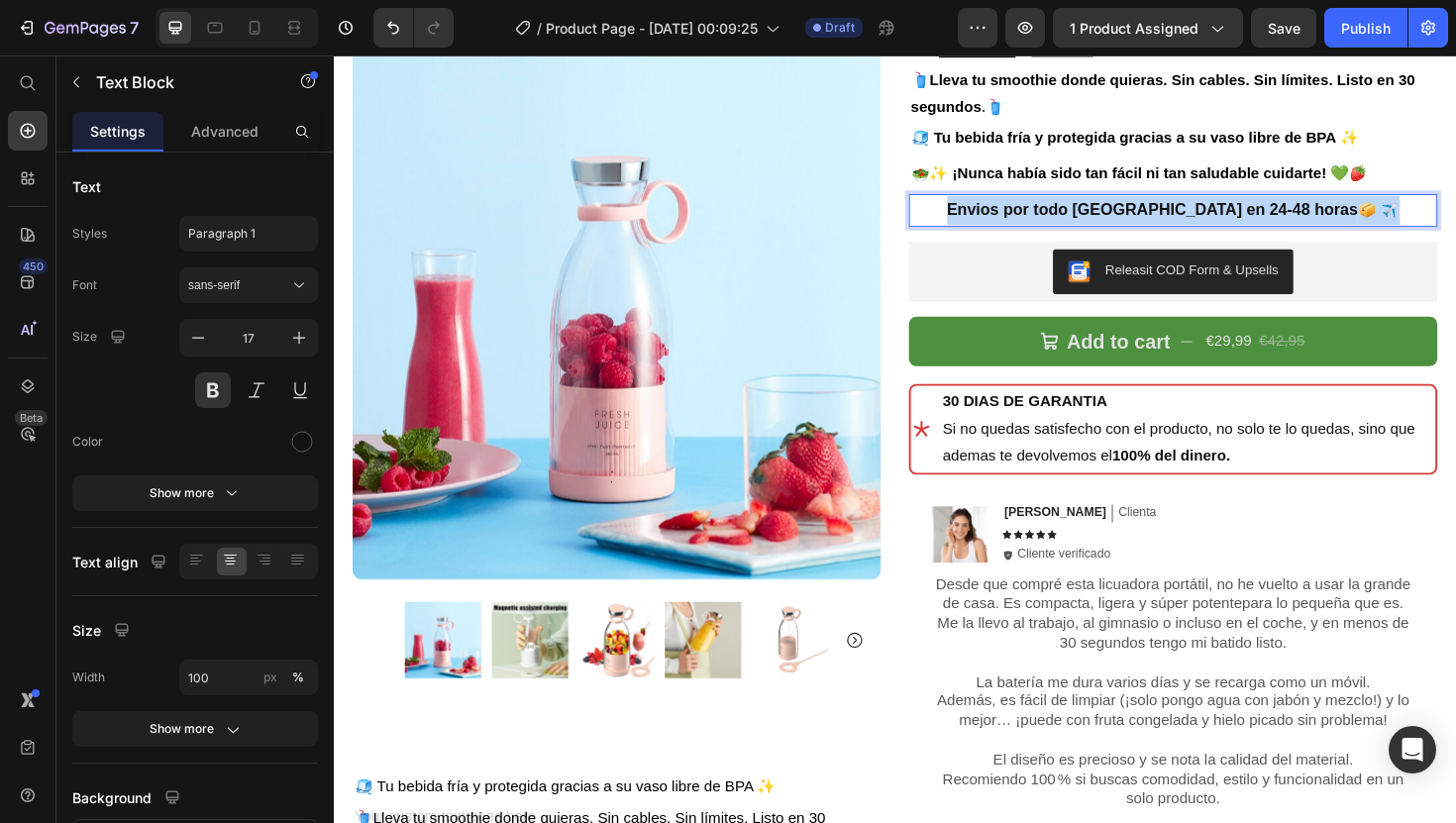 drag, startPoint x: 1400, startPoint y: 216, endPoint x: 1023, endPoint y: 209, distance: 377.06498 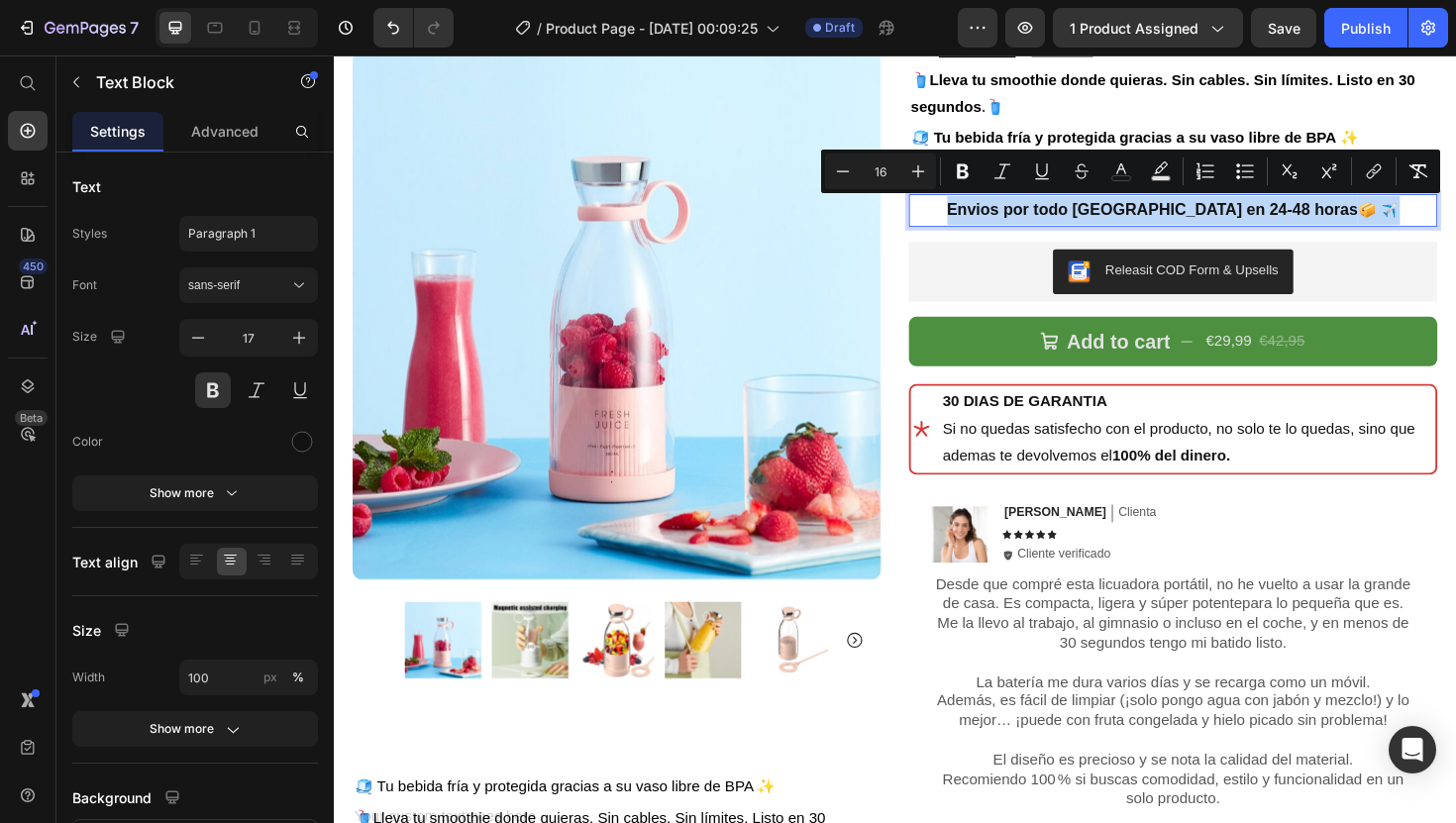 copy on "Envios por todo [GEOGRAPHIC_DATA] en 24-48 horas  📦 ✈️" 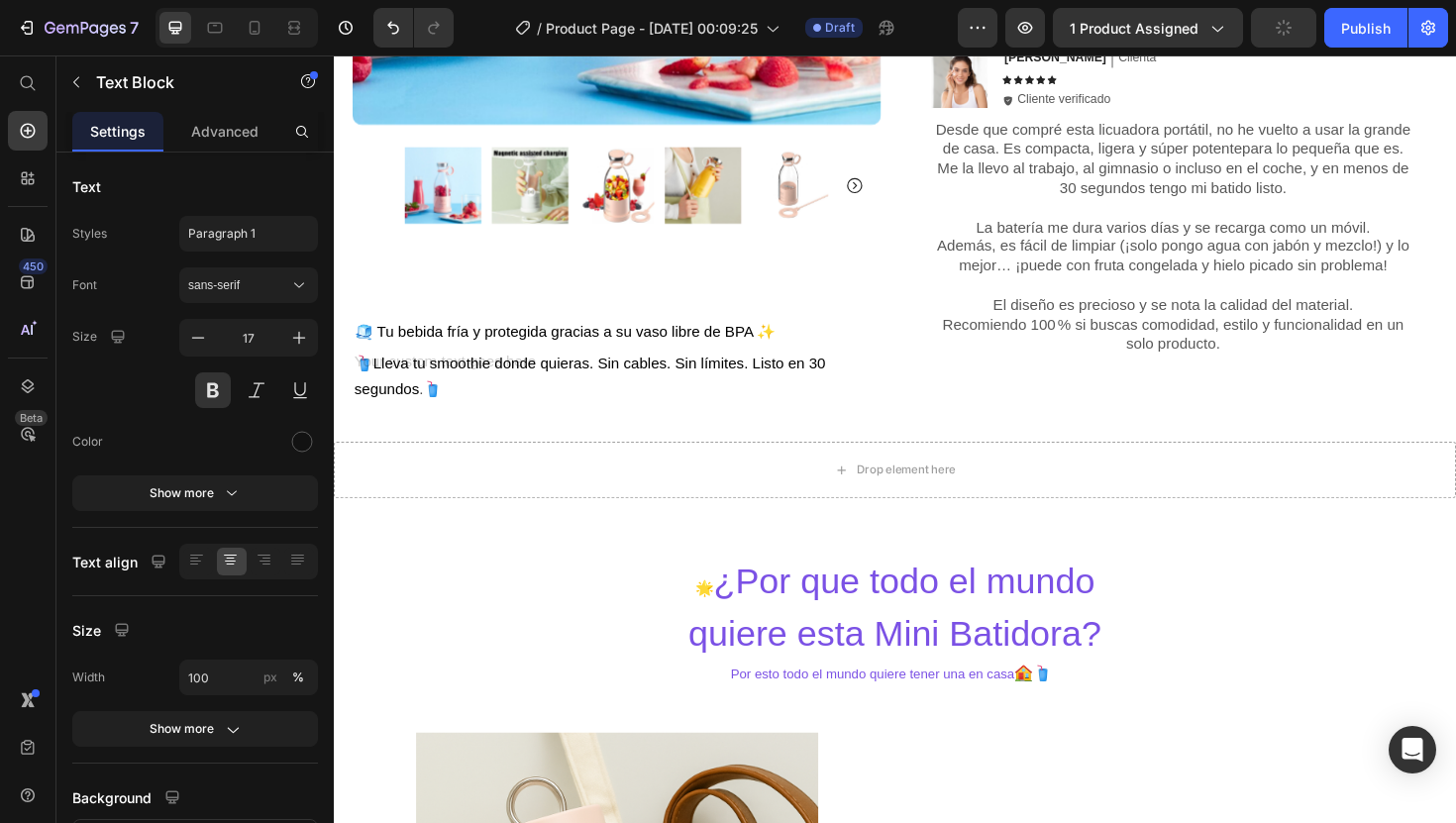 scroll, scrollTop: 839, scrollLeft: 0, axis: vertical 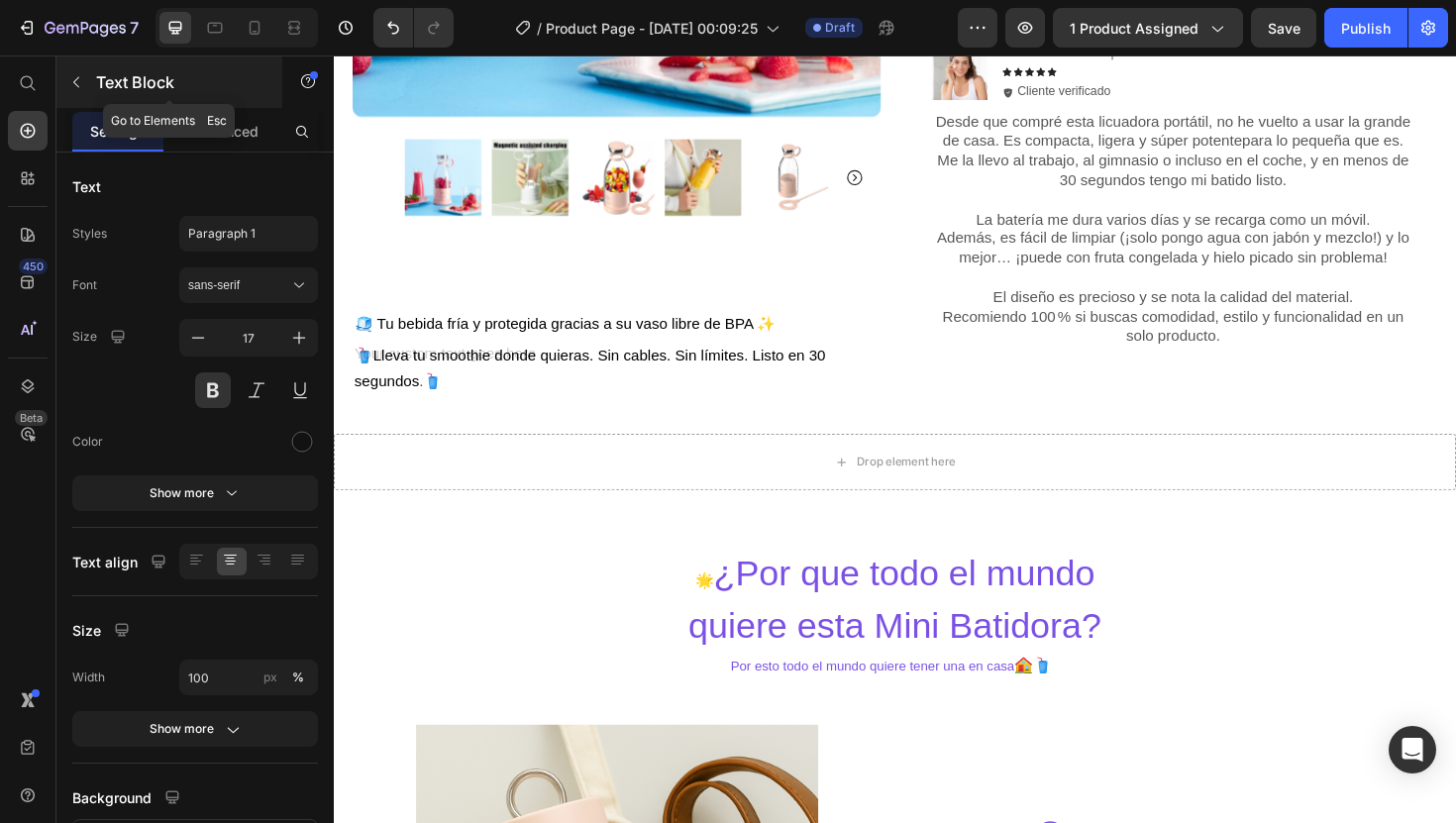 click at bounding box center (76, 82) 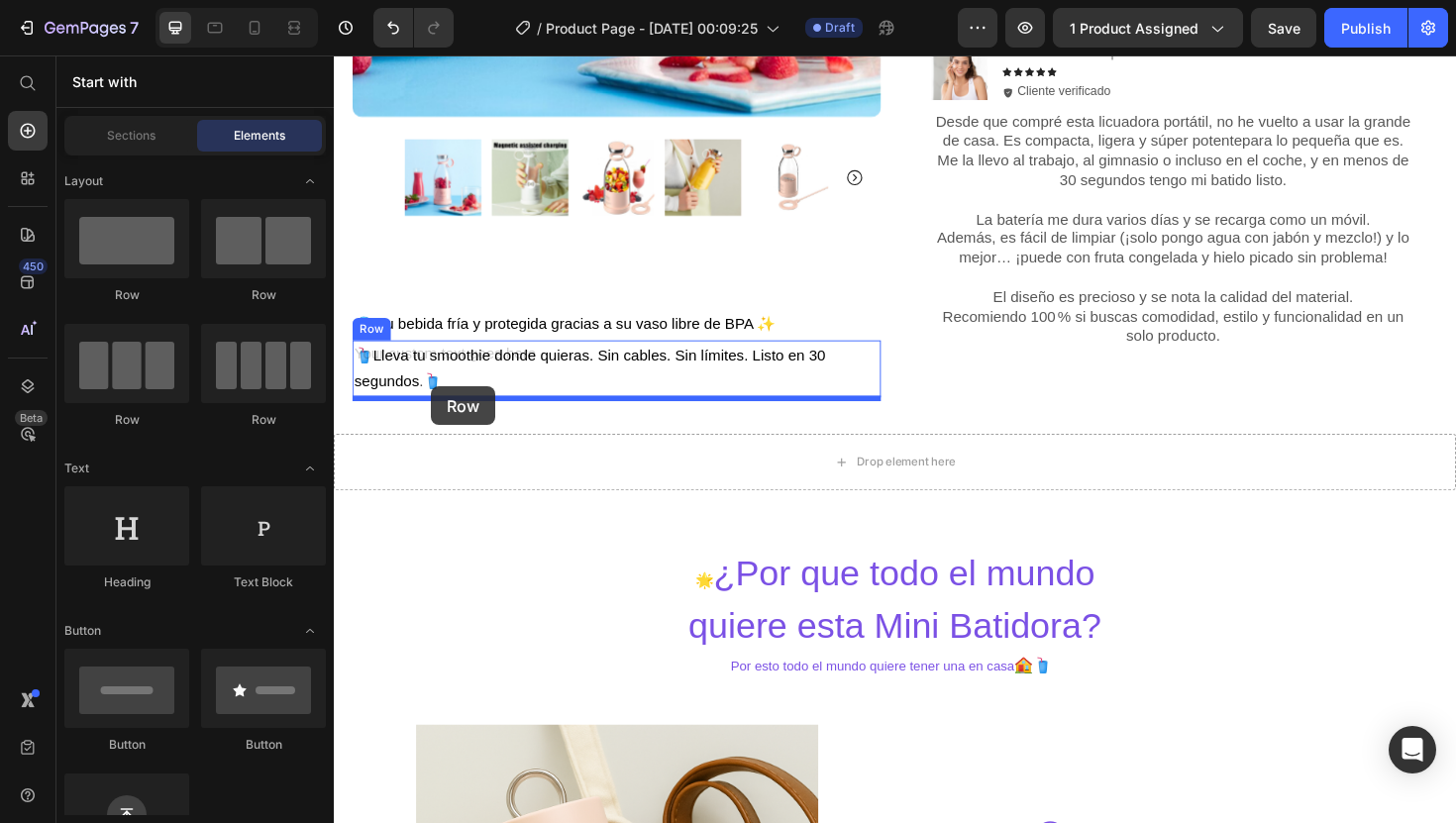 drag, startPoint x: 468, startPoint y: 330, endPoint x: 437, endPoint y: 406, distance: 82.07923 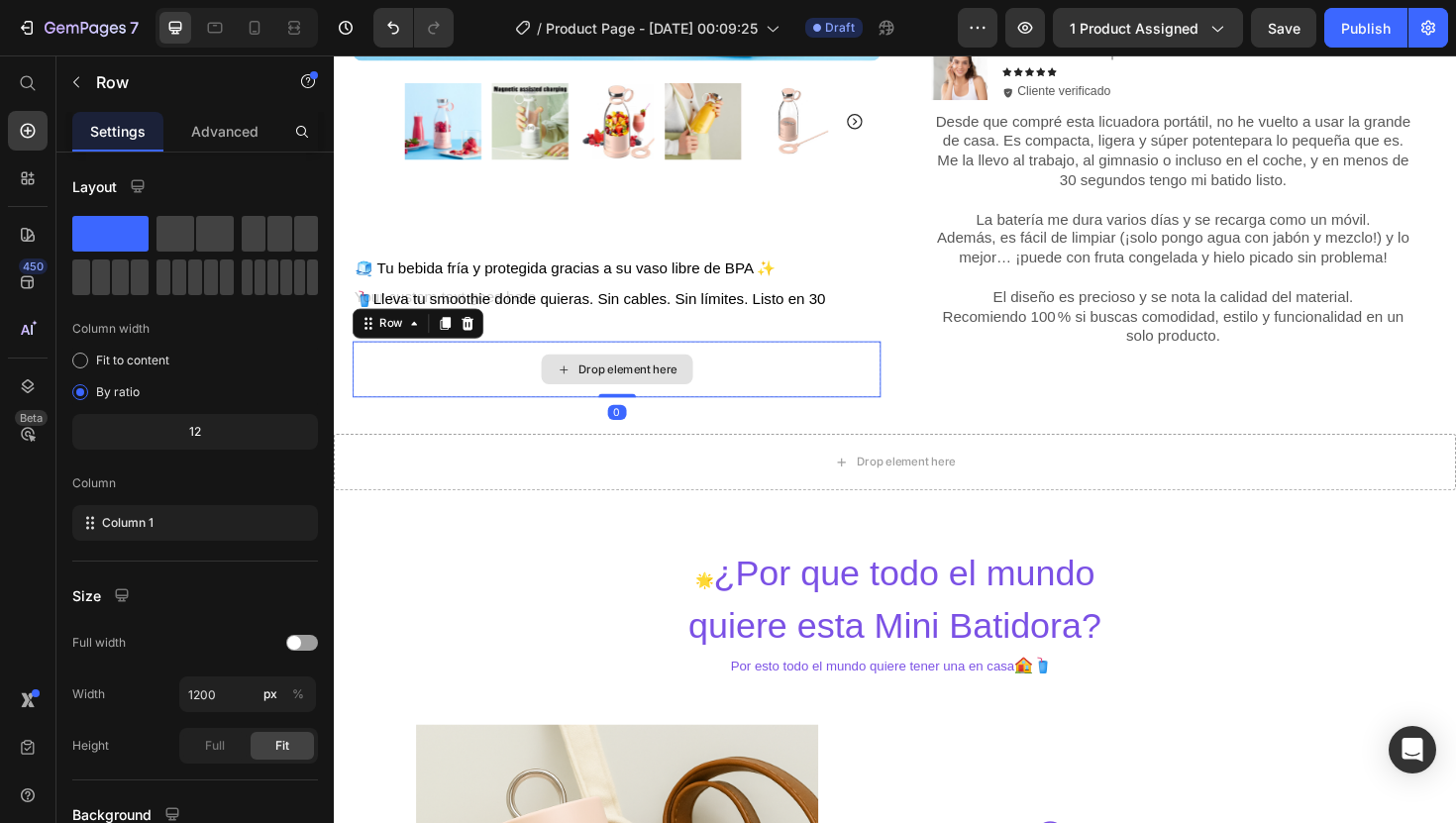 click on "Drop element here" at bounding box center [633, 388] 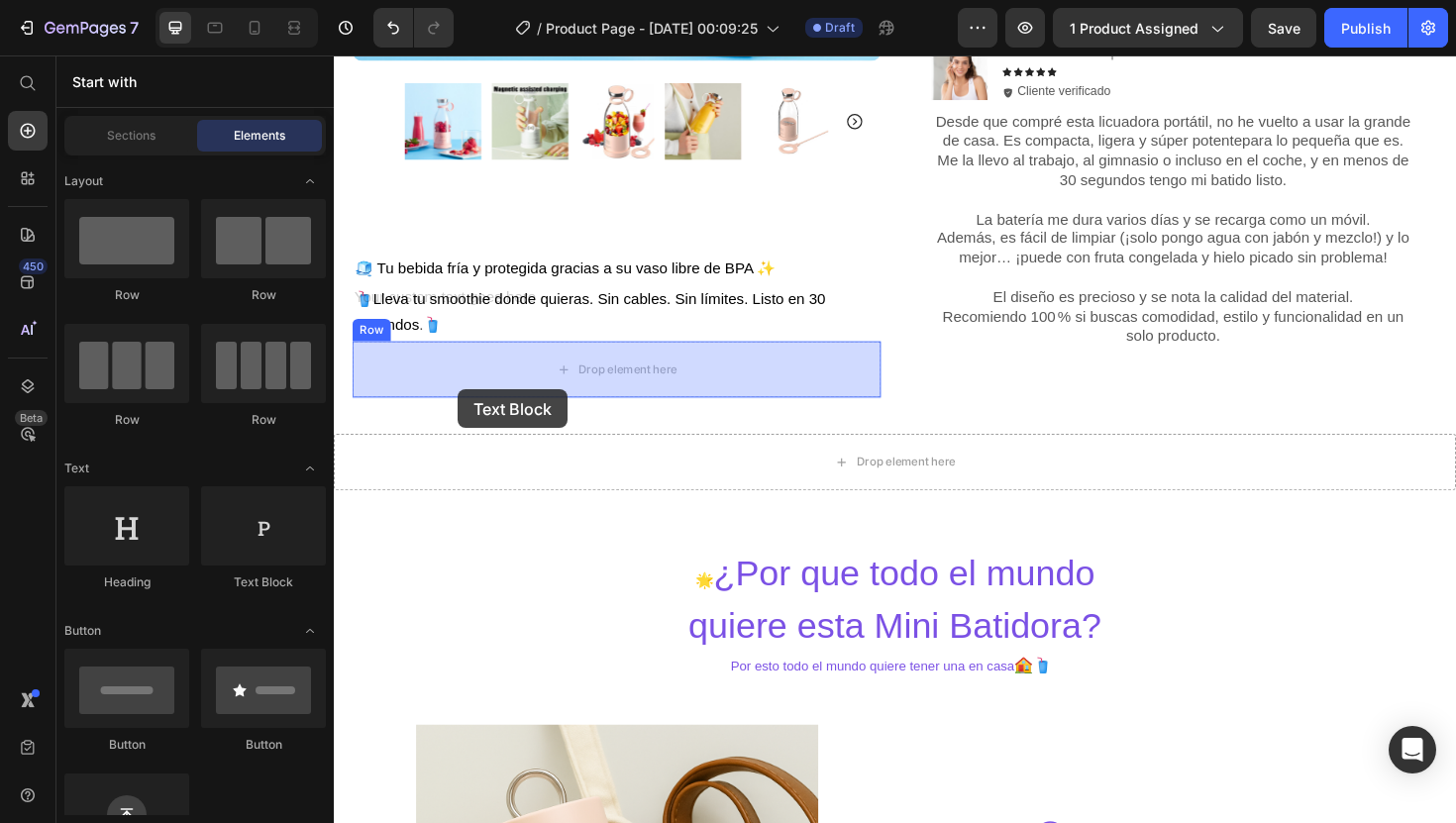drag, startPoint x: 610, startPoint y: 605, endPoint x: 481, endPoint y: 391, distance: 249.87397 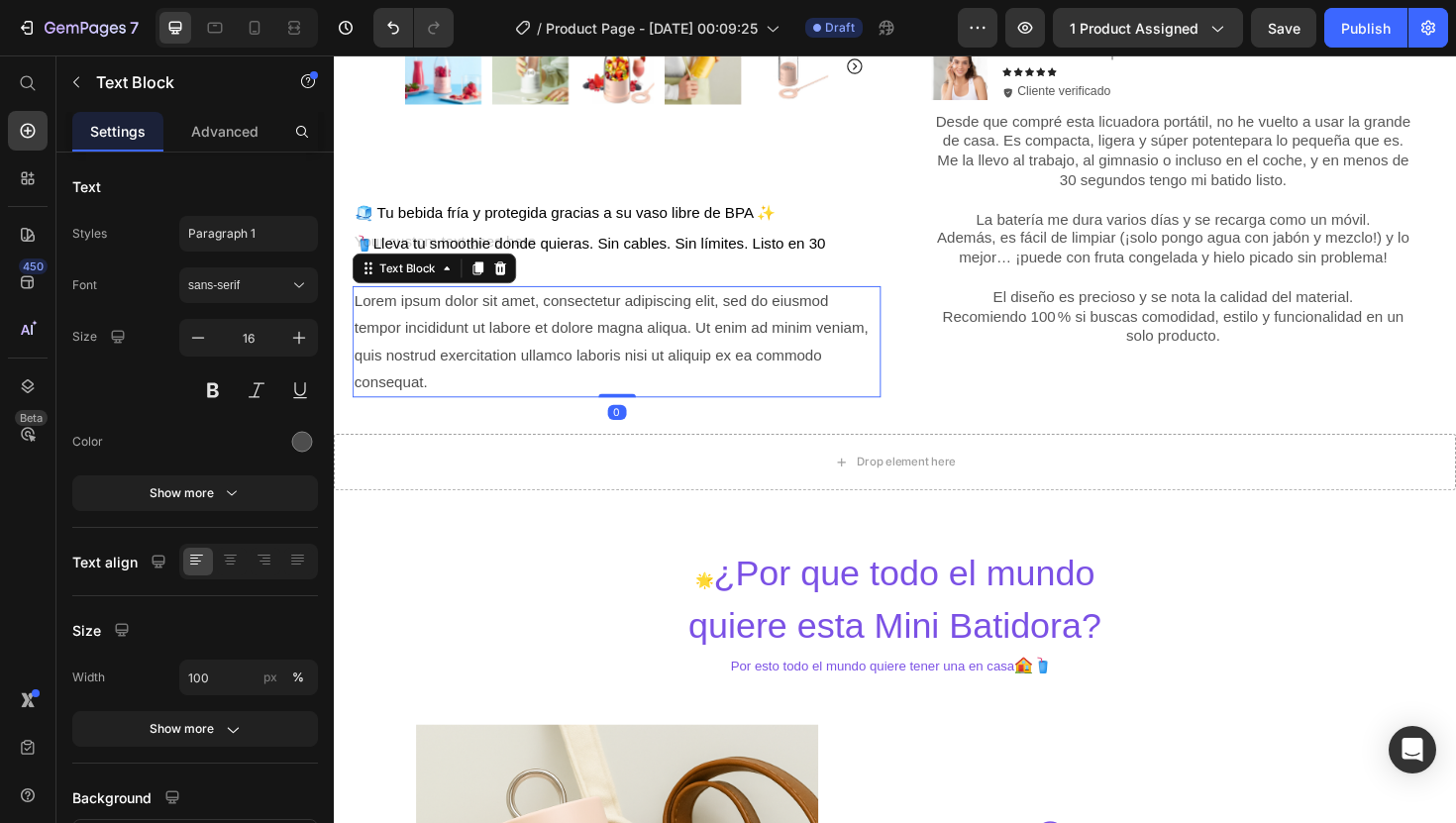 click on "Lorem ipsum dolor sit amet, consectetur adipiscing elit, sed do eiusmod tempor incididunt ut labore et dolore magna aliqua. Ut enim ad minim veniam, quis nostrud exercitation ullamco laboris nisi ut aliquip ex ea commodo consequat." at bounding box center (633, 359) 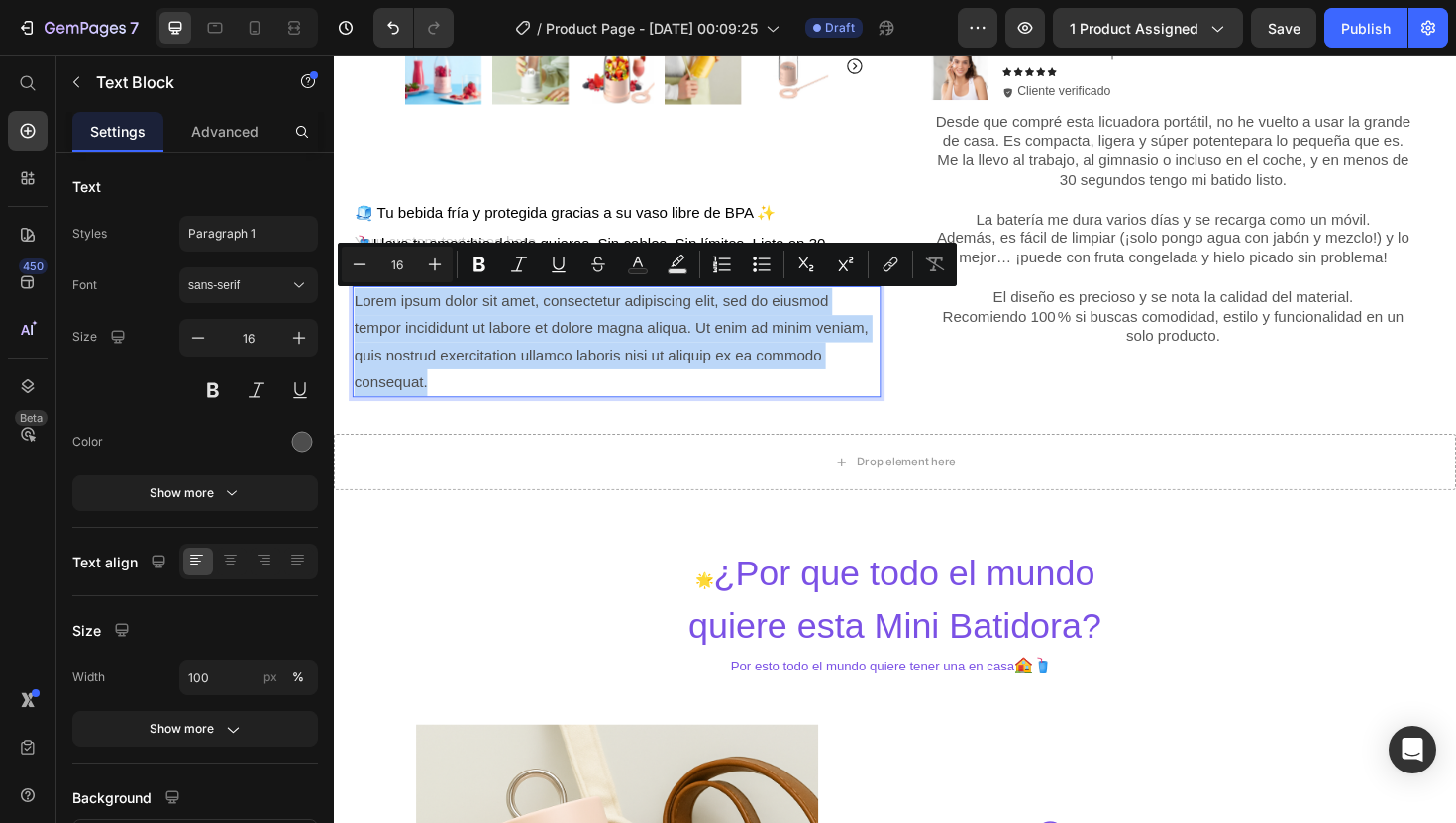 drag, startPoint x: 430, startPoint y: 402, endPoint x: 367, endPoint y: 317, distance: 105.8017 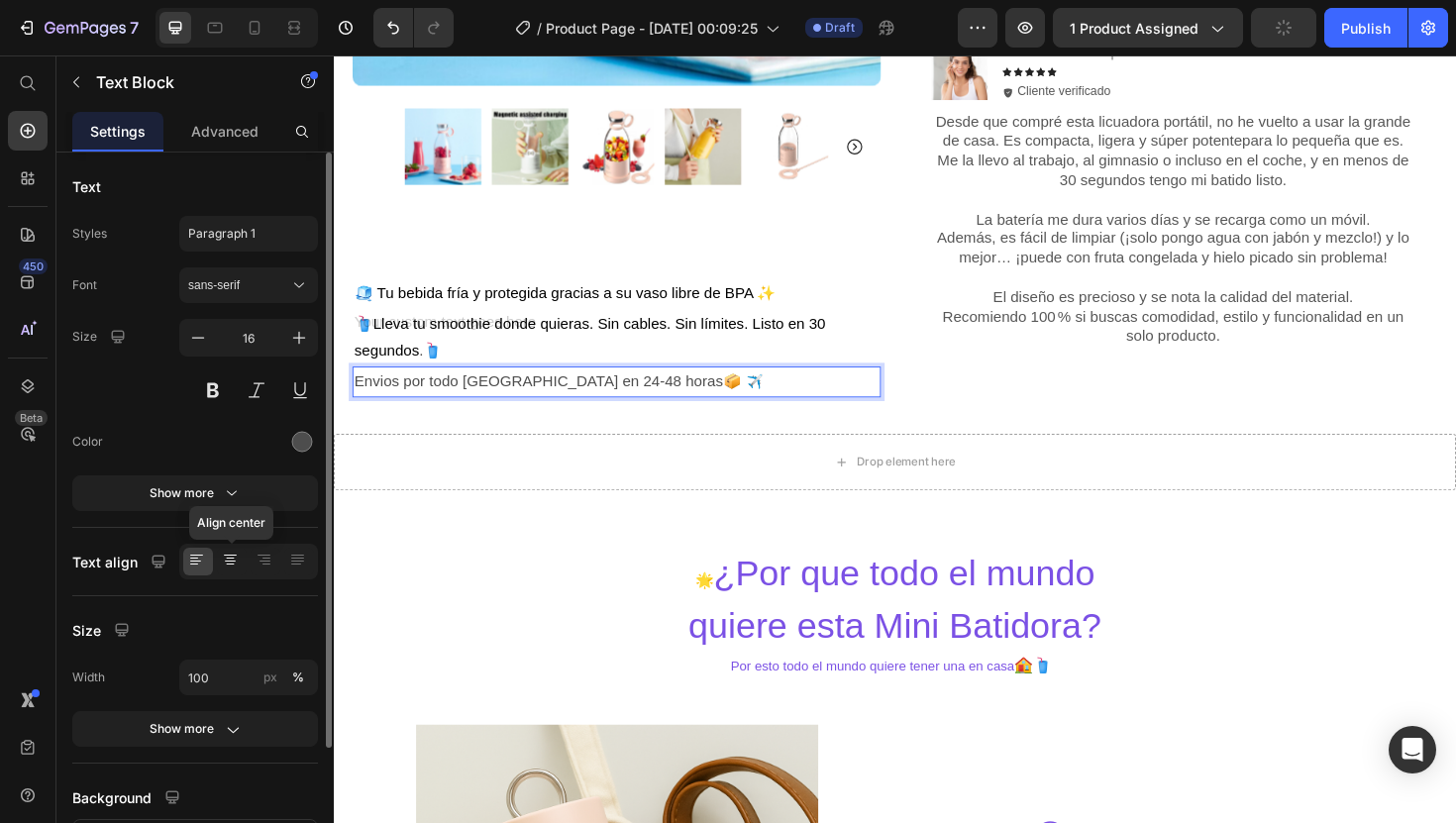click 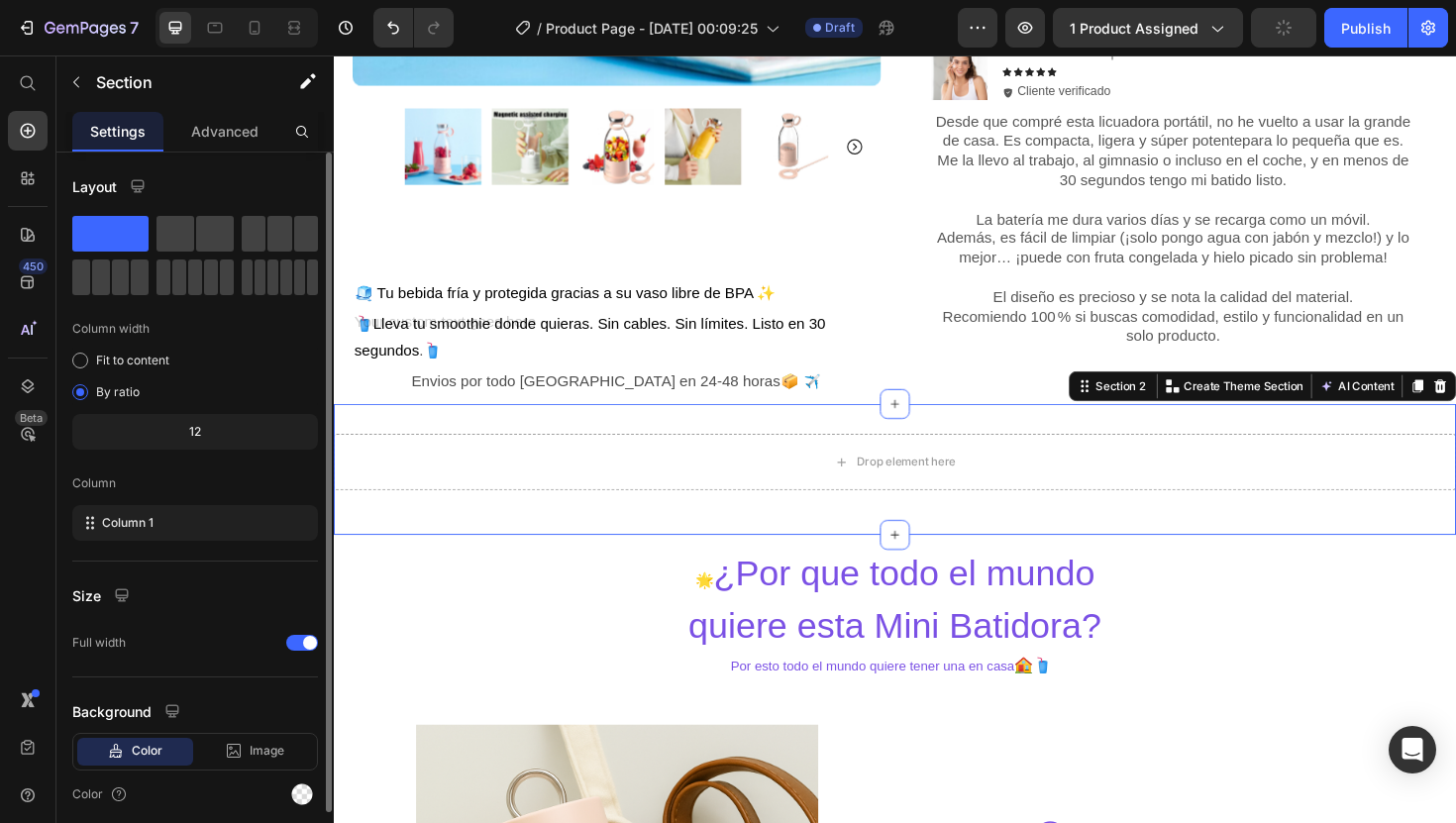 click on "Drop element here Row Section 2   You can create reusable sections Create Theme Section AI Content Write with [PERSON_NAME] What would you like to describe here? Tone and Voice Persuasive Product Getting products... Show more Generate" at bounding box center (928, 494) 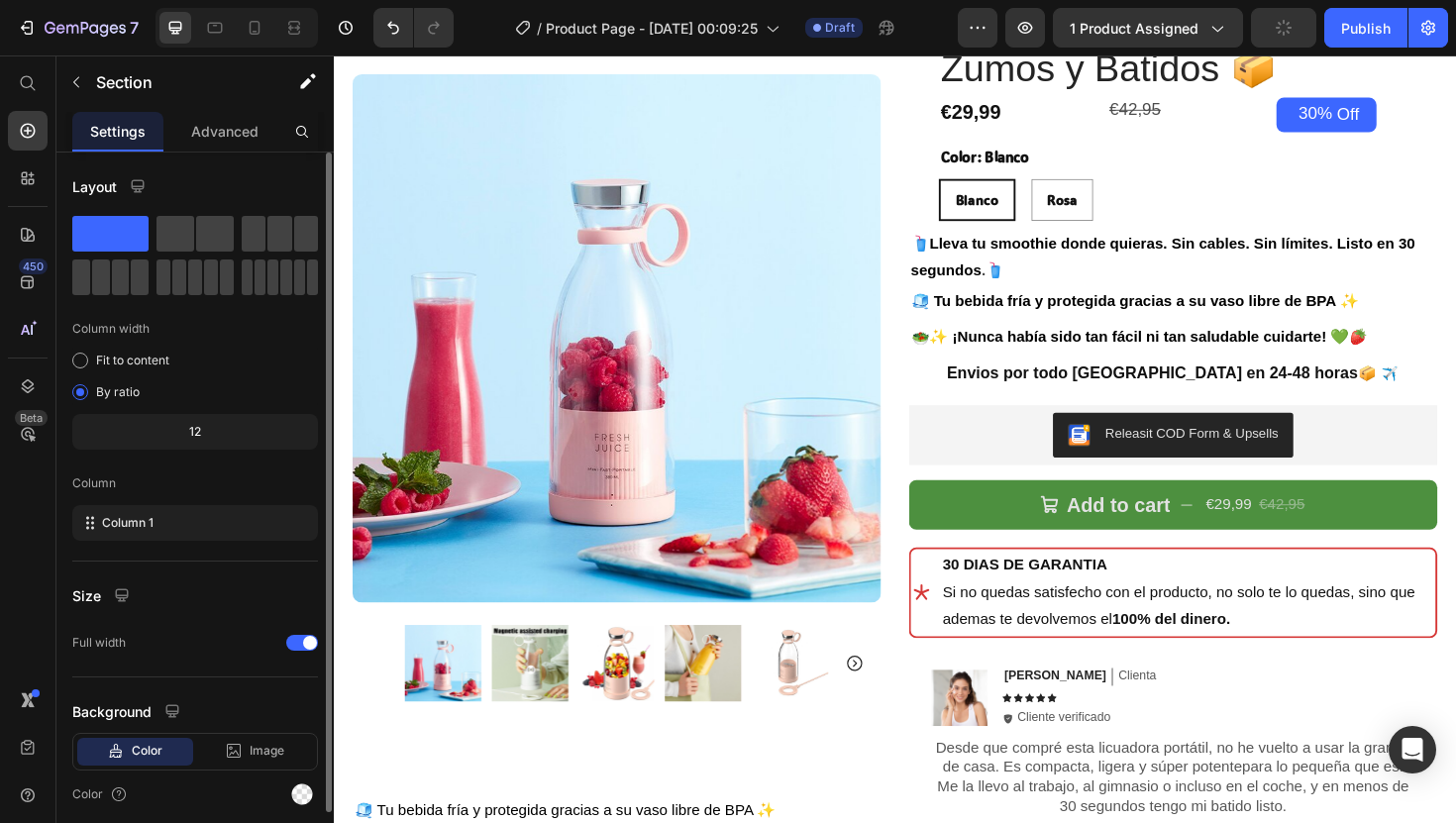 scroll, scrollTop: 197, scrollLeft: 0, axis: vertical 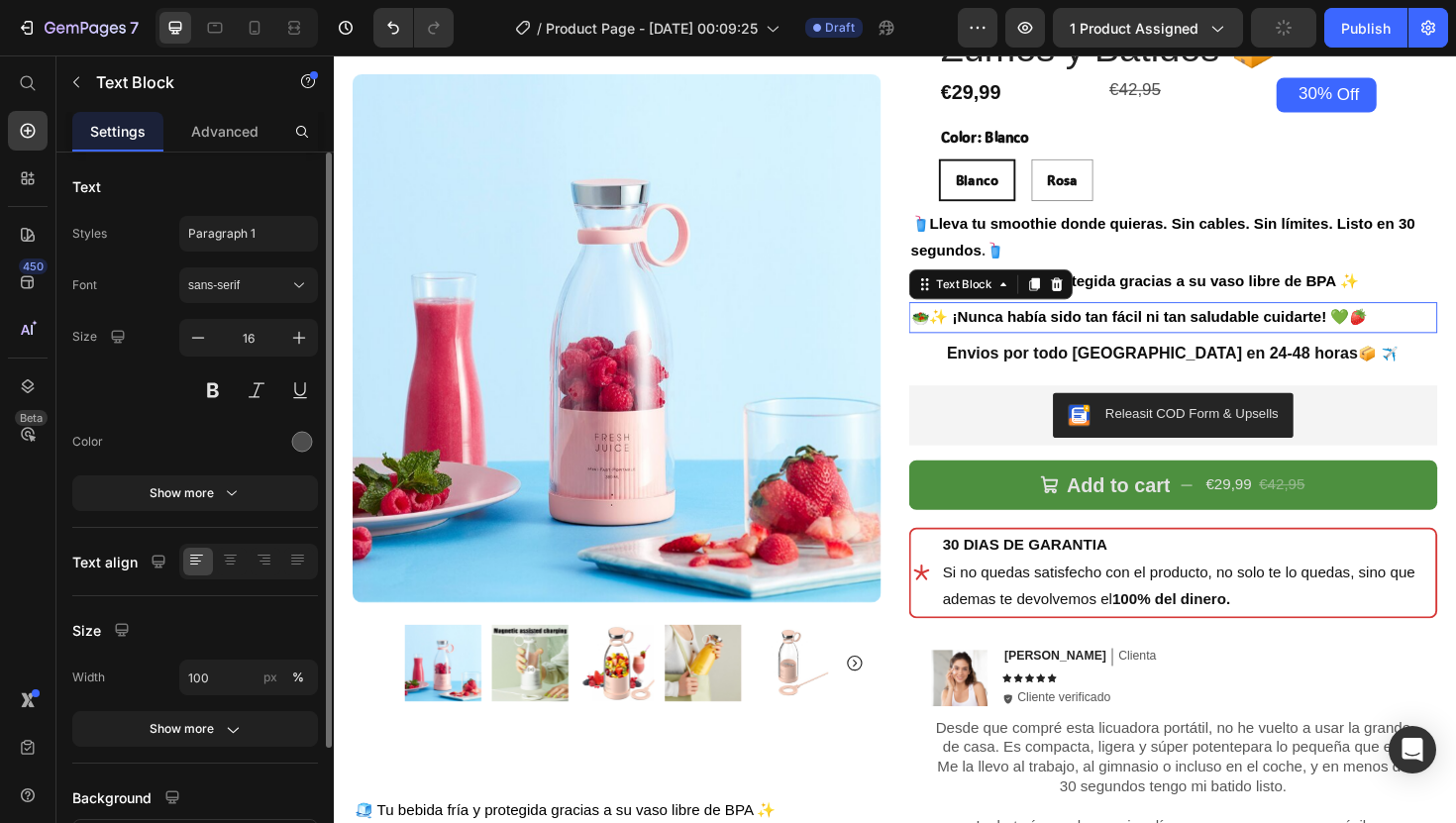 click on "🥗✨ ¡Nunca había sido tan fácil ni tan saludable cuidarte! 💚🍓" at bounding box center (1222, 333) 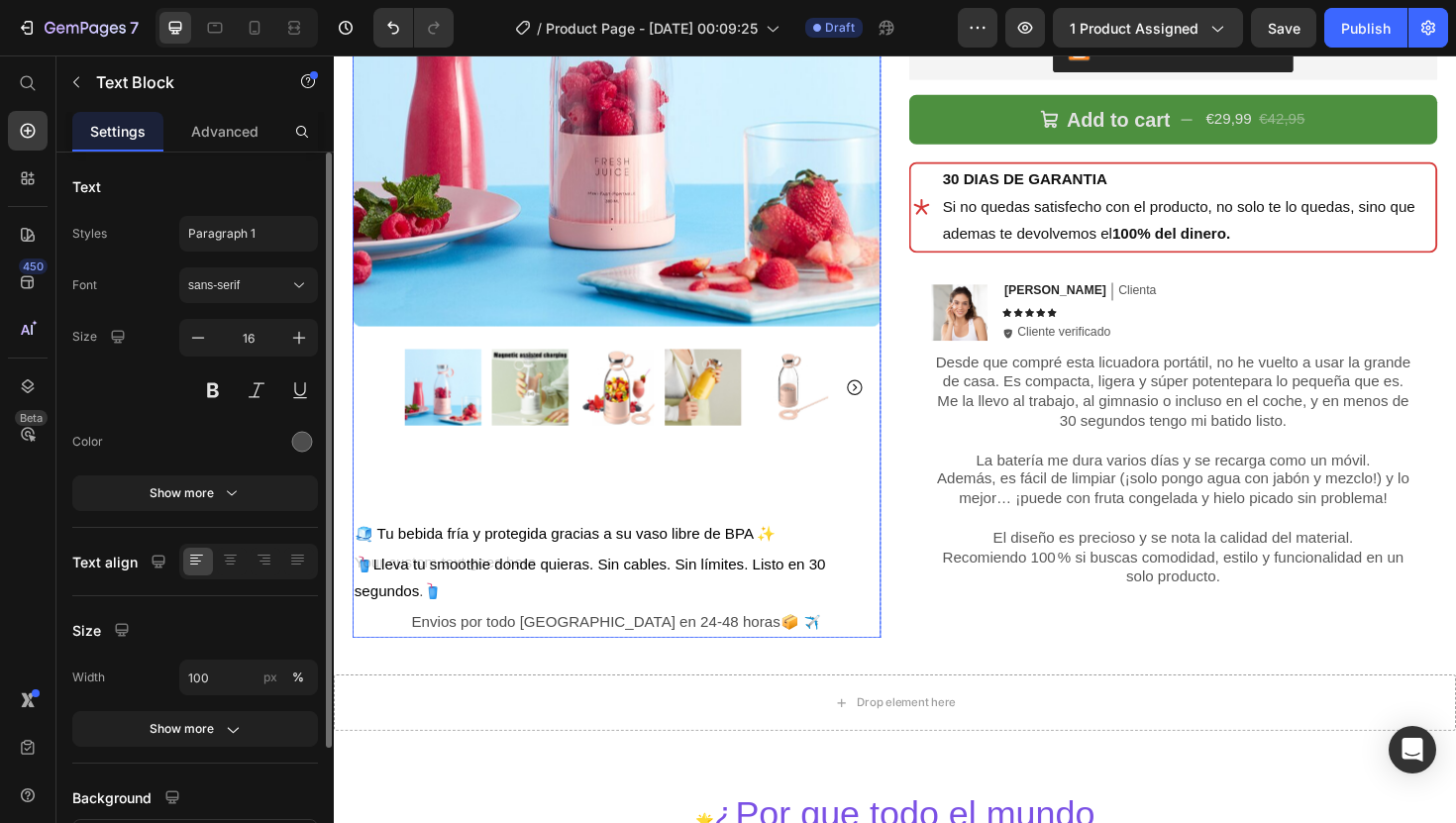scroll, scrollTop: 646, scrollLeft: 0, axis: vertical 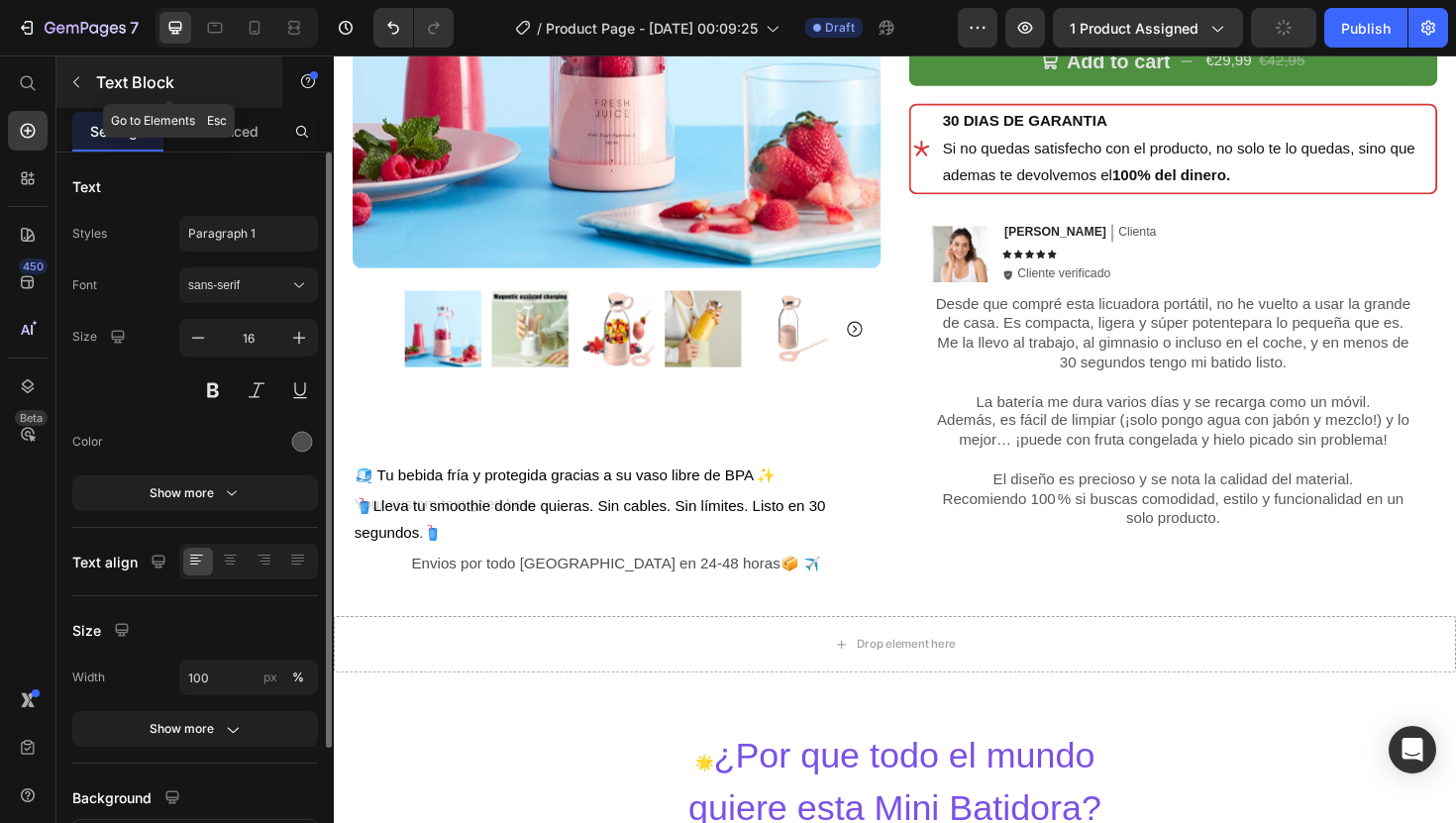 click on "Text Block" at bounding box center (180, 82) 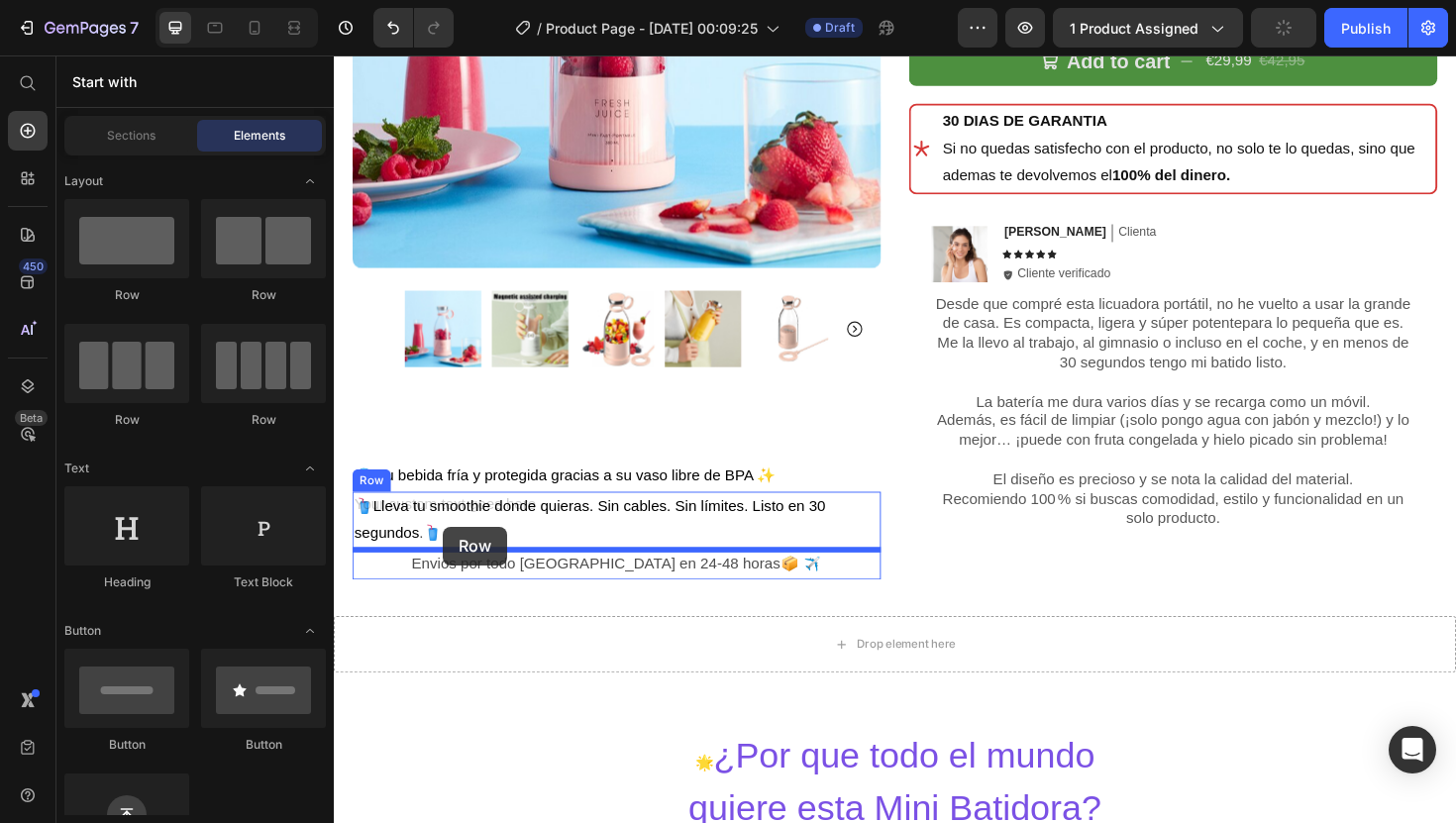 drag, startPoint x: 452, startPoint y: 304, endPoint x: 450, endPoint y: 555, distance: 251.008 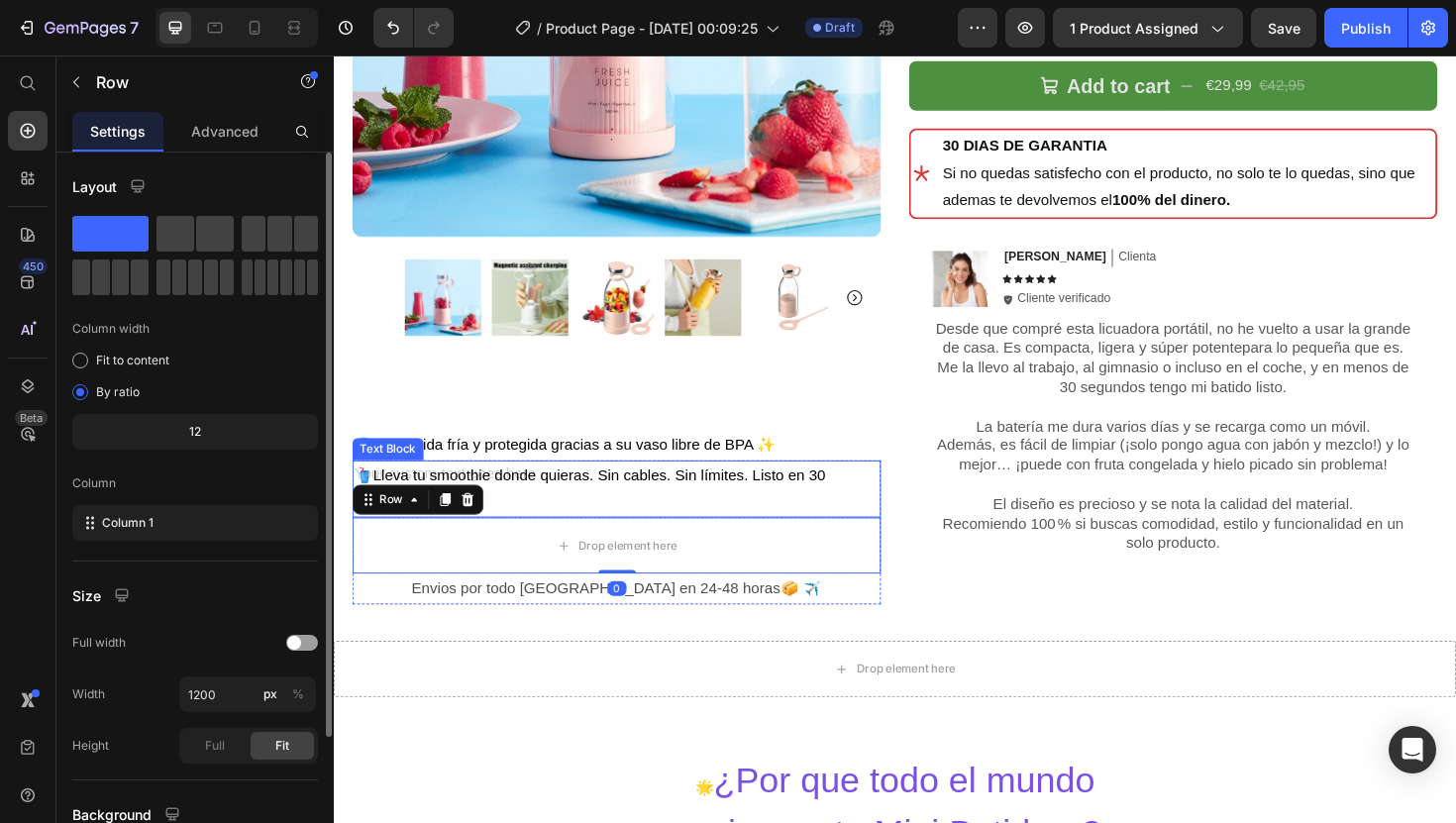 scroll, scrollTop: 618, scrollLeft: 0, axis: vertical 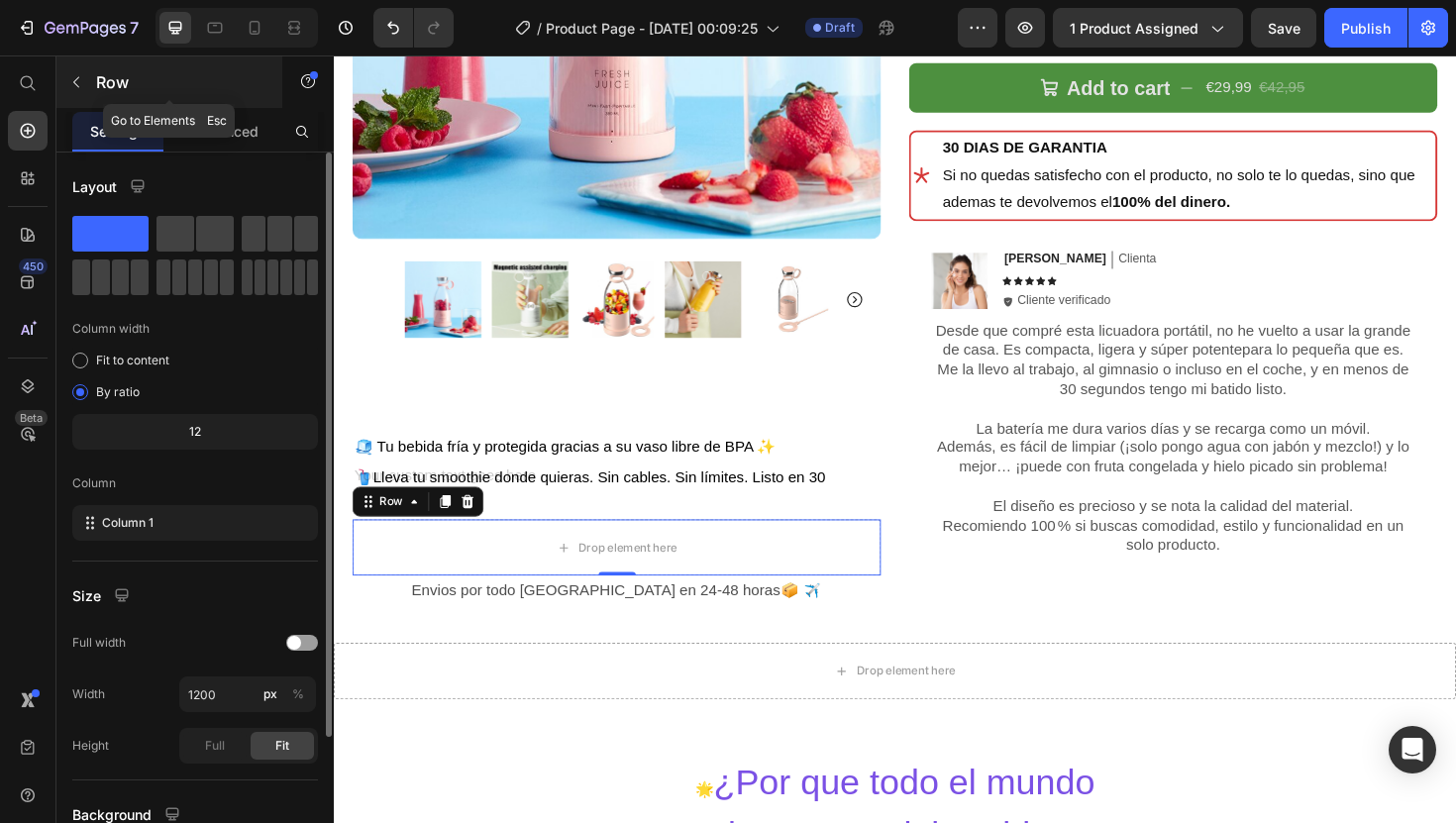 click on "Row" at bounding box center [180, 82] 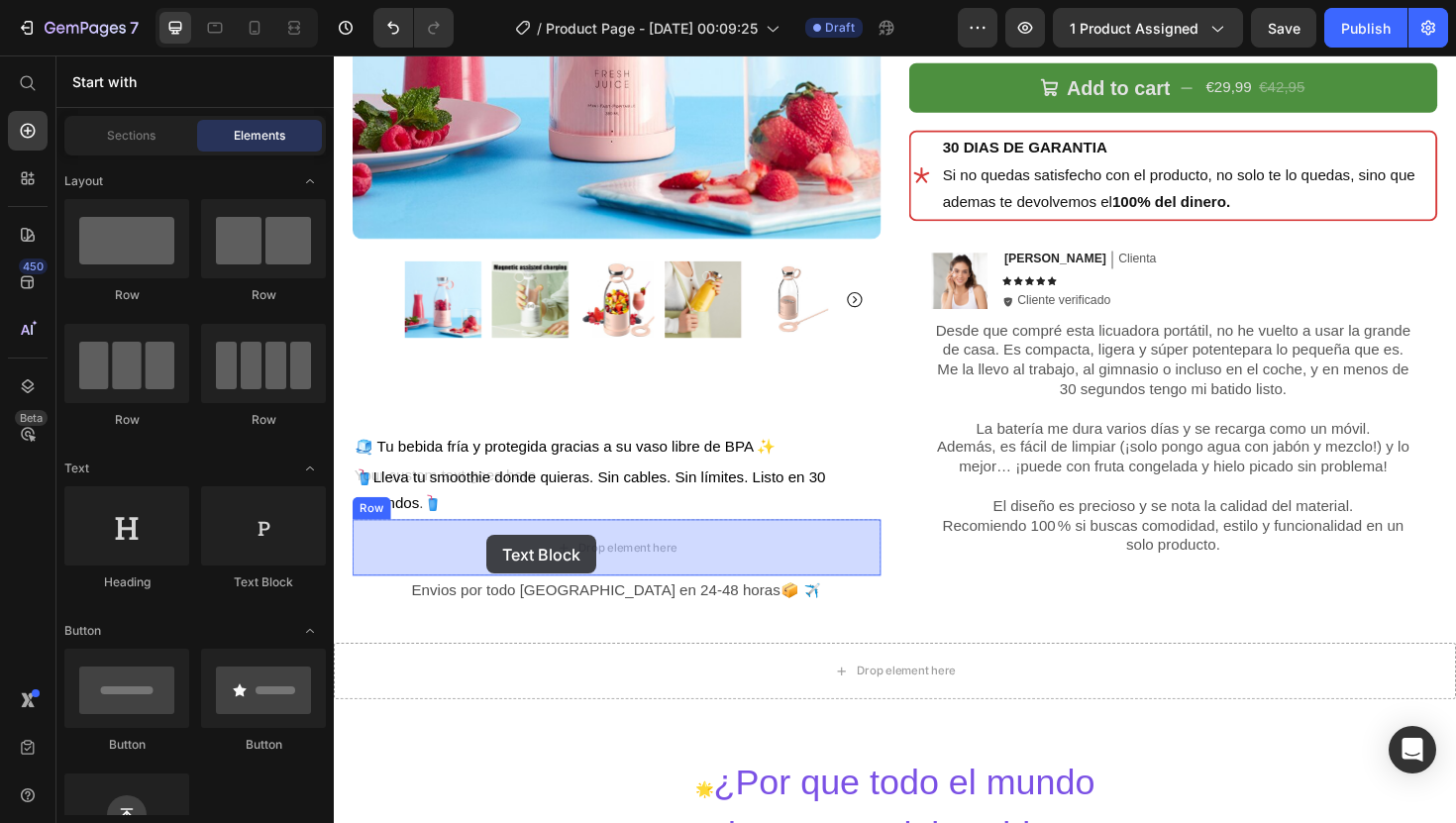 drag, startPoint x: 617, startPoint y: 561, endPoint x: 497, endPoint y: 565, distance: 120.0666 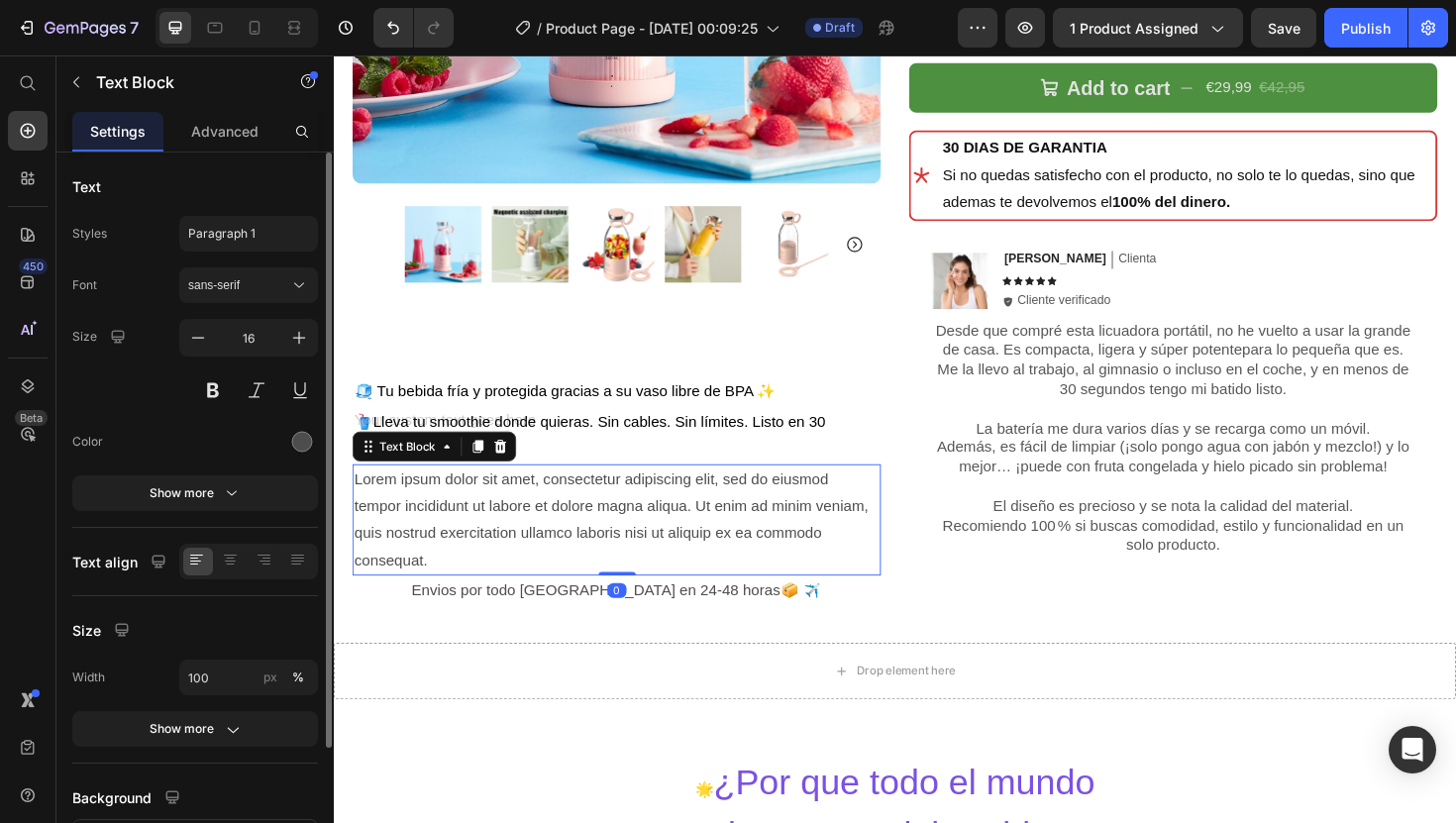 click on "Lorem ipsum dolor sit amet, consectetur adipiscing elit, sed do eiusmod tempor incididunt ut labore et dolore magna aliqua. Ut enim ad minim veniam, quis nostrud exercitation ullamco laboris nisi ut aliquip ex ea commodo consequat." at bounding box center [633, 547] 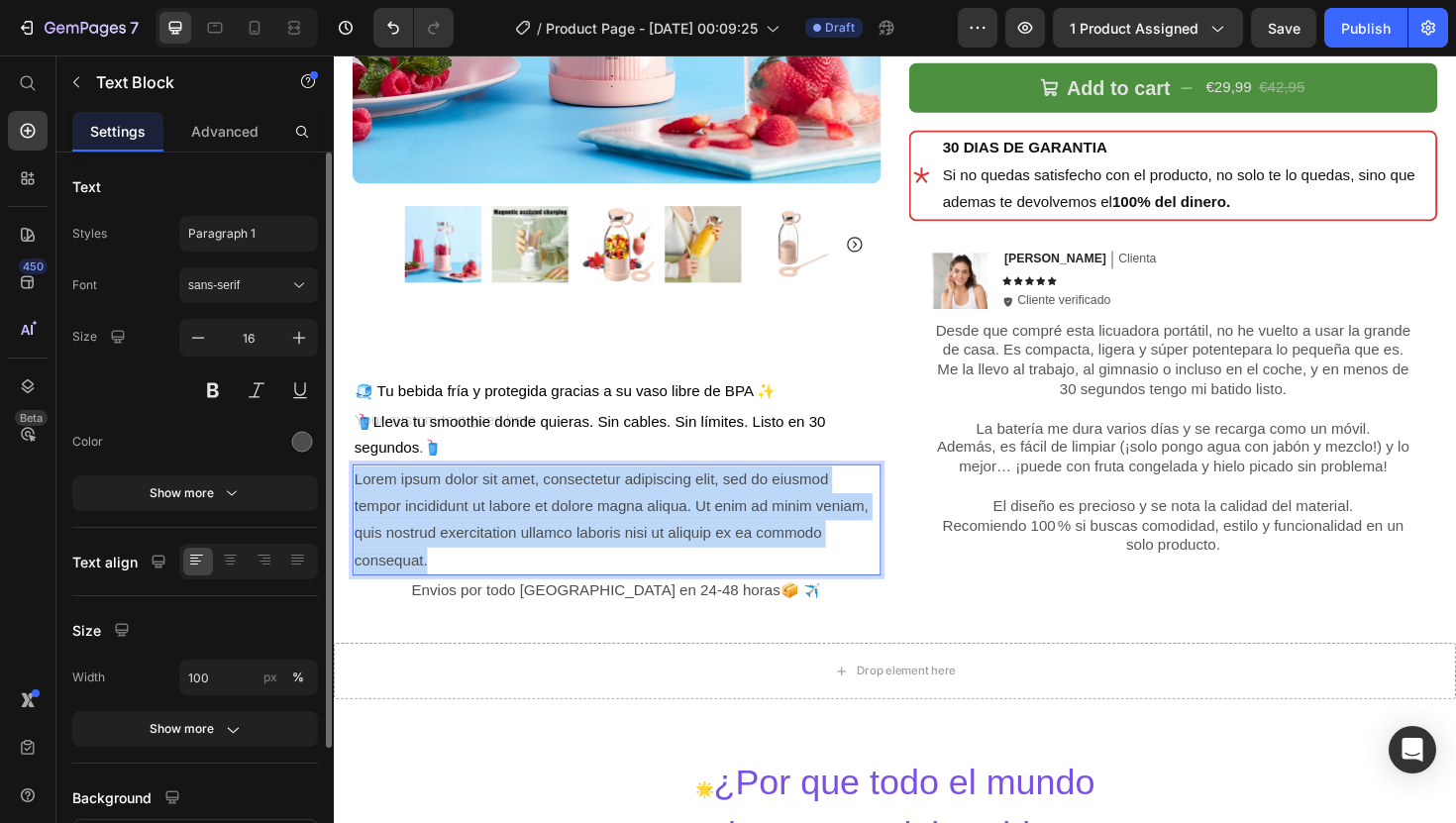 drag, startPoint x: 432, startPoint y: 585, endPoint x: 359, endPoint y: 505, distance: 108.300508 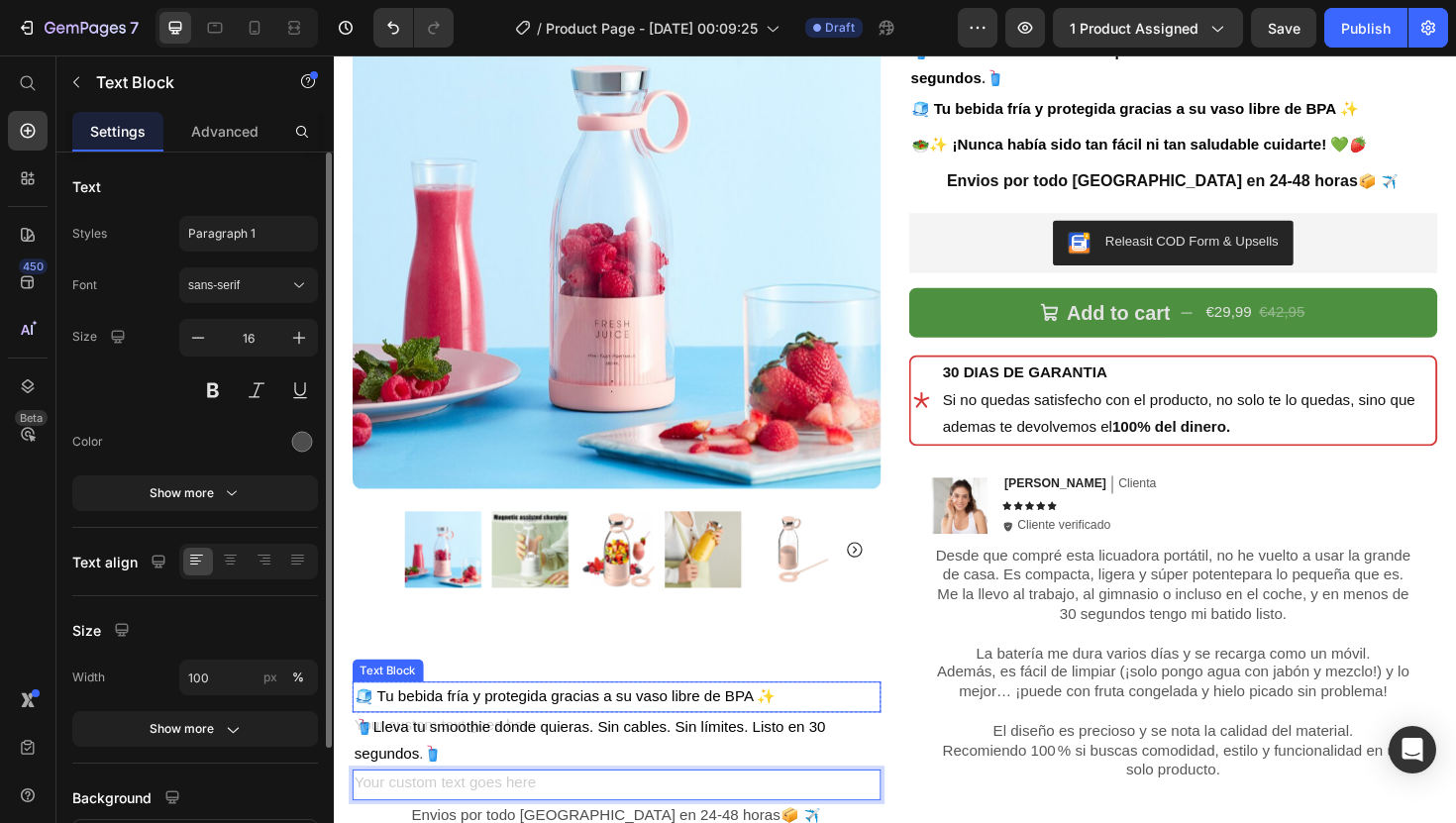 scroll, scrollTop: 249, scrollLeft: 0, axis: vertical 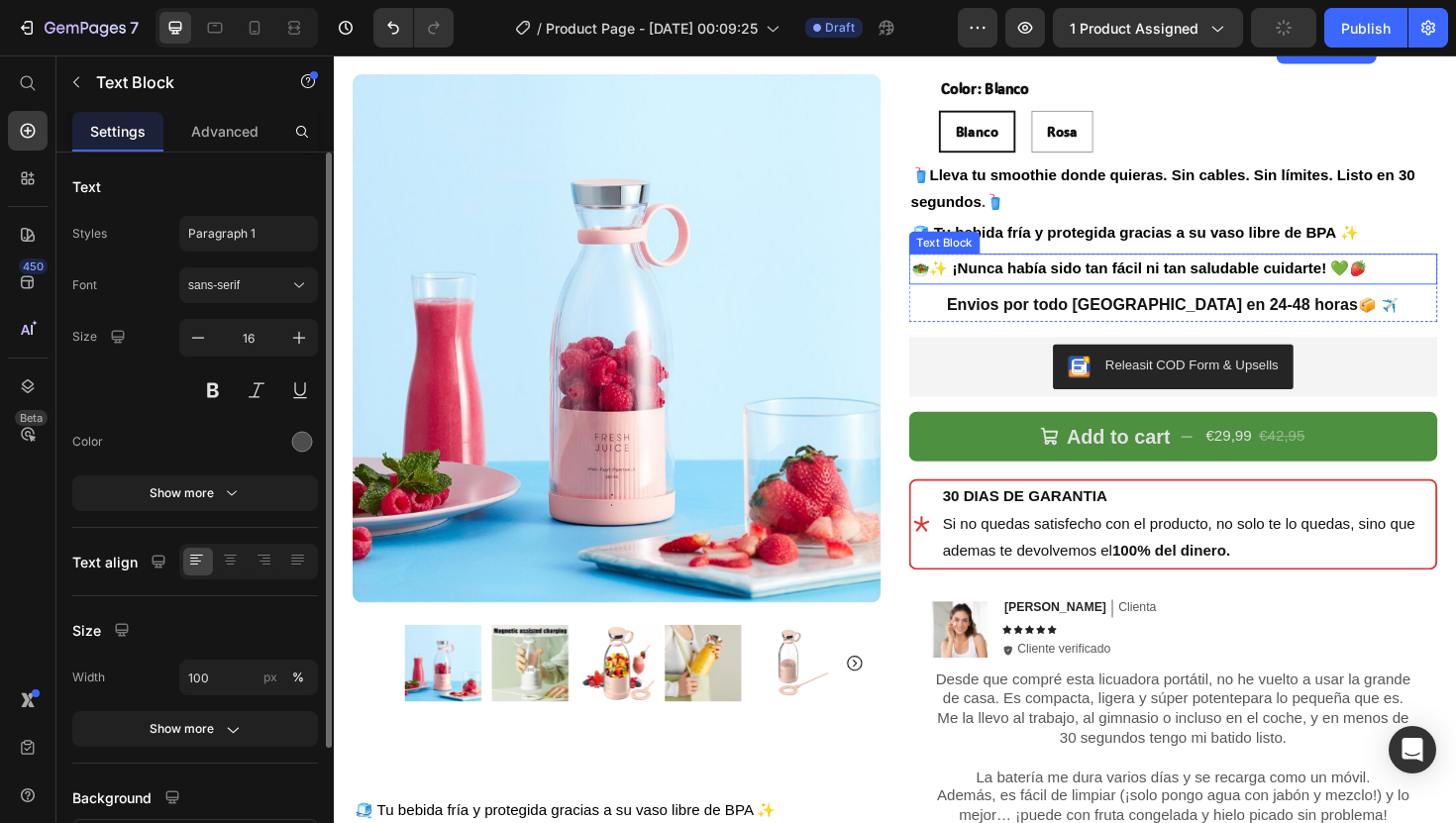 click on "🥗✨ ¡Nunca había sido tan fácil ni tan saludable cuidarte! 💚🍓" at bounding box center [1187, 280] 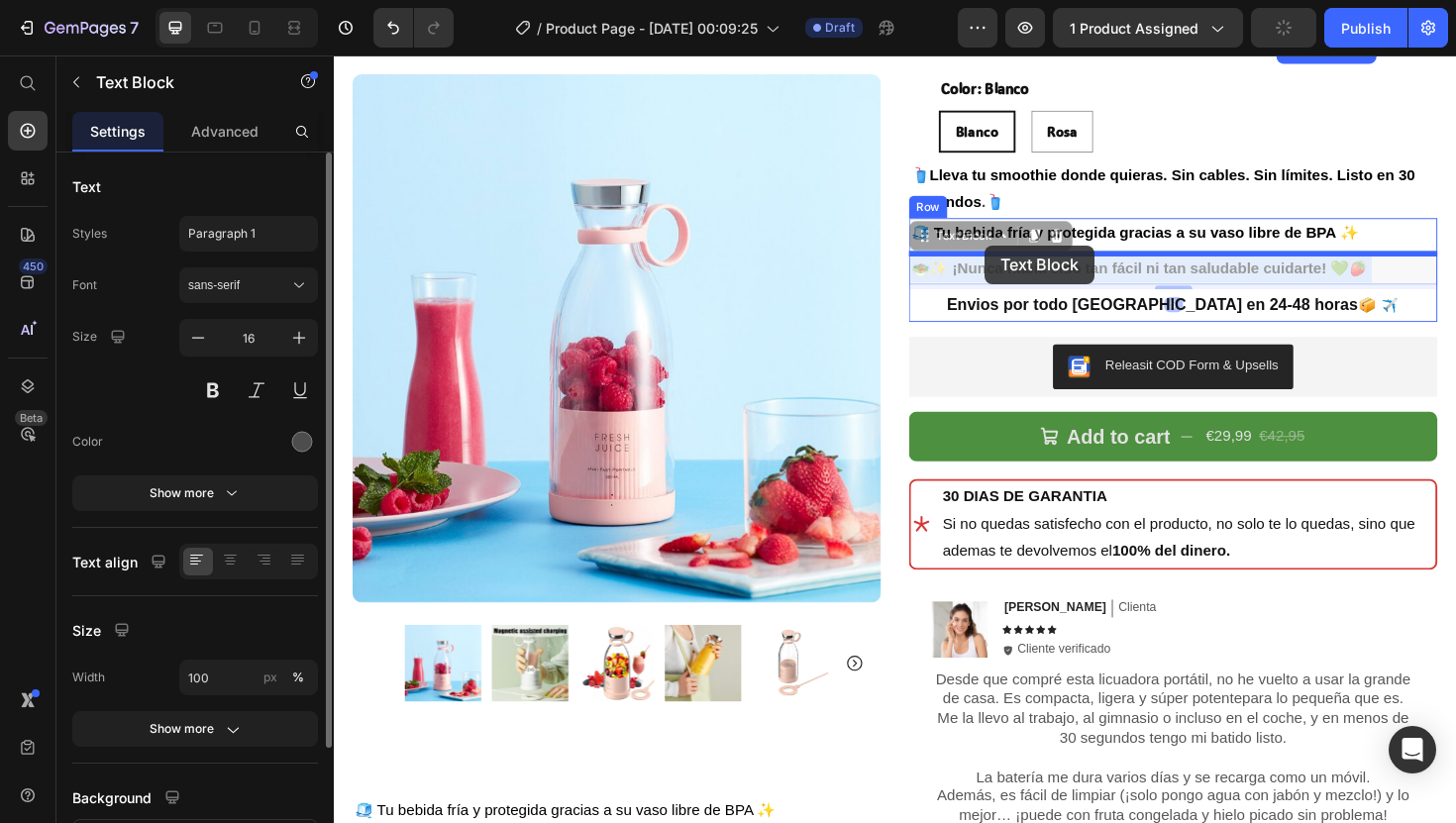 drag, startPoint x: 1412, startPoint y: 281, endPoint x: 1010, endPoint y: 262, distance: 402.44875 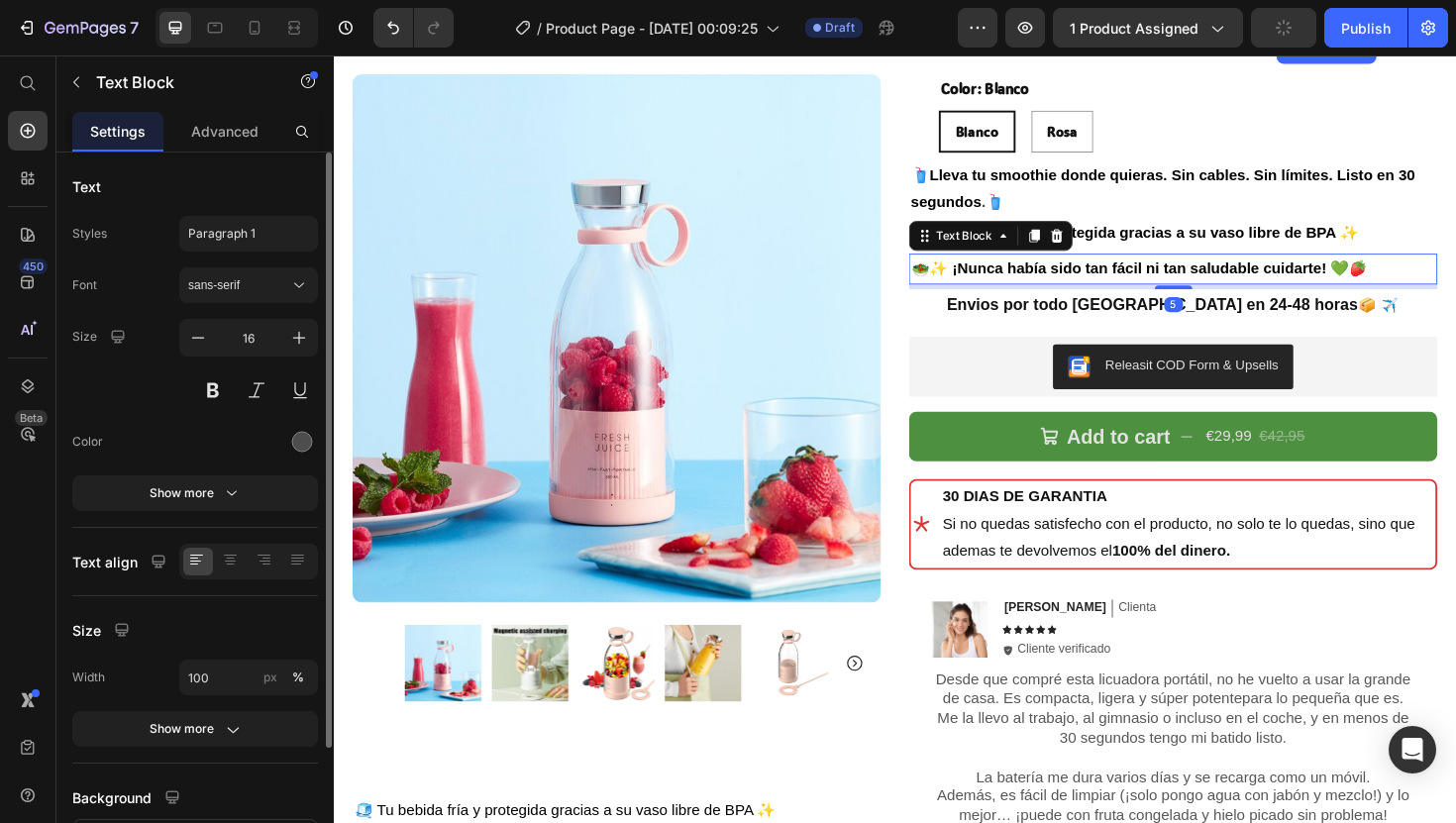 click on "🥗✨ ¡Nunca había sido tan fácil ni tan saludable cuidarte! 💚🍓" at bounding box center (1187, 280) 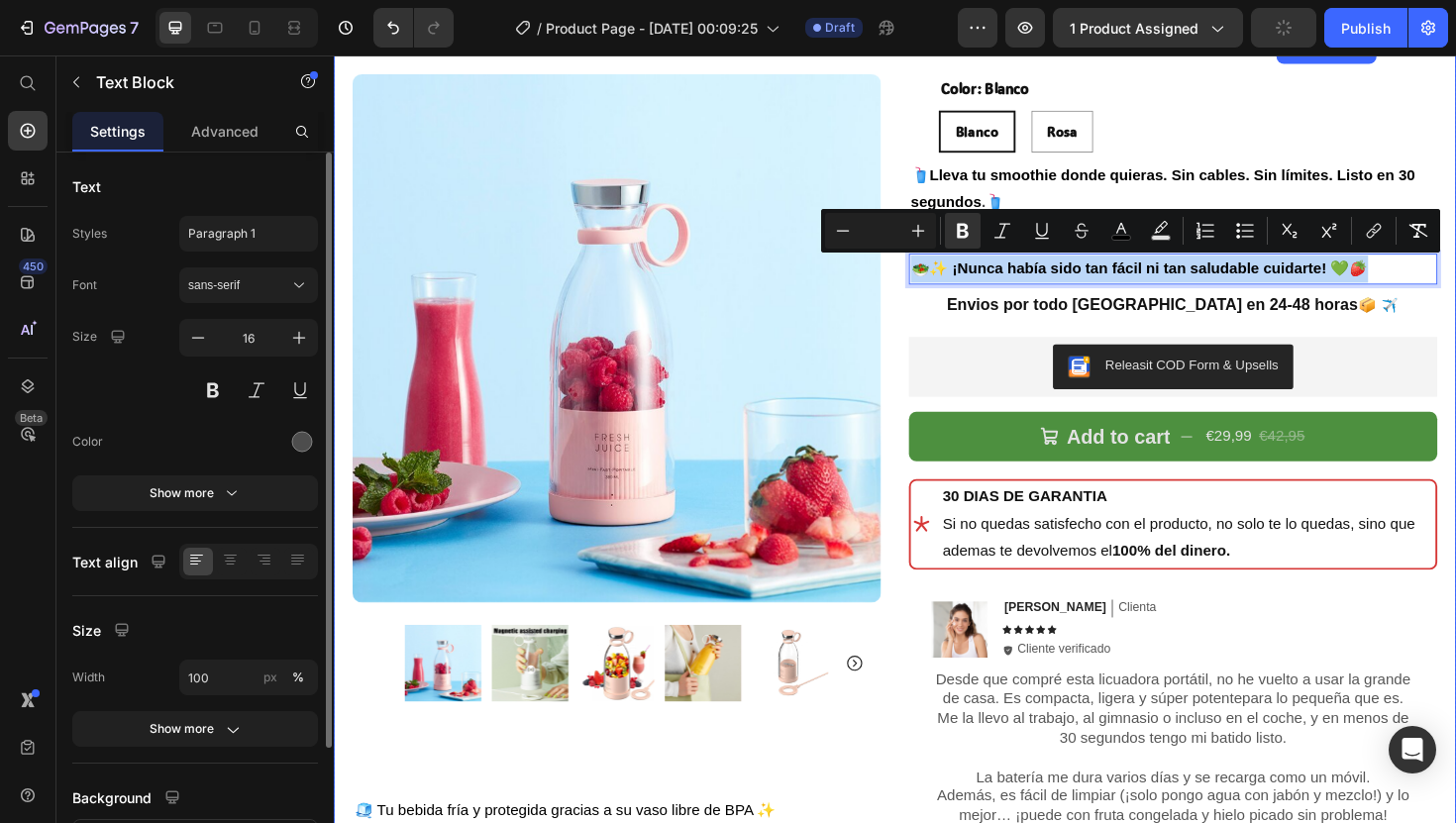 drag, startPoint x: 1408, startPoint y: 282, endPoint x: 919, endPoint y: 268, distance: 489.20037 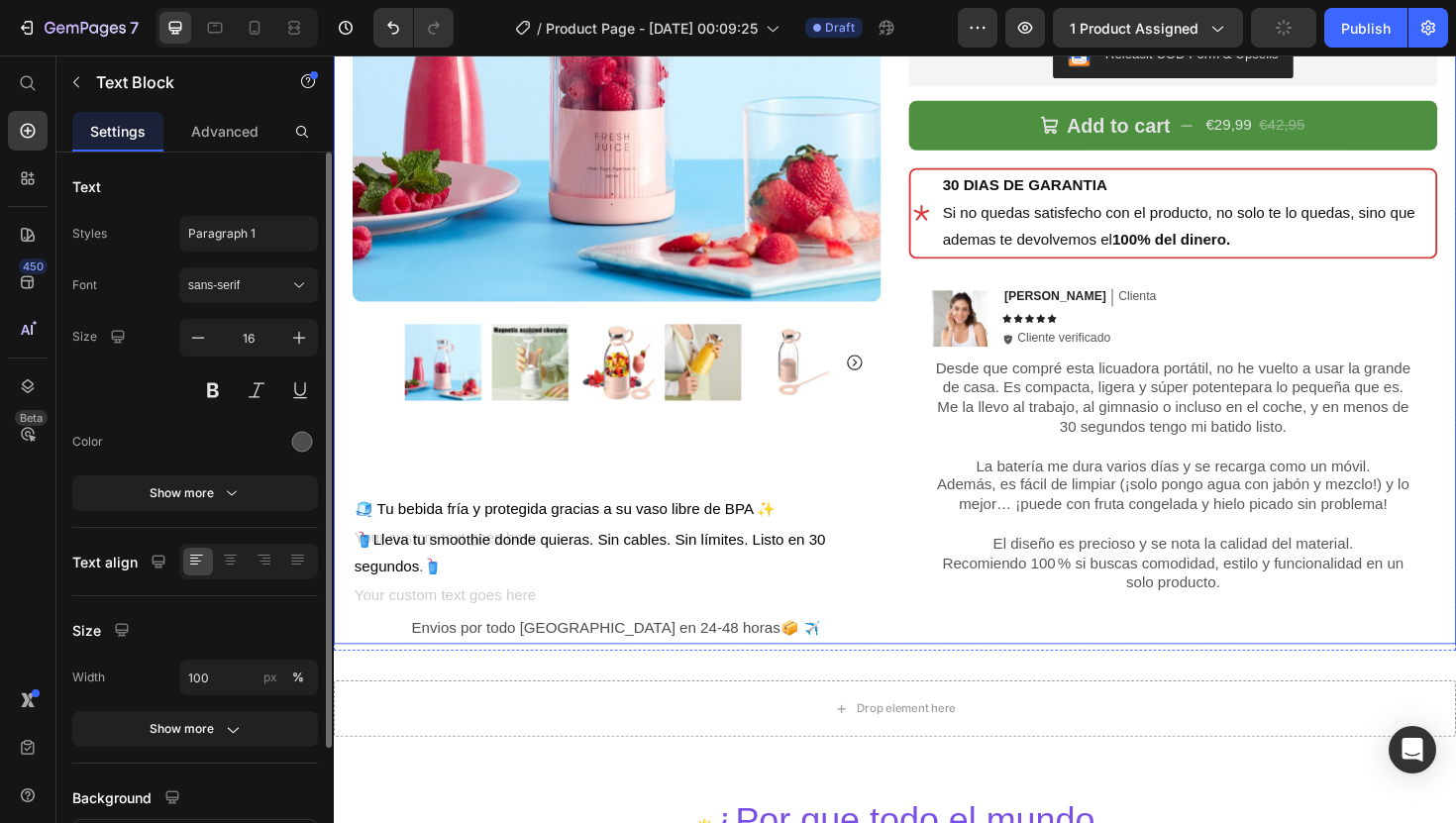 scroll, scrollTop: 593, scrollLeft: 0, axis: vertical 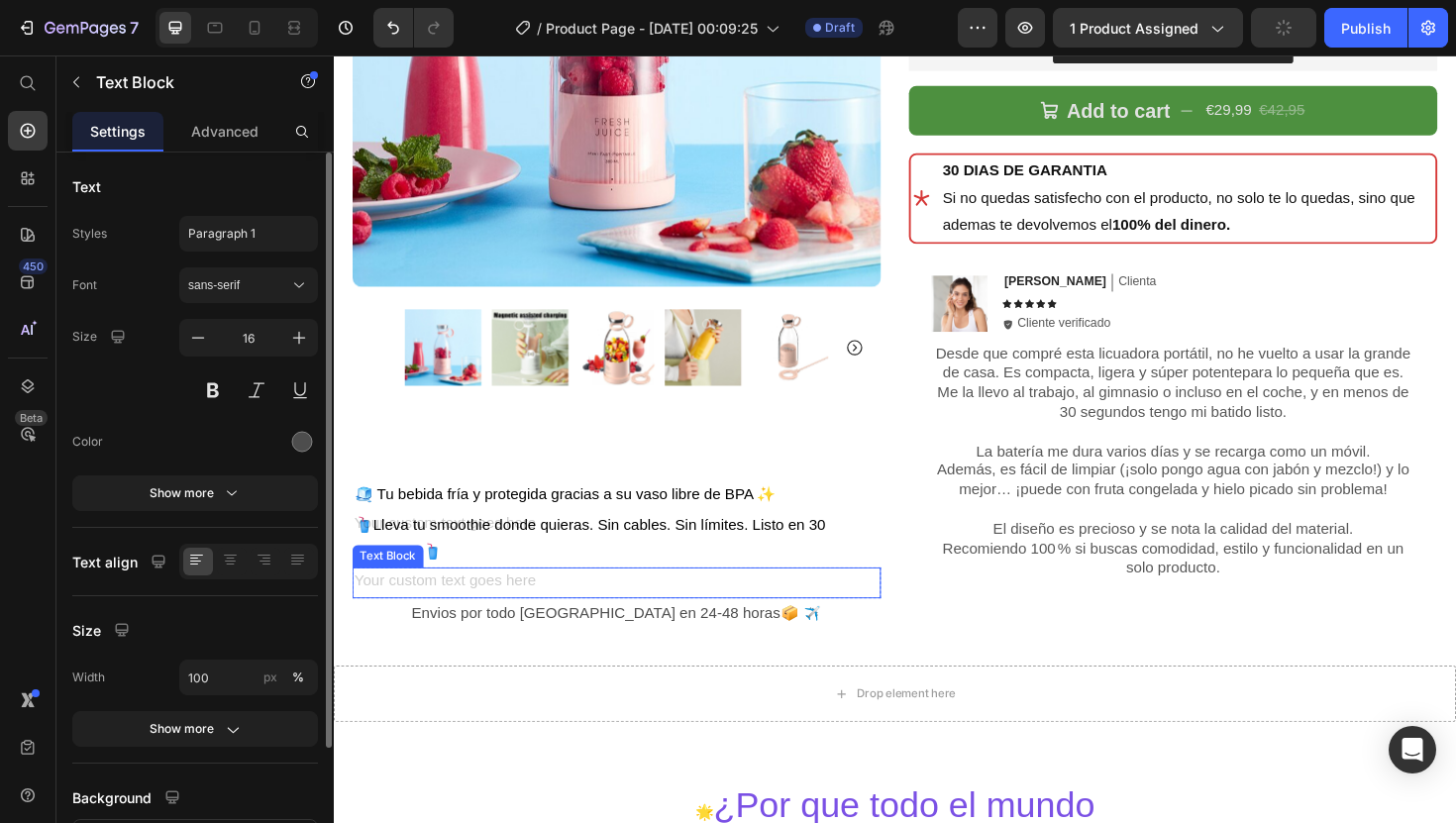 click at bounding box center [633, 614] 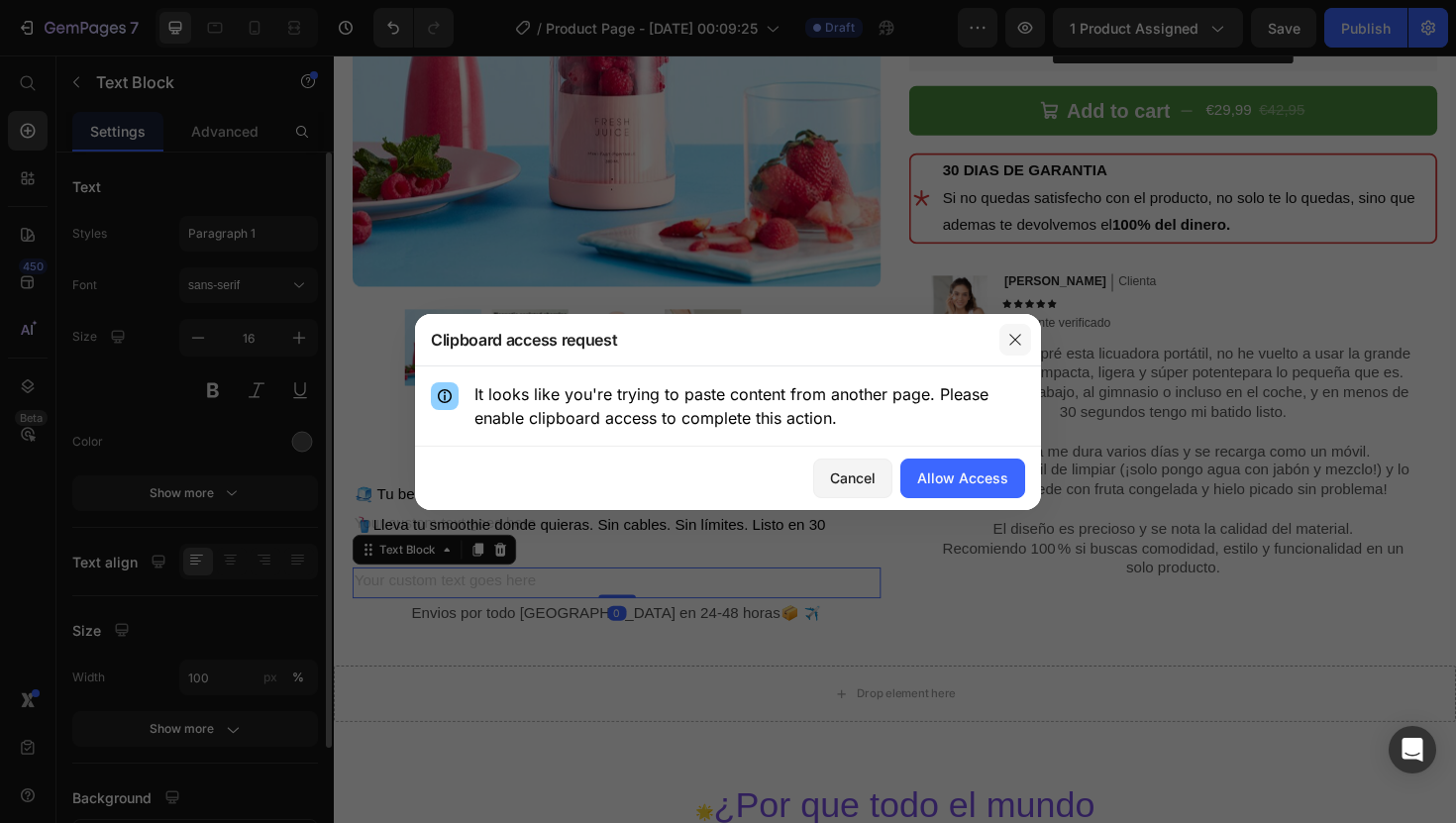click 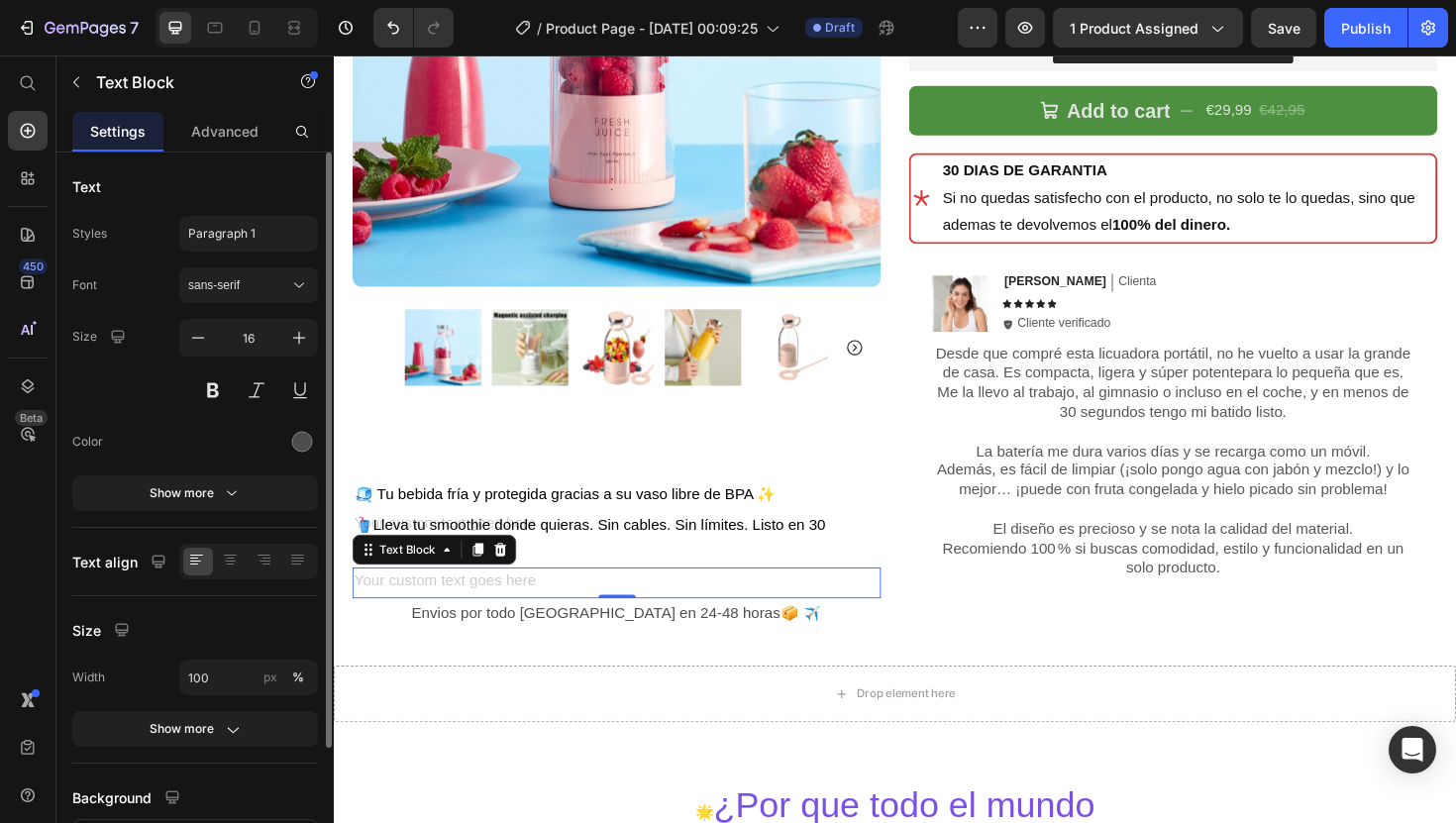 click at bounding box center [633, 614] 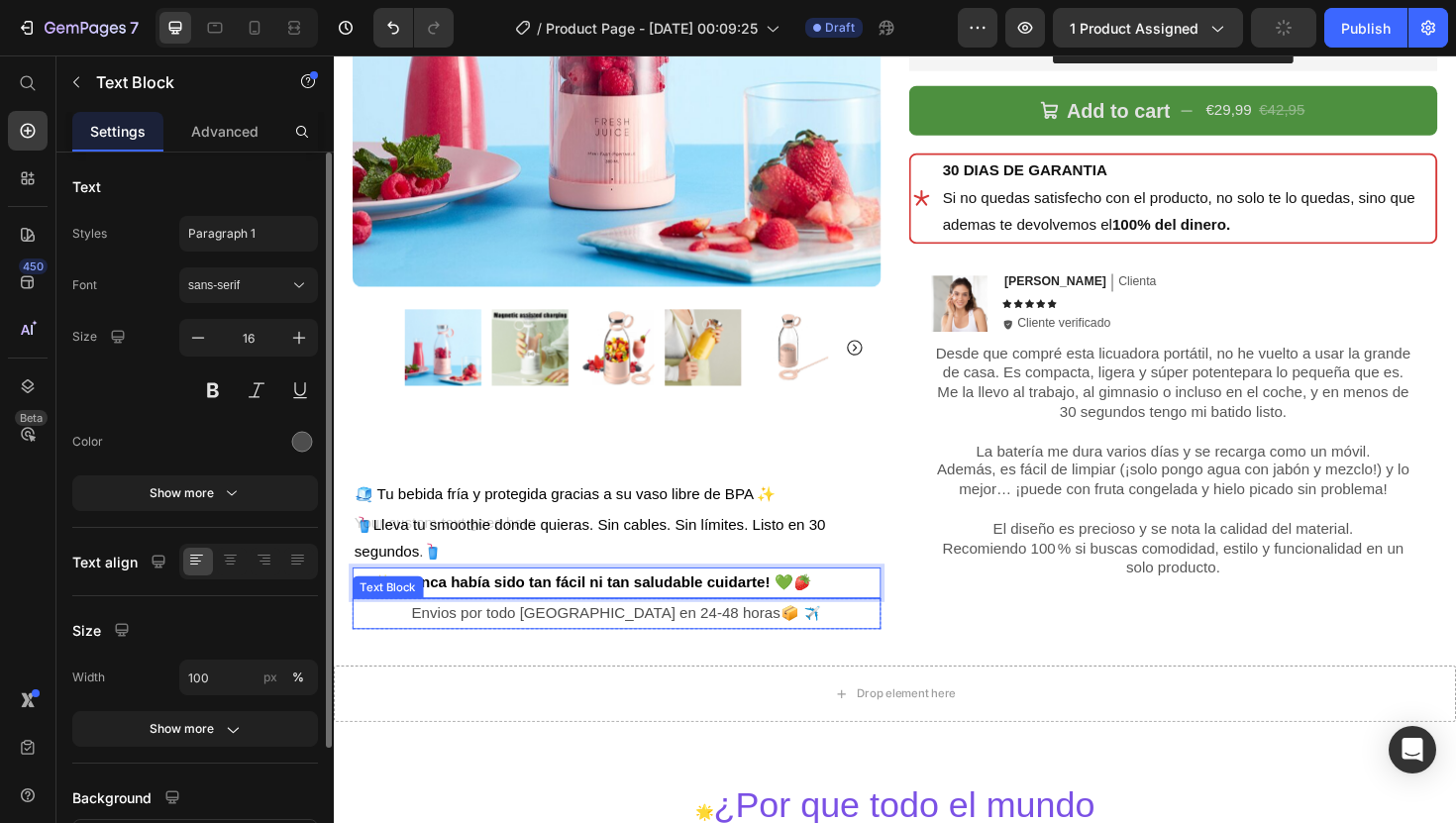 click on "📦 ✈️" at bounding box center [828, 646] 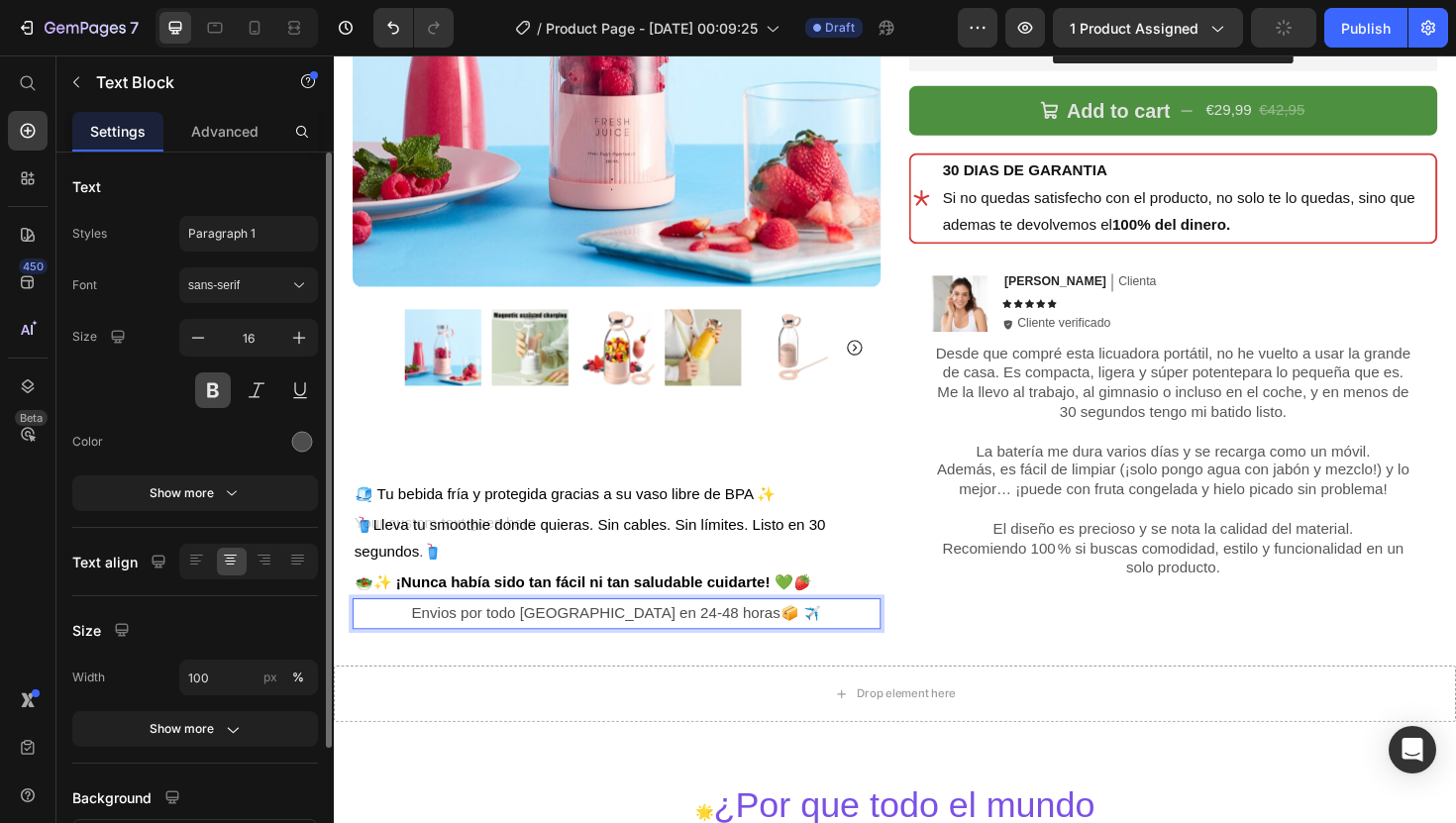 click at bounding box center [213, 390] 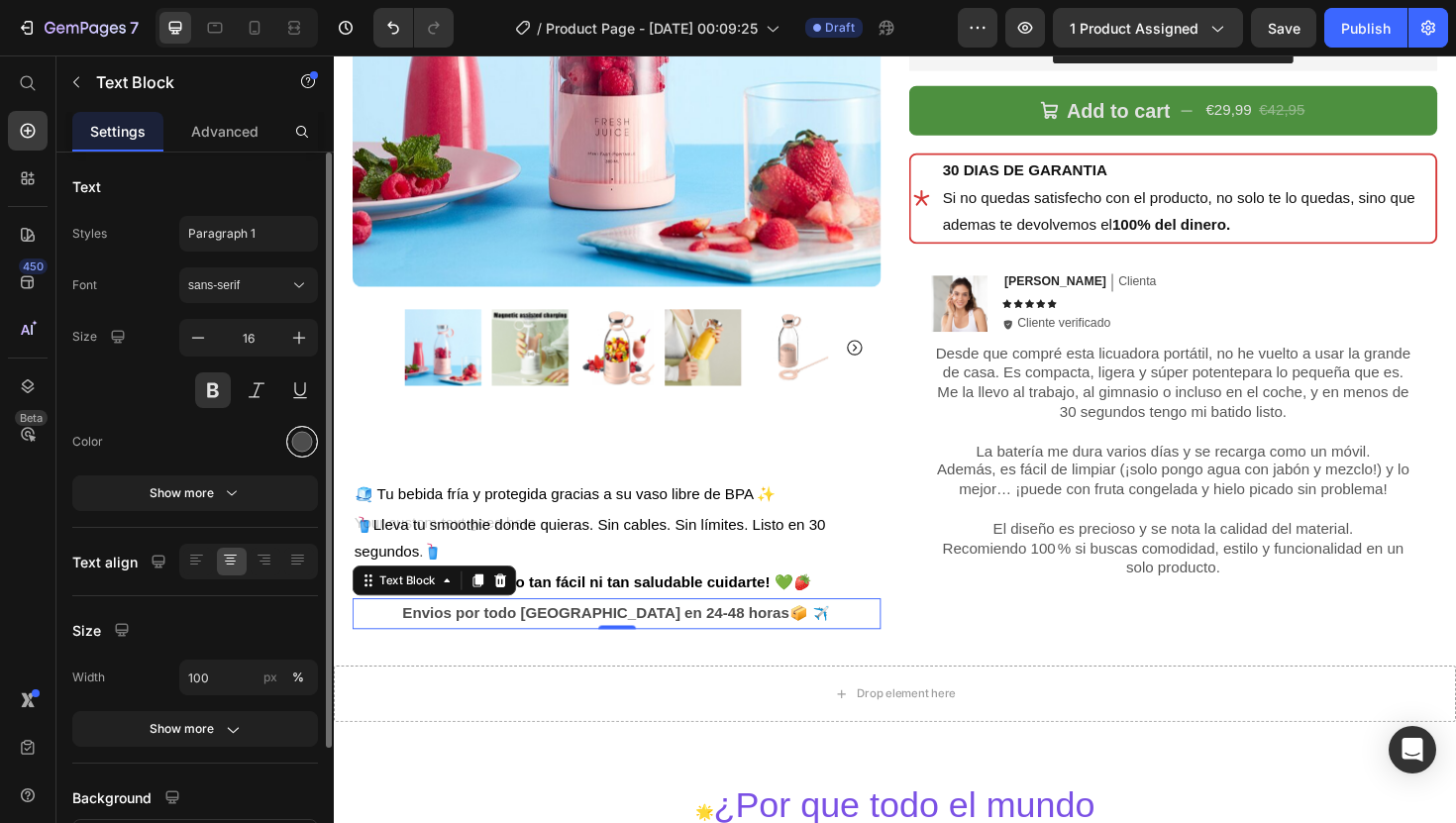 click at bounding box center [302, 442] 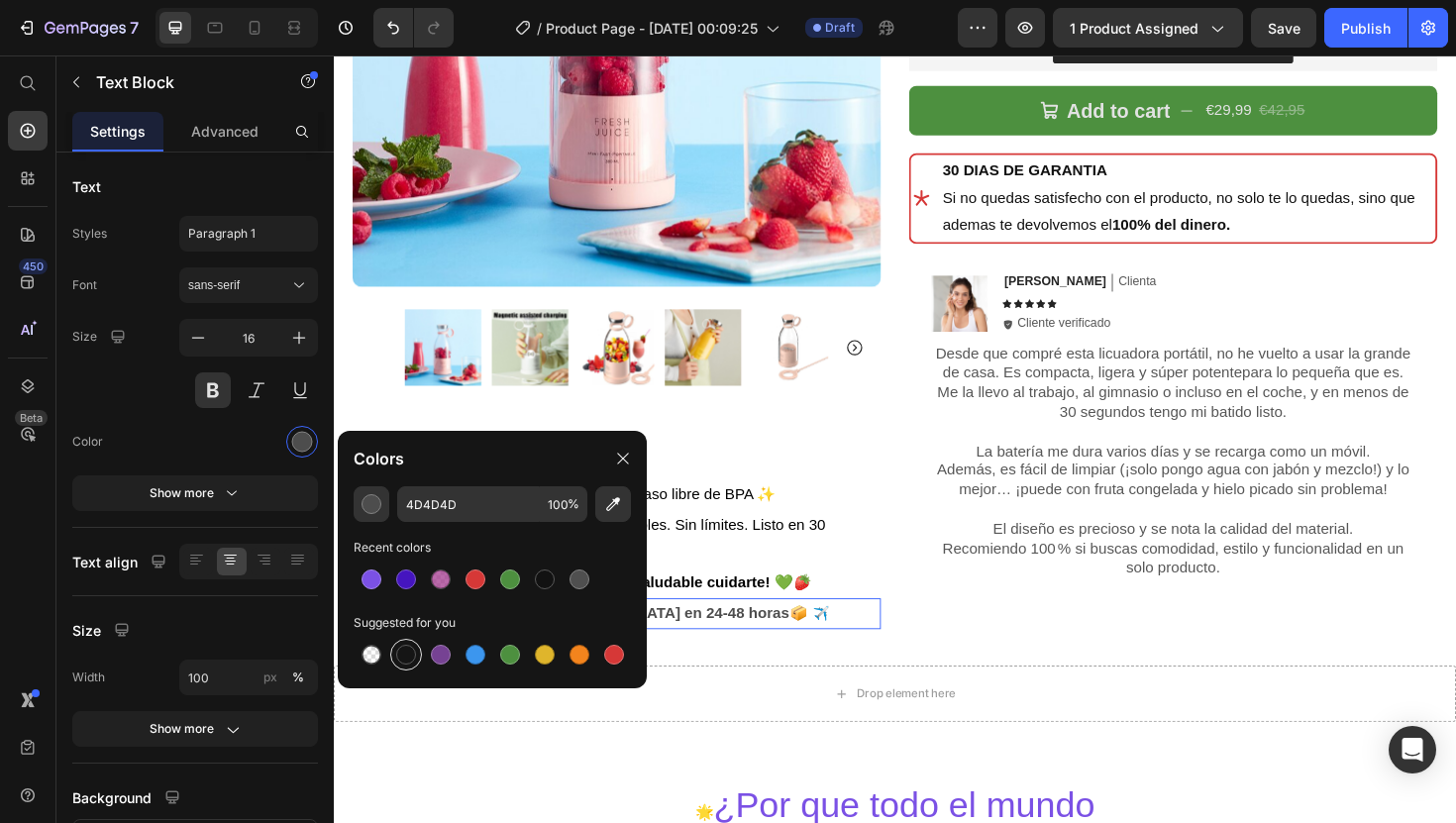 click at bounding box center (406, 655) 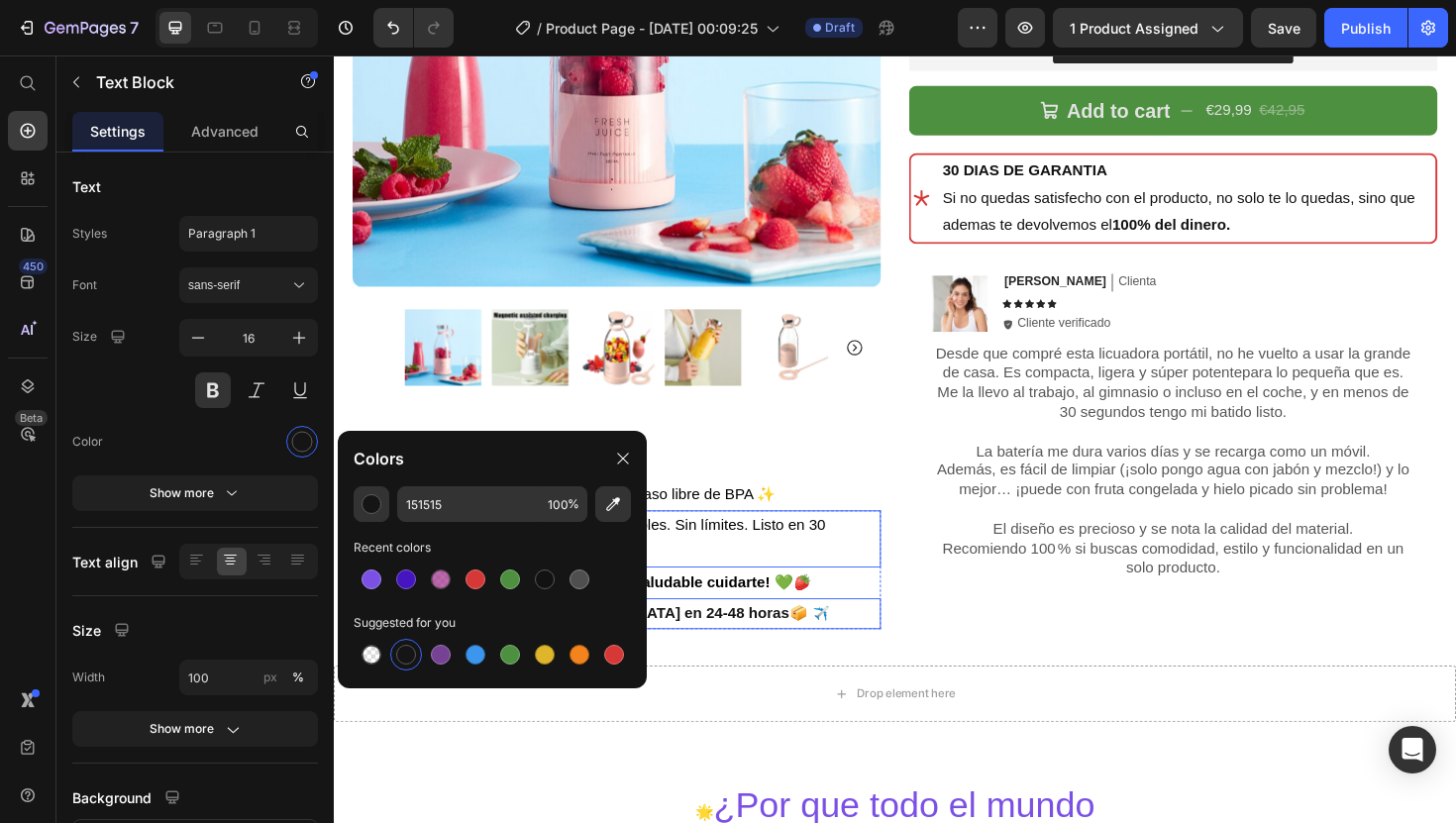 click on "🥤  Lleva tu smoothie donde quieras. Sin cables. Sin límites. Listo en 30 segundos . 🥤" at bounding box center [633, 568] 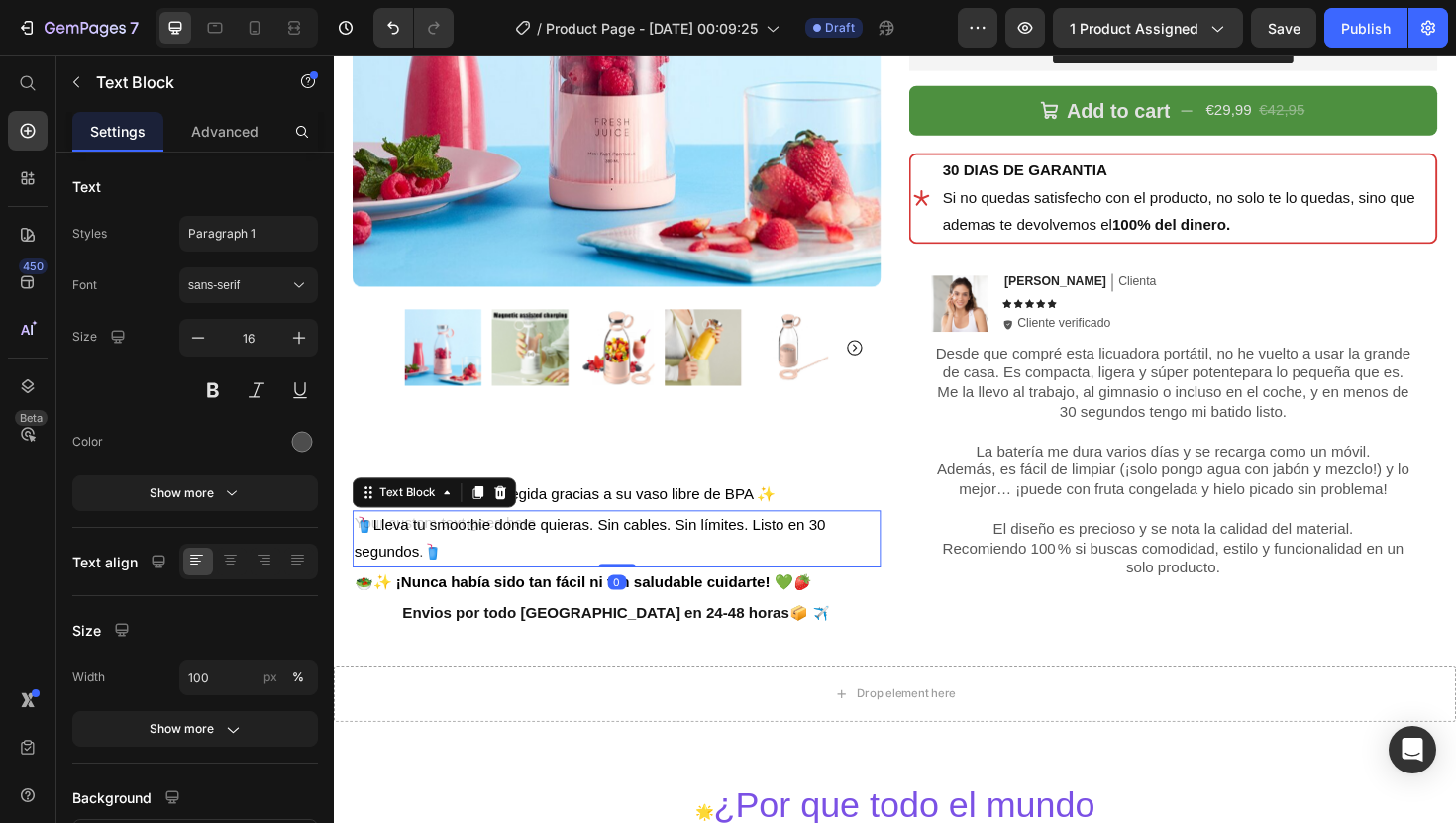click on "🥤  Lleva tu smoothie donde quieras. Sin cables. Sin límites. Listo en 30 segundos . 🥤" at bounding box center (633, 568) 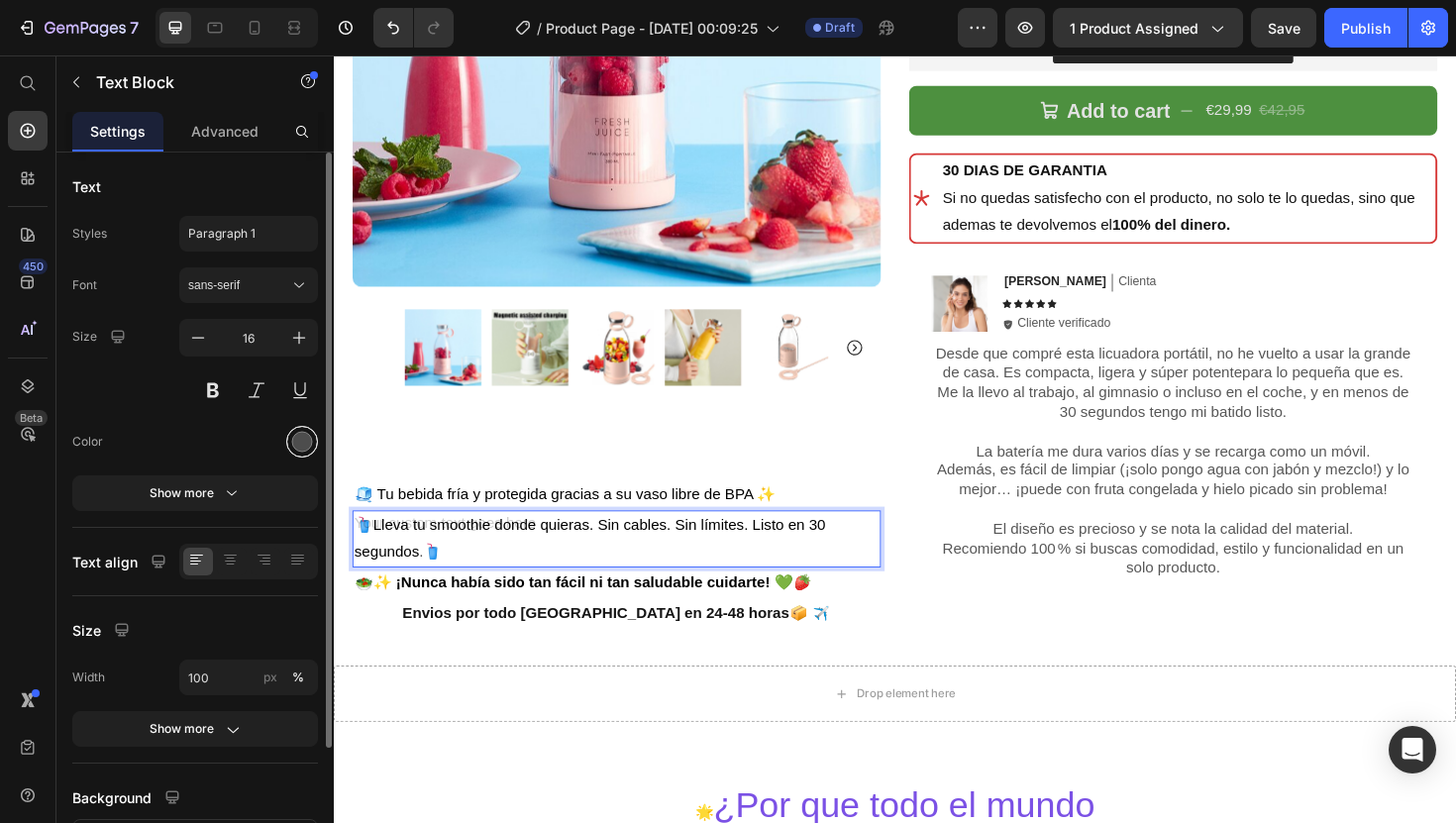click at bounding box center (302, 442) 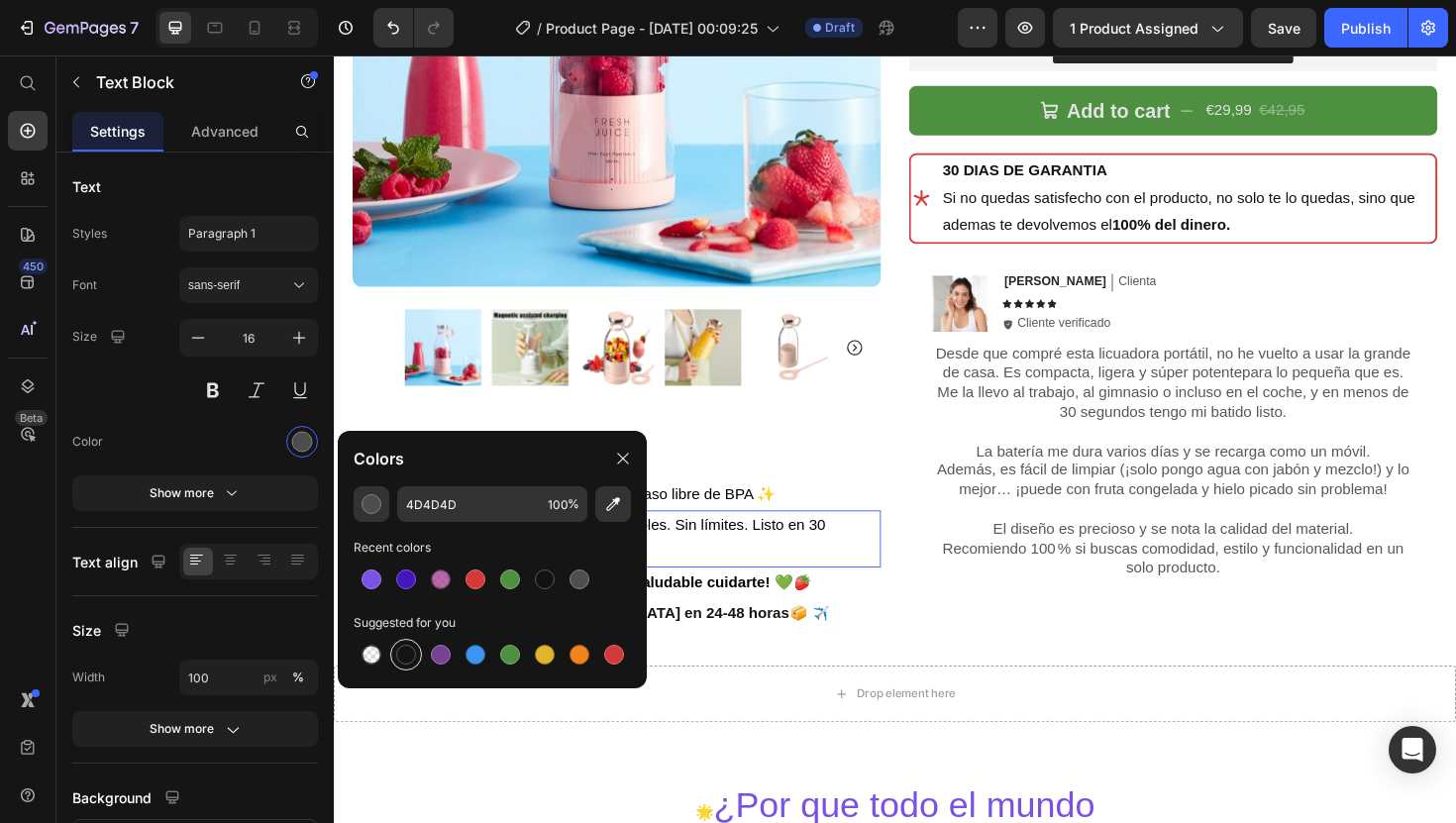 click at bounding box center (406, 655) 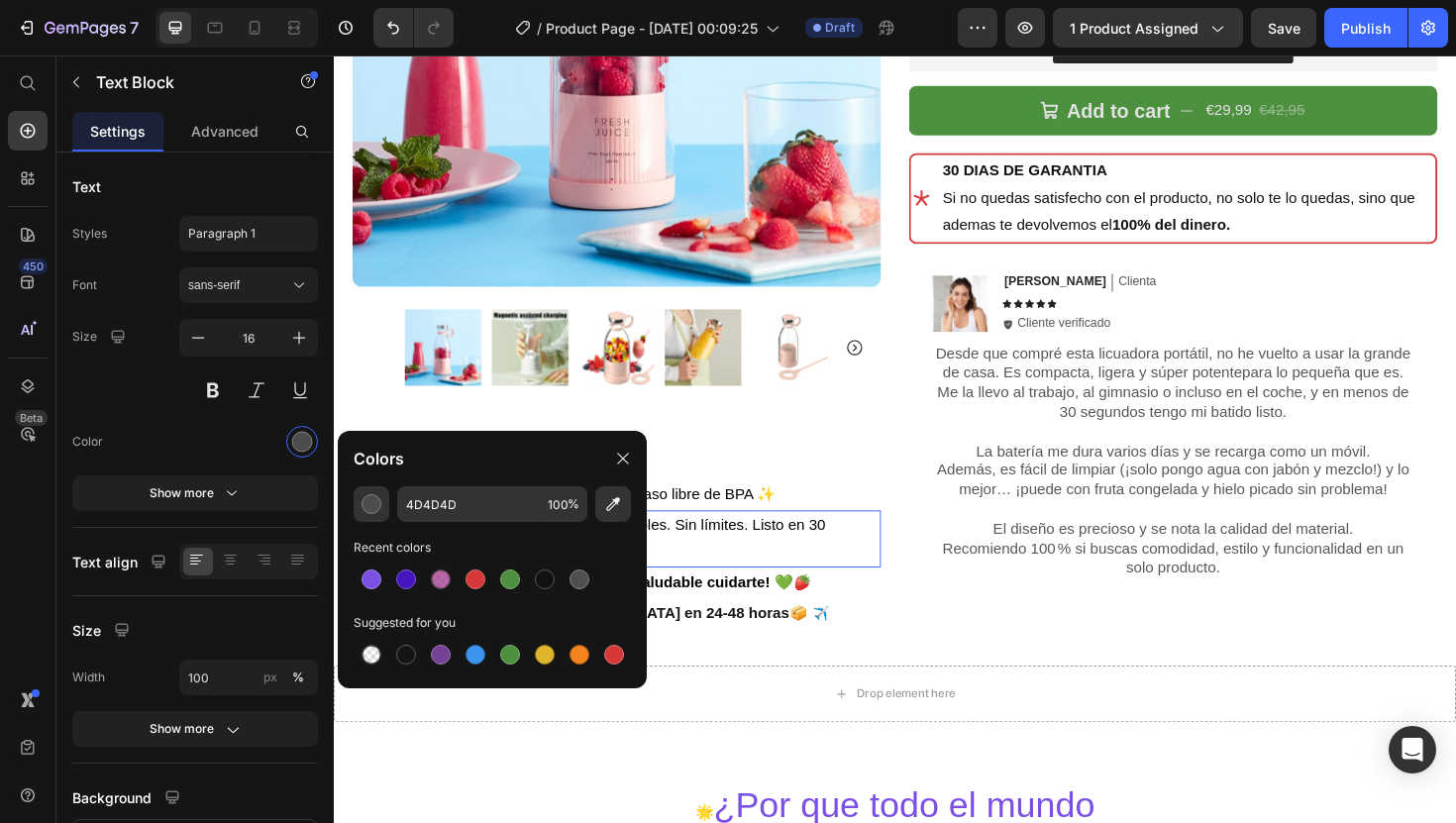 type on "151515" 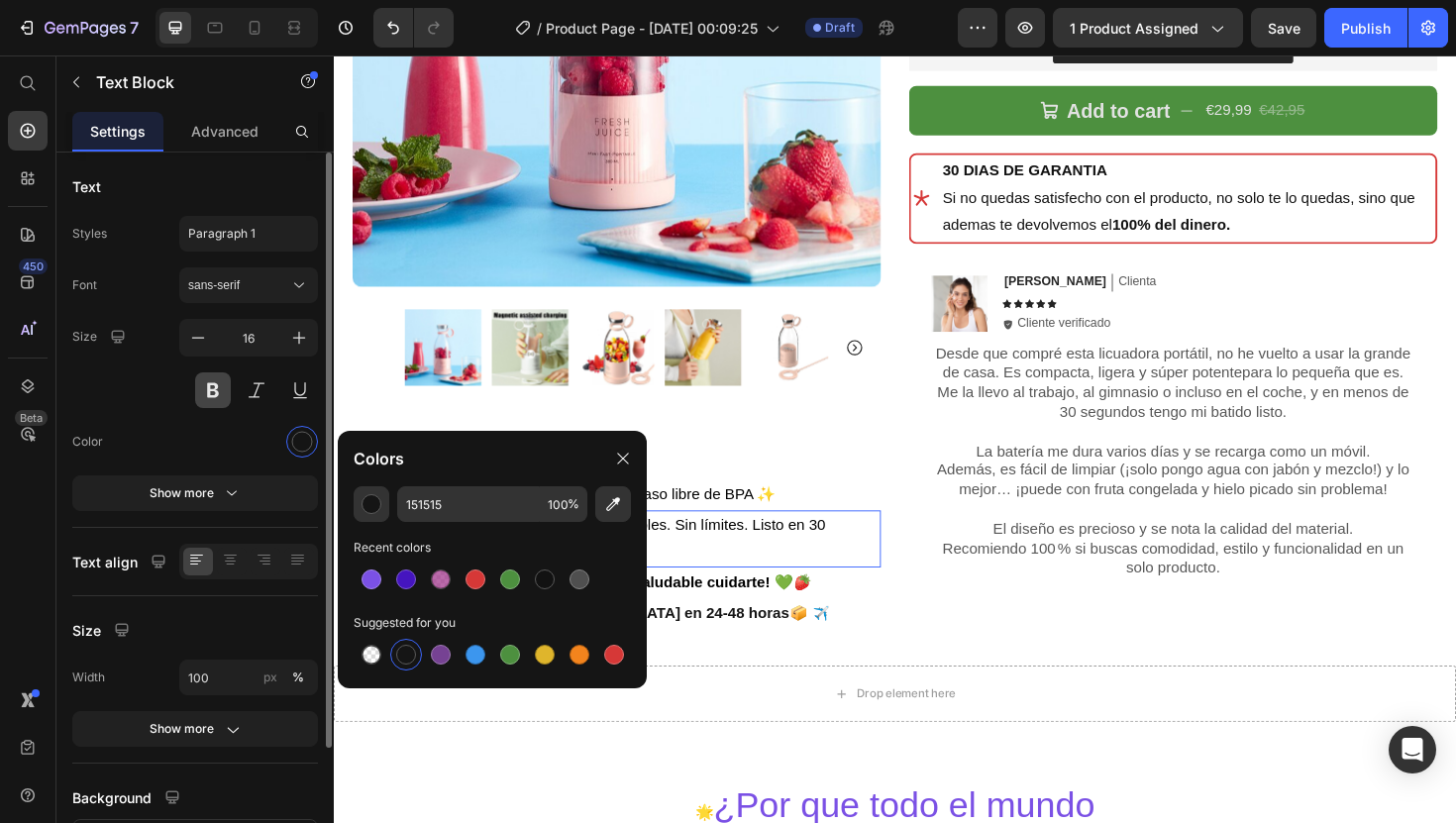 click at bounding box center (213, 390) 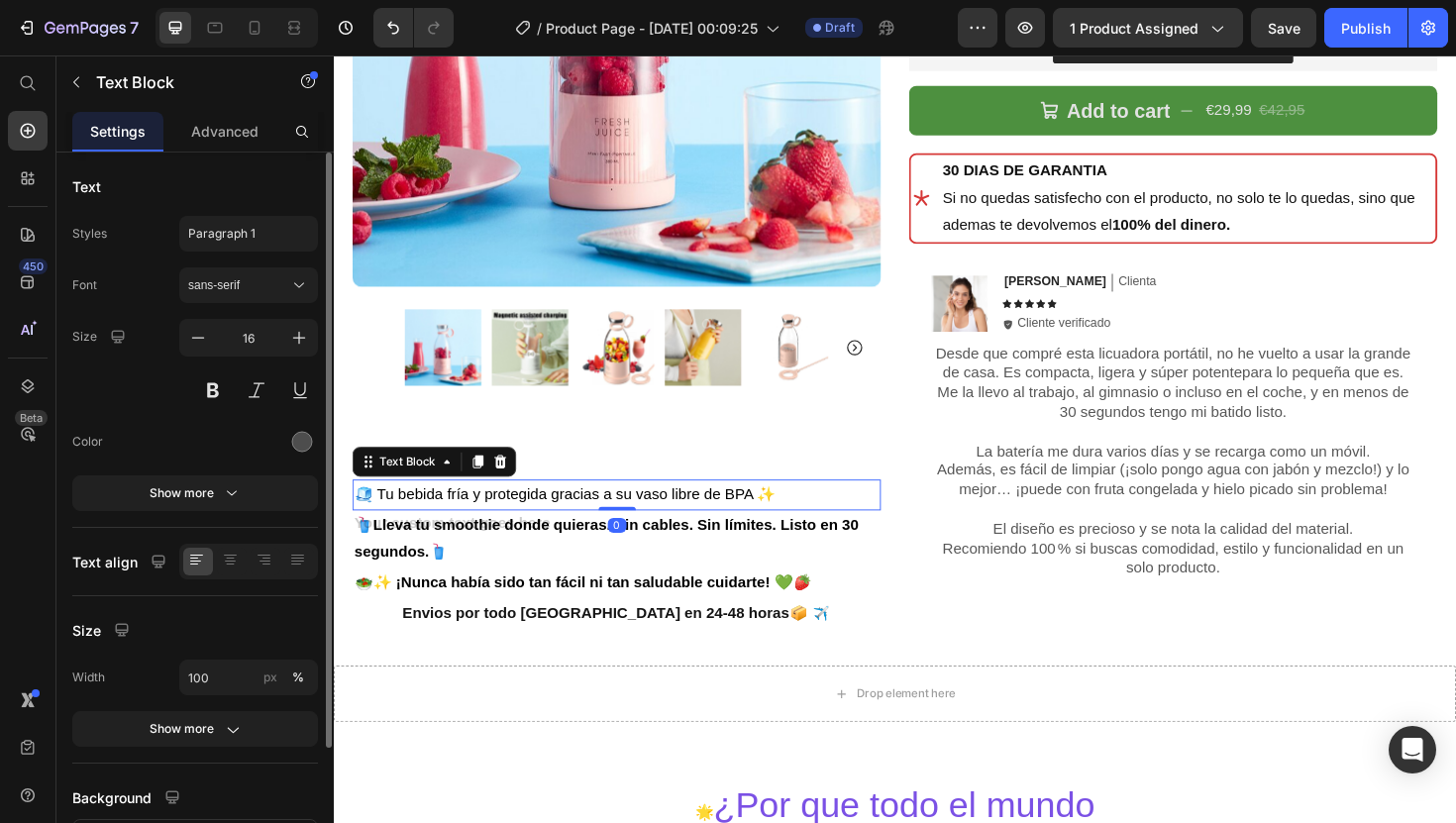 click on "🧊 Tu bebida fría y protegida gracias a su vaso libre de BPA ✨" at bounding box center (578, 520) 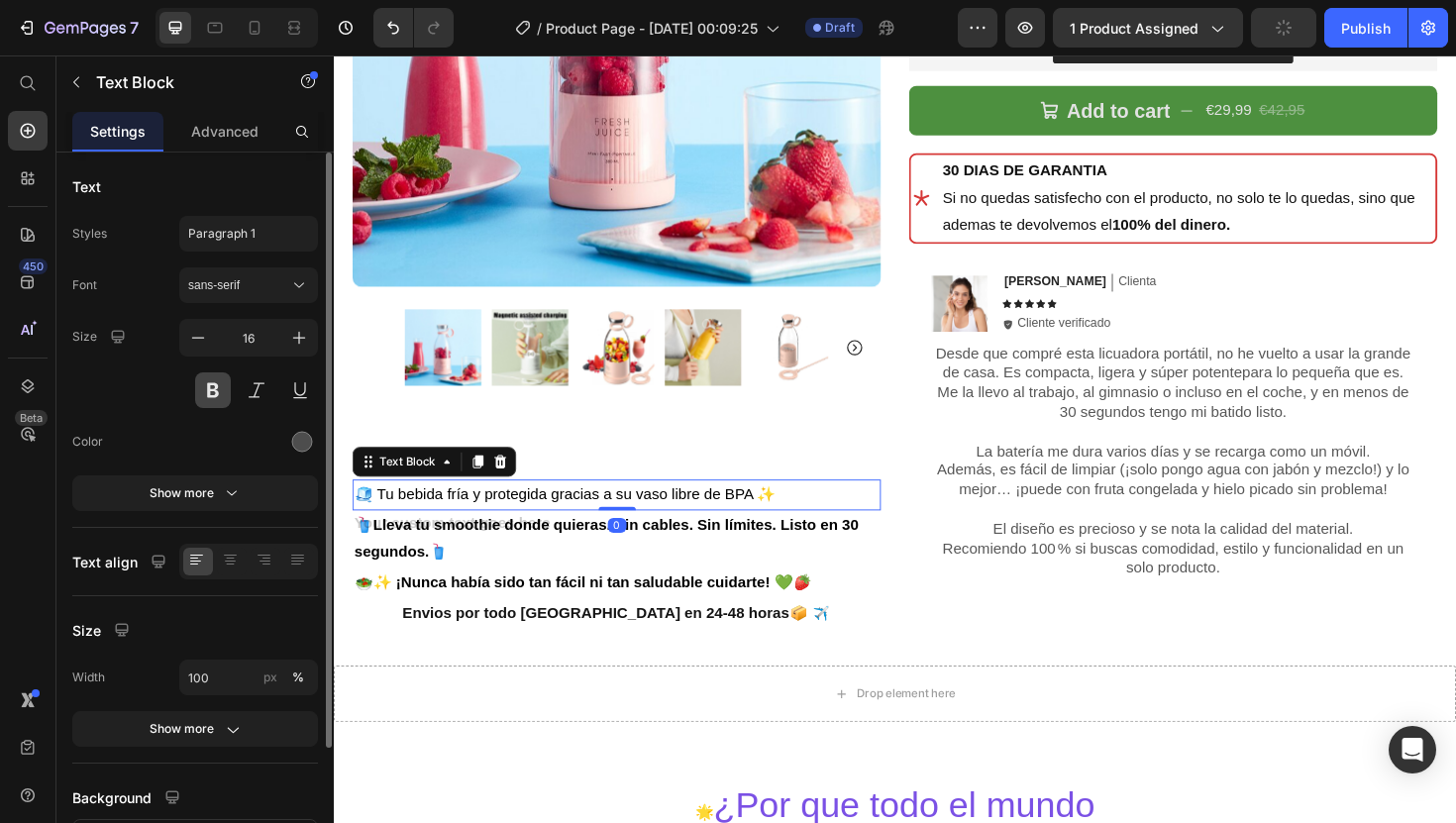 click at bounding box center (213, 390) 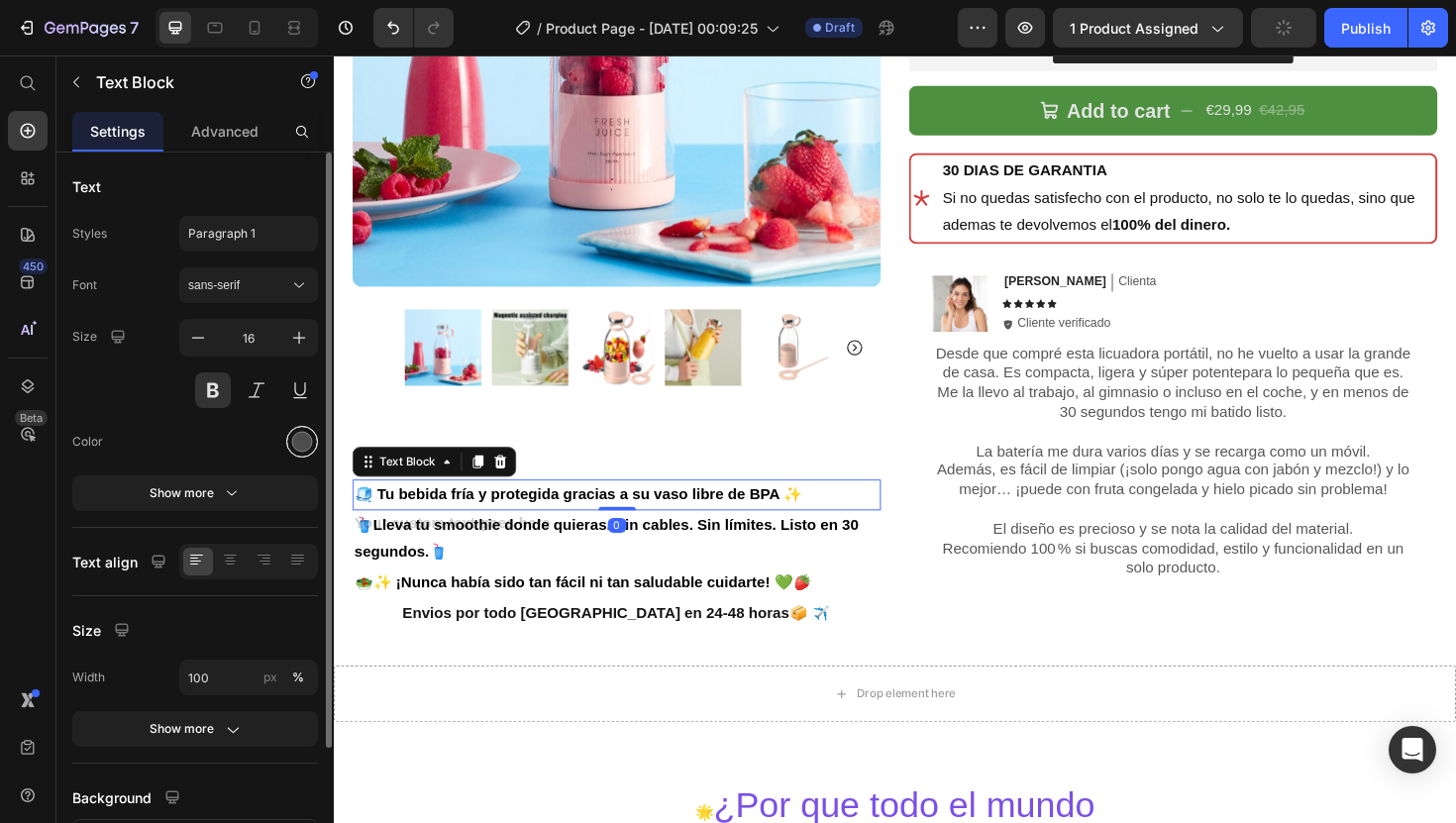click at bounding box center (302, 442) 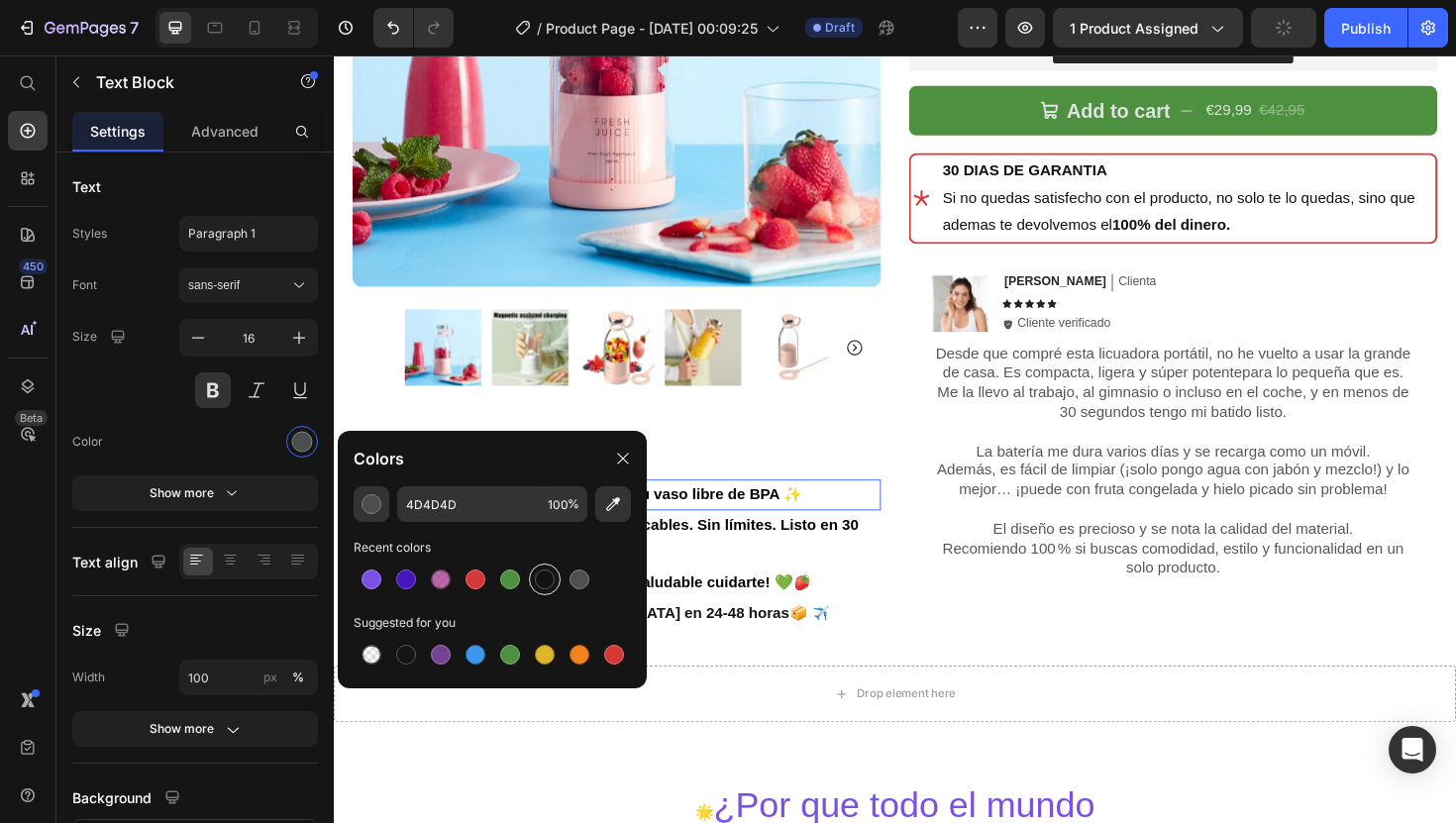 click at bounding box center (545, 579) 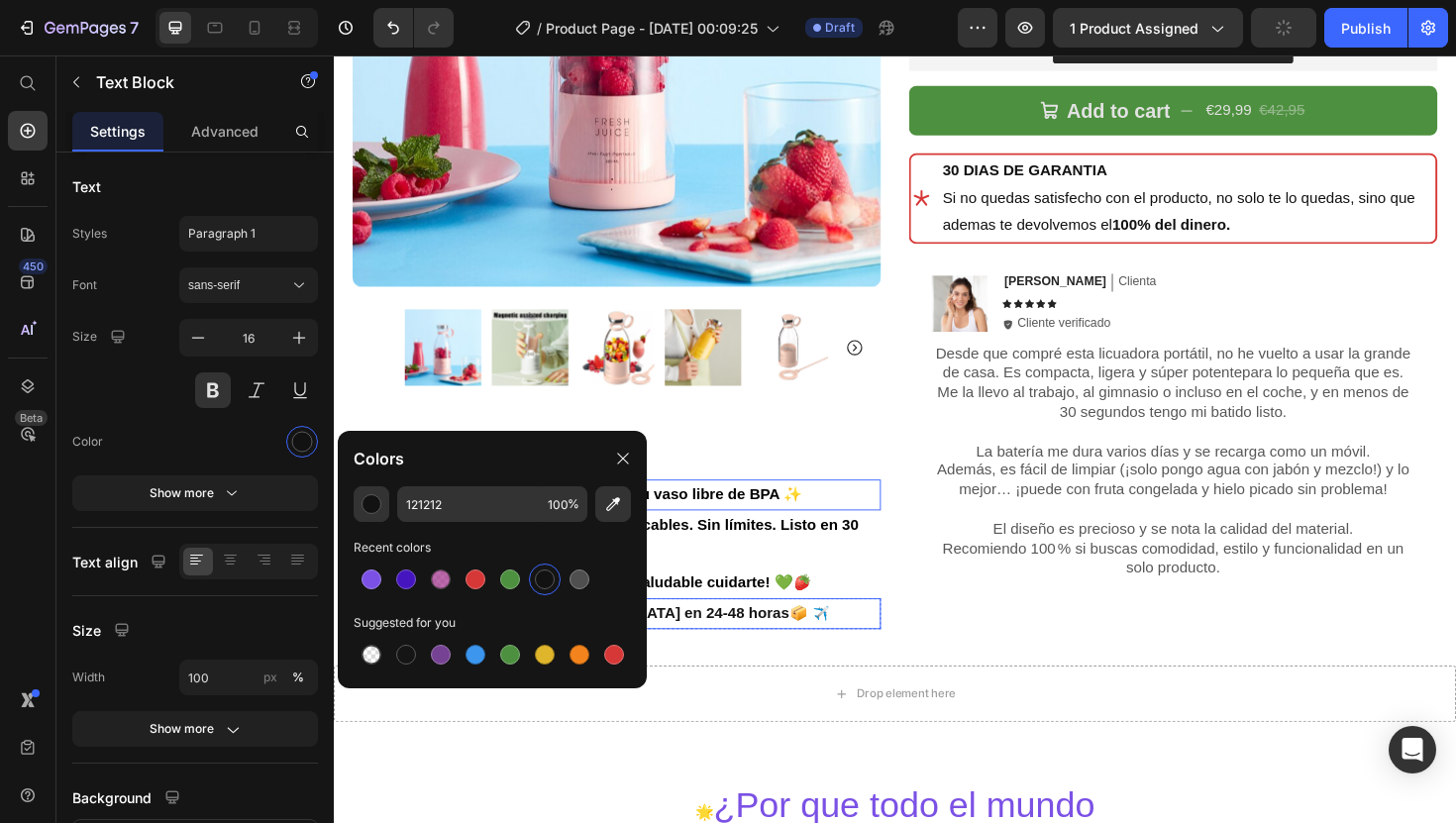 click on "Envios por todo [GEOGRAPHIC_DATA] en 24-48 horas  📦 ✈️" at bounding box center [633, 647] 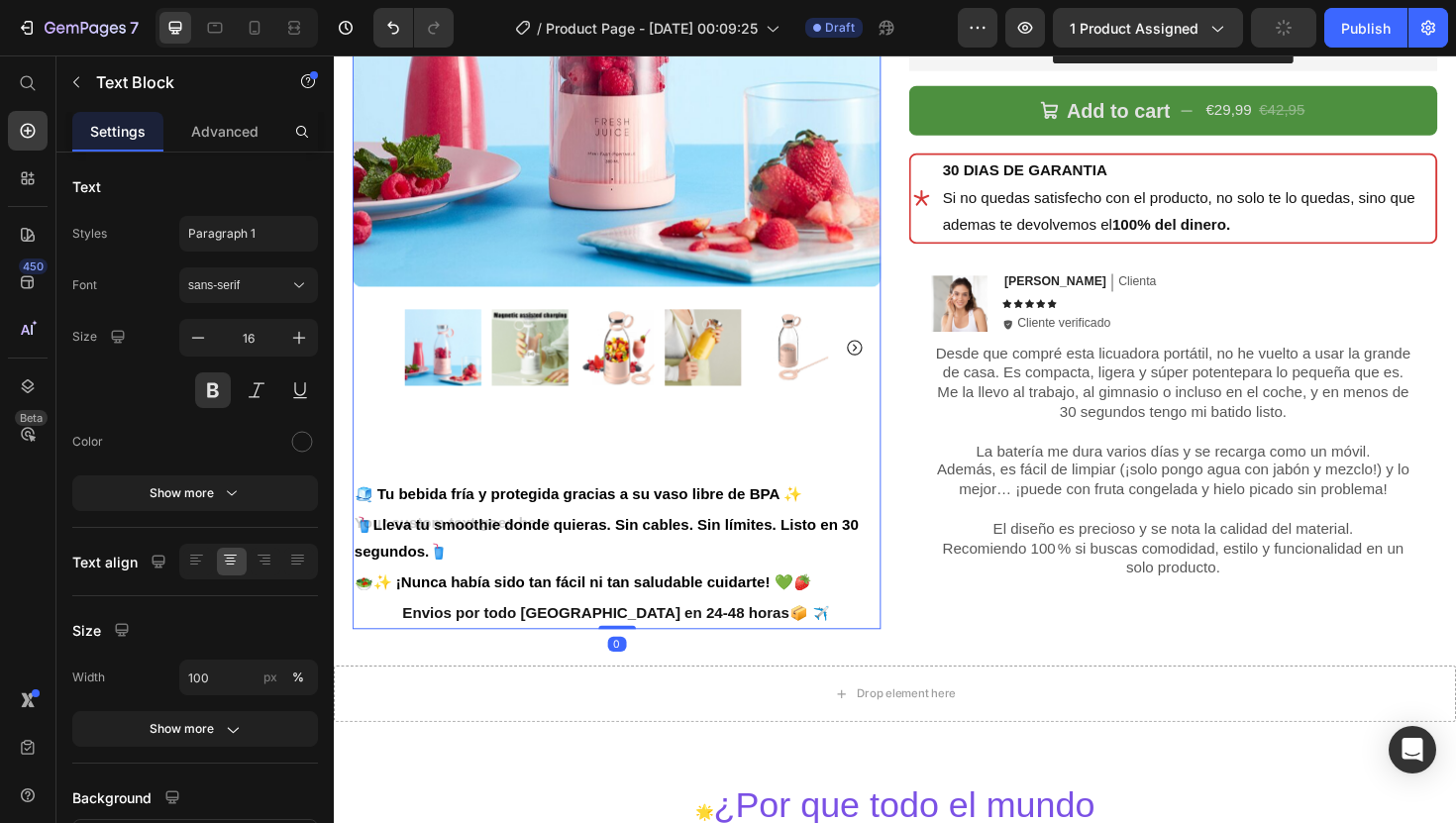 click on "Product Images 🧊 Tu bebida fría y protegida gracias a su vaso libre de BPA ✨ Text Block Row 🥤  Lleva tu smoothie donde quieras. Sin cables. Sin límites. Listo en 30 segundos . 🥤 Text Block 🥗✨ ¡Nunca había sido tan fácil ni tan saludable cuidarte! 💚🍓 Text Block Row Envios por todo [GEOGRAPHIC_DATA] en 24-48 horas  📦 ✈️ Text Block Row Row" at bounding box center [633, 202] 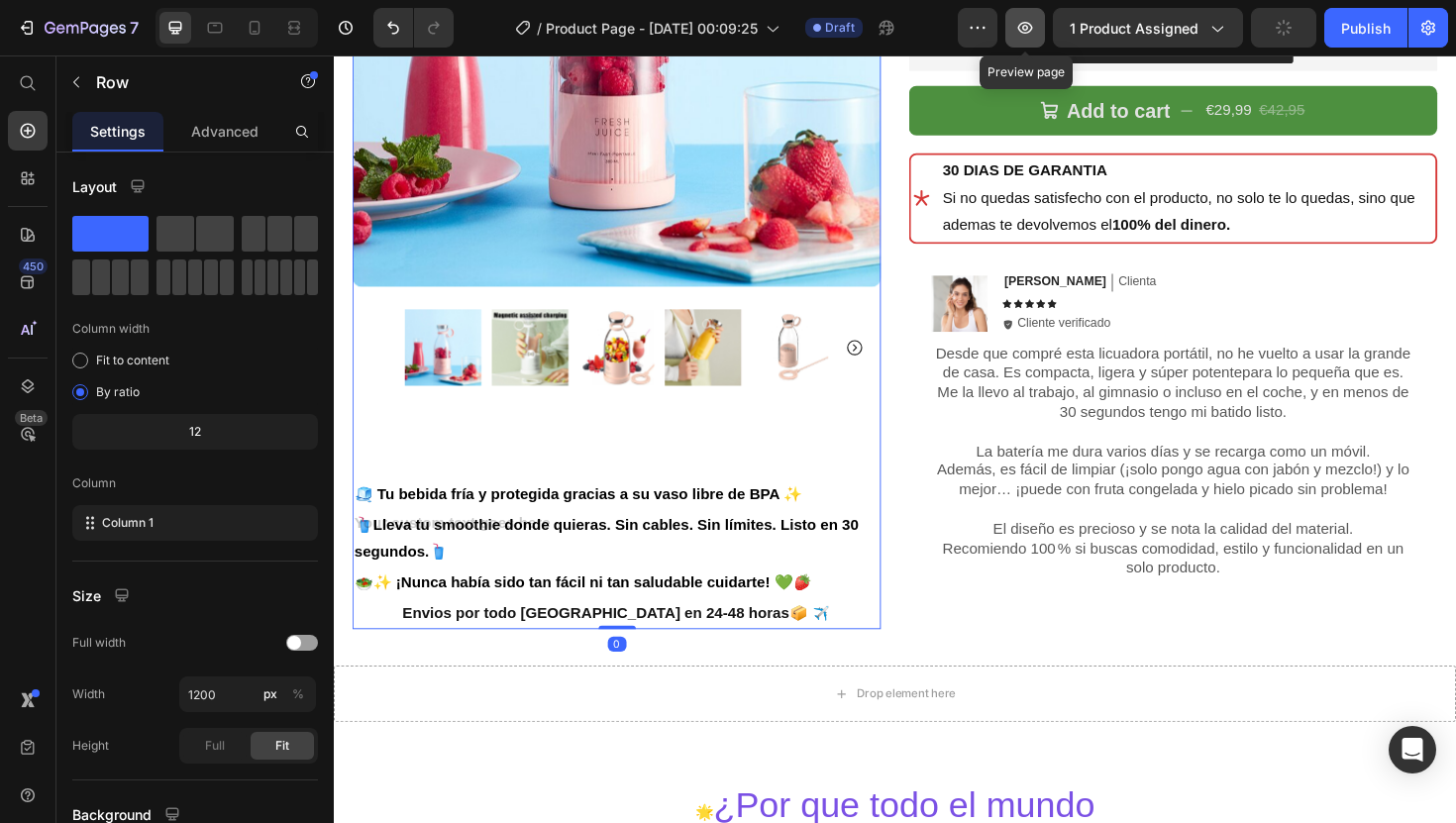 click 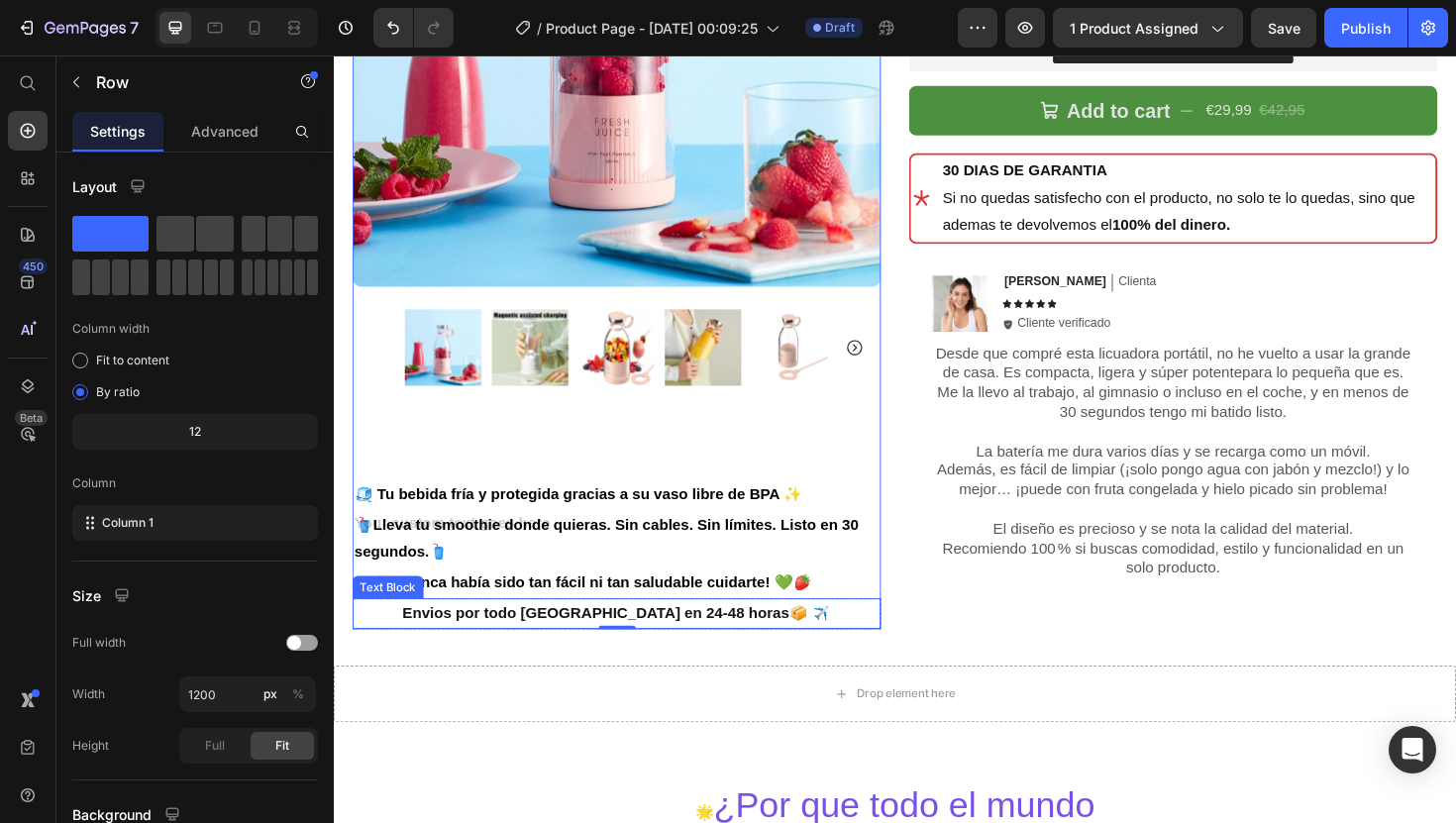 click on "📦 ✈️" at bounding box center (838, 646) 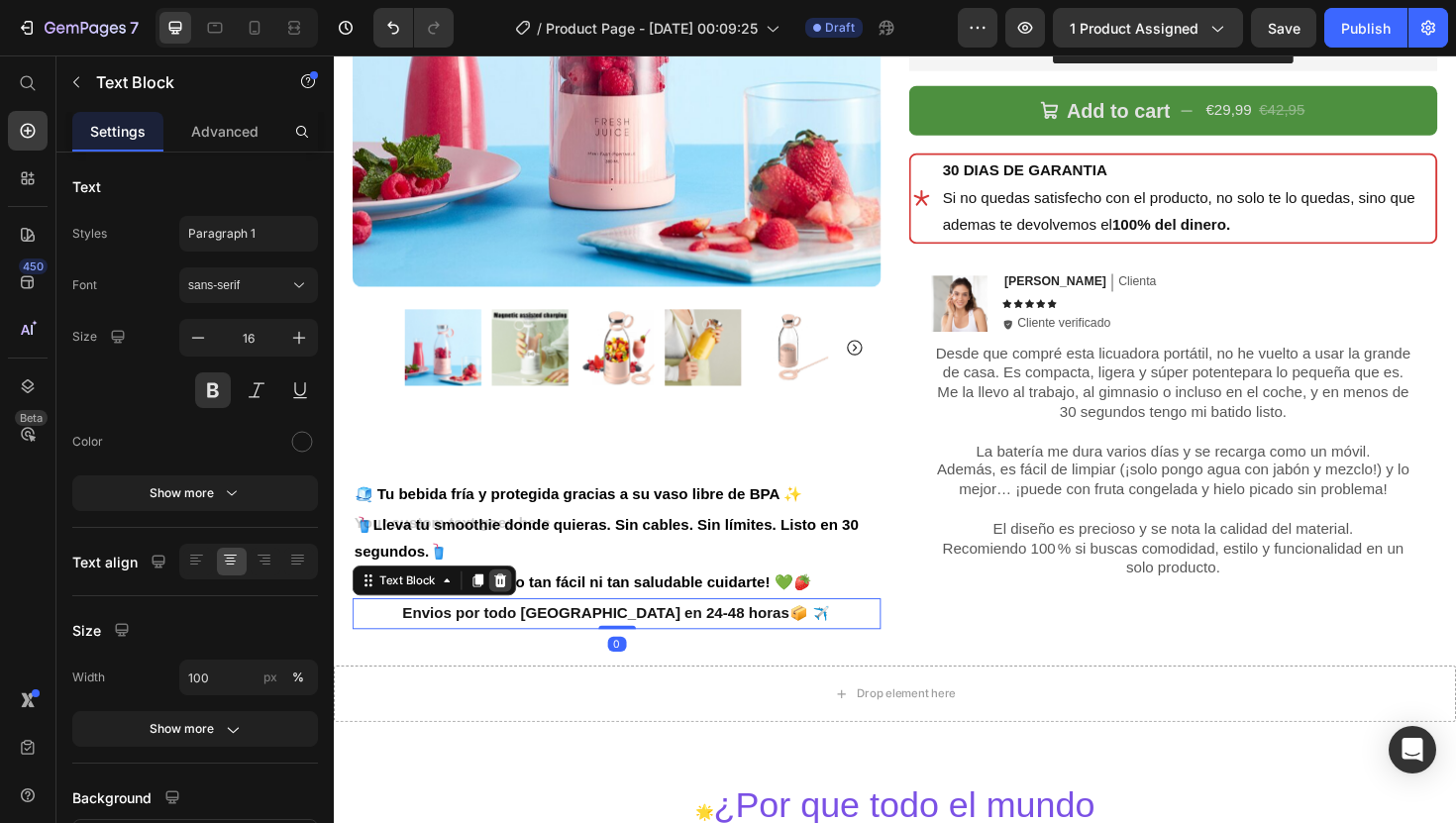 click 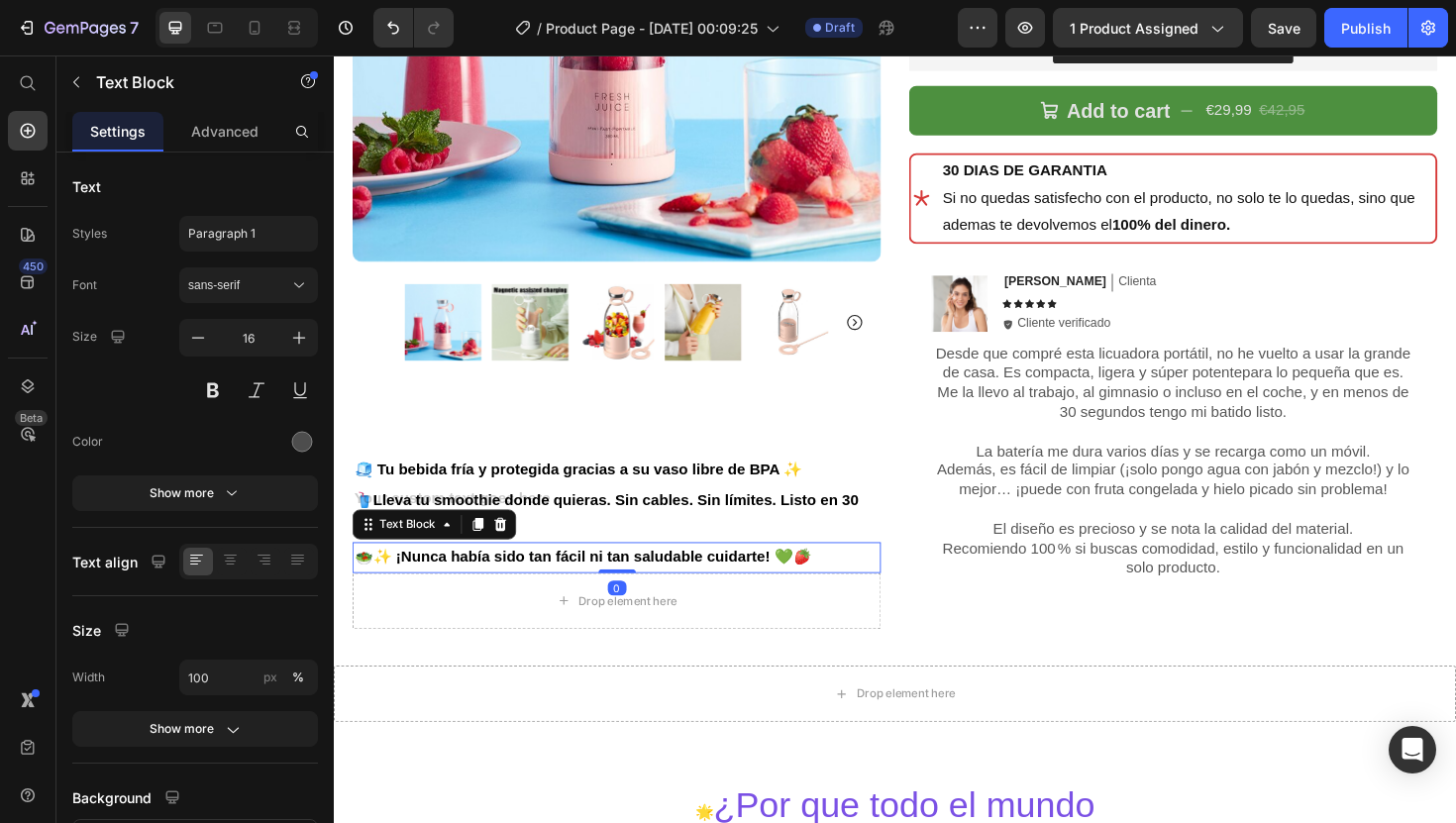 click on "🥗✨ ¡Nunca había sido tan fácil ni tan saludable cuidarte! 💚🍓" at bounding box center [597, 586] 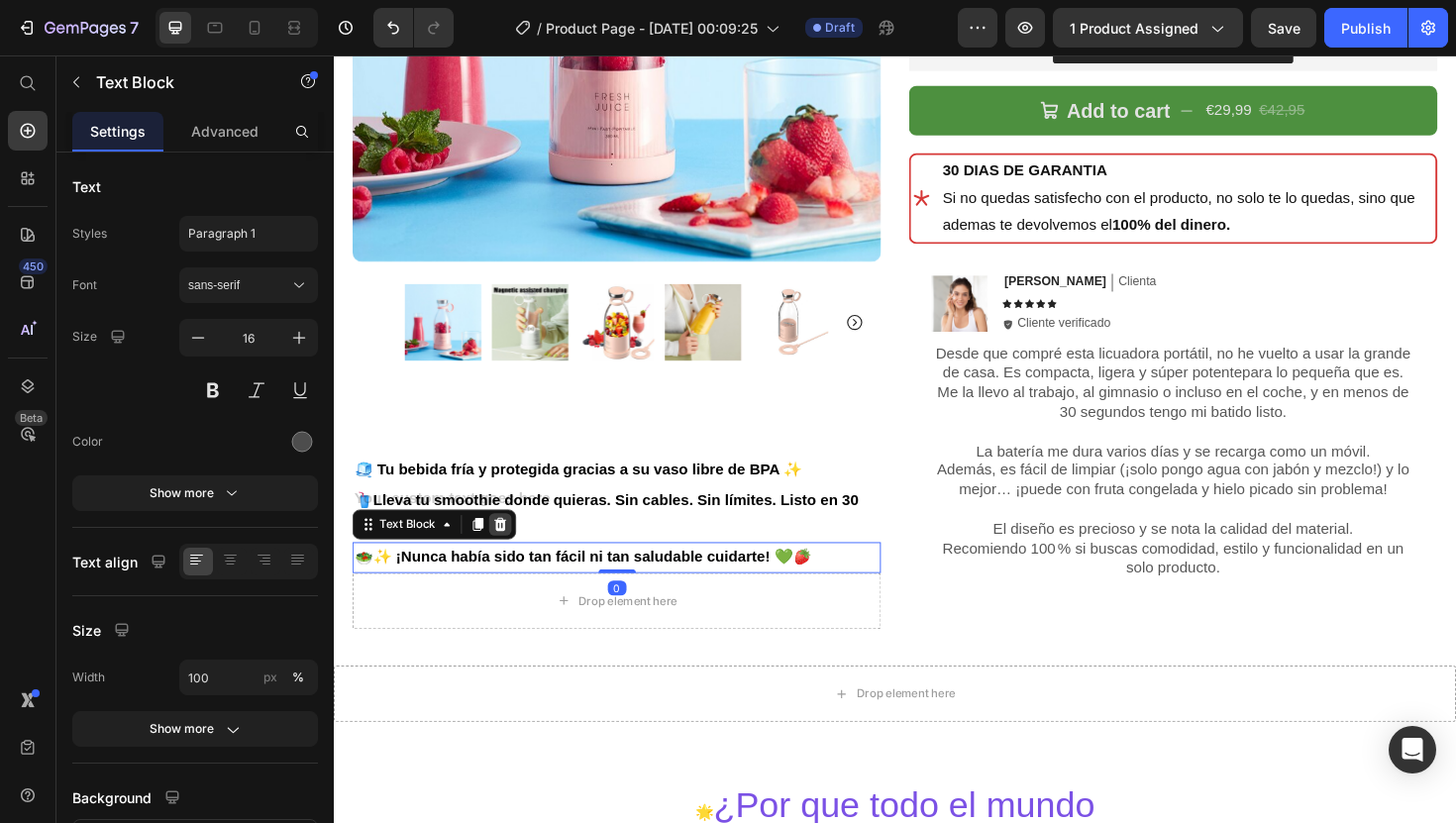 click 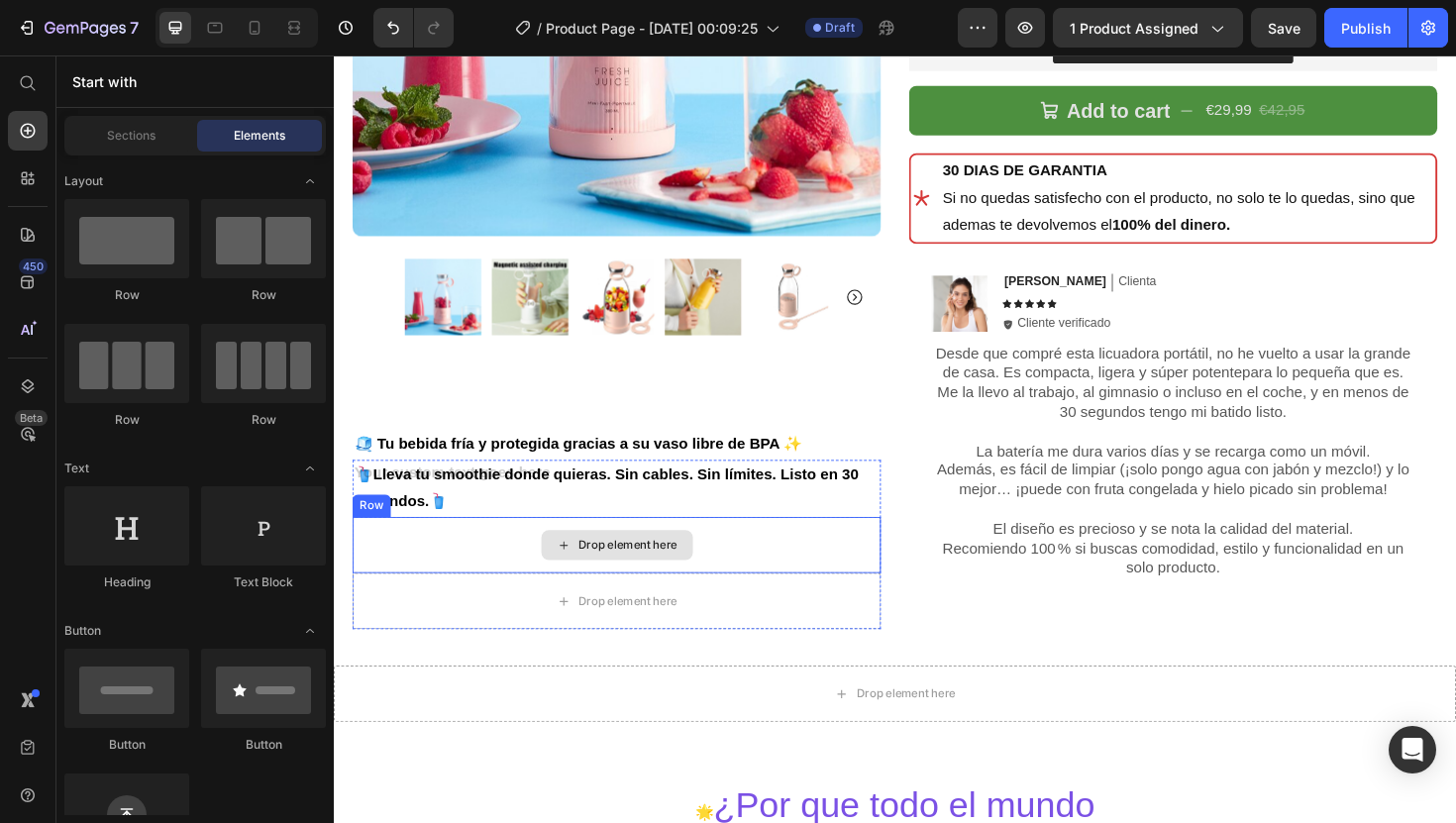 click on "Drop element here" at bounding box center (633, 574) 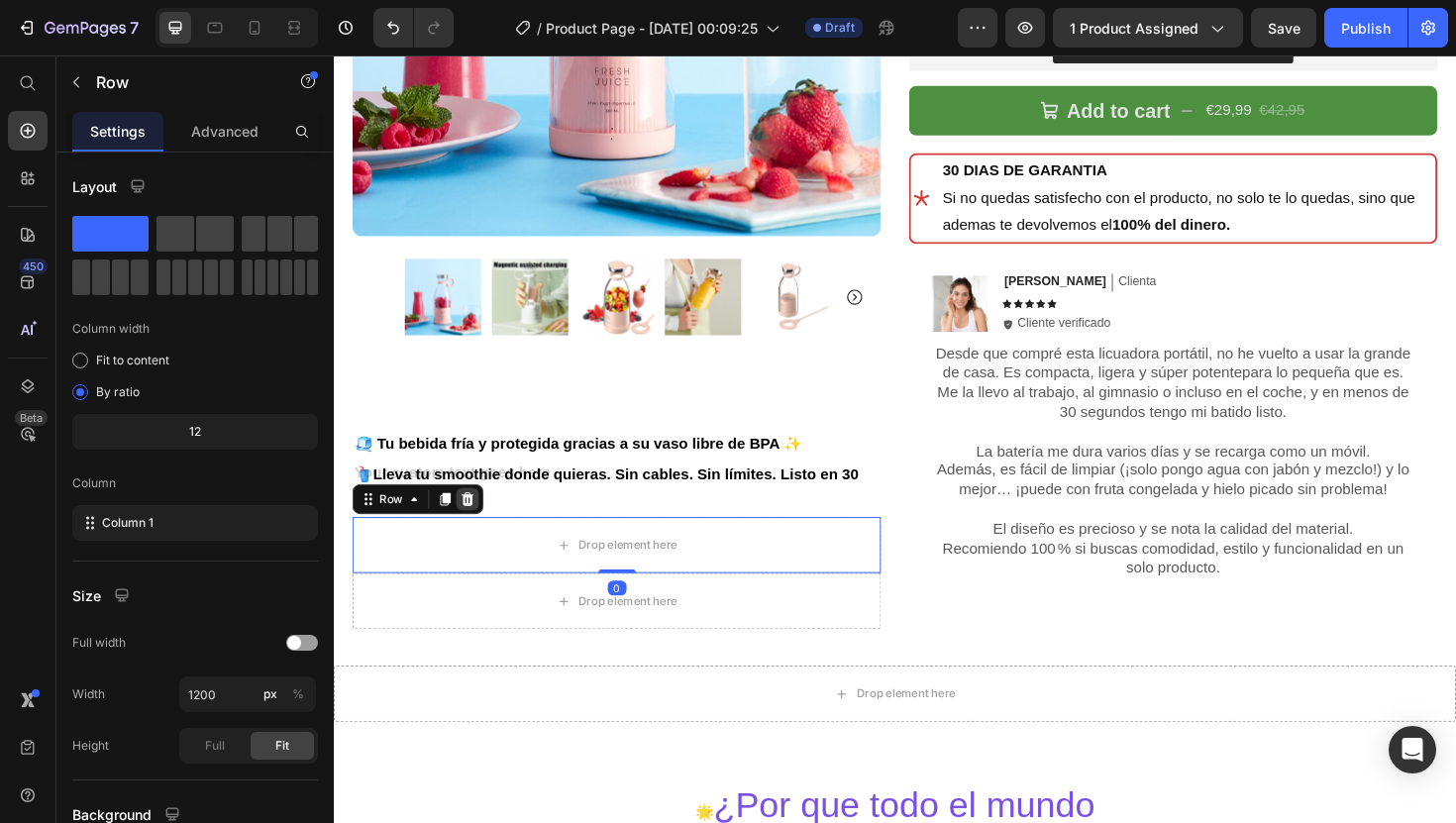 click 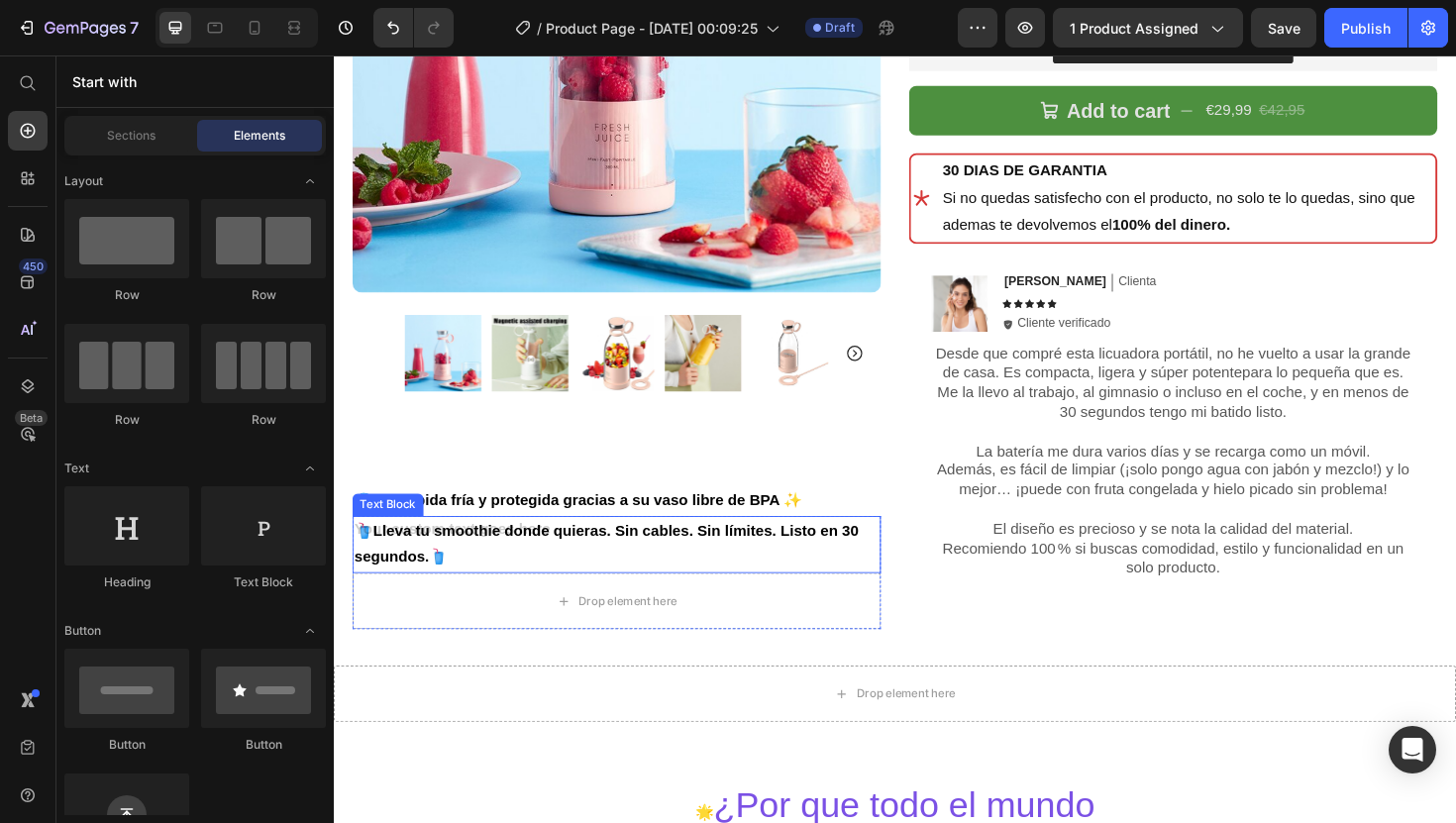 click on "🥤  Lleva tu smoothie donde quieras. Sin cables. Sin límites. Listo en 30 segundos . 🥤" at bounding box center (633, 573) 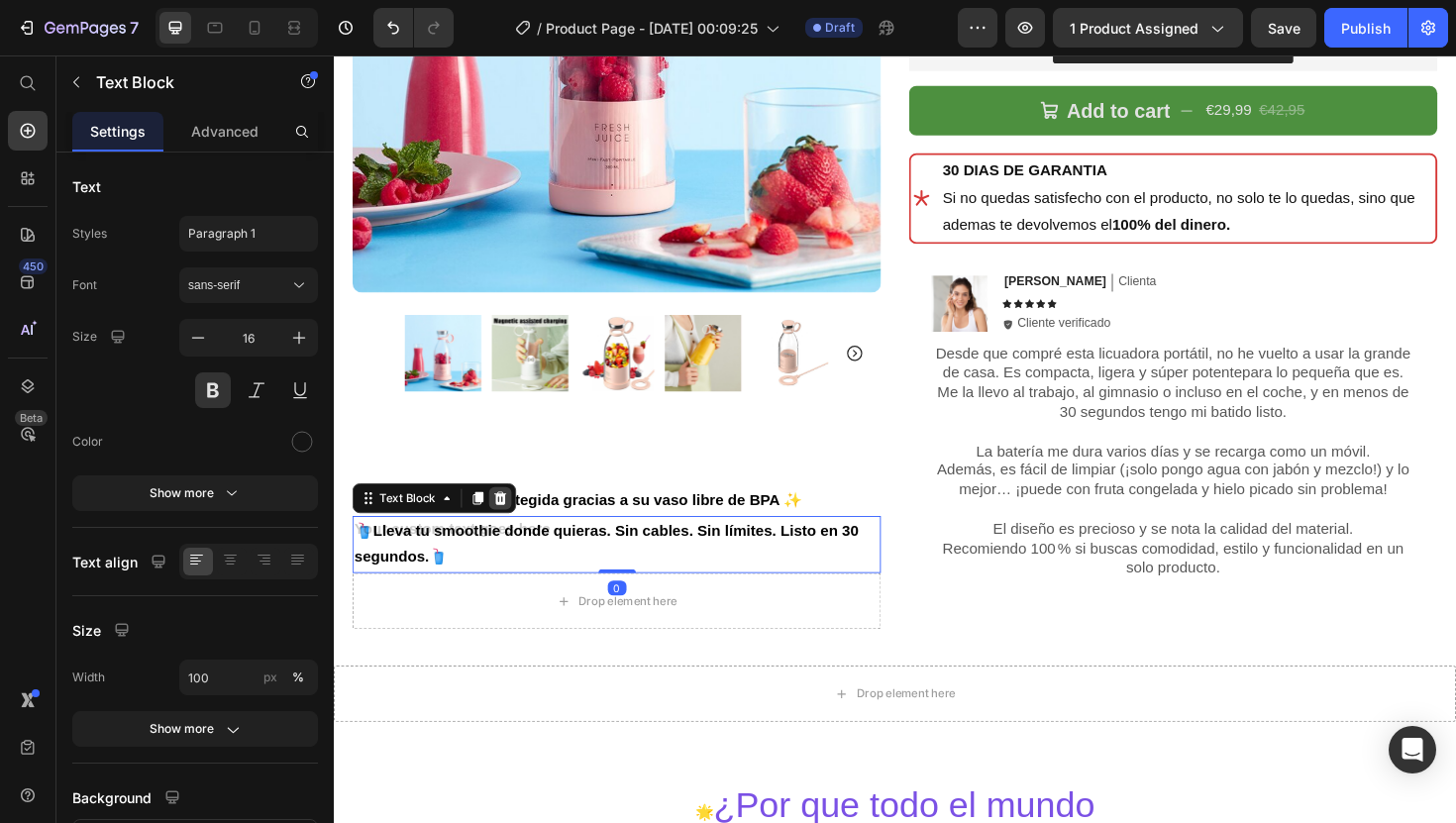 click at bounding box center [510, 524] 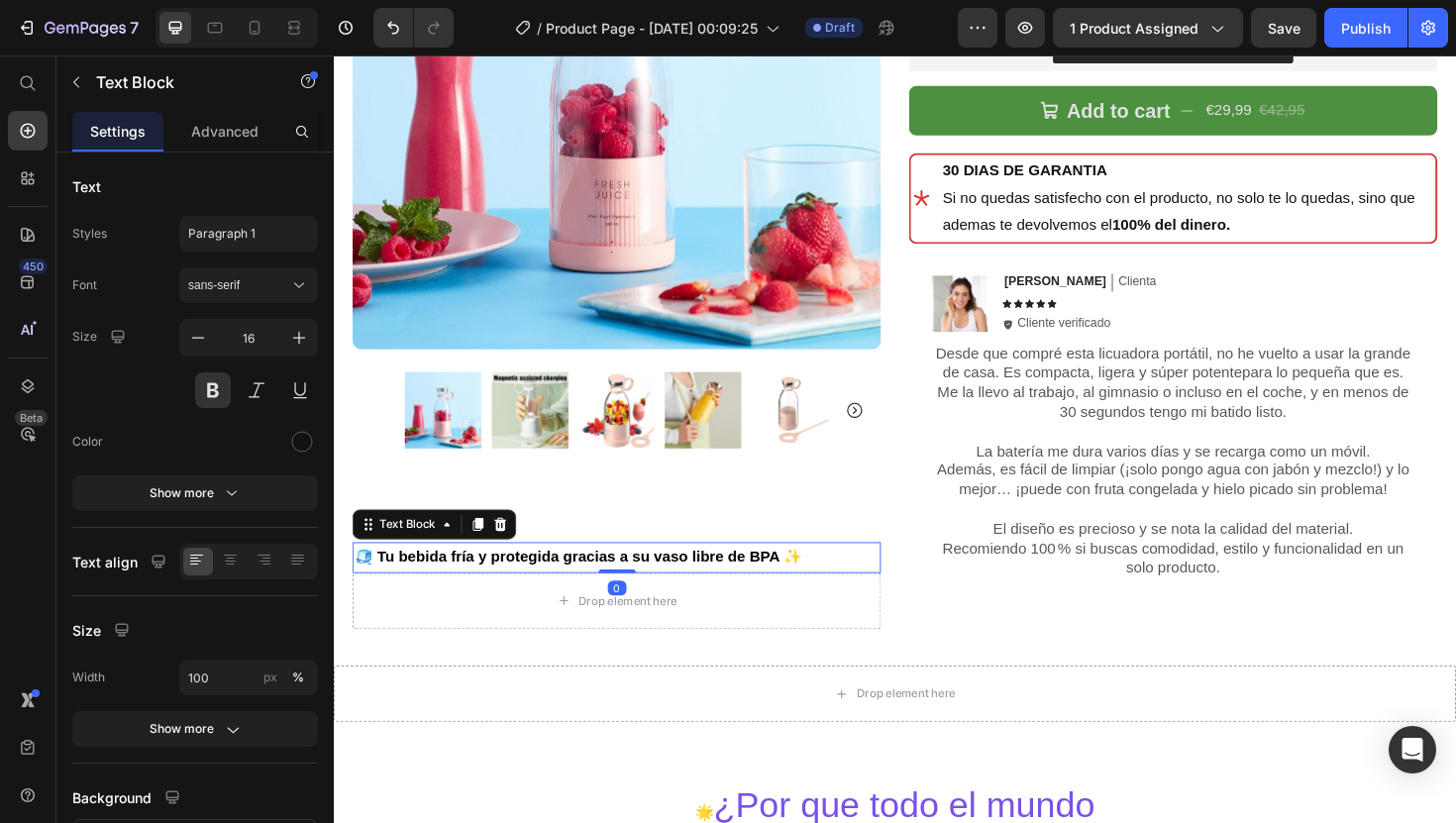 click on "🧊 Tu bebida fría y protegida gracias a su vaso libre de BPA ✨" at bounding box center [592, 586] 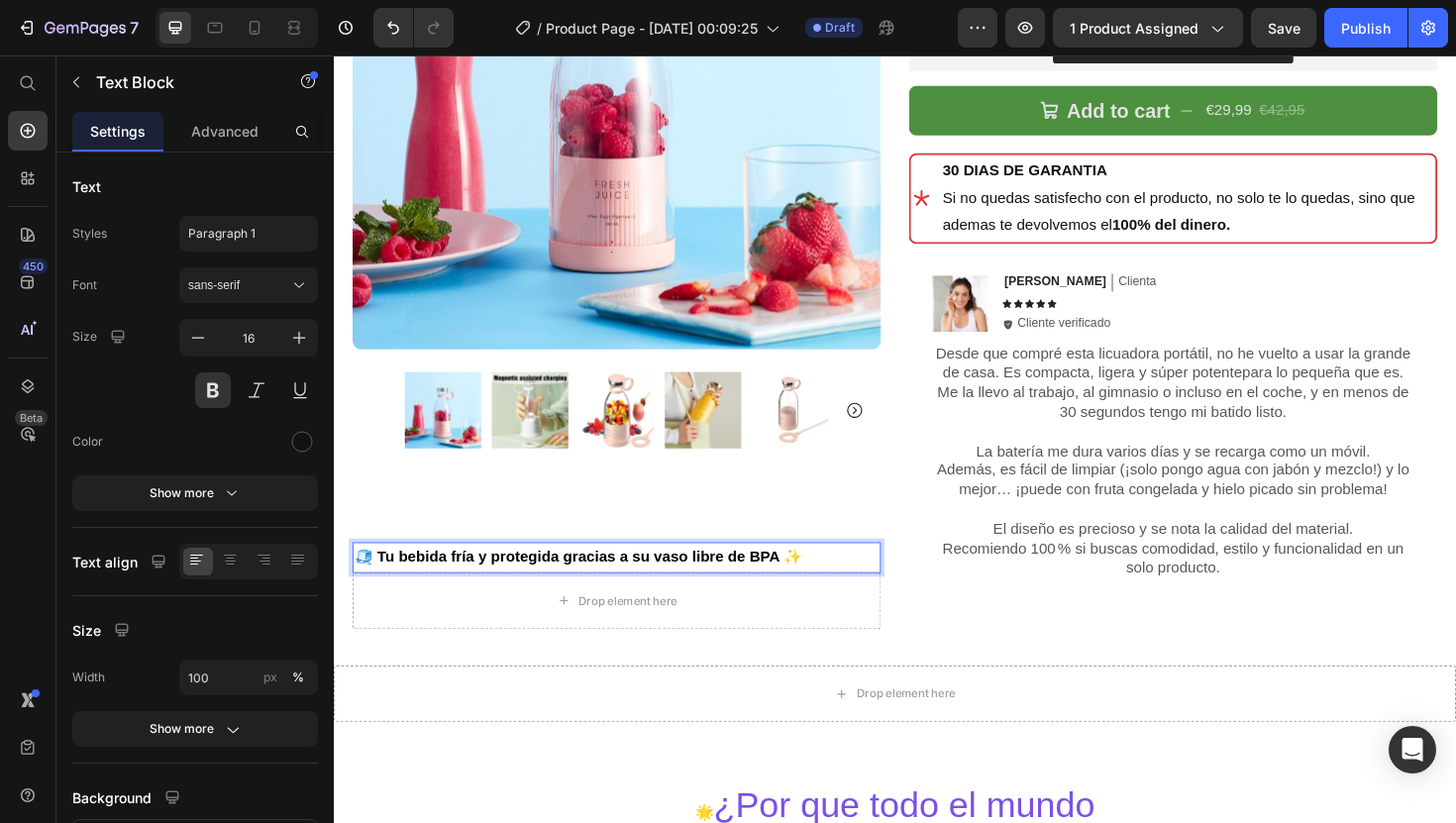 click on "🧊 Tu bebida fría y protegida gracias a su vaso libre de BPA ✨" at bounding box center (633, 587) 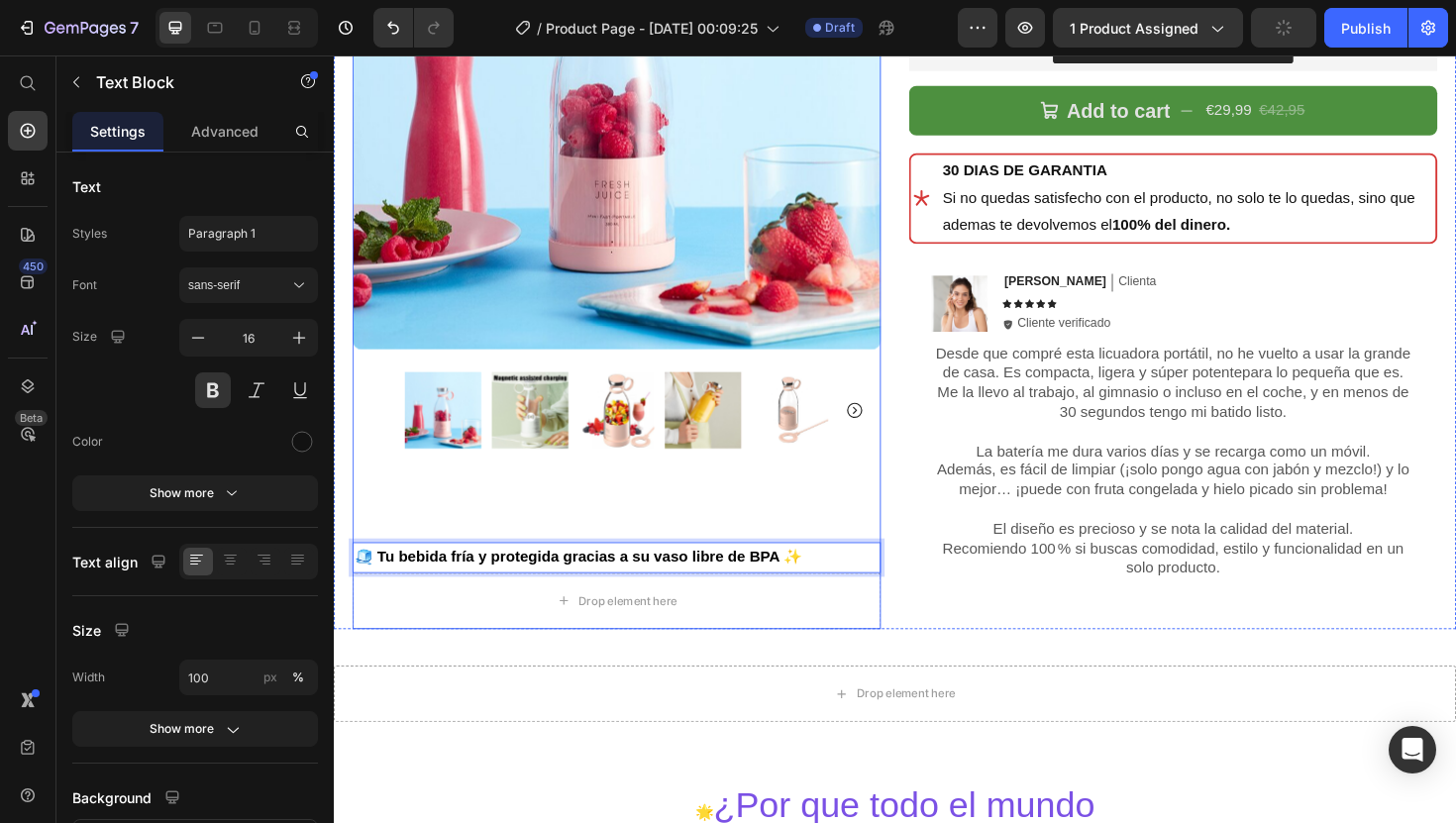 click on "Product Images 🧊 Tu bebida fría y protegida gracias a su vaso libre de BPA ✨ Text Block   0 Row
Drop element here Row Row" at bounding box center [633, 236] 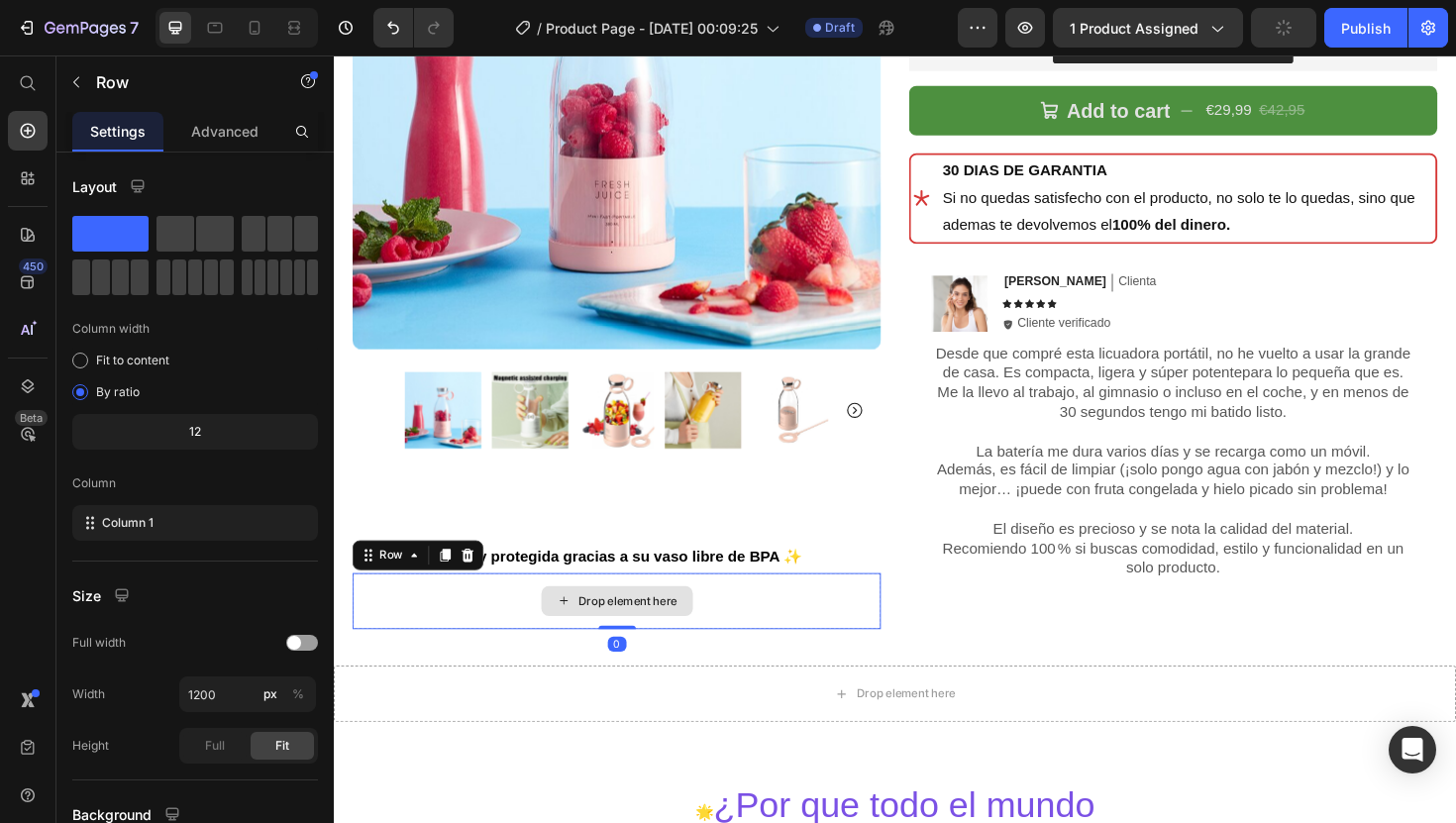click on "Drop element here" at bounding box center [633, 634] 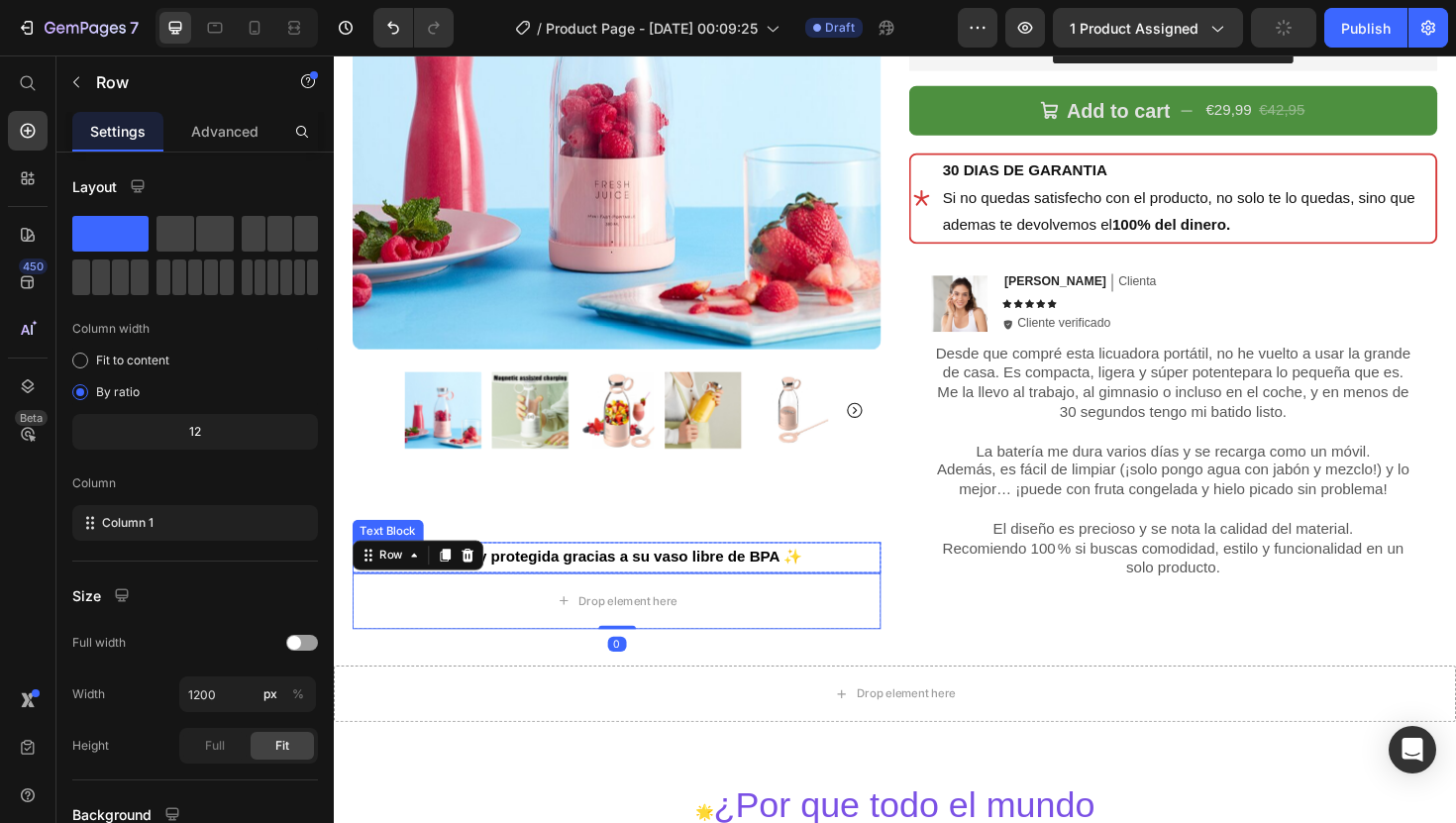 click on "🧊 Tu bebida fría y protegida gracias a su vaso libre de BPA ✨" at bounding box center [633, 587] 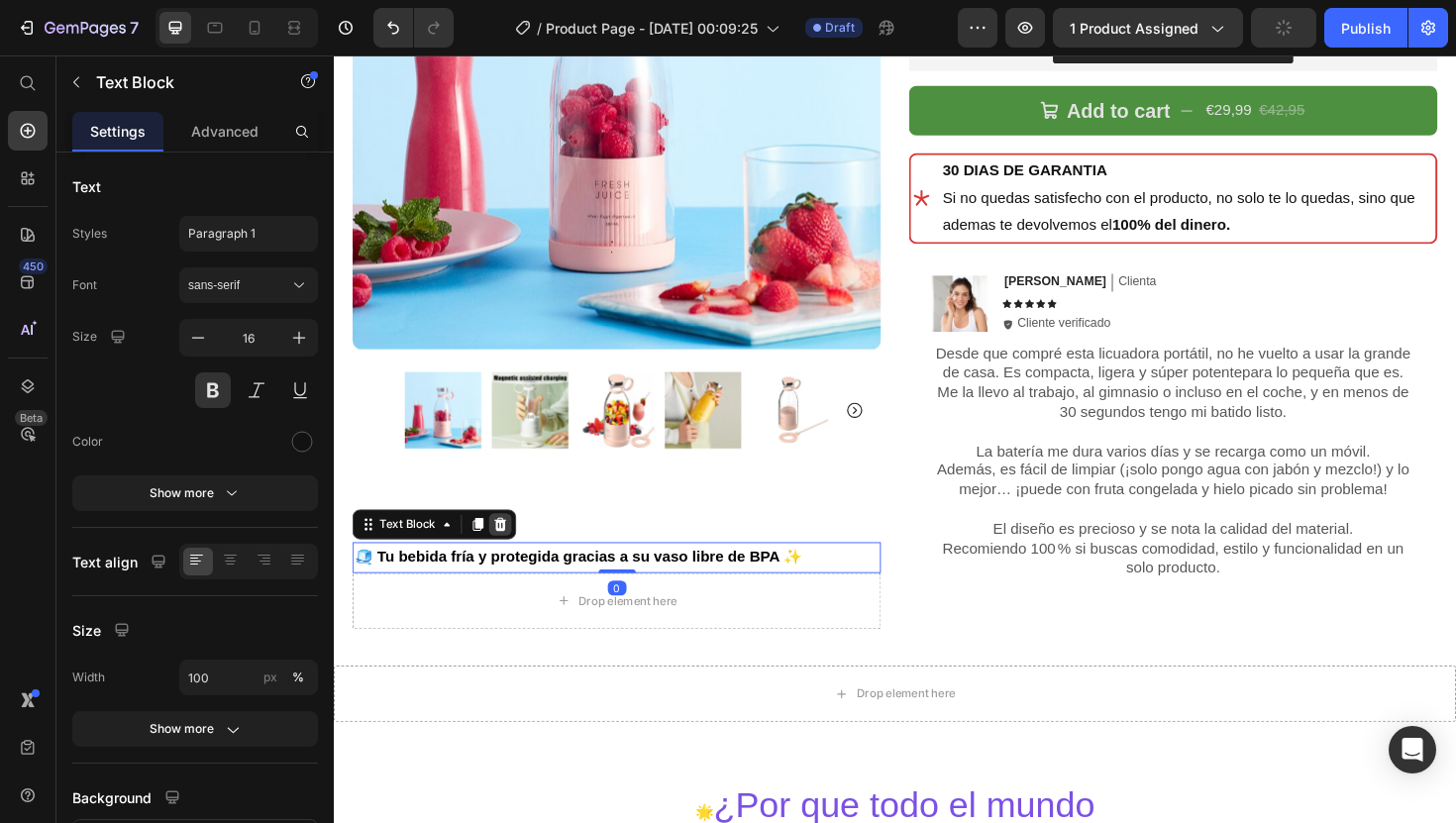 click 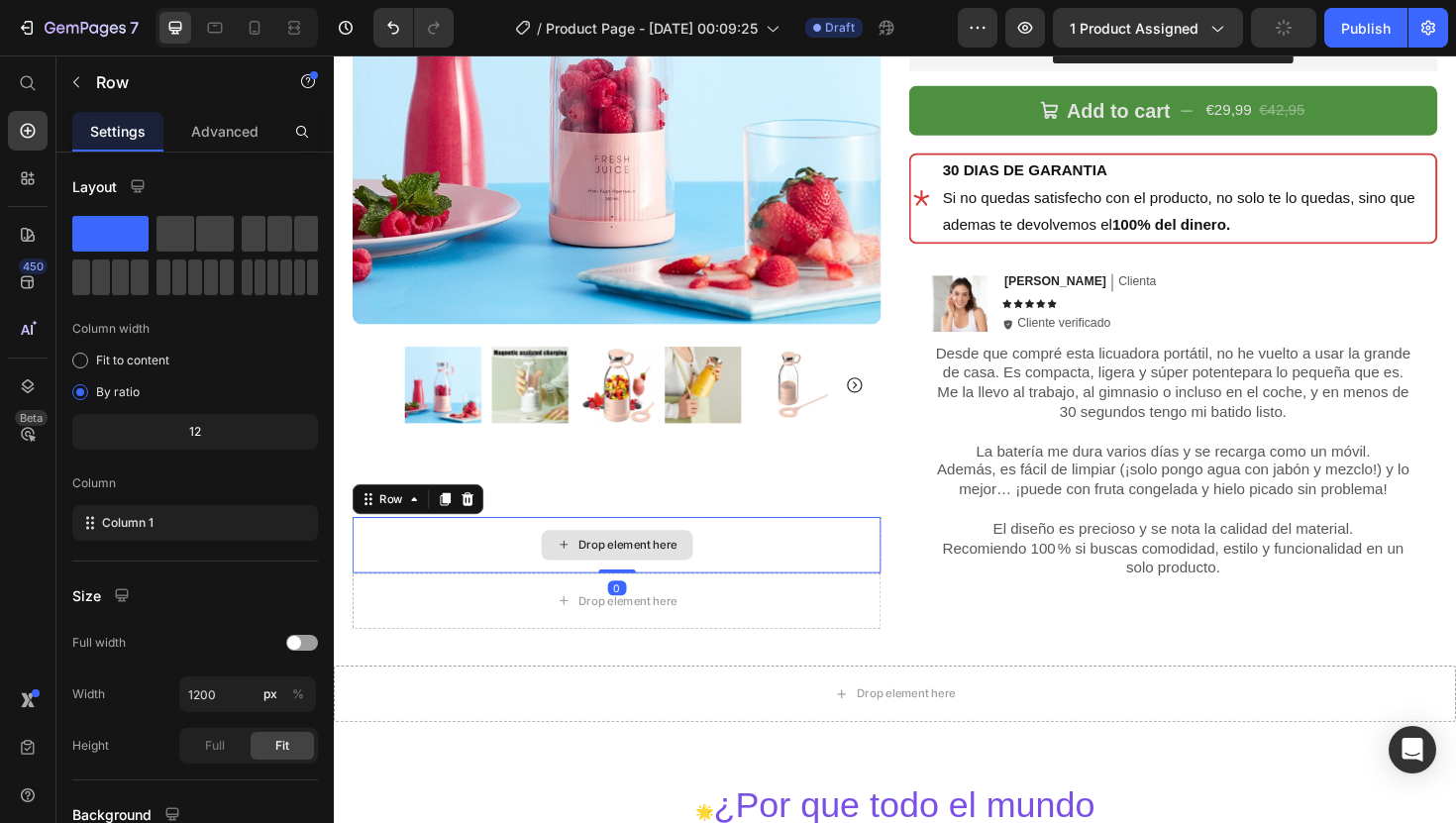 click on "Drop element here" at bounding box center (633, 574) 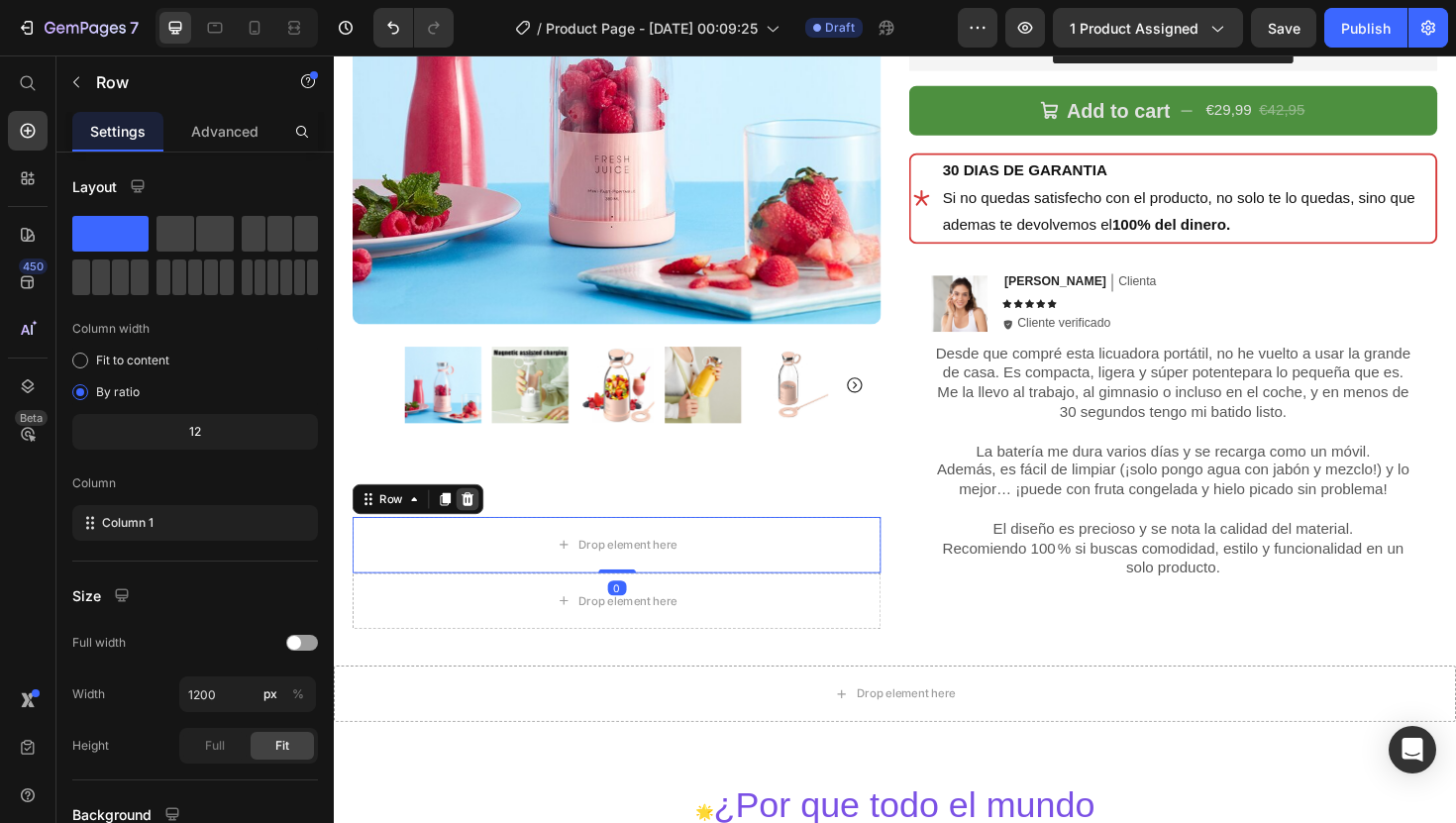 click at bounding box center [475, 526] 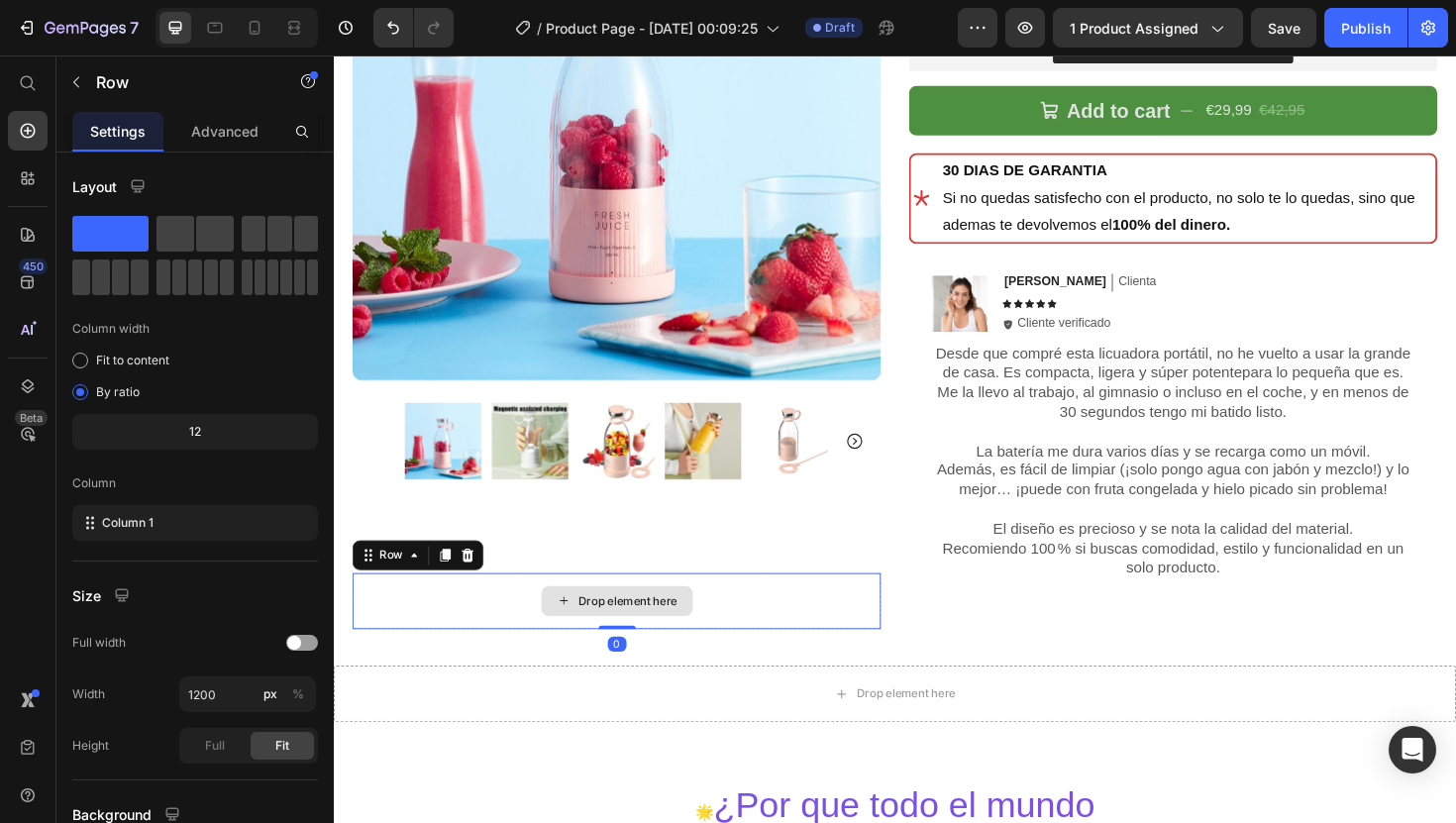 click on "Drop element here" at bounding box center (633, 634) 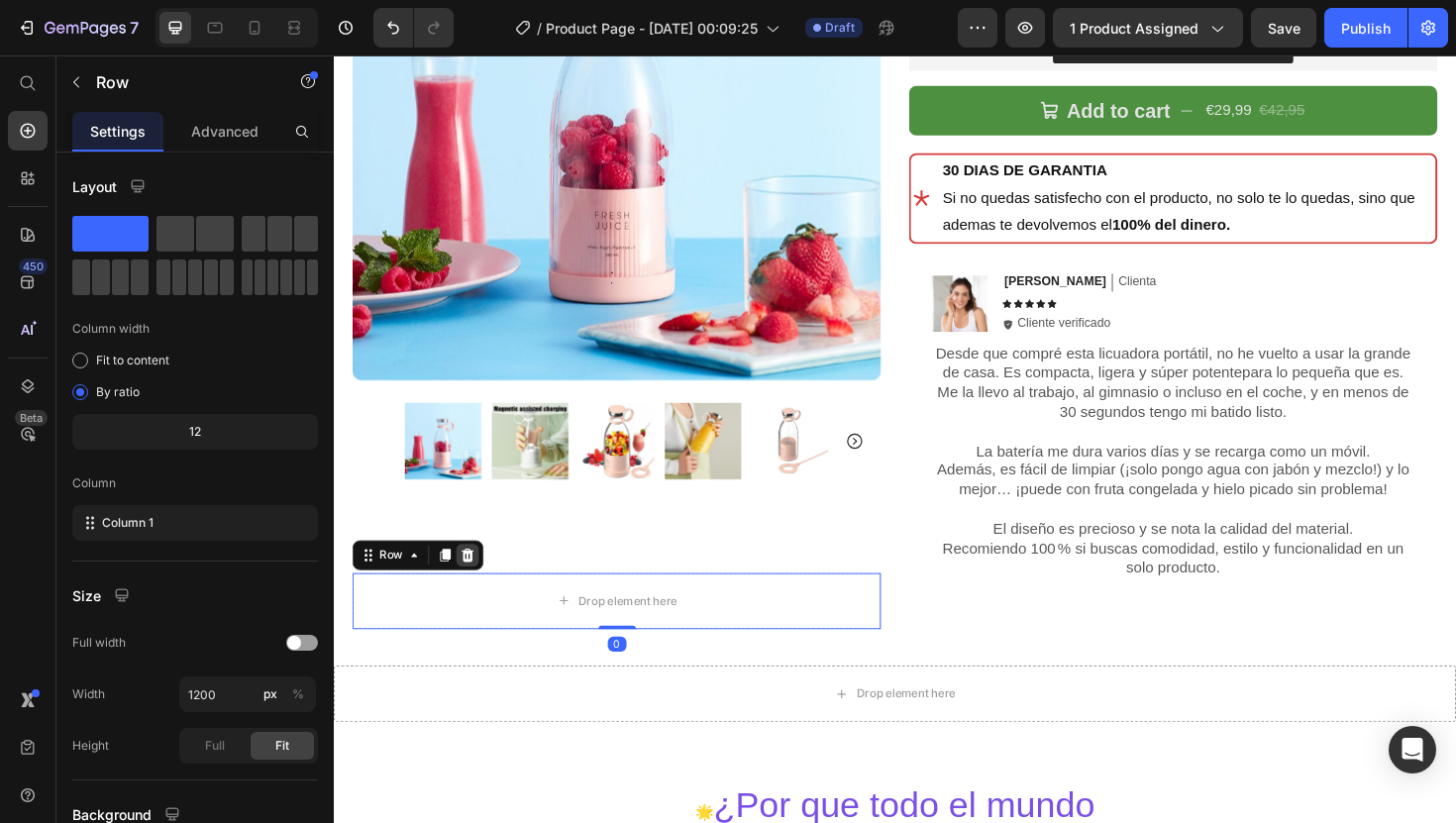 click at bounding box center [475, 585] 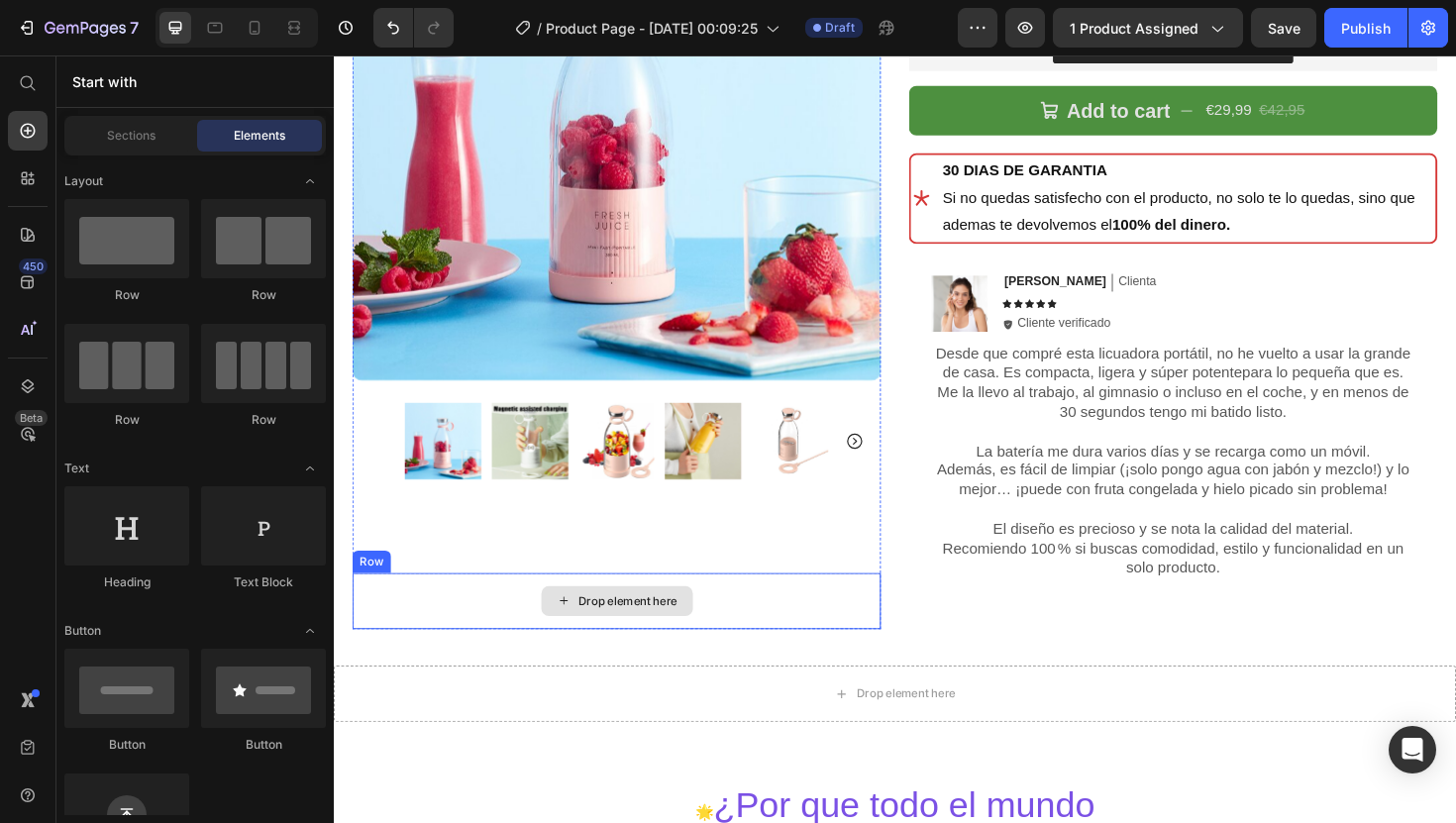 click on "Drop element here" at bounding box center [633, 634] 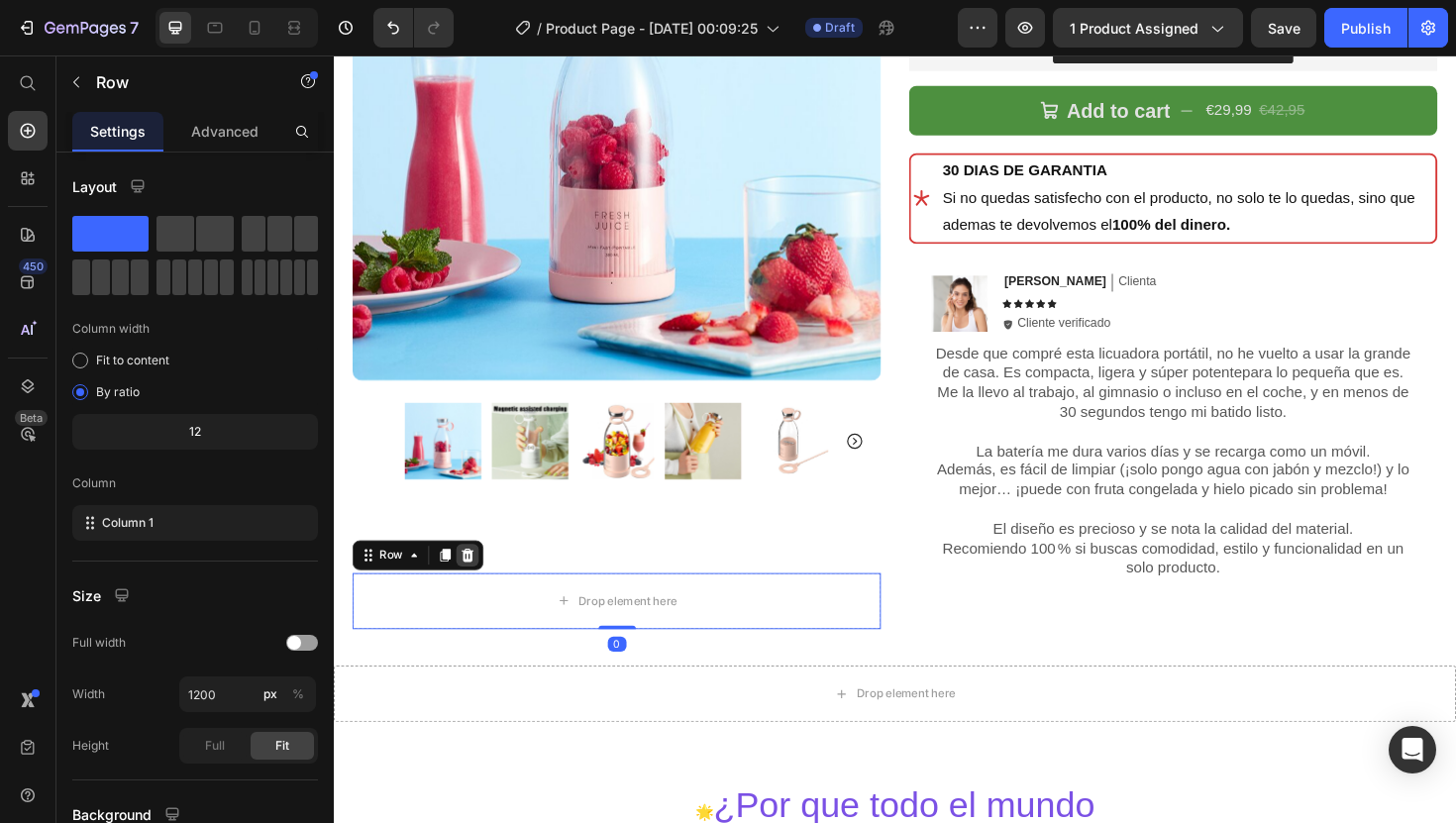 click 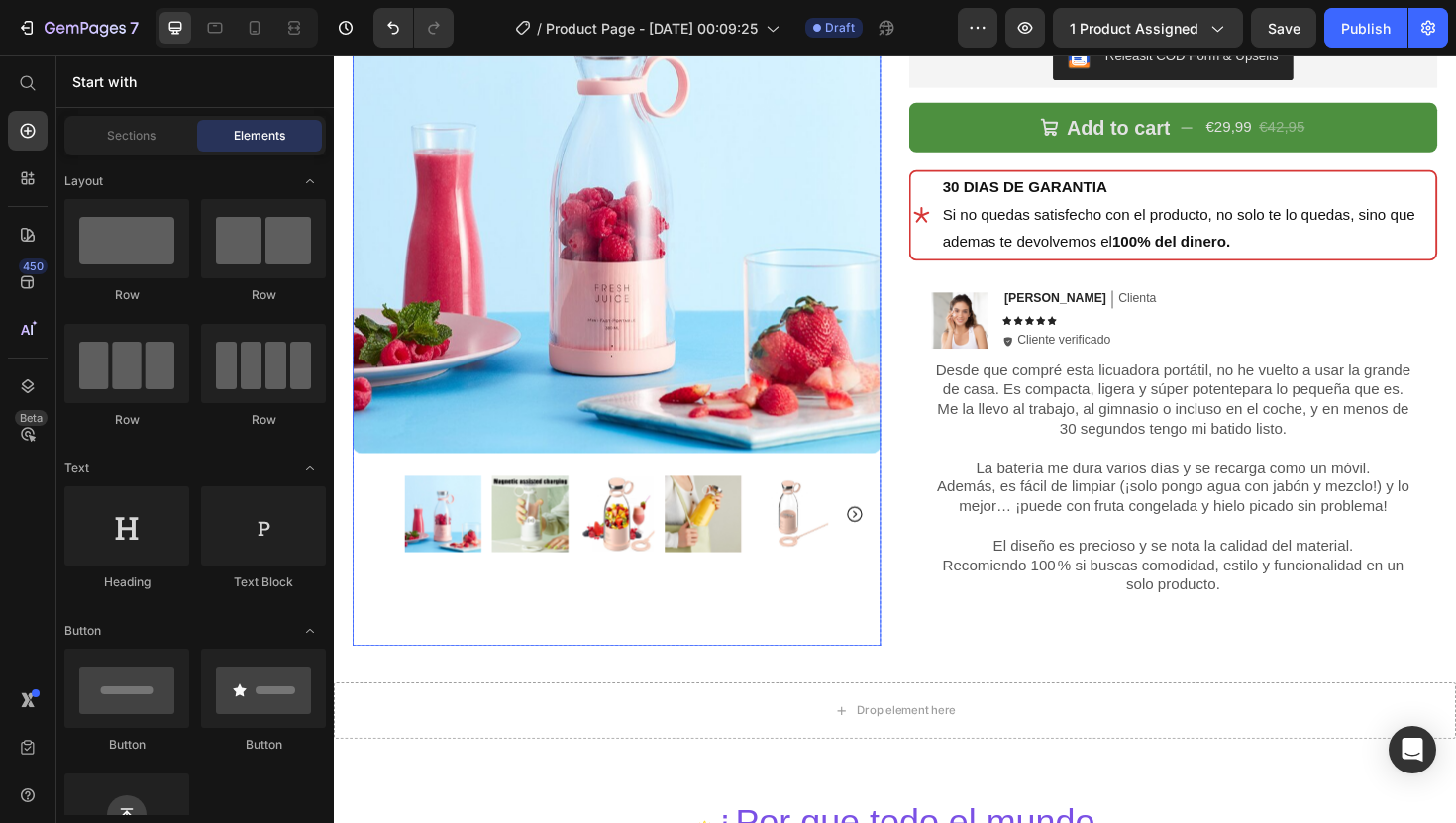 scroll, scrollTop: 570, scrollLeft: 0, axis: vertical 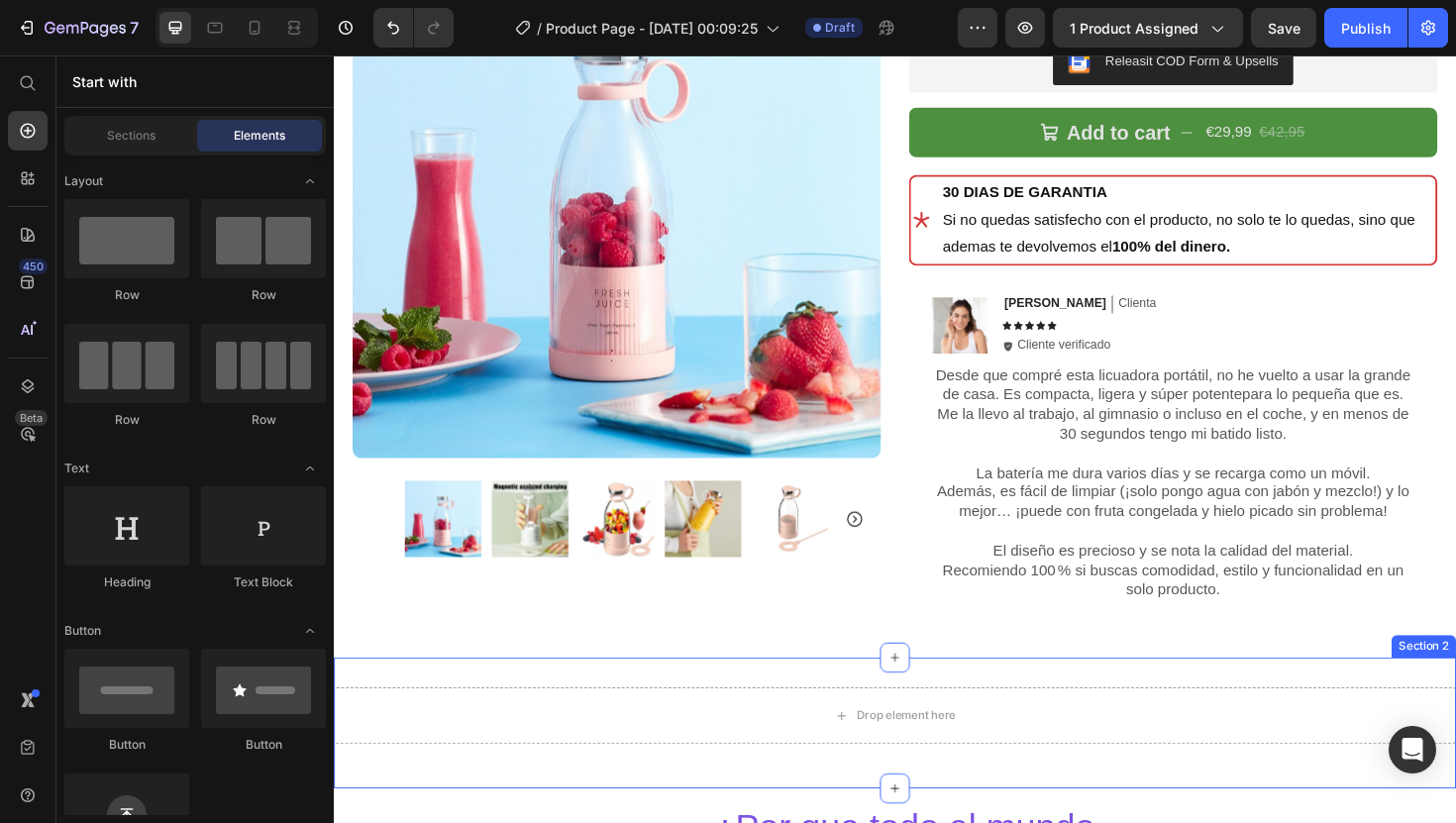click on "Drop element here Row Section 2" at bounding box center [928, 763] 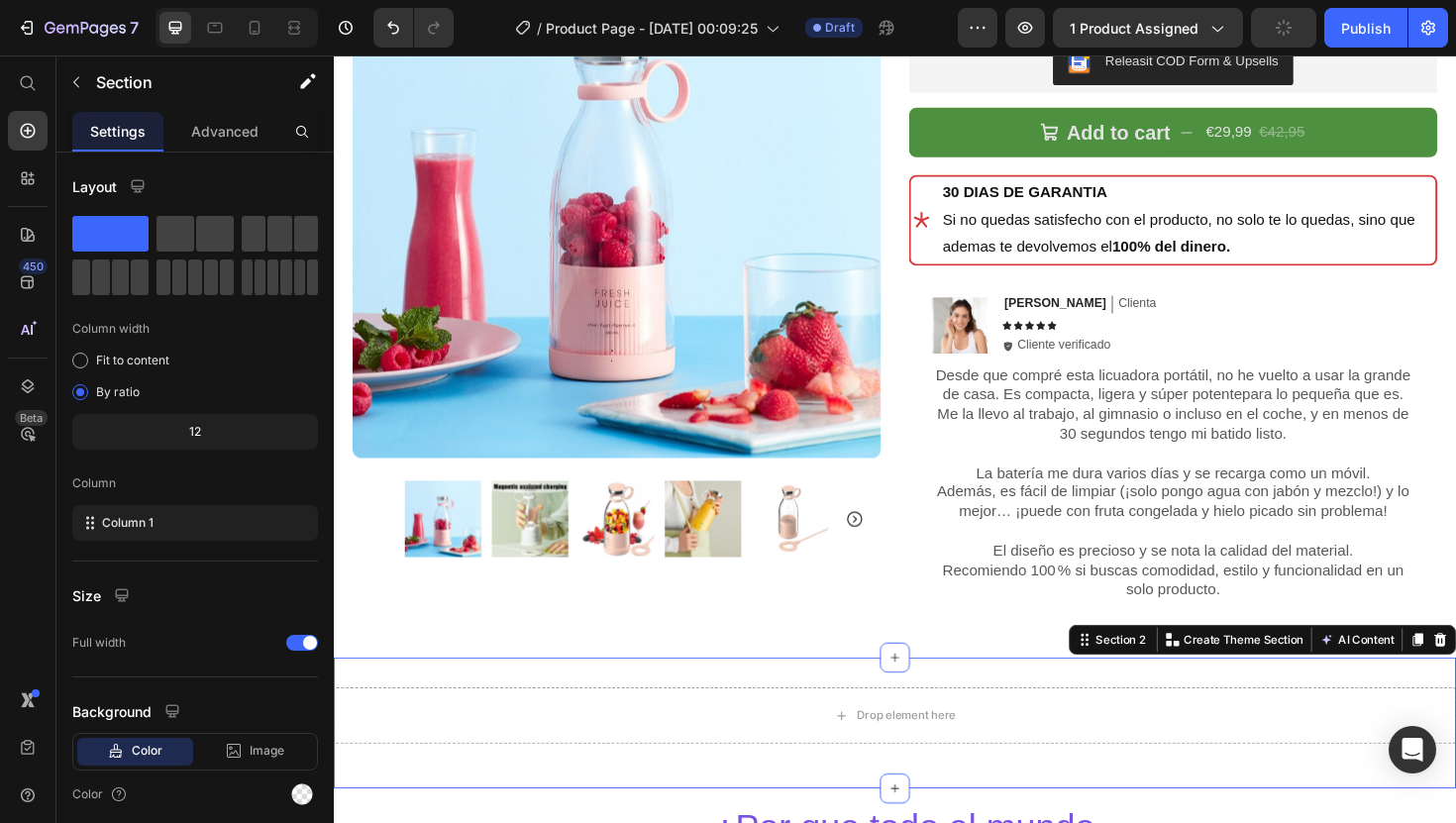 click on "Drop element here Row Section 2   You can create reusable sections Create Theme Section AI Content Write with [PERSON_NAME] What would you like to describe here? Tone and Voice Persuasive Product 💆🏻‍♂️ ¡Masajeador Inteligente de Espalda sin Cables! Show more Generate" at bounding box center (928, 763) 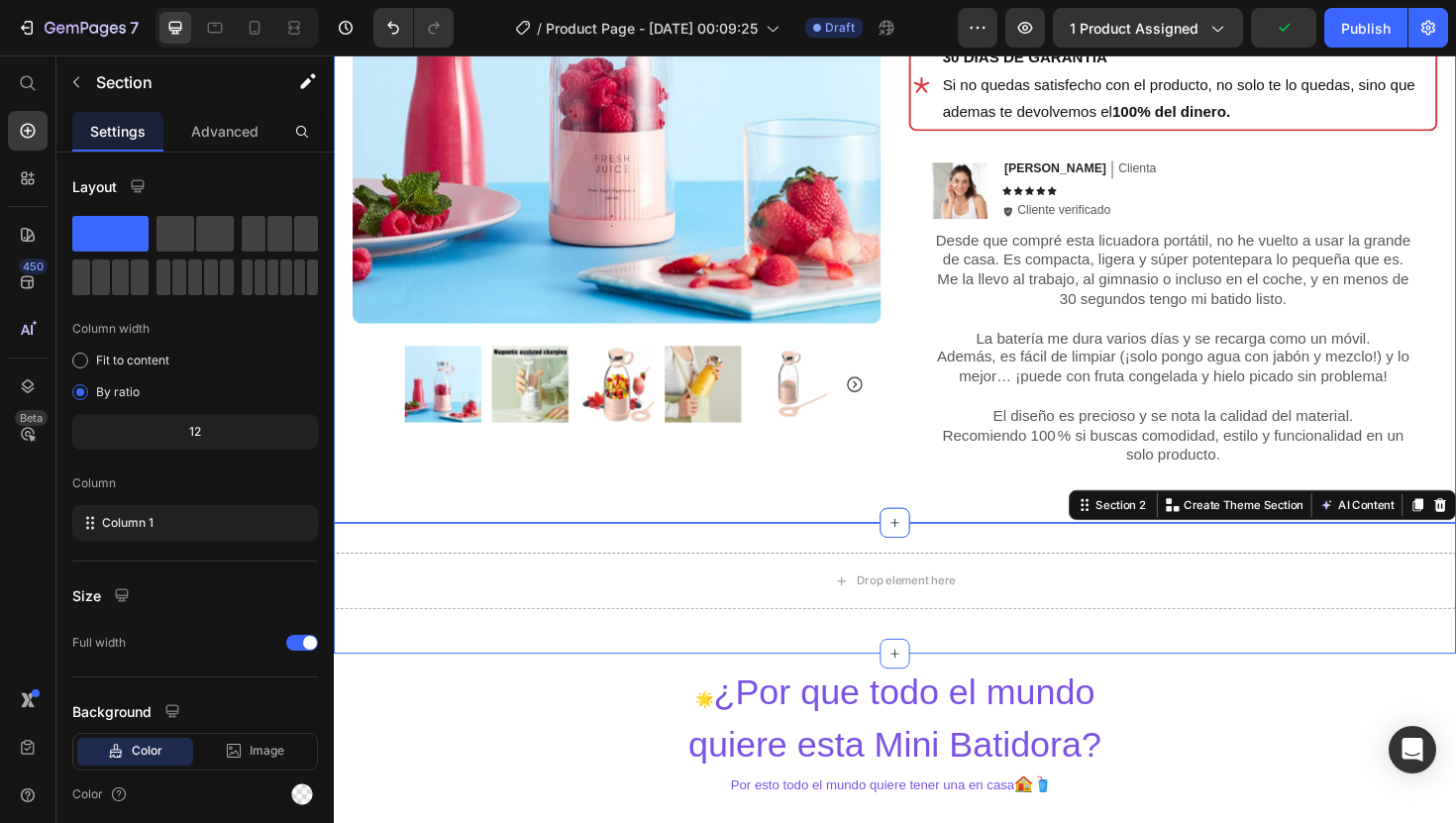scroll, scrollTop: 763, scrollLeft: 0, axis: vertical 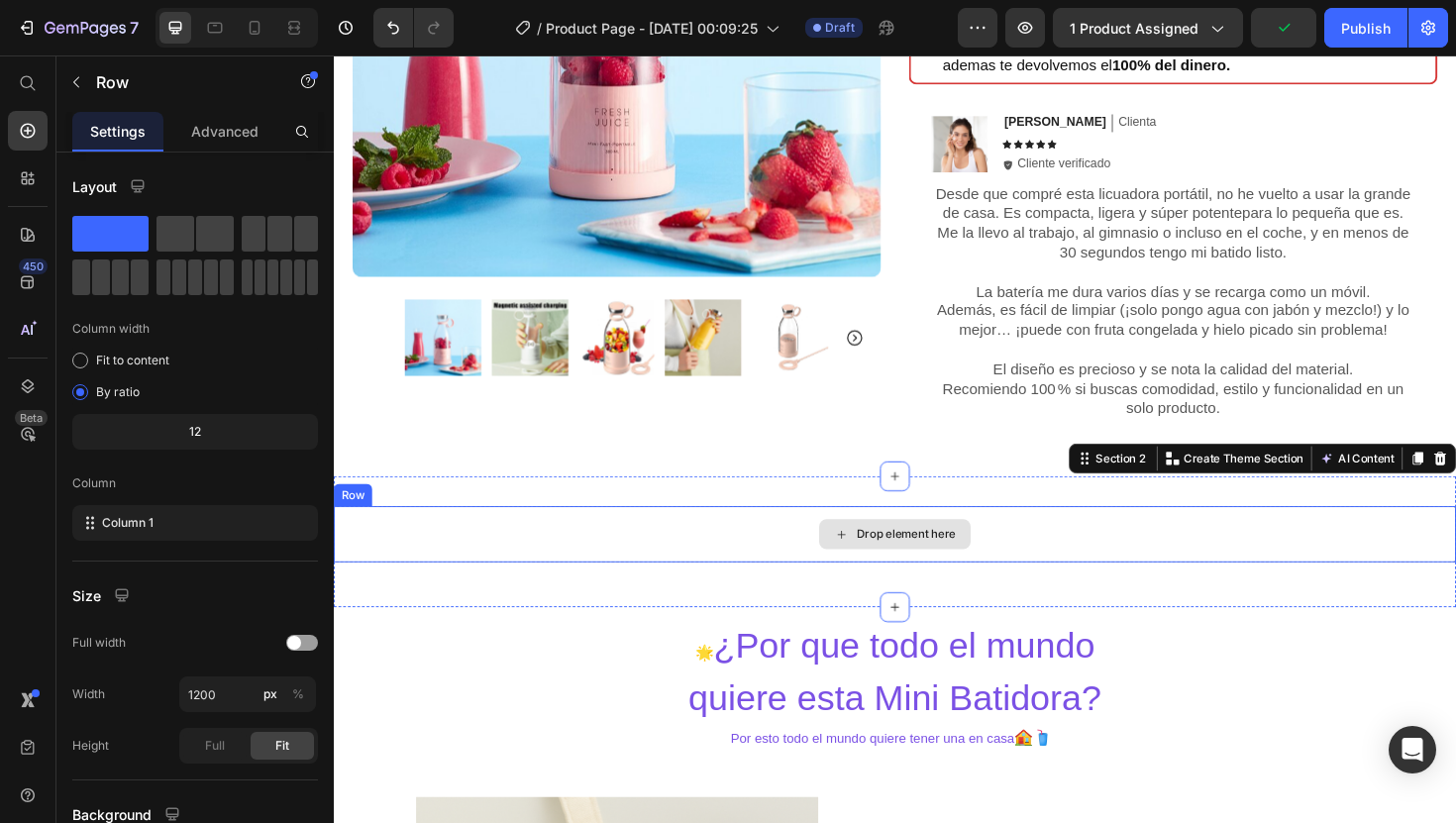 click on "Drop element here" at bounding box center [928, 563] 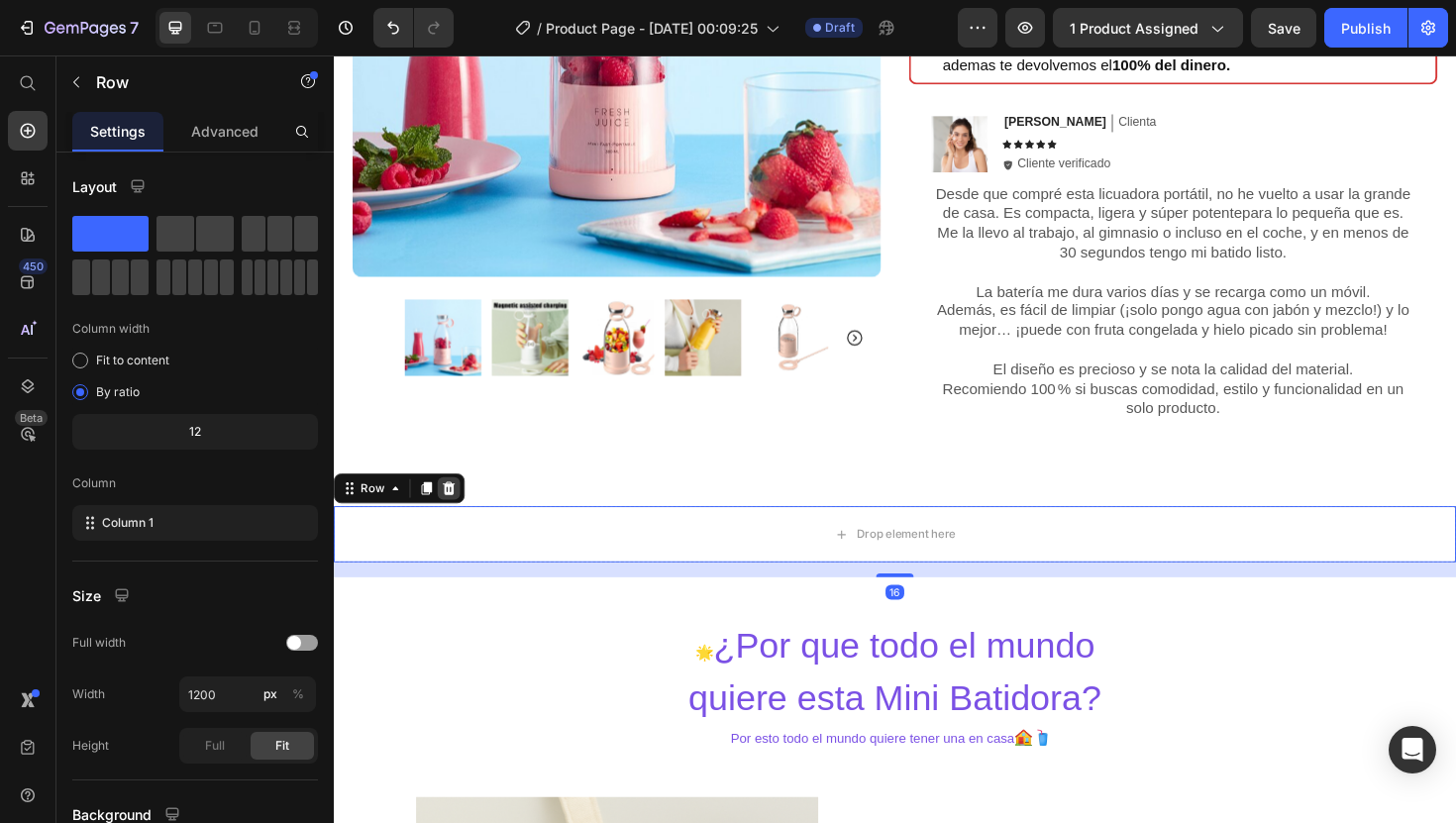 click 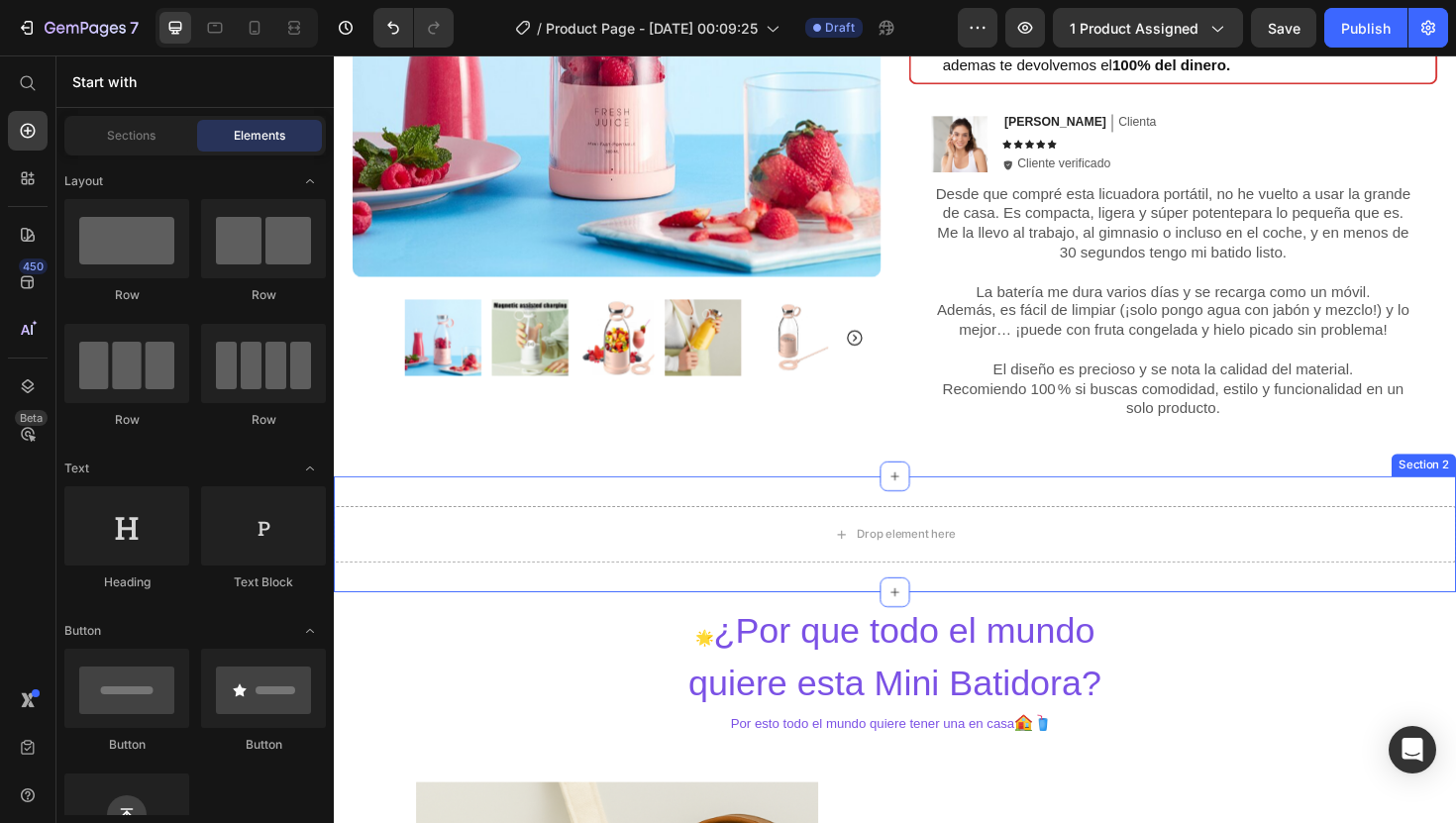 click on "Drop element here Section 2" at bounding box center (928, 563) 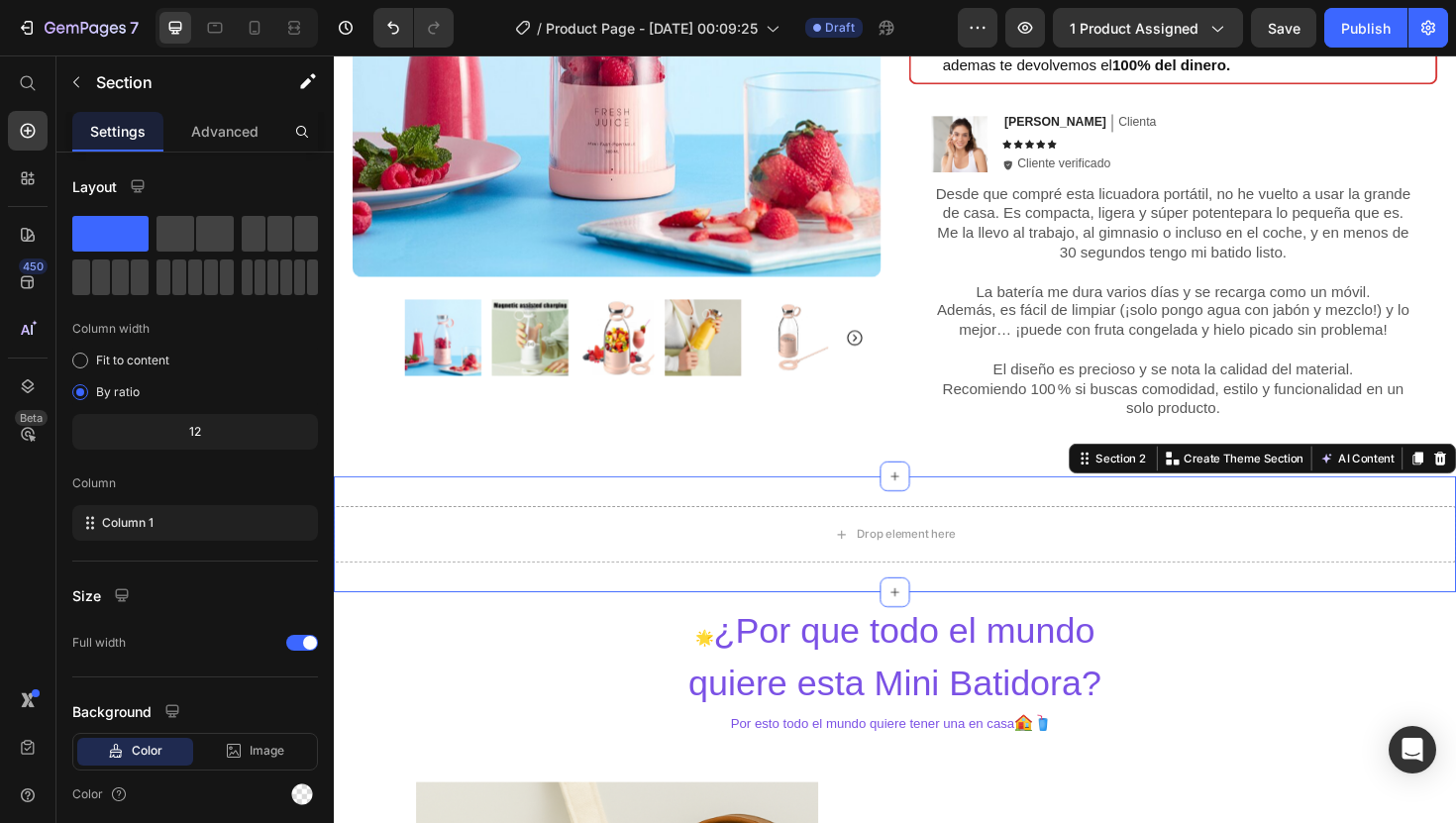 click on "Drop element here Section 2   You can create reusable sections Create Theme Section AI Content Write with [PERSON_NAME] What would you like to describe here? Tone and Voice Persuasive Product 💆🏻‍♂️ ¡Masajeador Inteligente de Espalda sin Cables! Show more Generate" at bounding box center (928, 563) 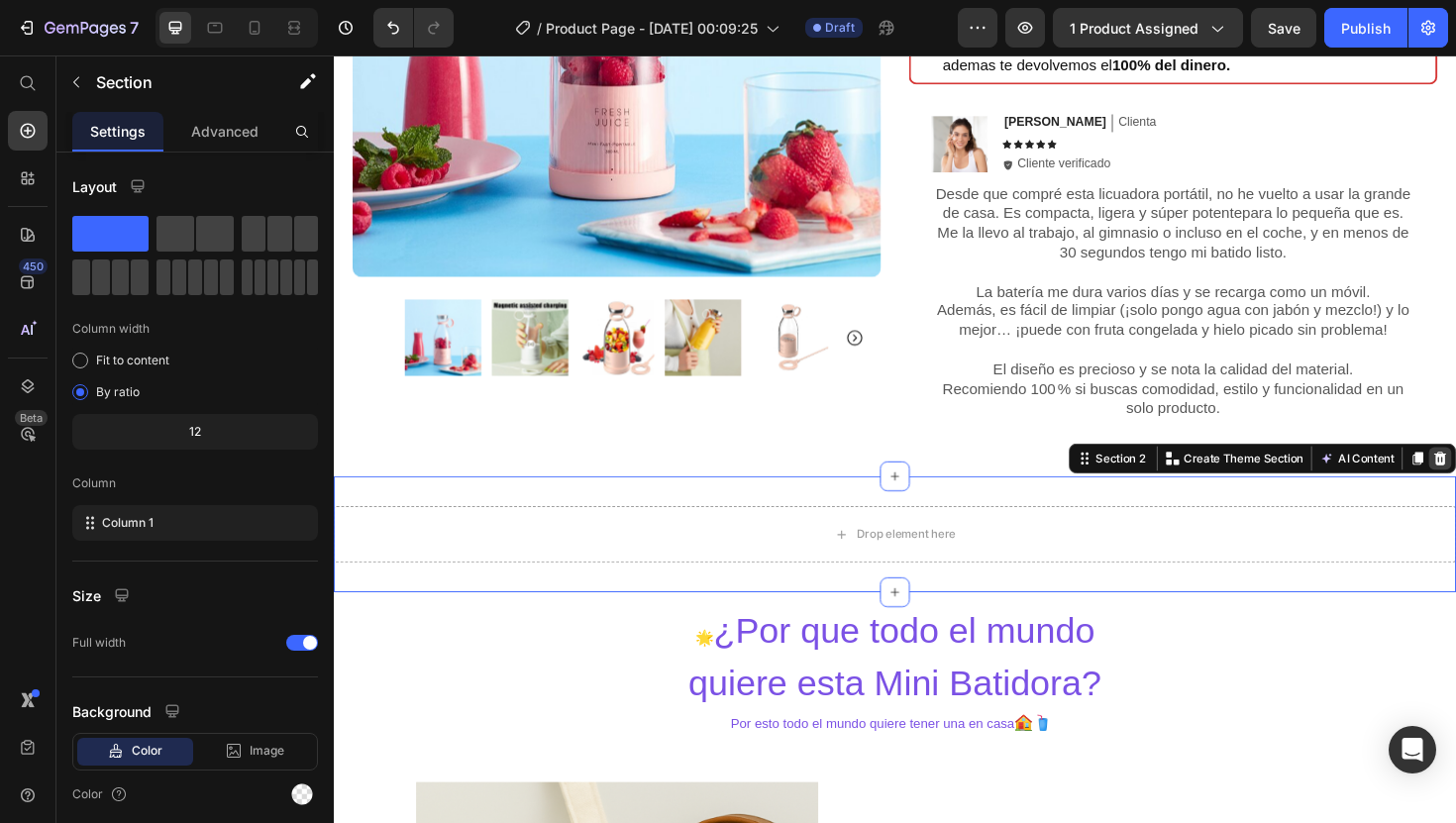 click 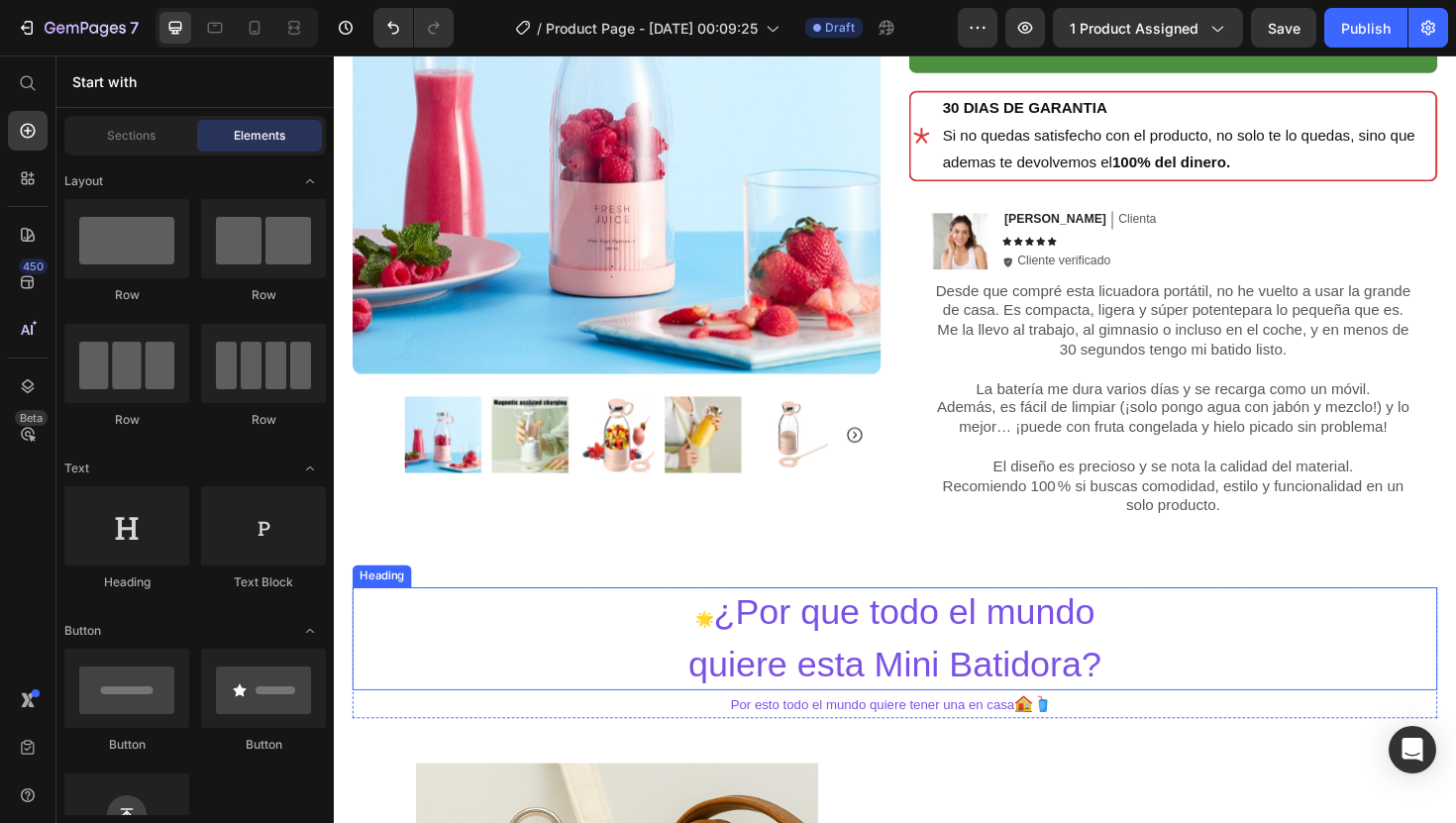 scroll, scrollTop: 562, scrollLeft: 0, axis: vertical 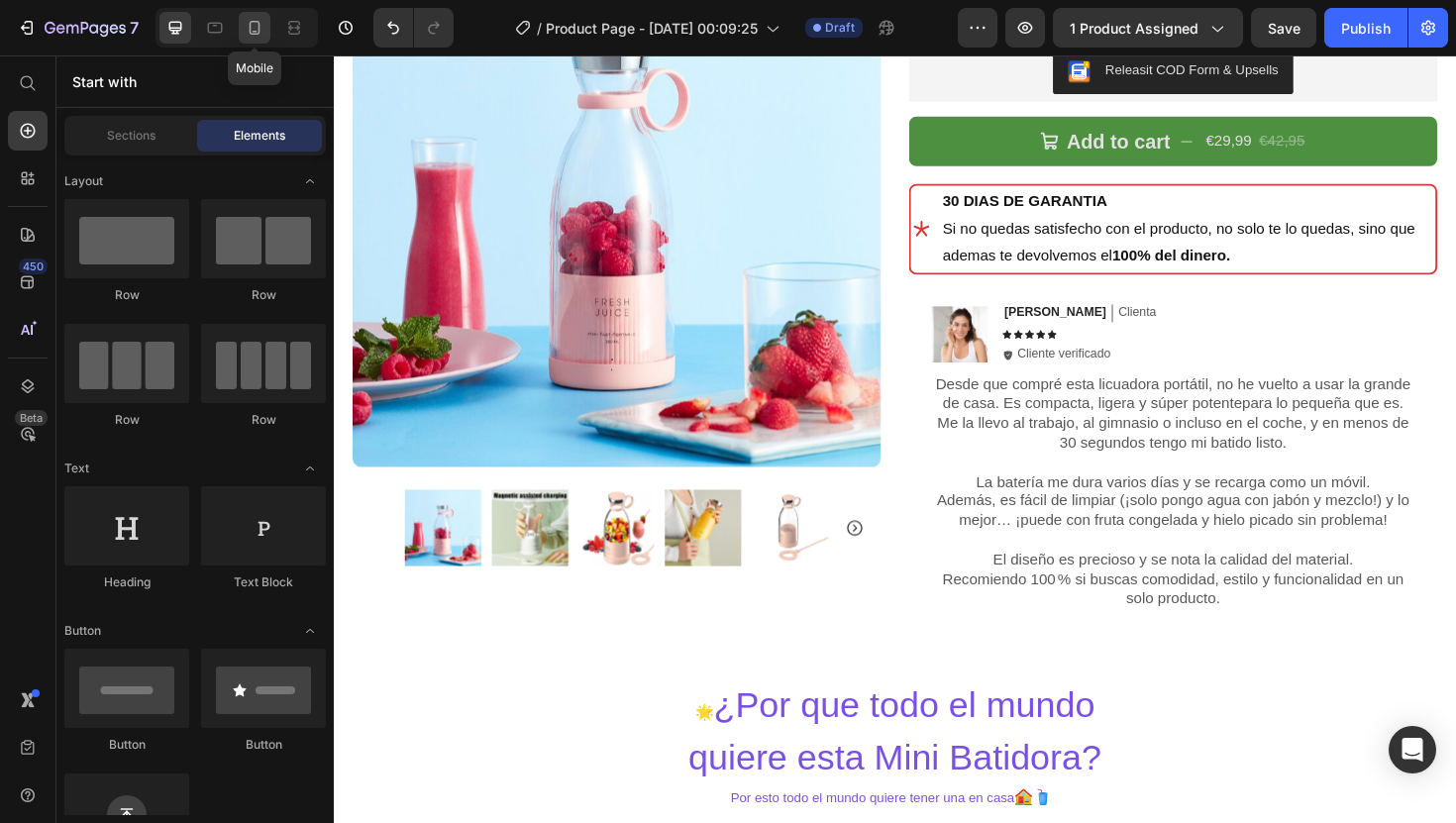 click 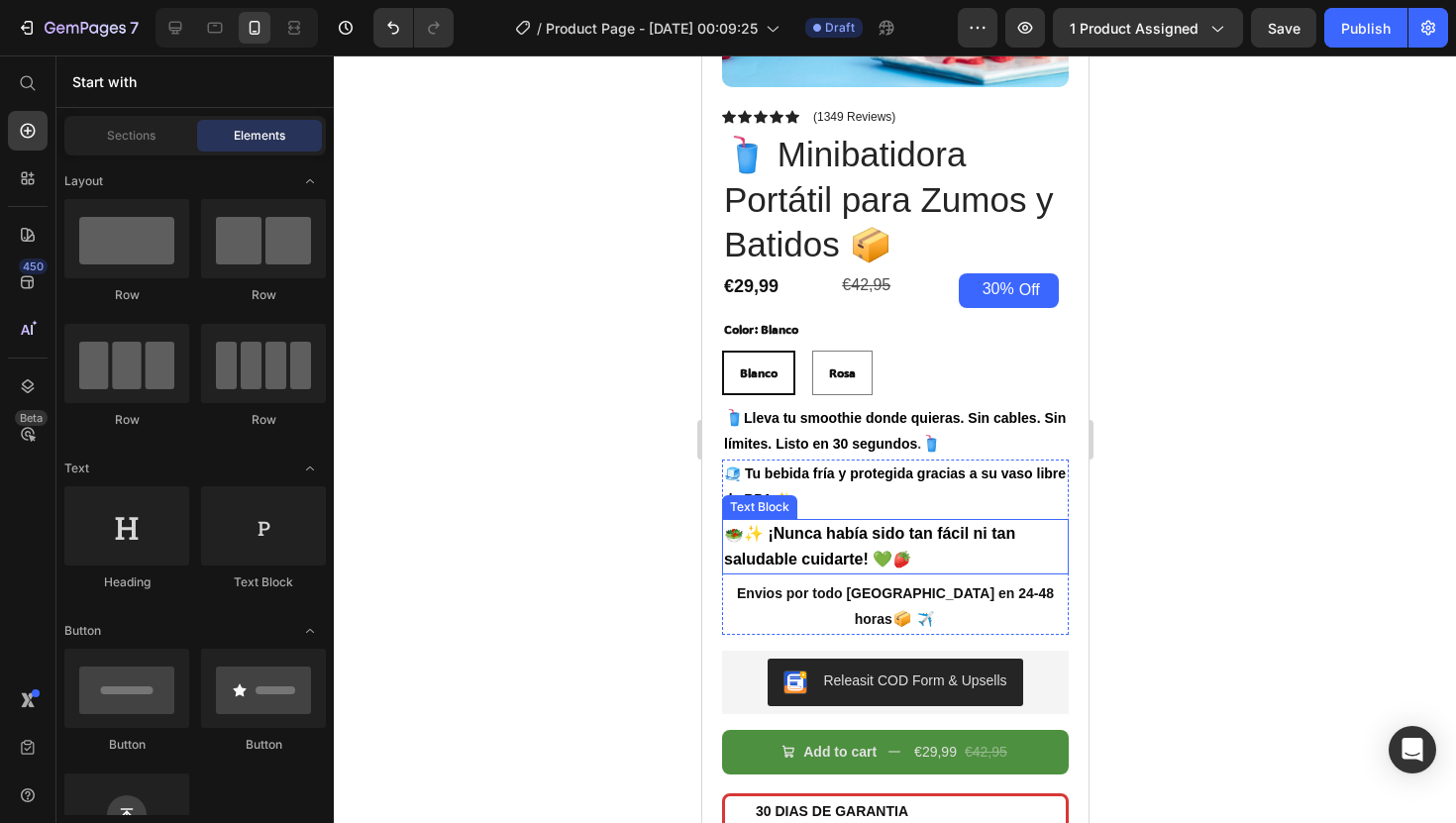 scroll, scrollTop: 400, scrollLeft: 0, axis: vertical 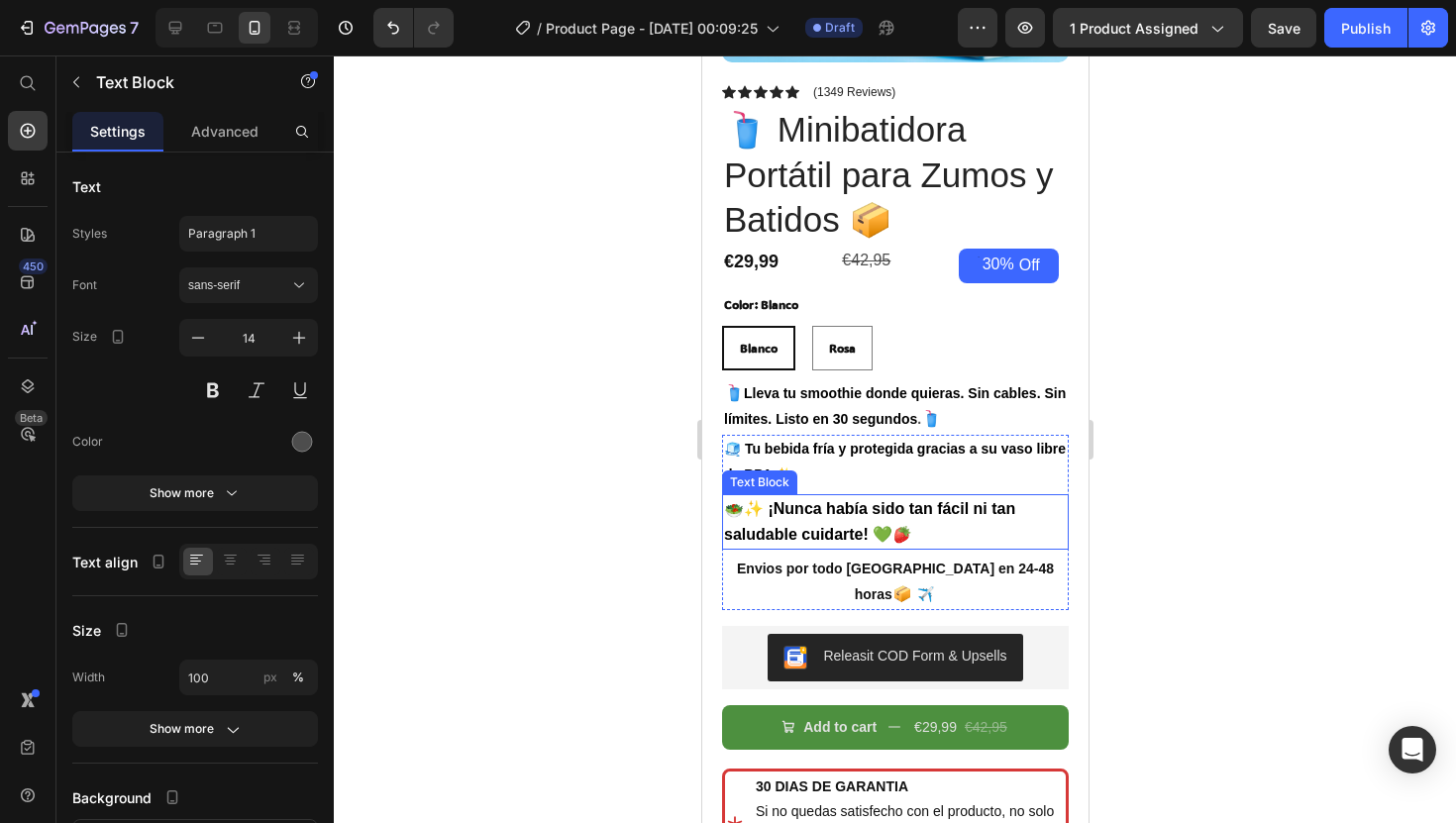 click on "🥗✨ ¡Nunca había sido tan fácil ni tan saludable cuidarte! 💚🍓" at bounding box center (869, 521) 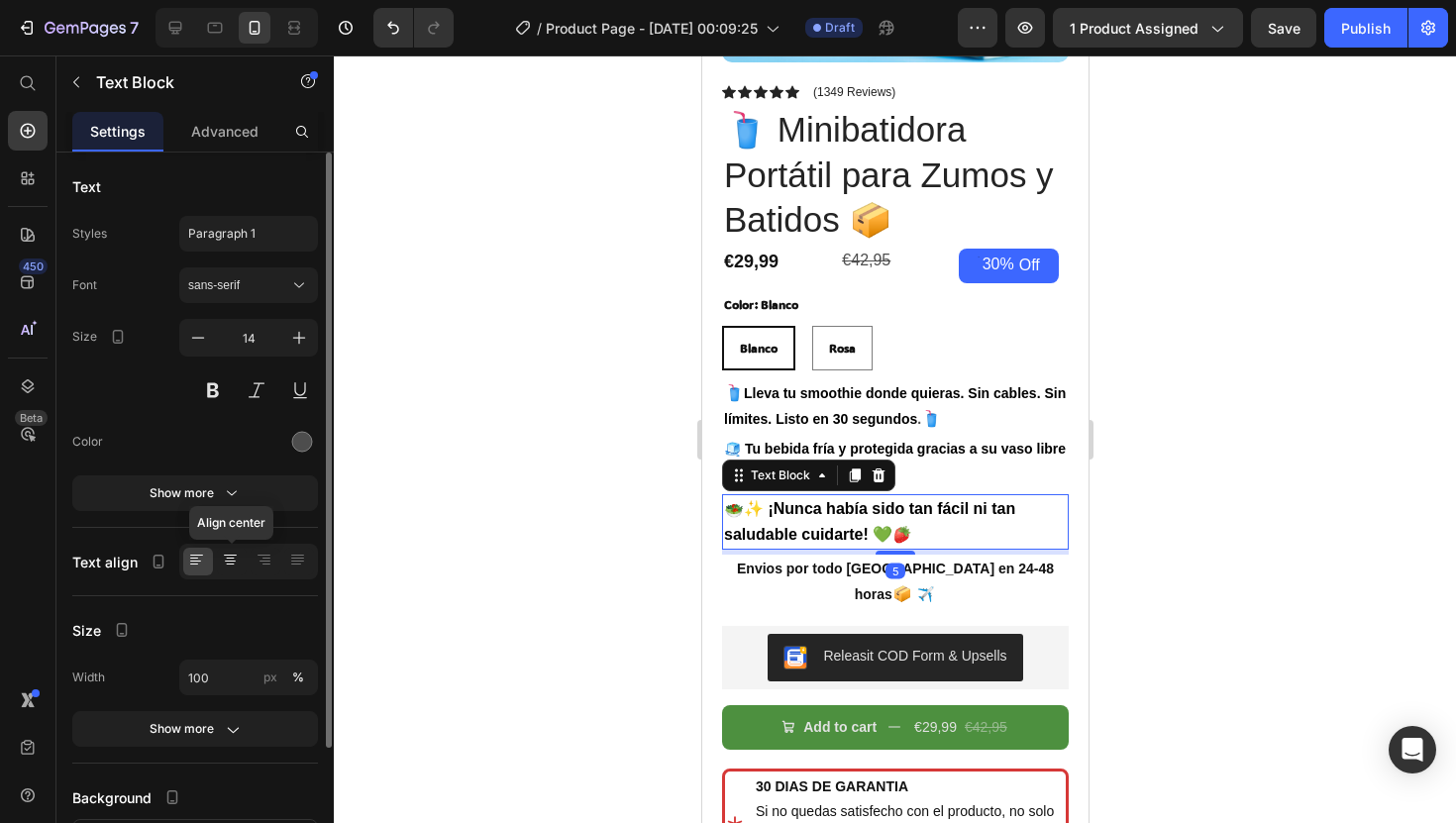click 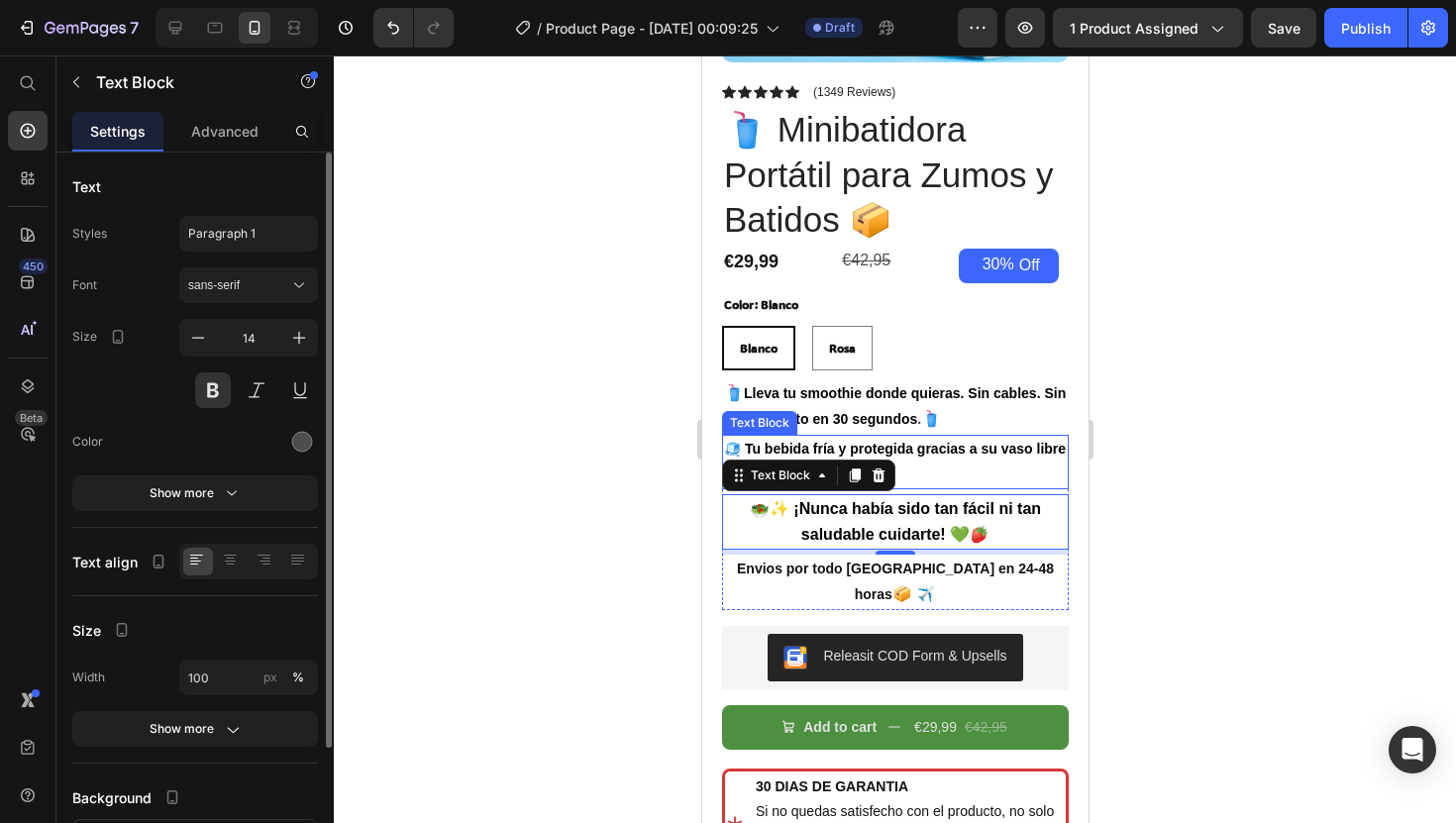 click on "🧊 Tu bebida fría y protegida gracias a su vaso libre de BPA ✨" at bounding box center [893, 461] 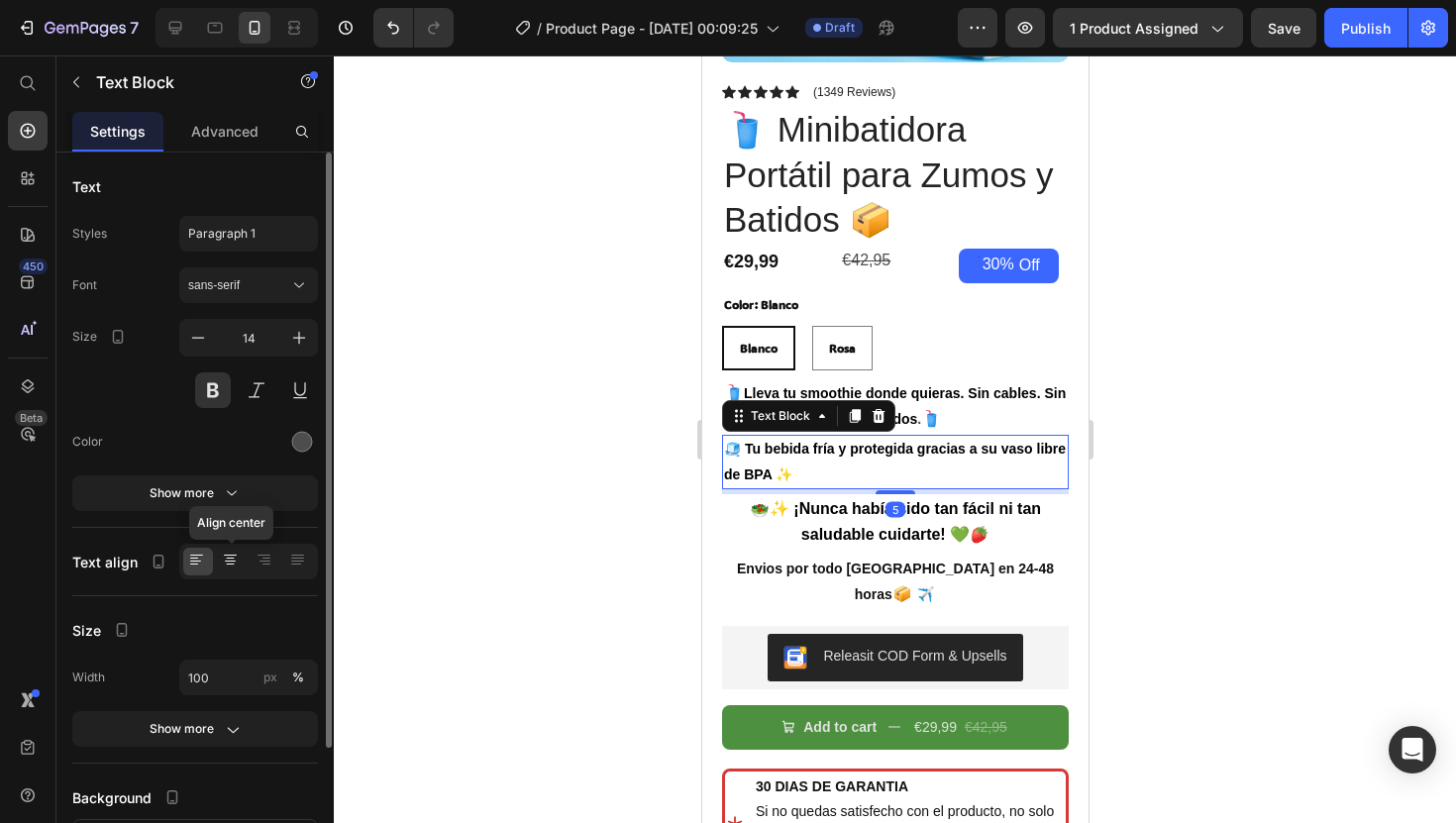 click 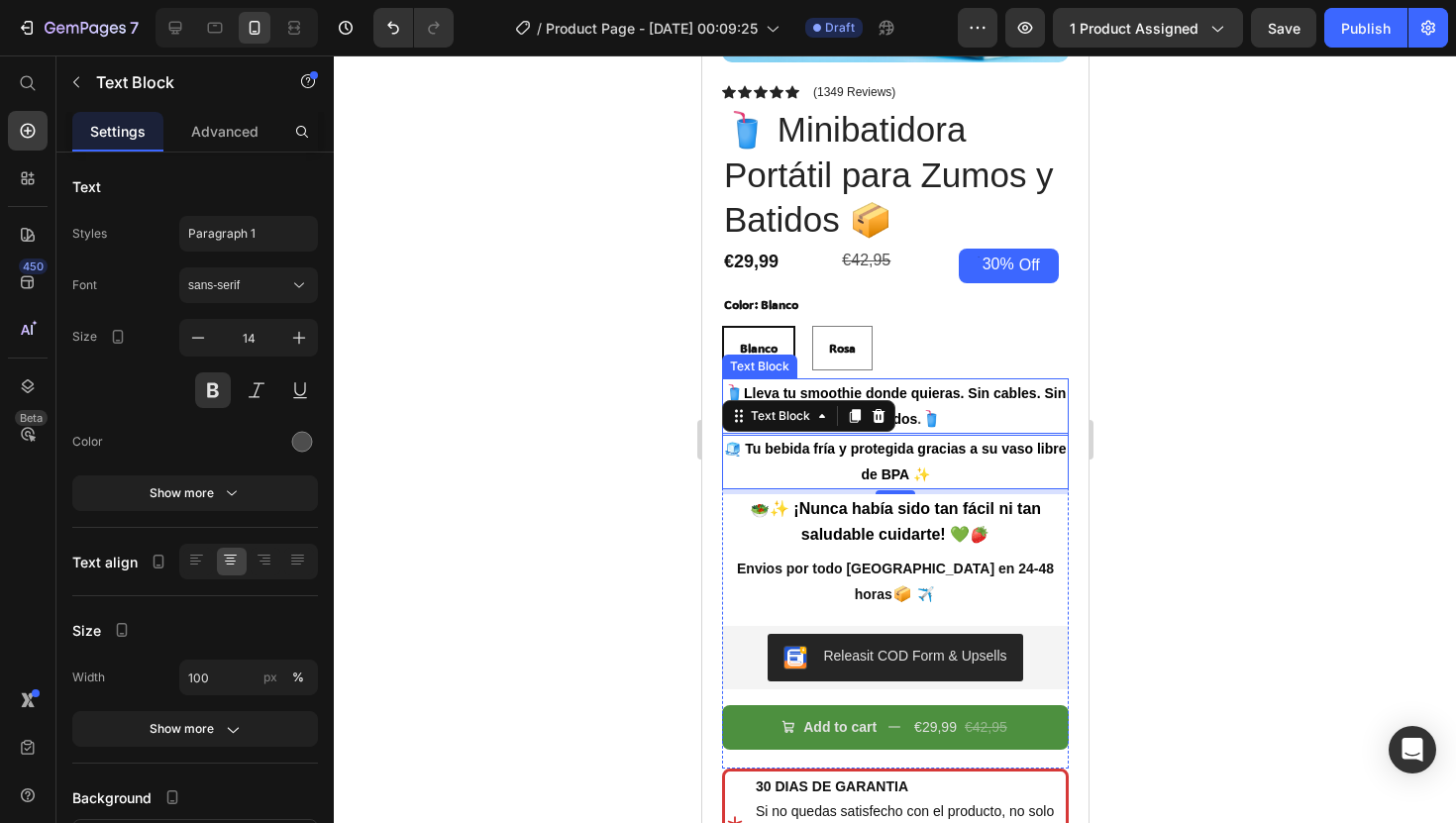 click on "Lleva tu smoothie donde quieras. Sin cables. Sin límites. Listo en 30 segundos" at bounding box center [893, 406] 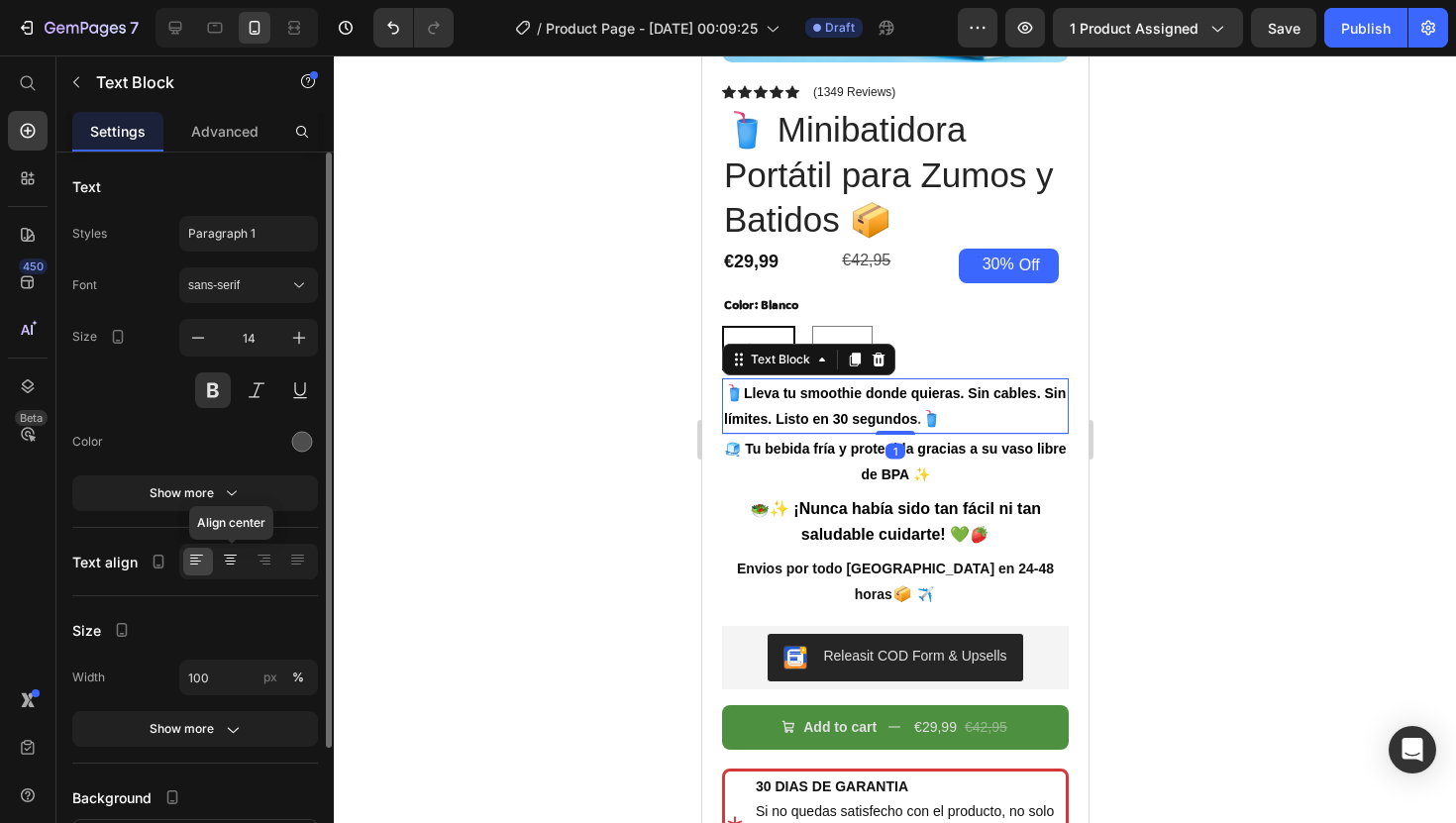 click 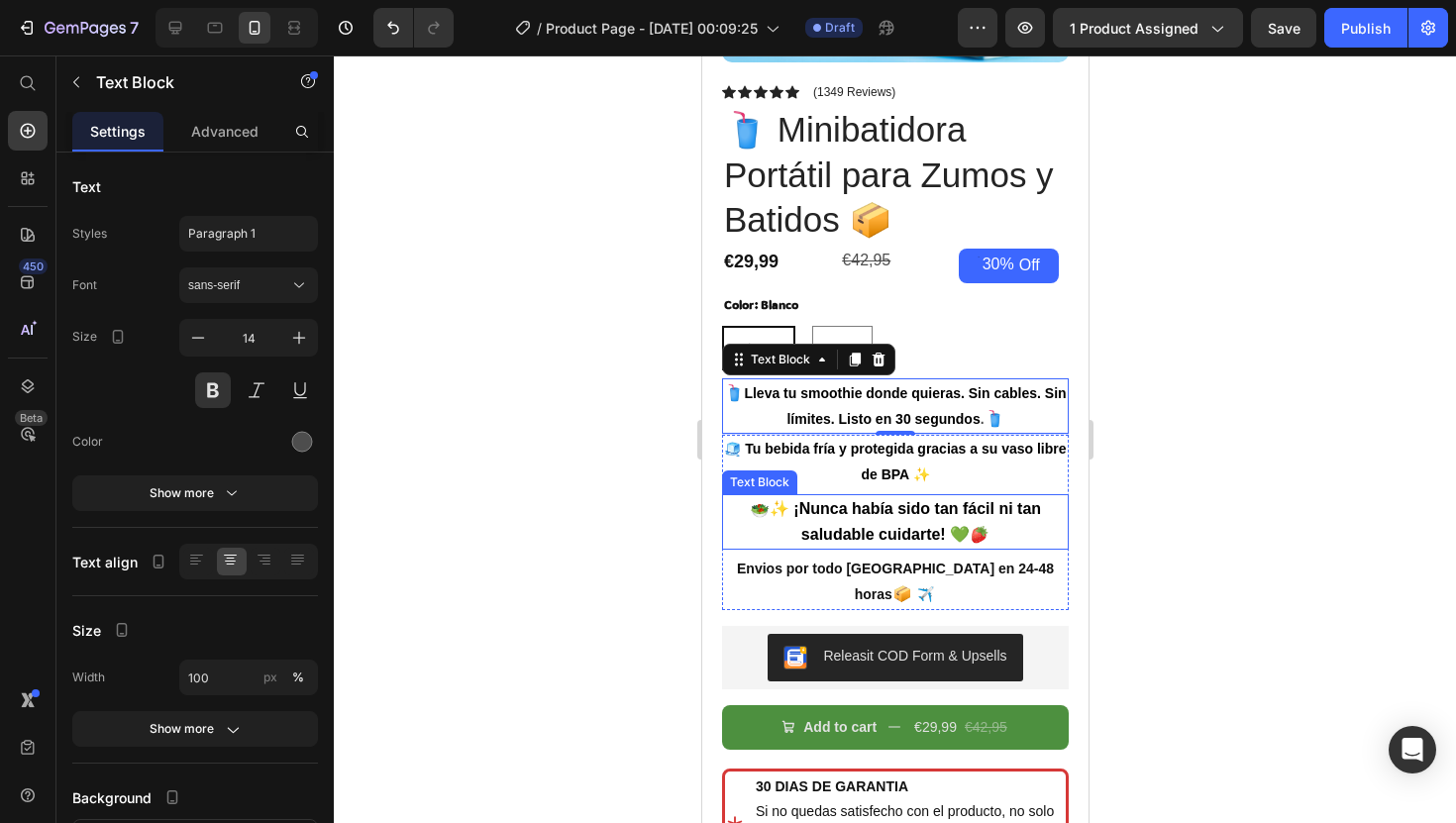 click on "🥗✨ ¡Nunca había sido tan fácil ni tan saludable cuidarte! 💚🍓" at bounding box center (894, 522) 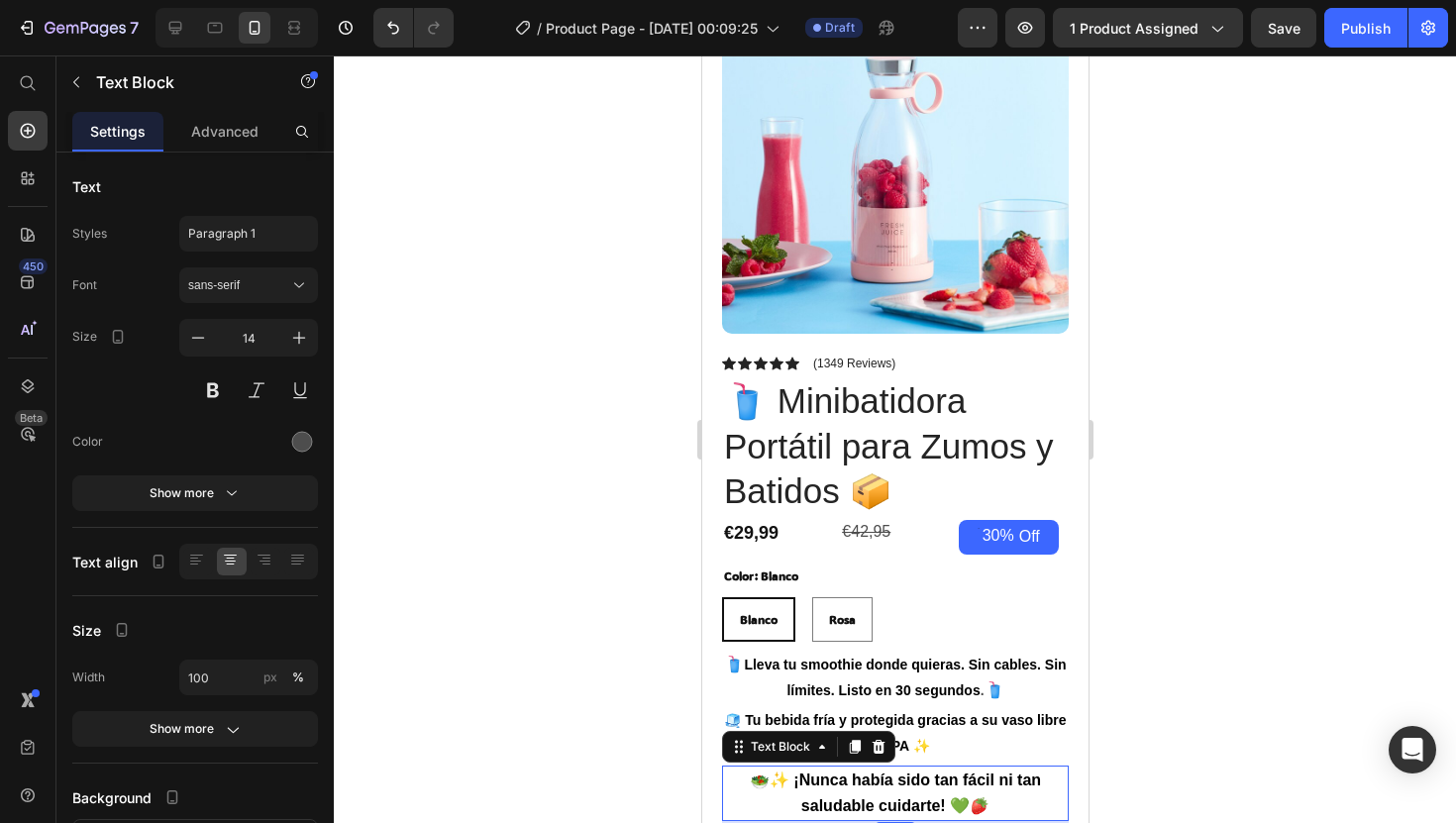 scroll, scrollTop: 0, scrollLeft: 0, axis: both 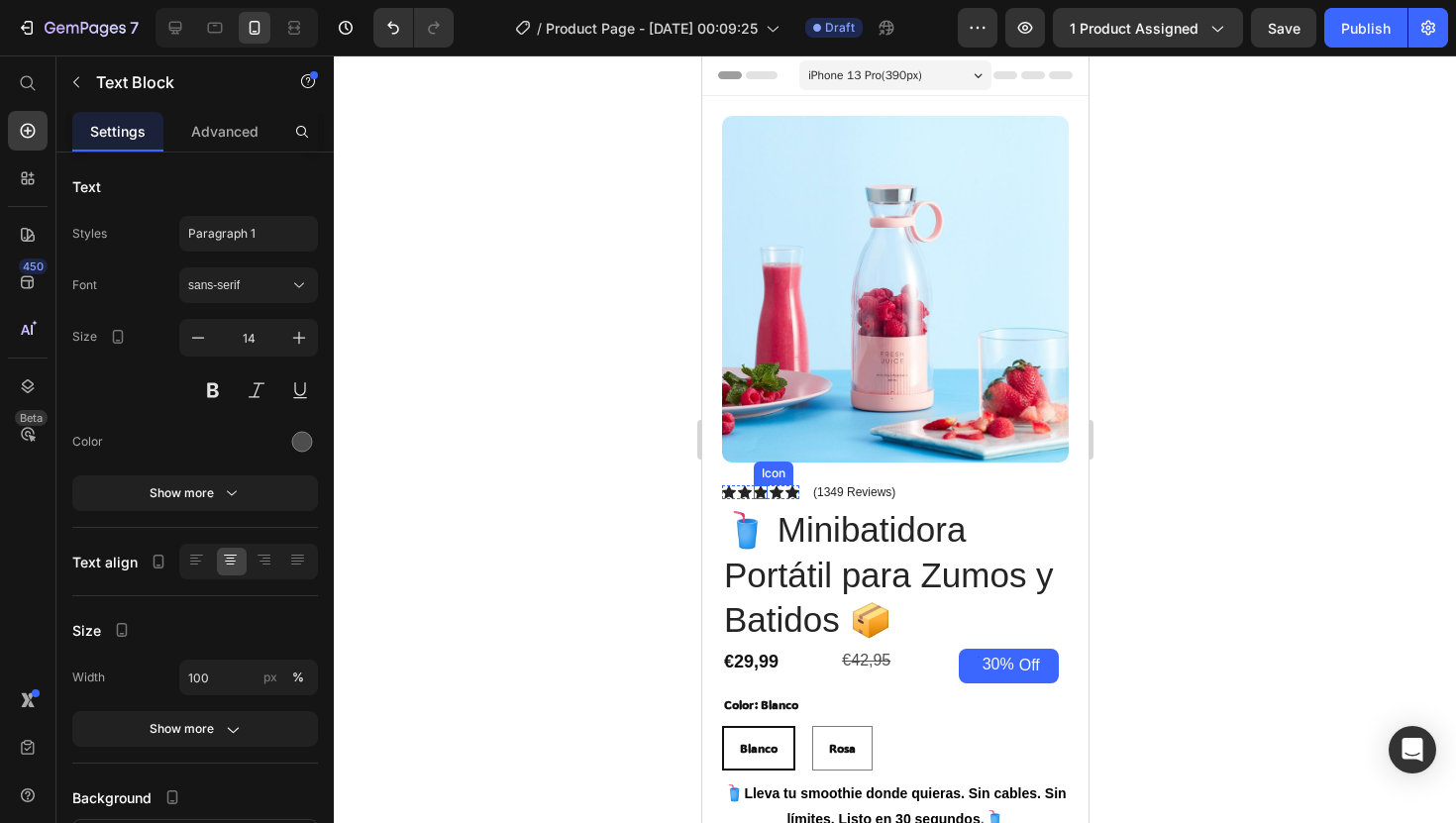 click 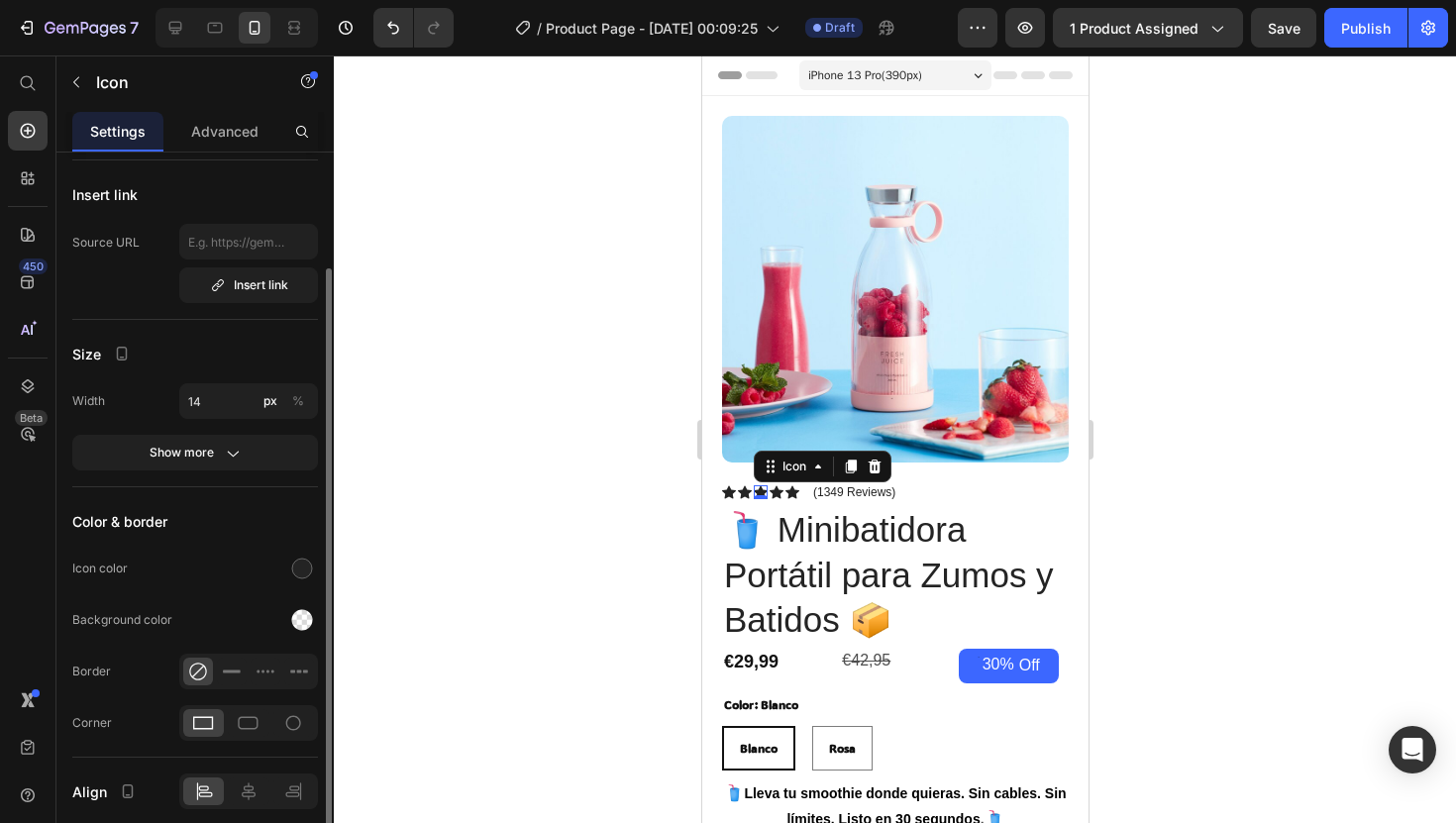 scroll, scrollTop: 127, scrollLeft: 0, axis: vertical 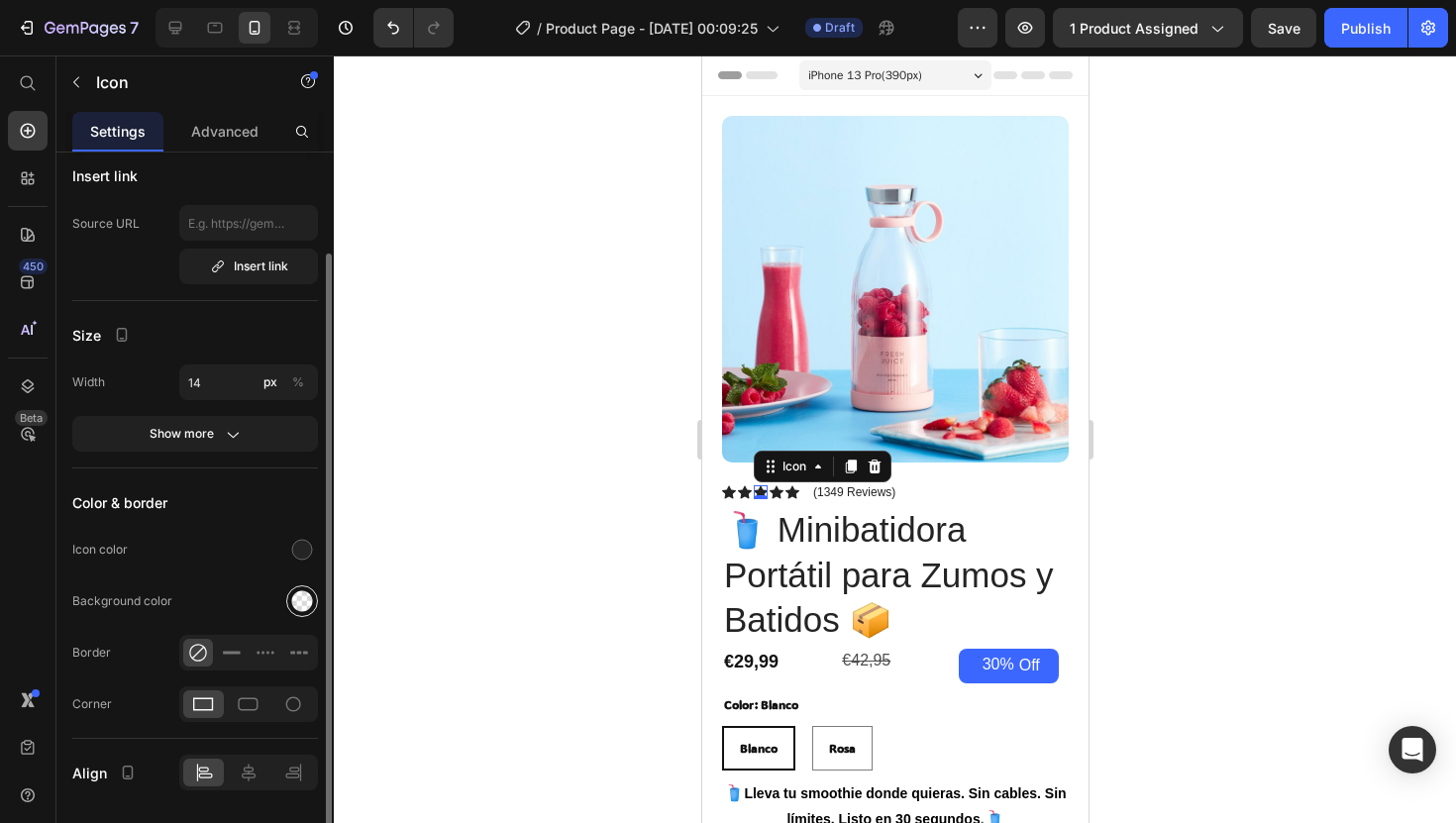 click at bounding box center (302, 601) 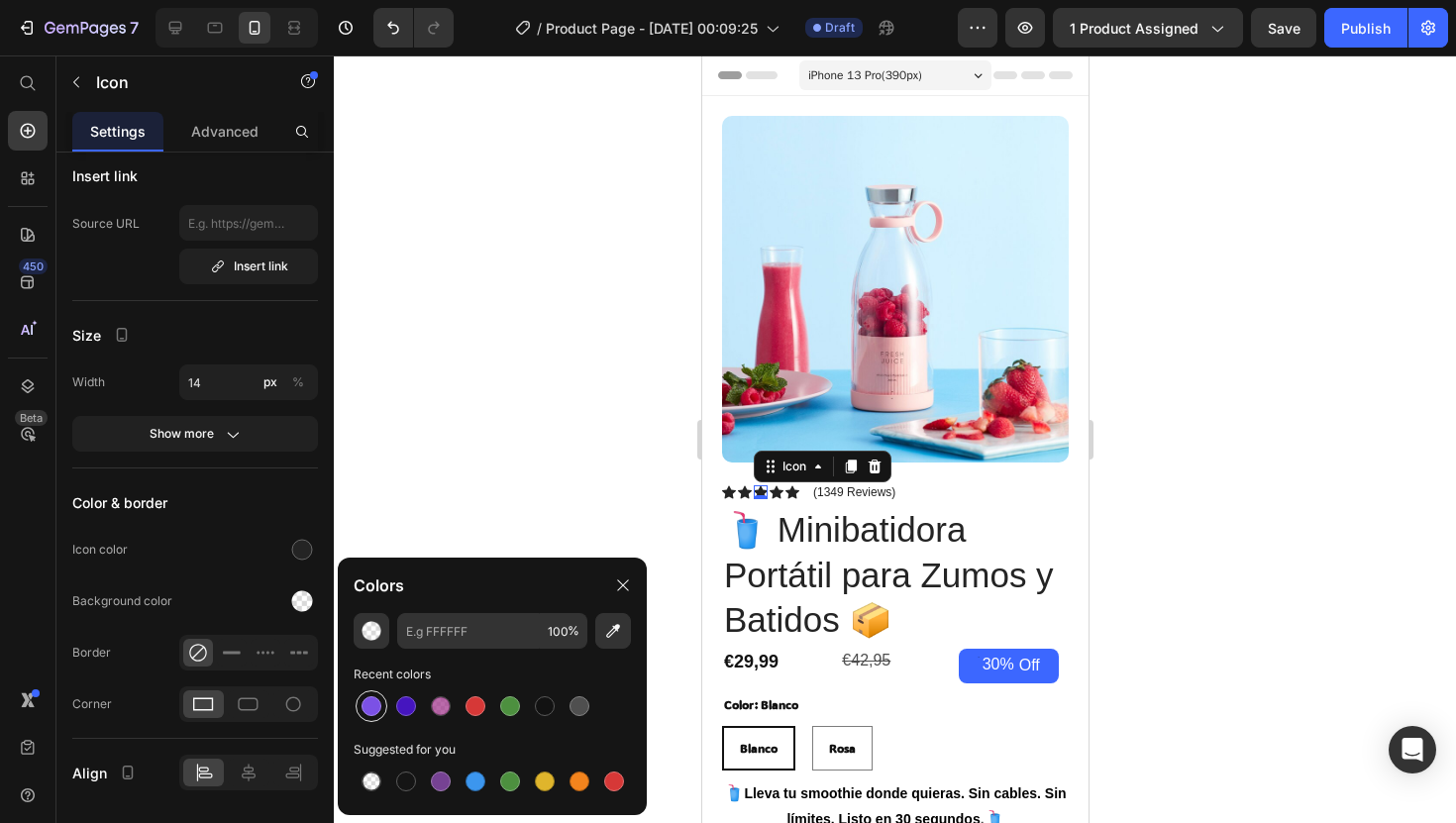 click at bounding box center [371, 706] 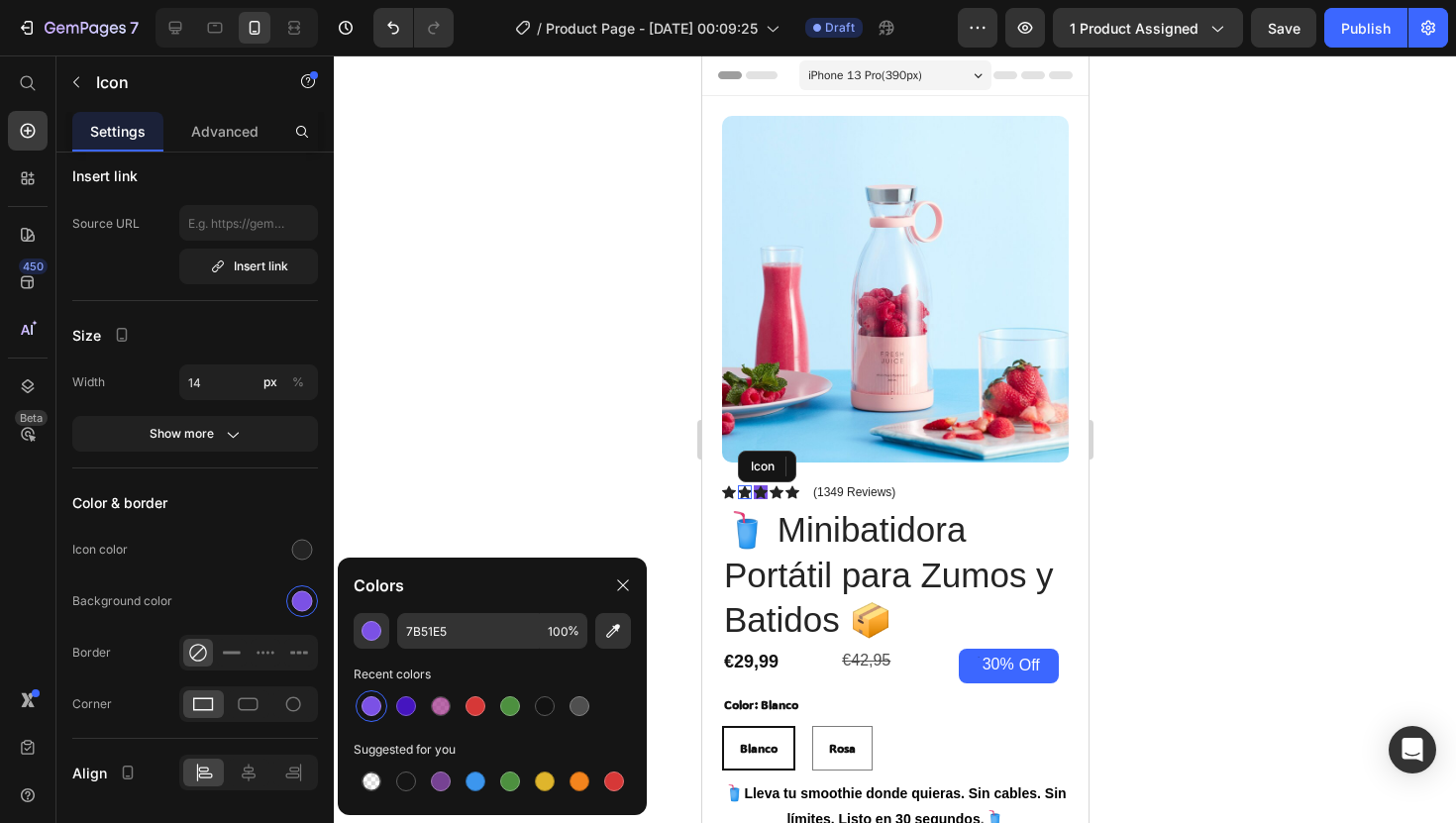 click on "Icon" at bounding box center [744, 492] 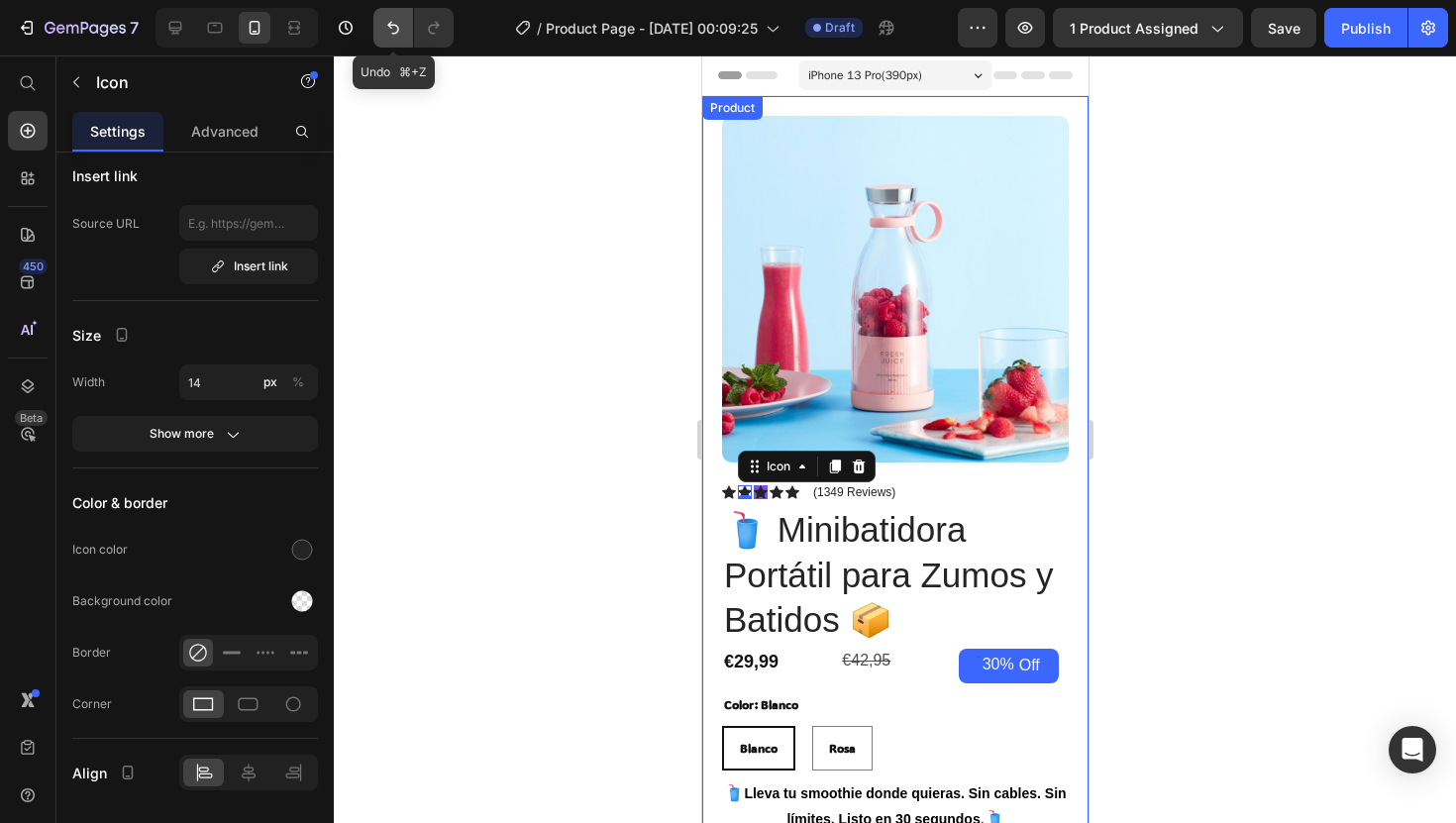 click 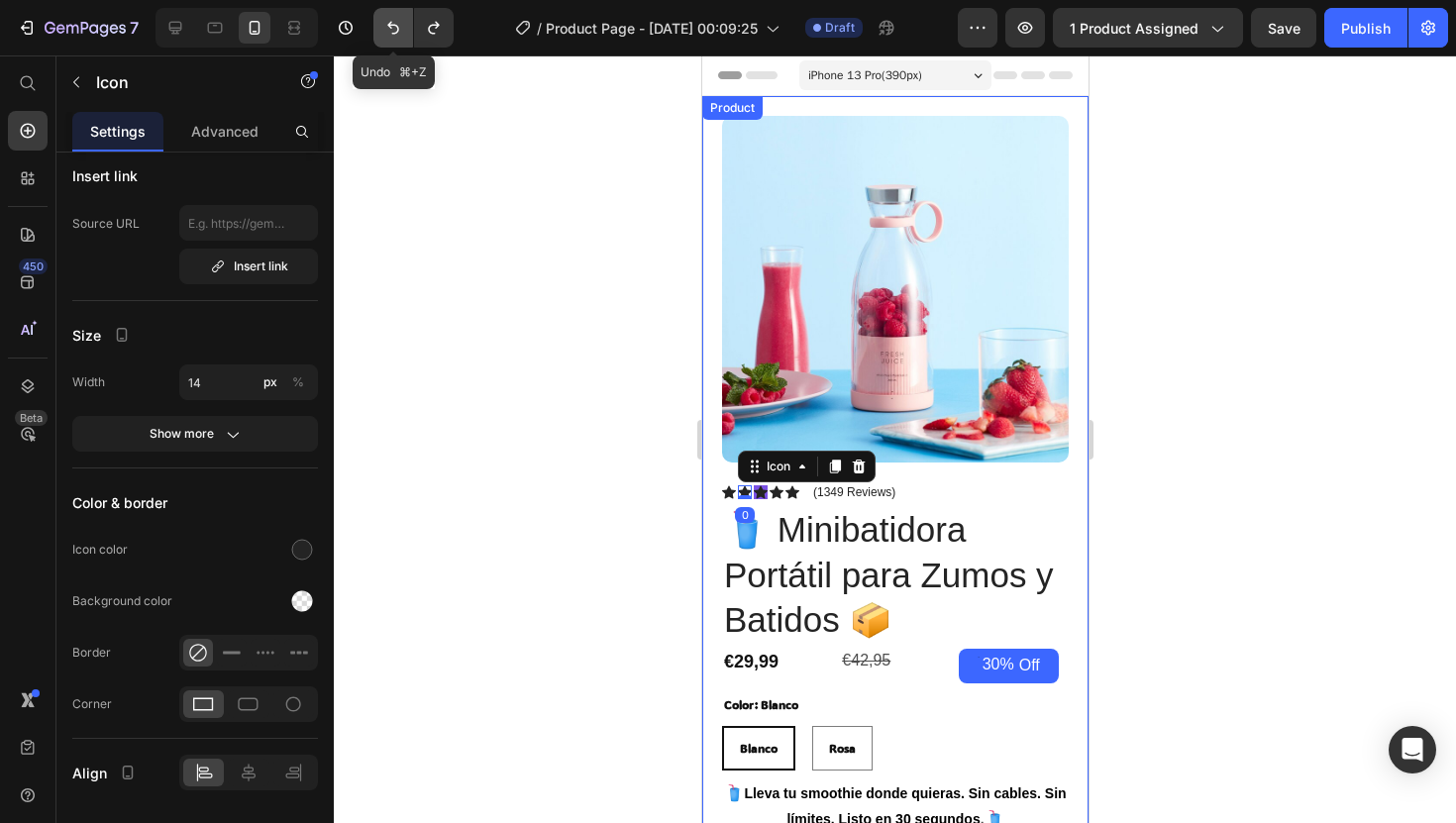 click 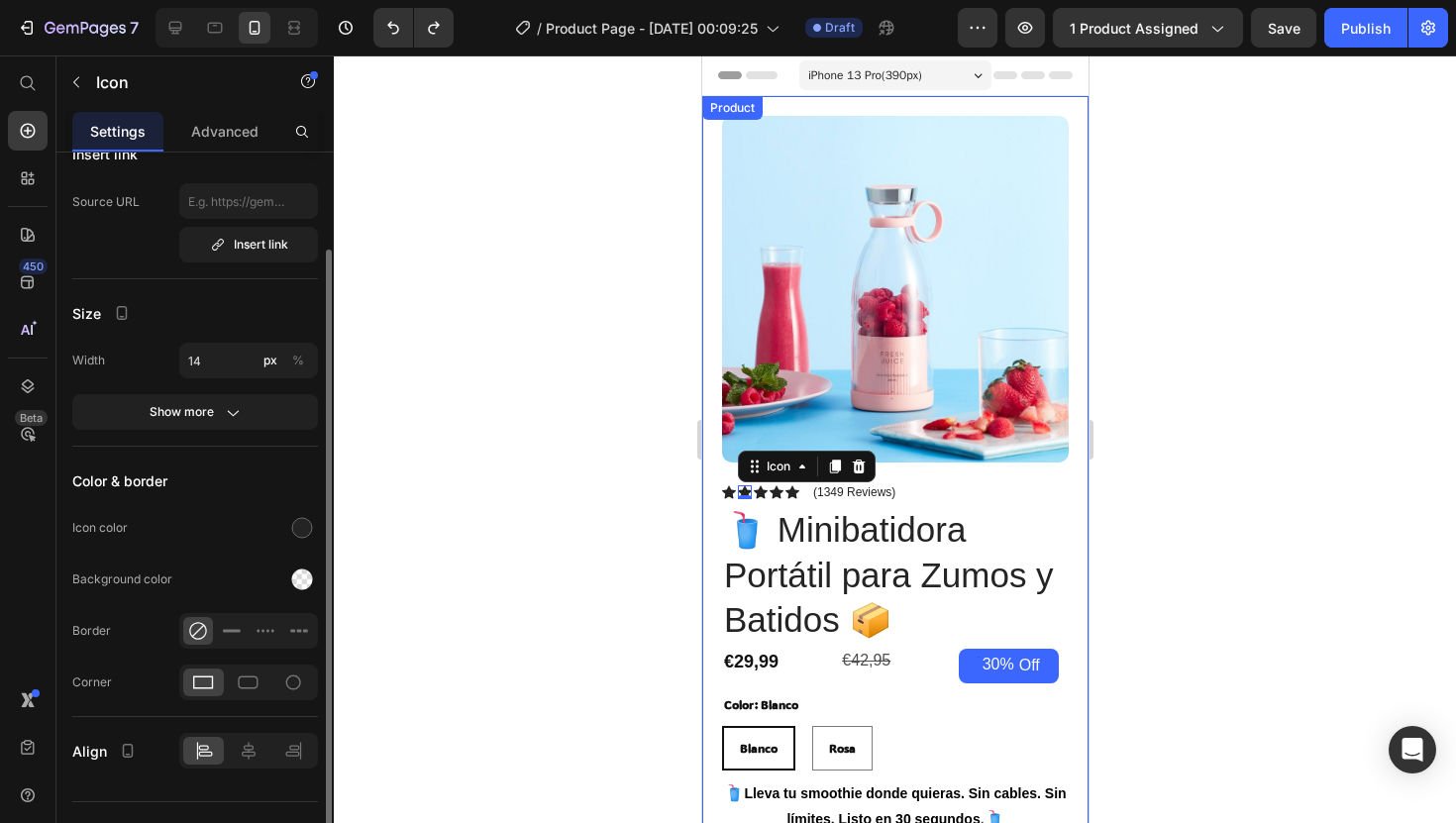 scroll, scrollTop: 136, scrollLeft: 0, axis: vertical 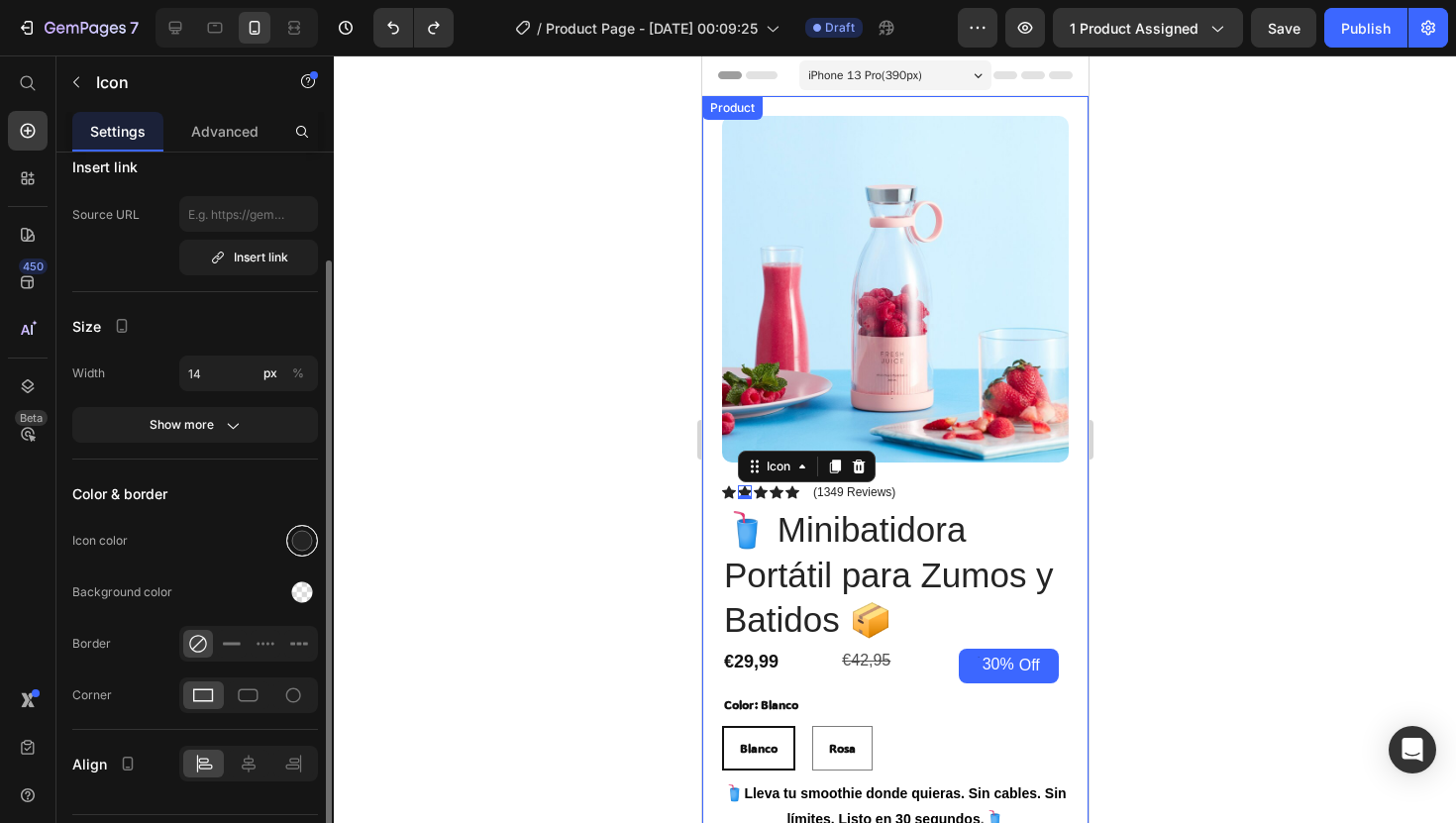 click at bounding box center [302, 541] 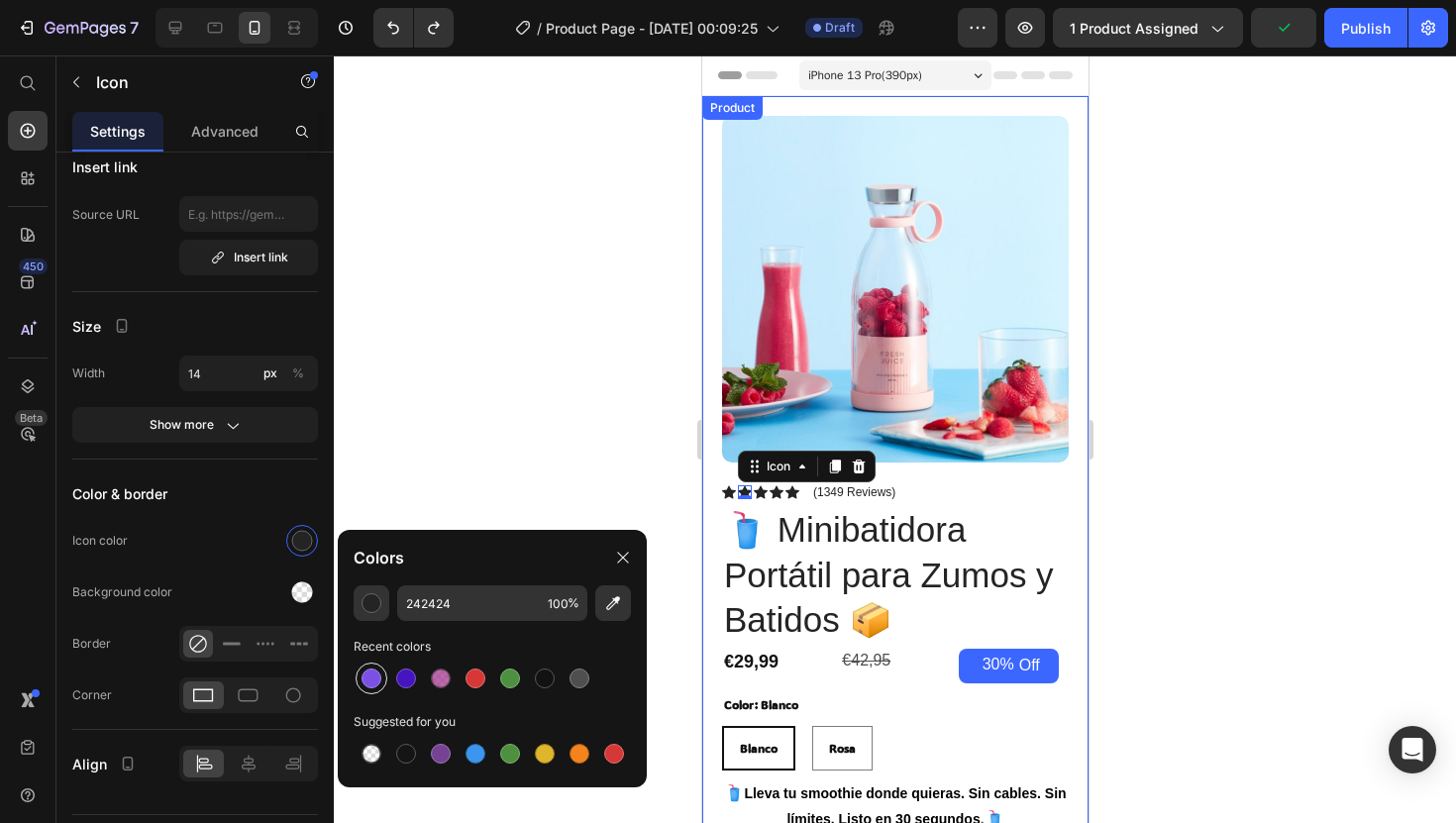 click at bounding box center [371, 678] 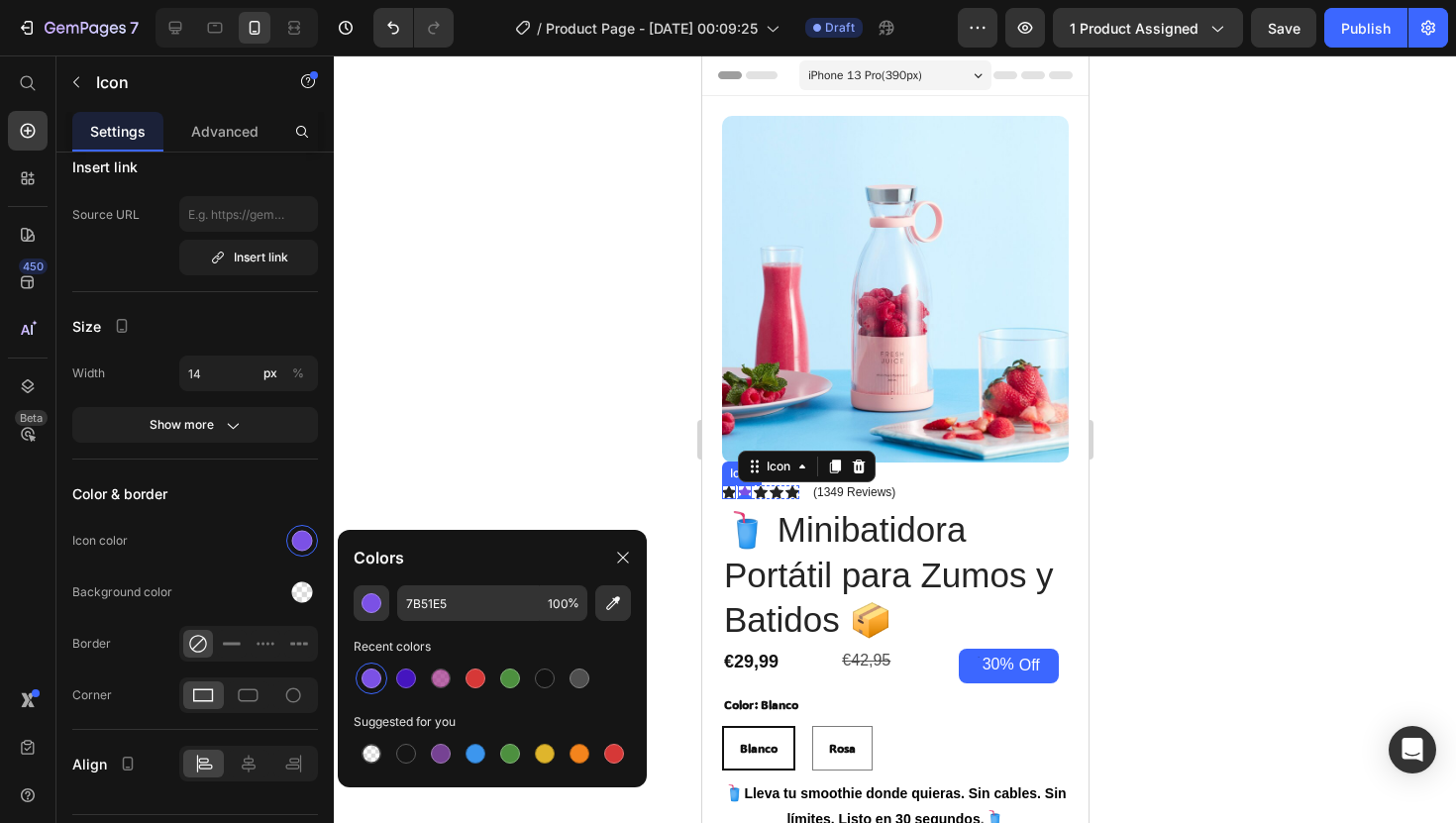 click on "Icon" at bounding box center [728, 492] 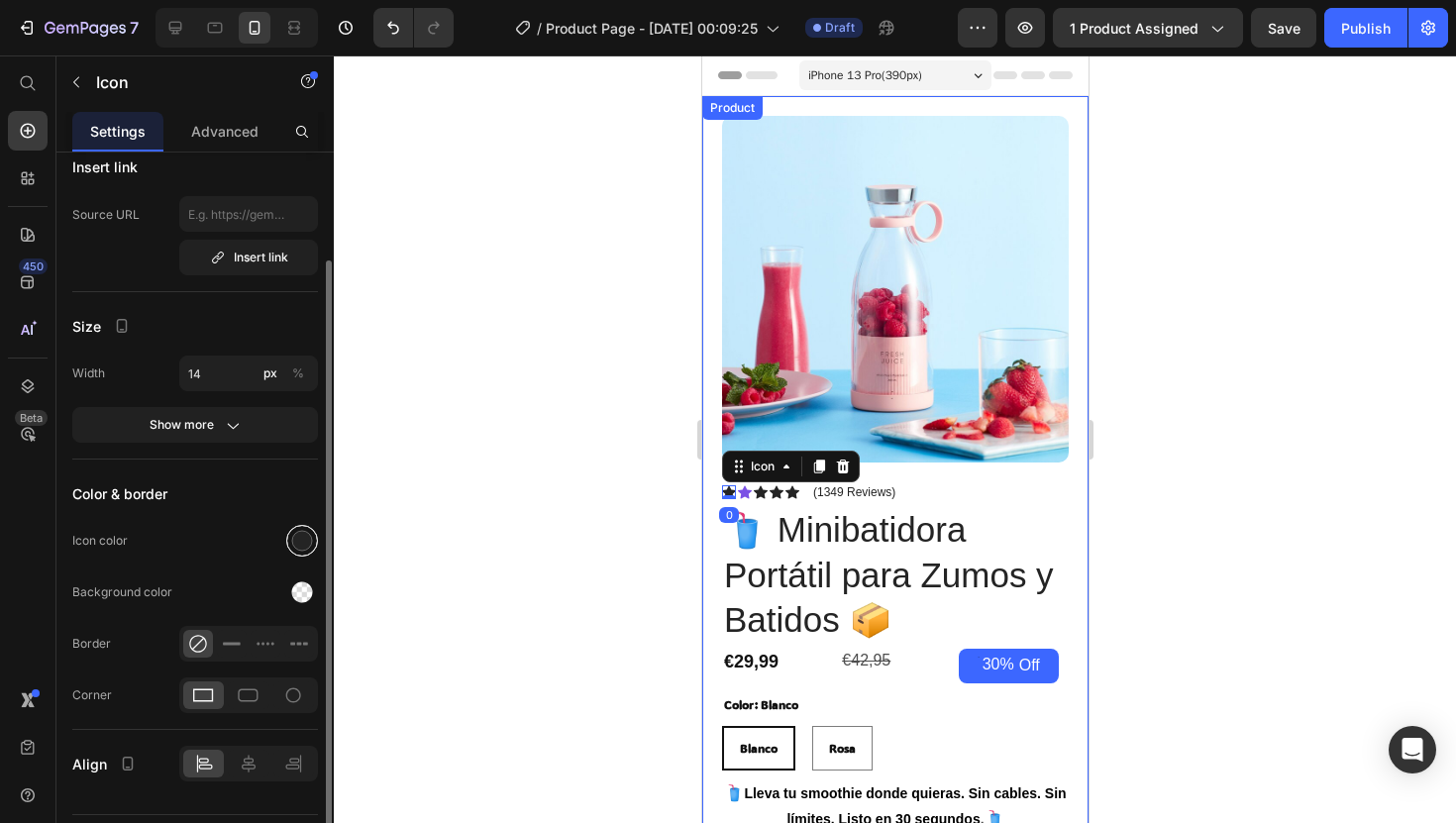 click at bounding box center [302, 541] 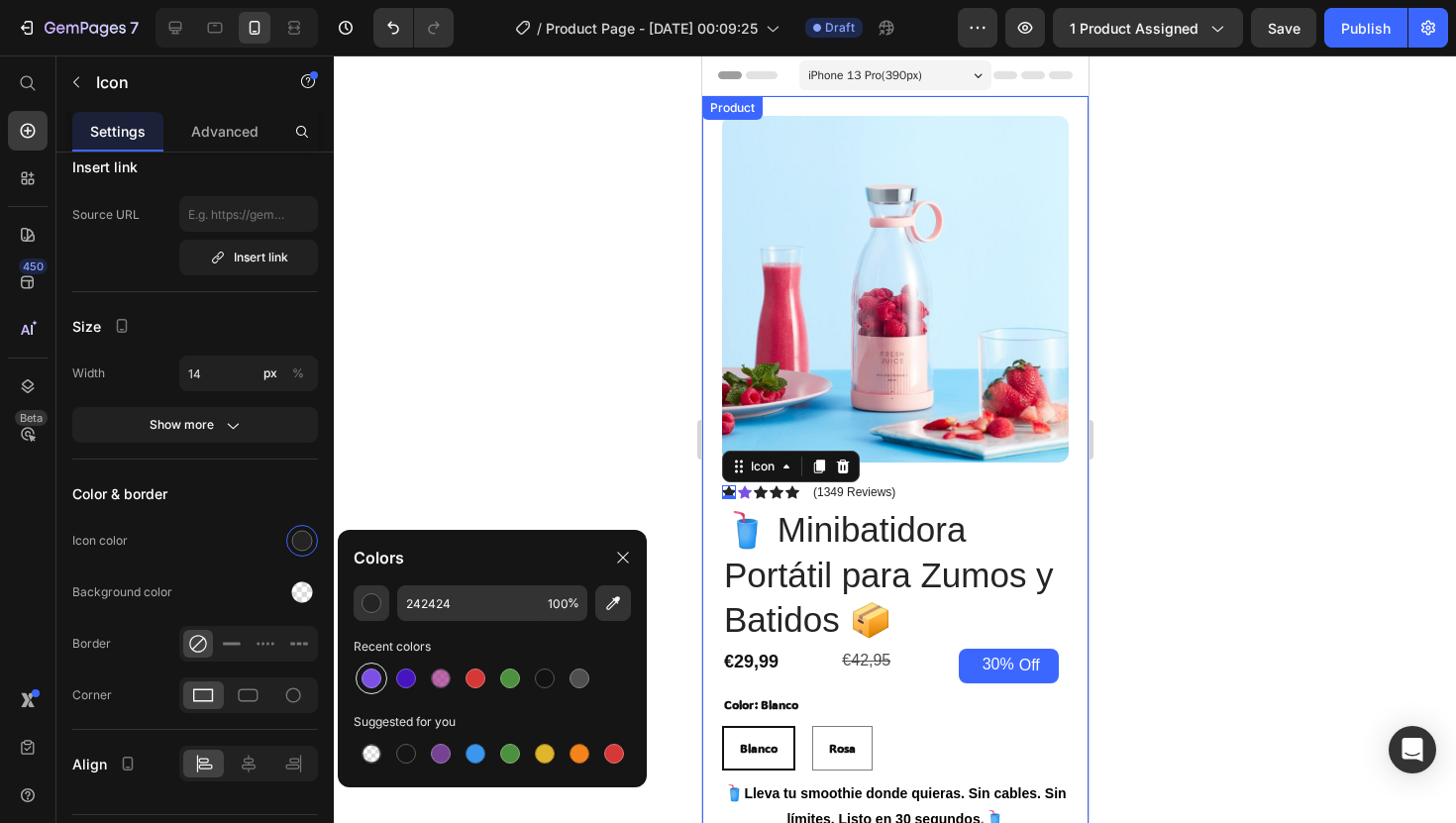 click at bounding box center (371, 678) 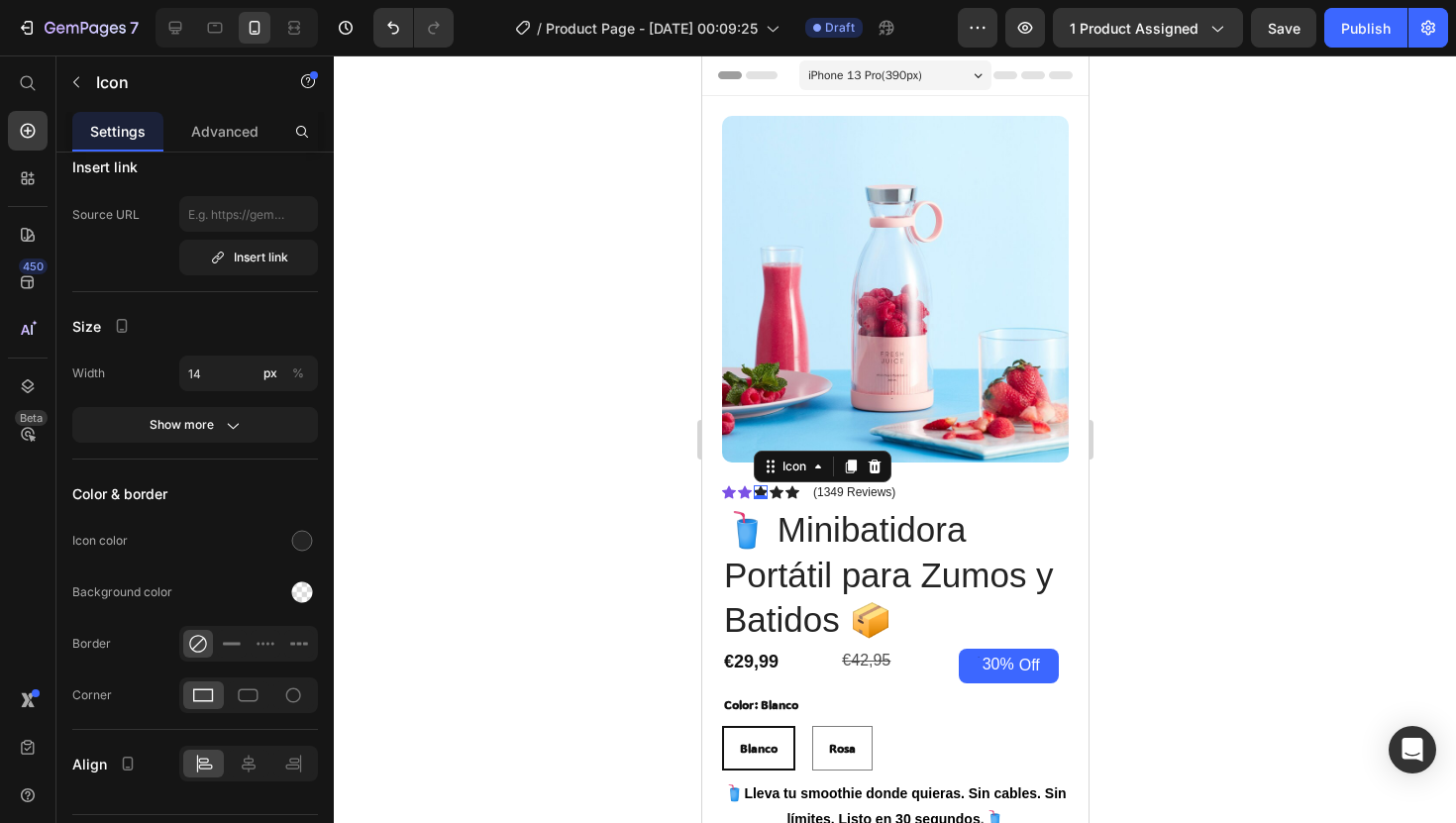 click on "Icon   0" at bounding box center (760, 492) 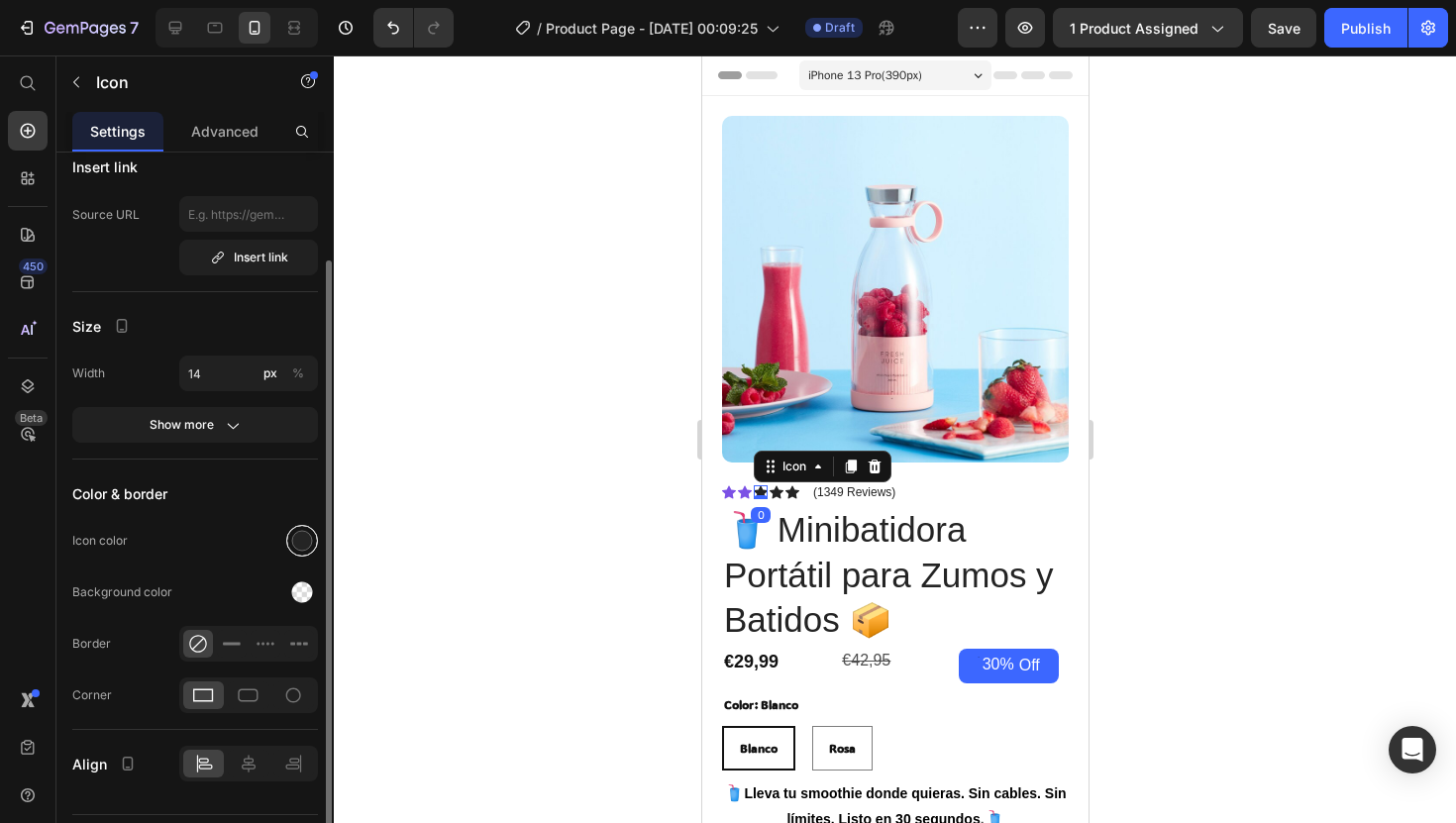 click at bounding box center (302, 541) 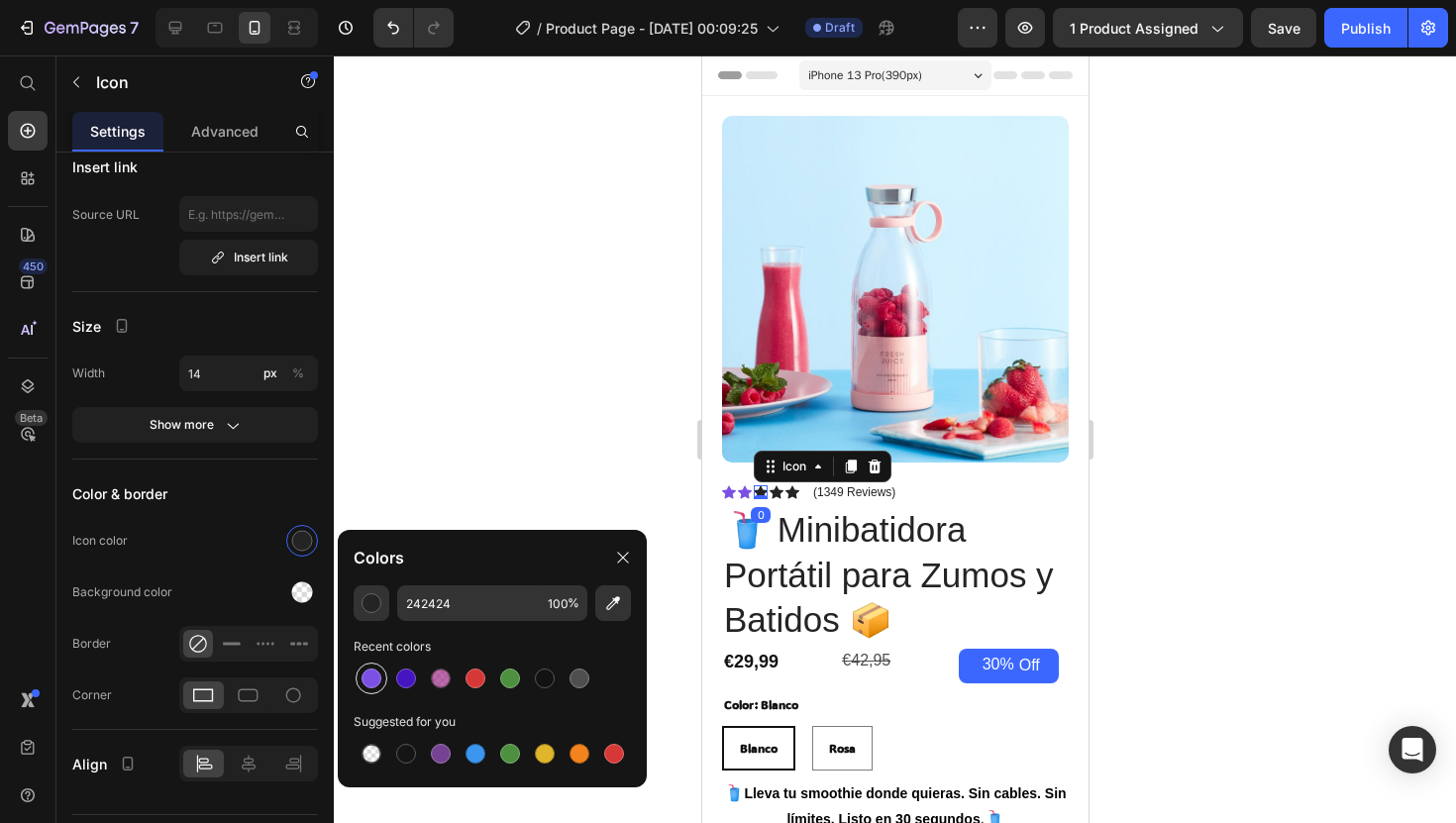 click at bounding box center (371, 678) 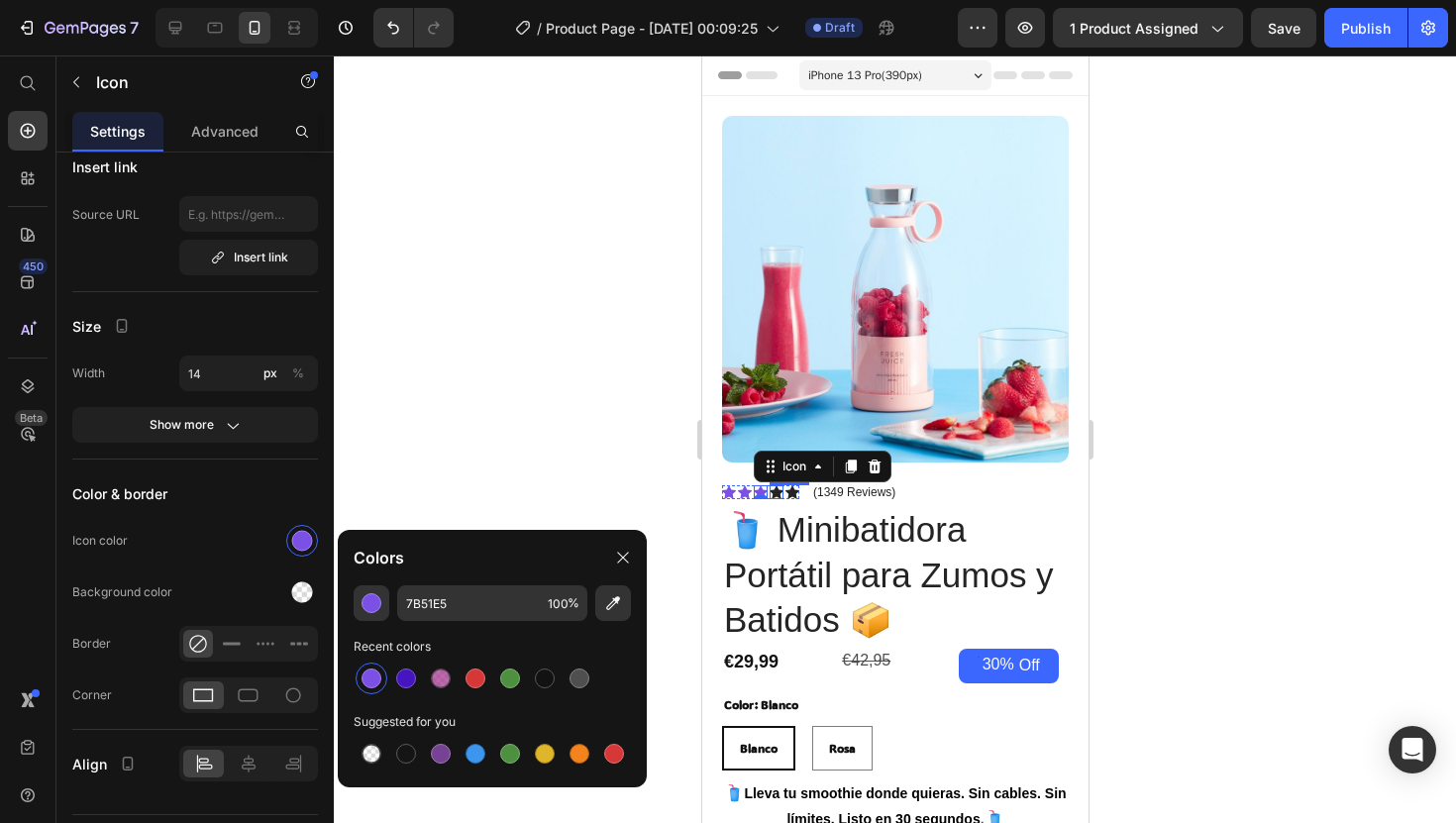 click on "Icon" at bounding box center [776, 492] 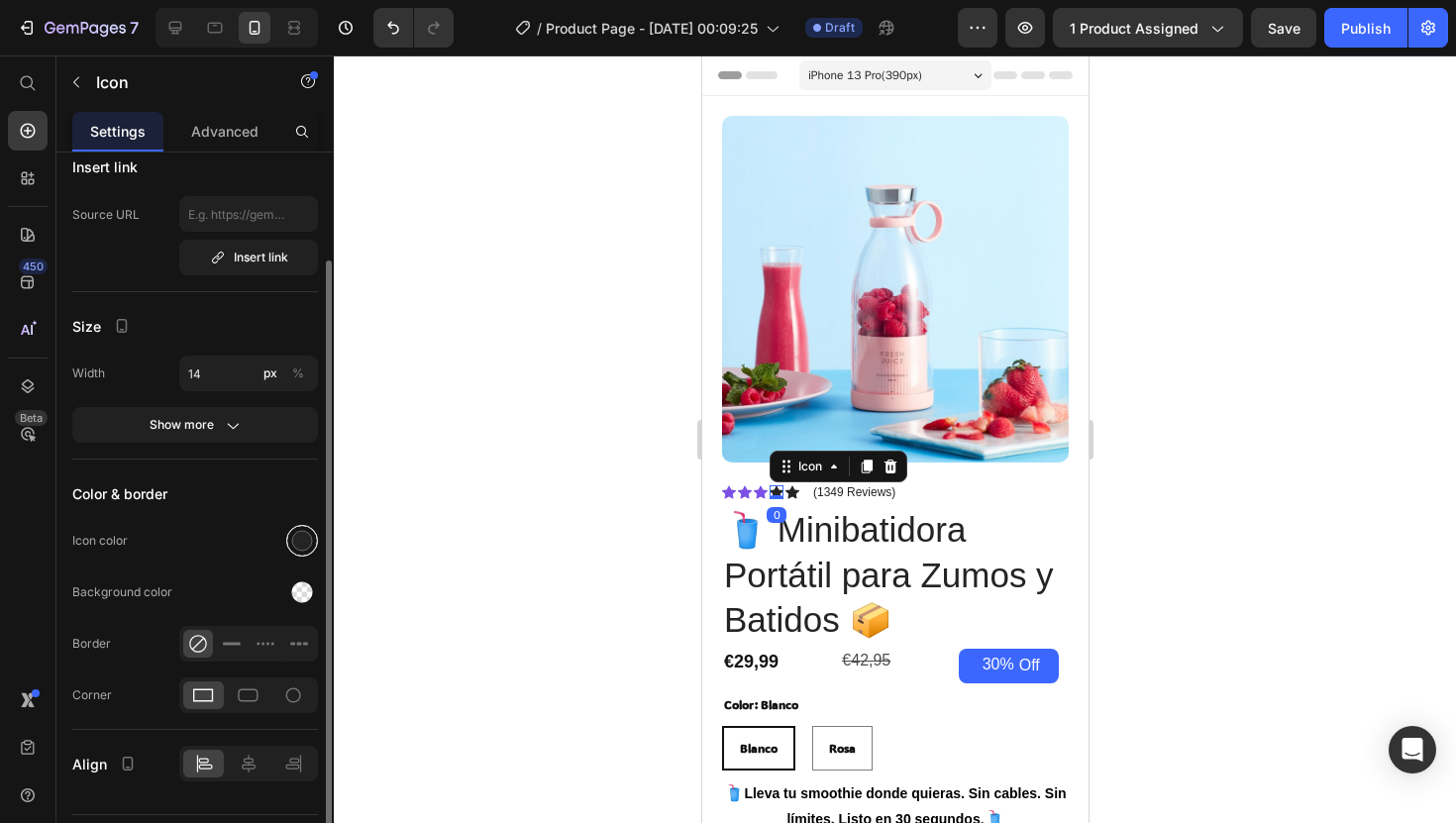 click at bounding box center (302, 541) 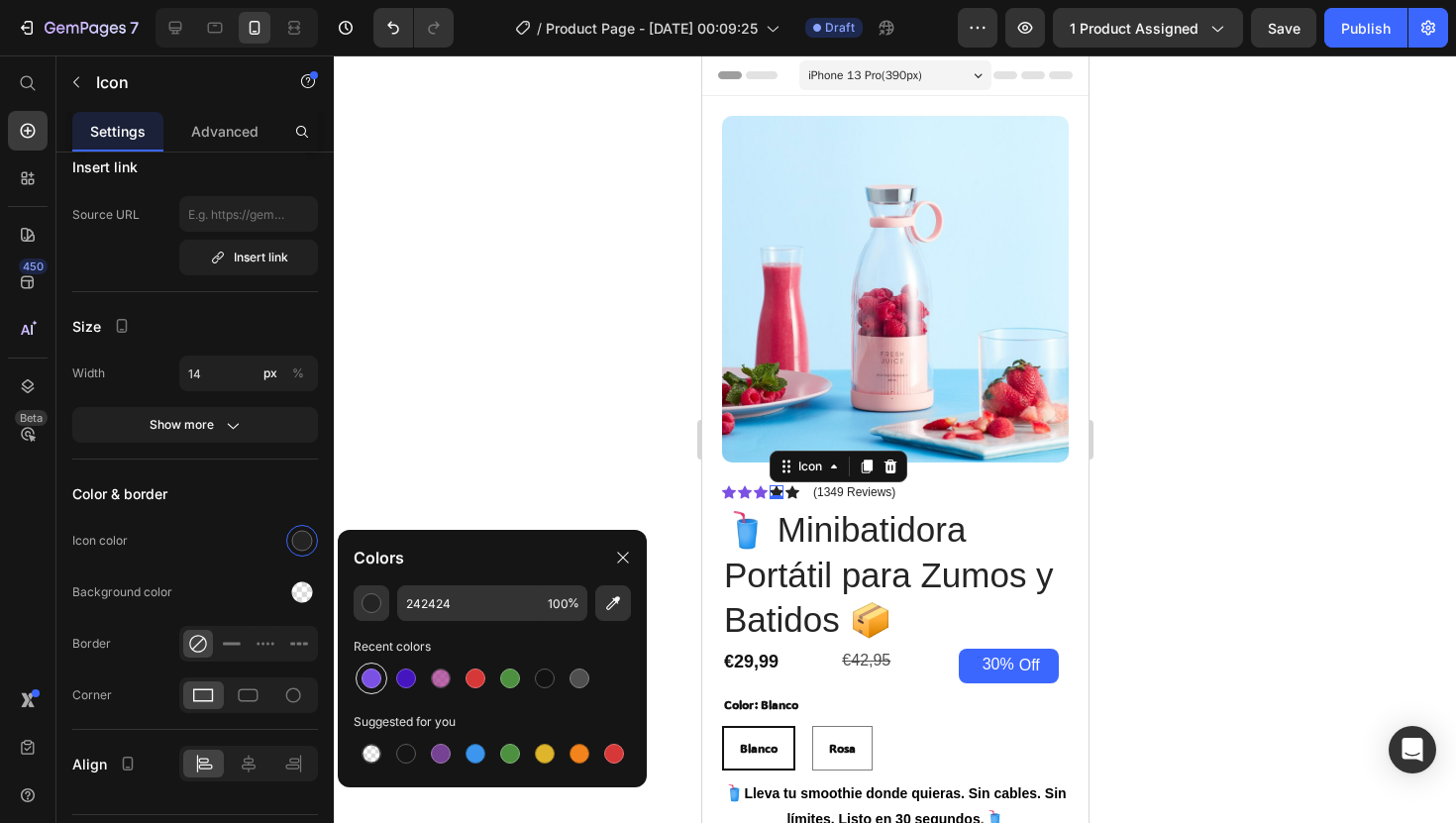 click at bounding box center (371, 678) 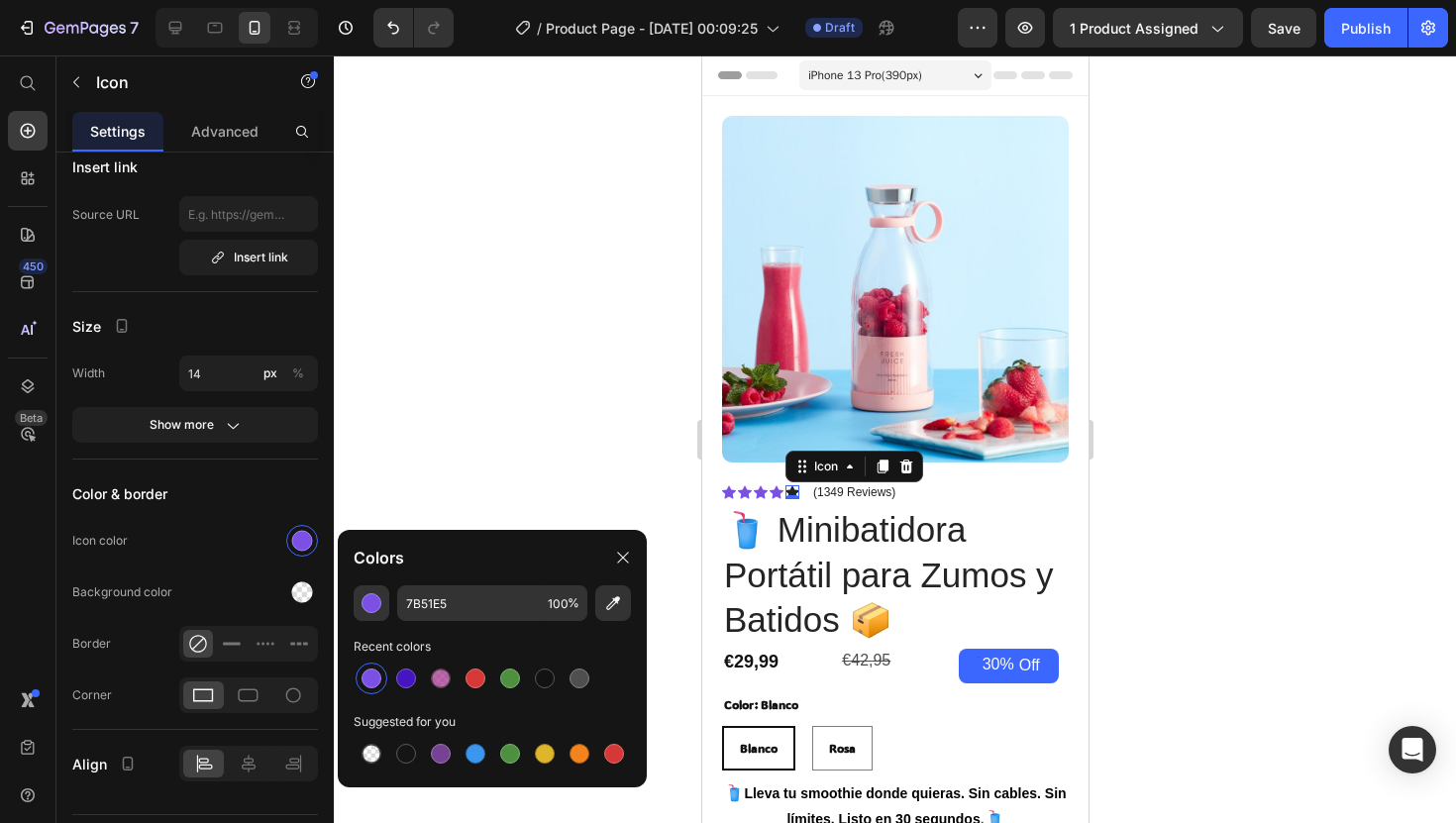 click on "Icon   0" at bounding box center (791, 492) 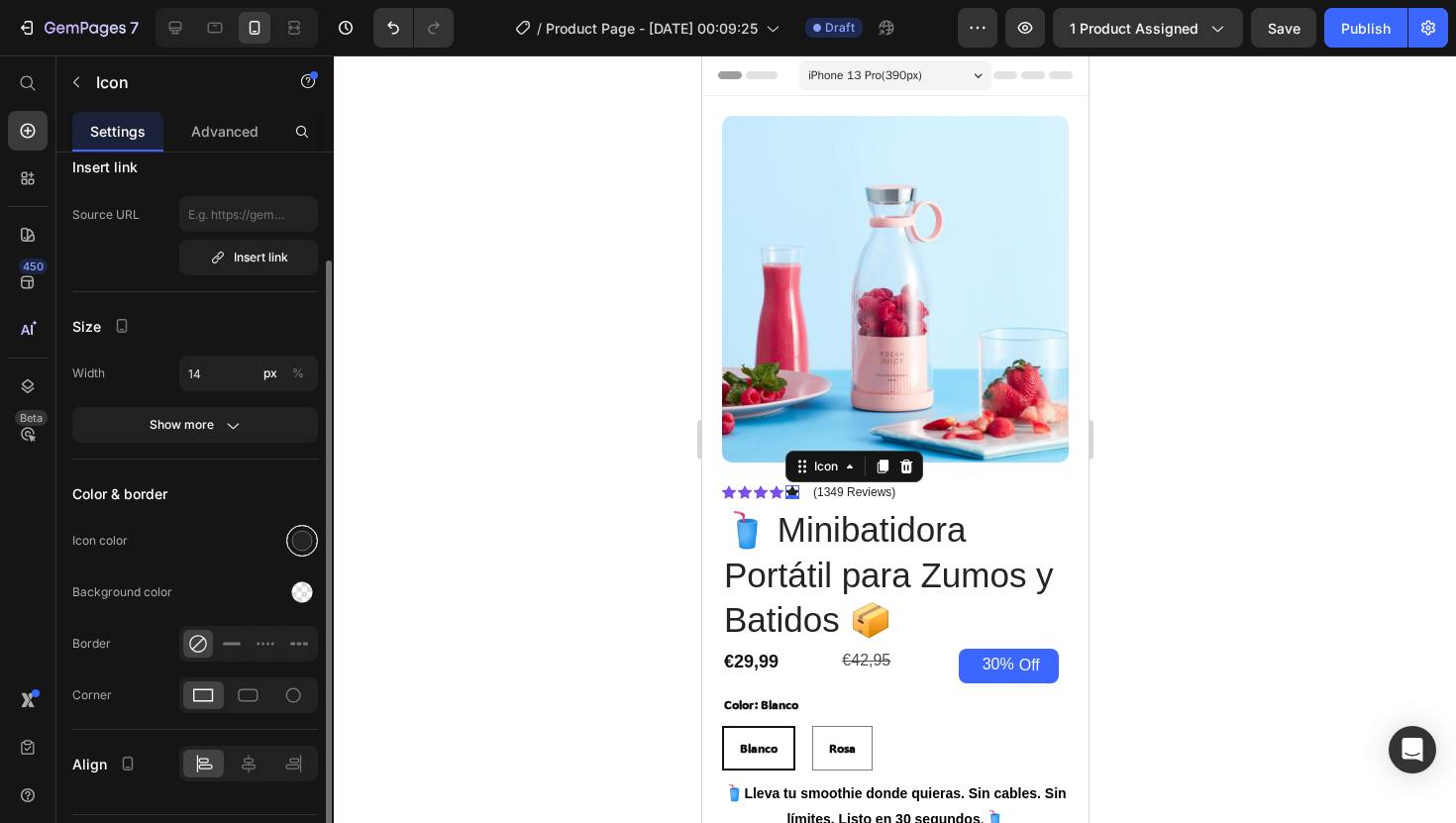 click at bounding box center (302, 541) 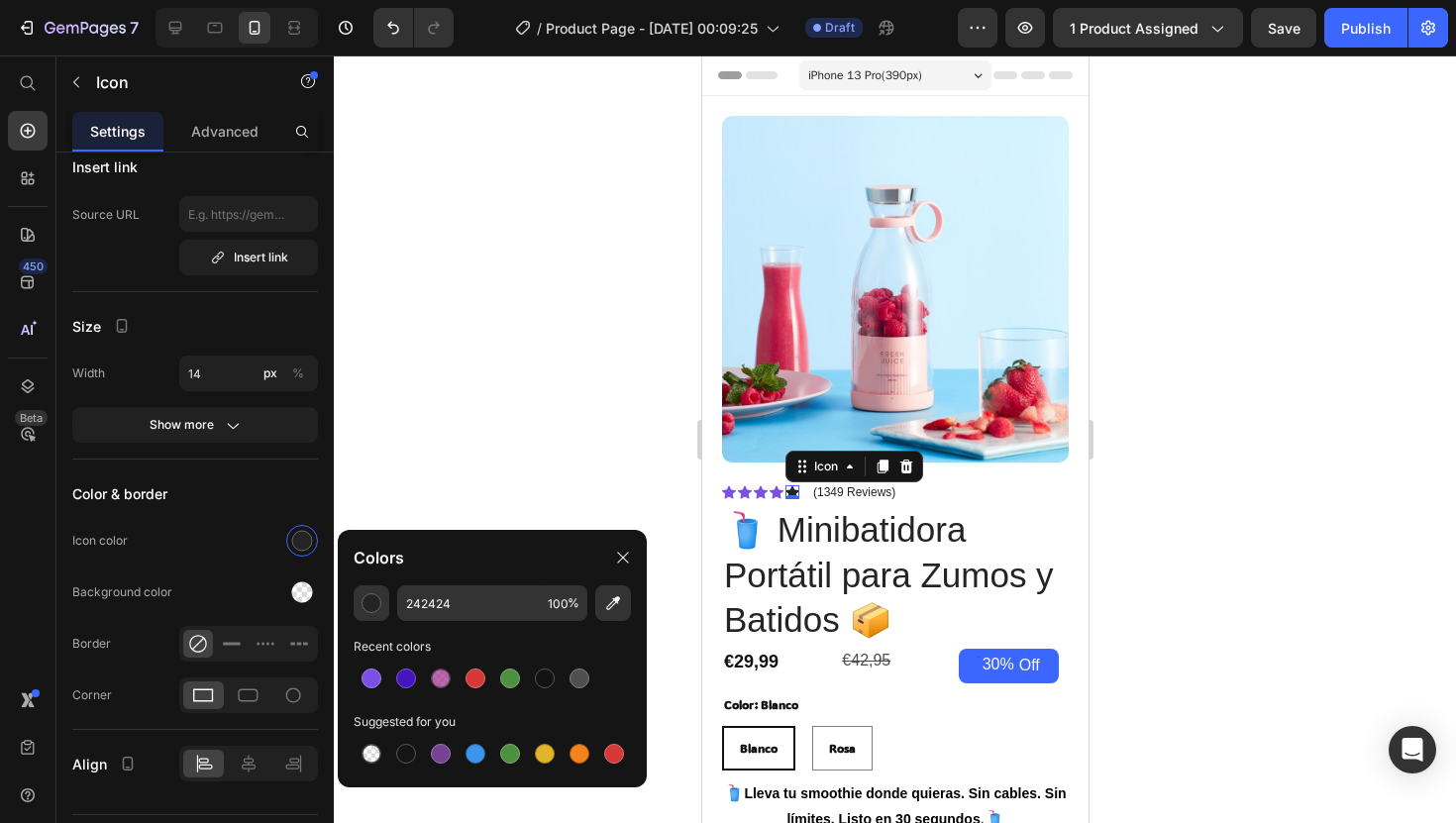 click on "Recent colors" at bounding box center (492, 647) 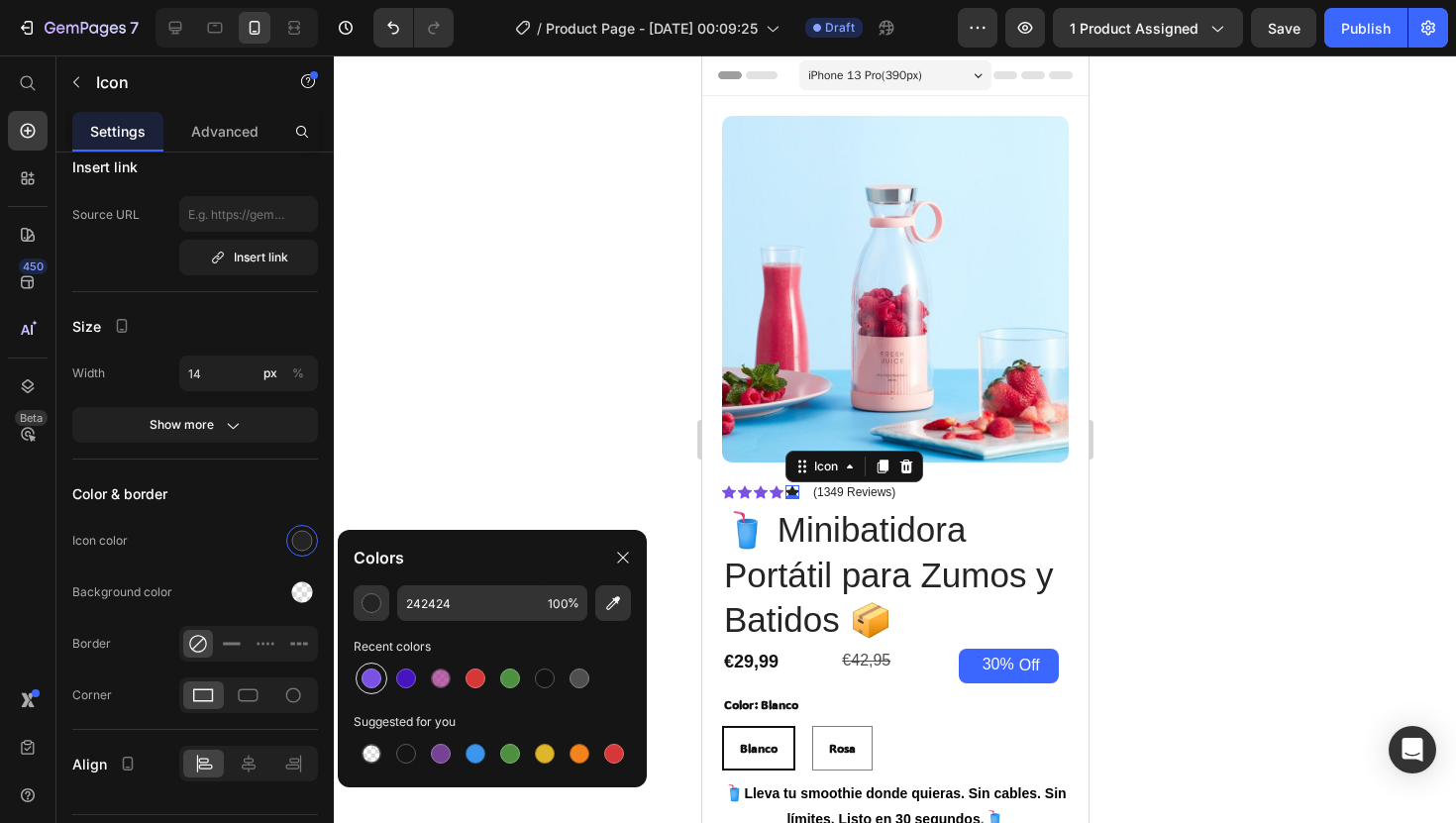 click at bounding box center (371, 678) 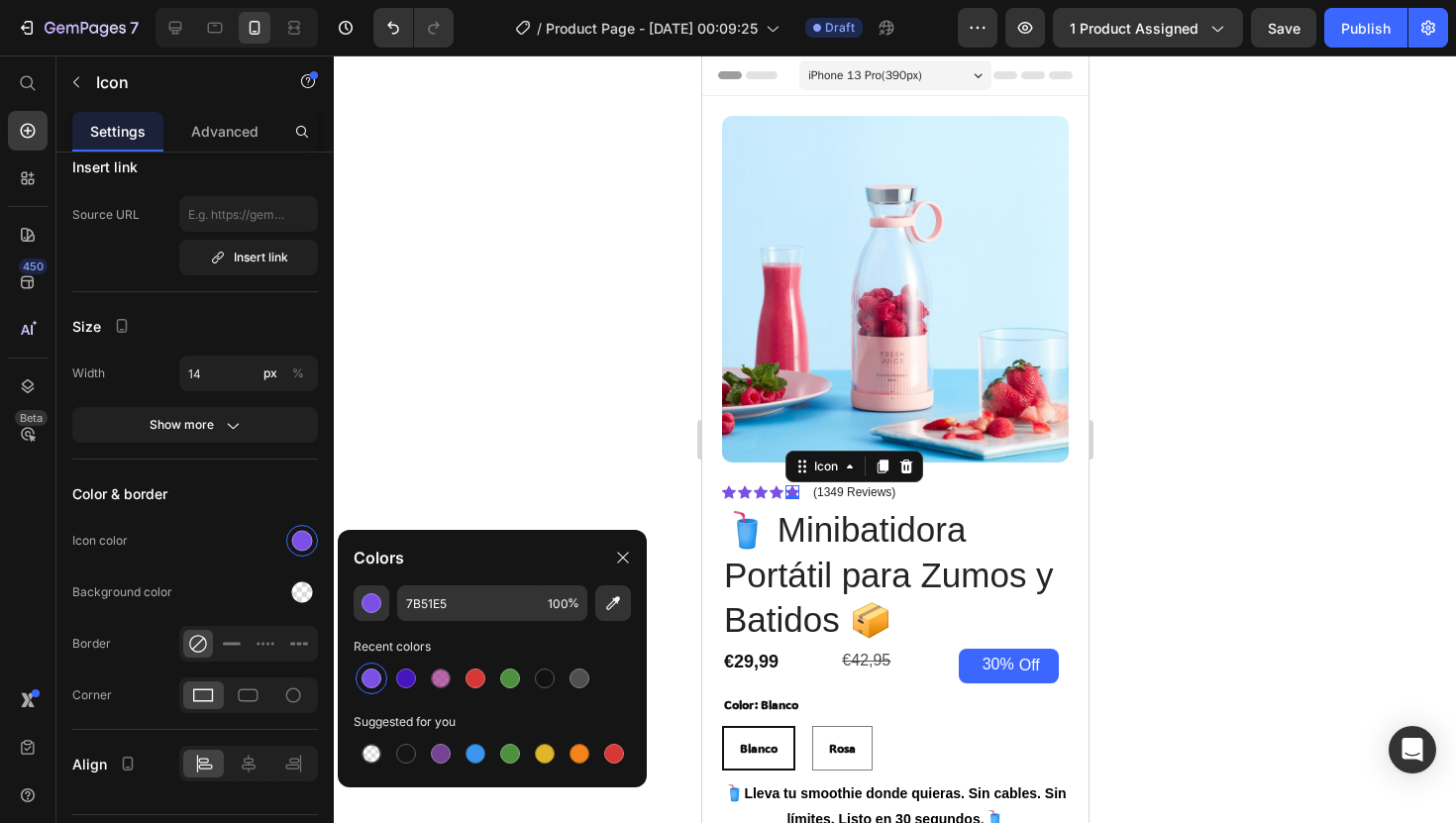 click 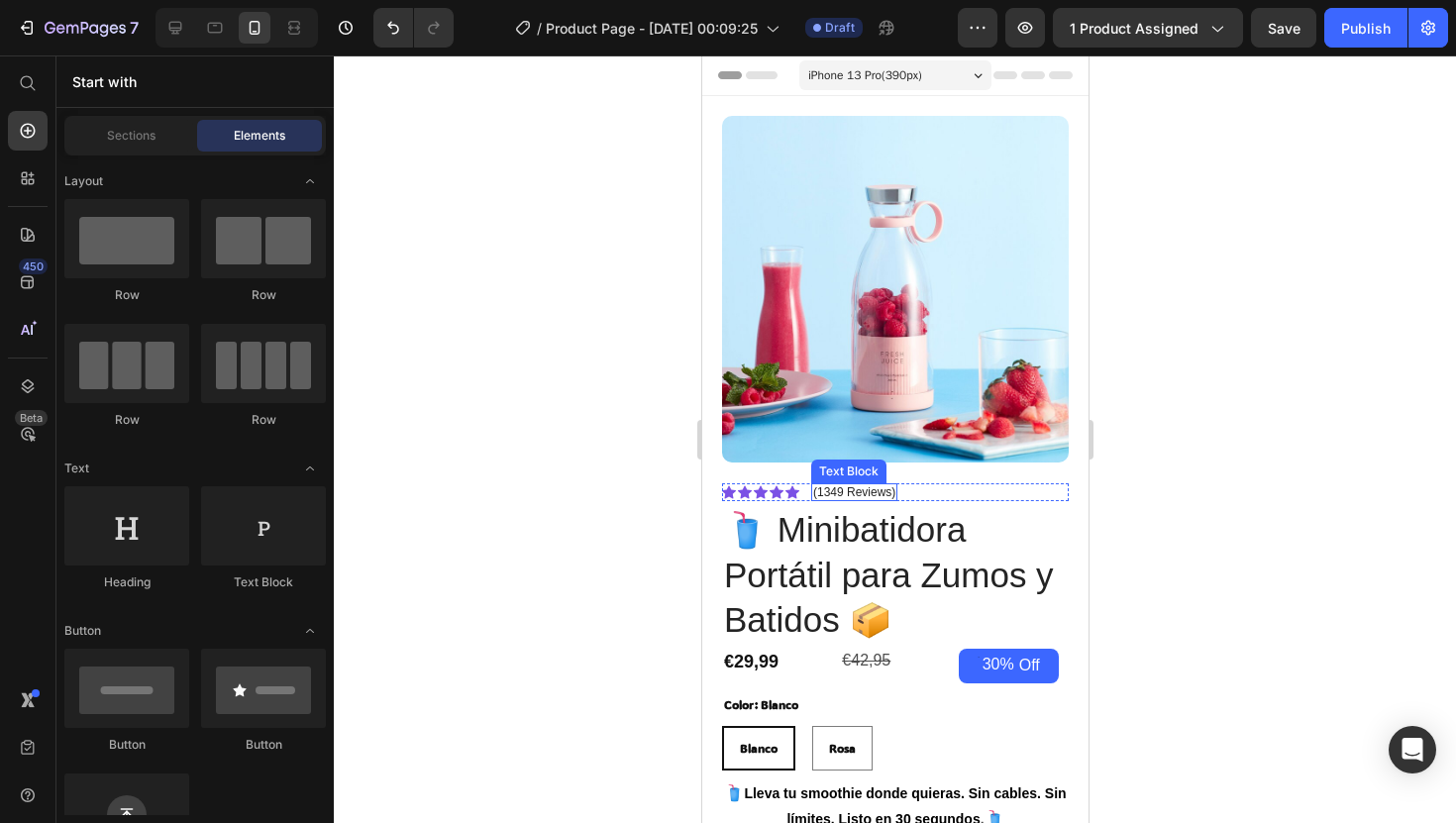 click on "(1349 Reviews)" at bounding box center (853, 492) 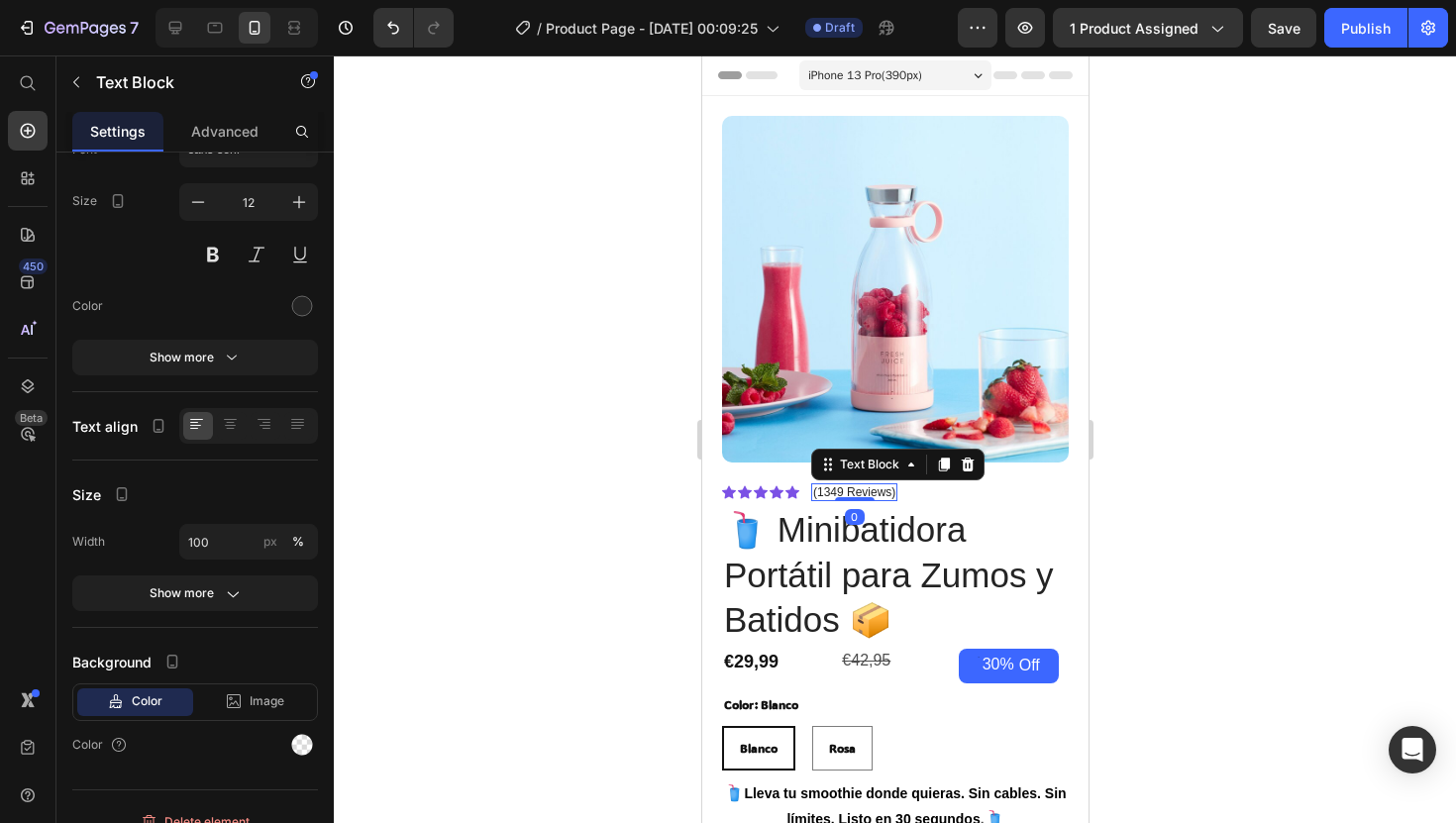 scroll, scrollTop: 0, scrollLeft: 0, axis: both 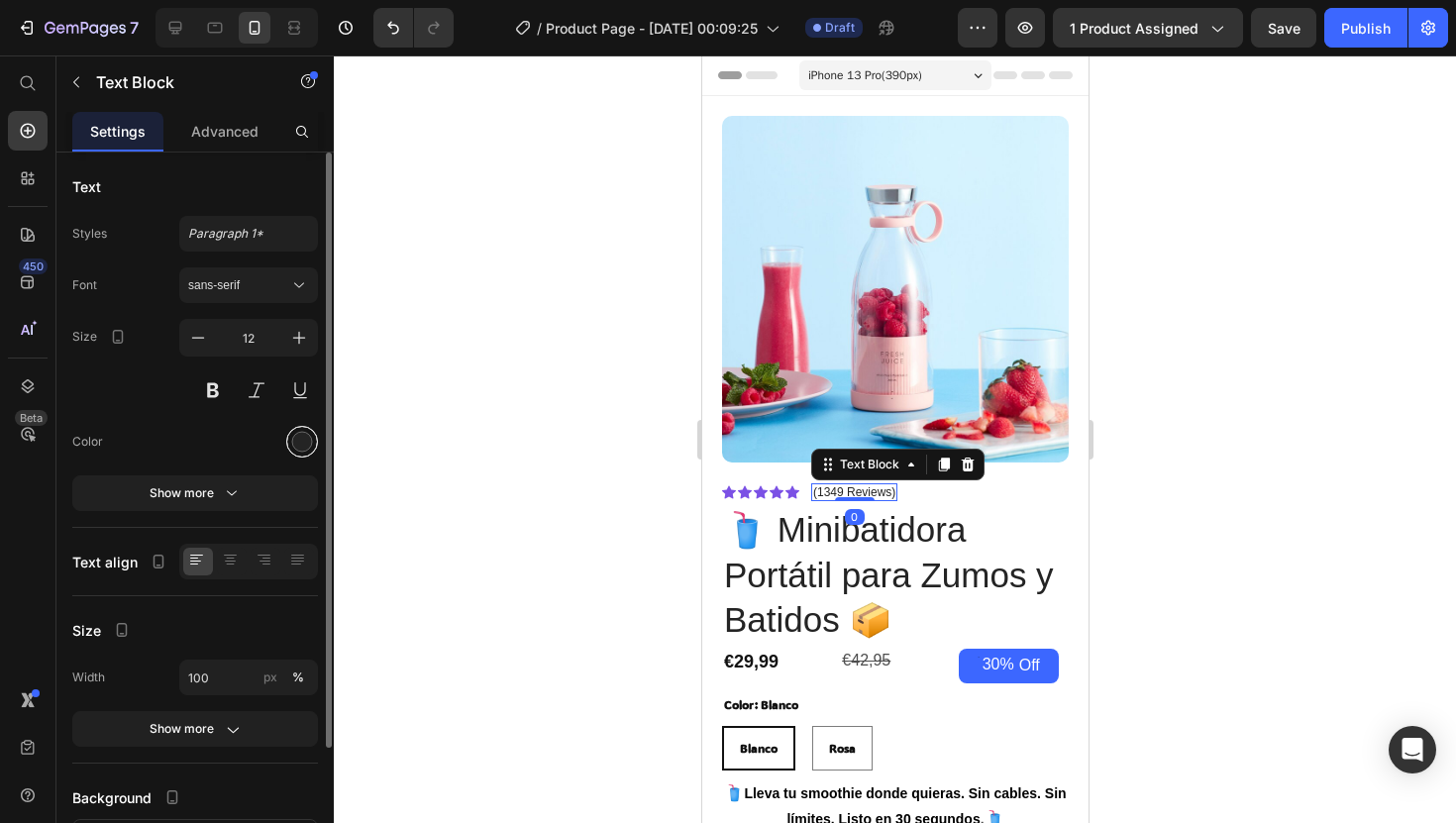 click at bounding box center [302, 442] 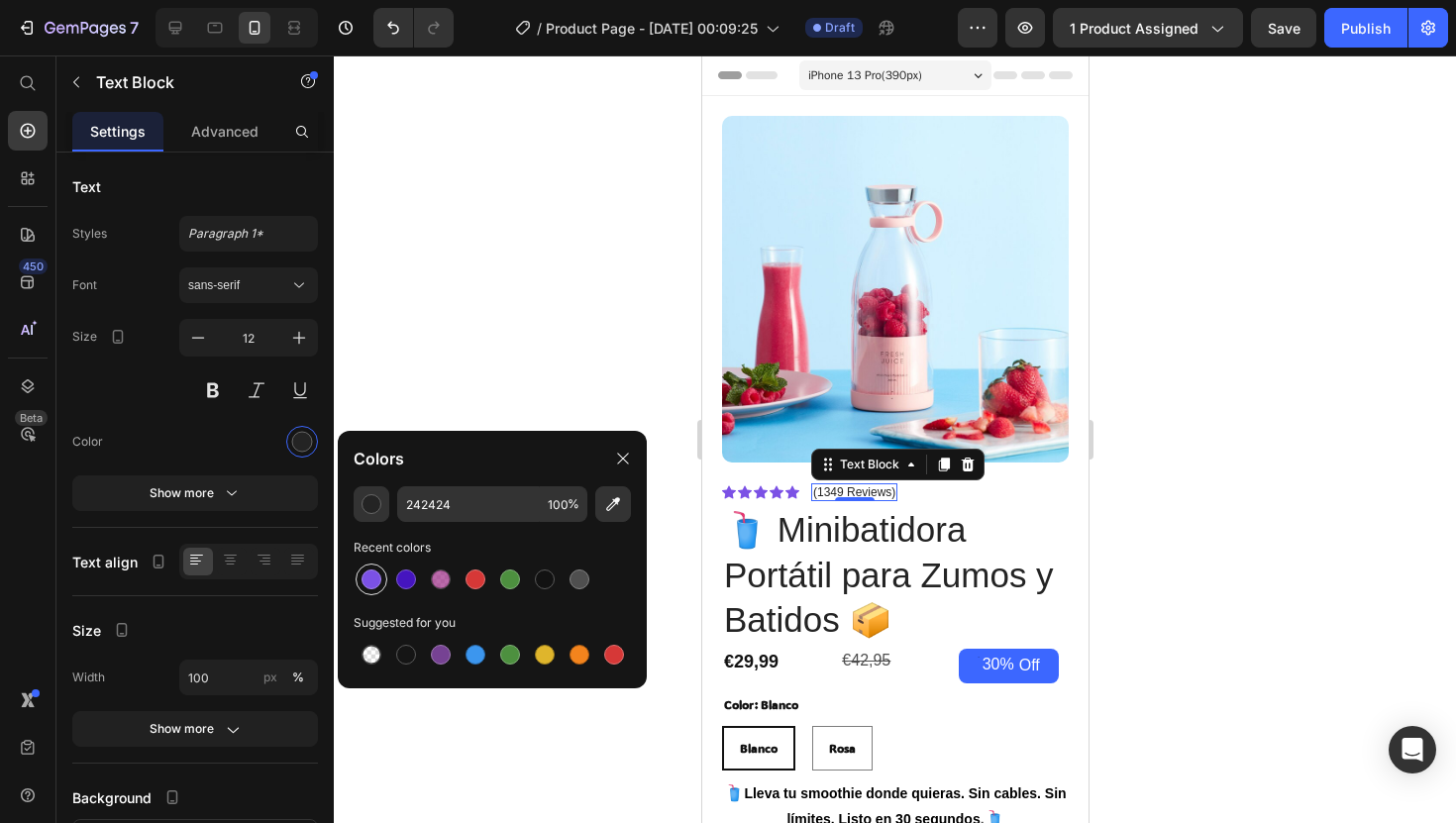 click at bounding box center [371, 579] 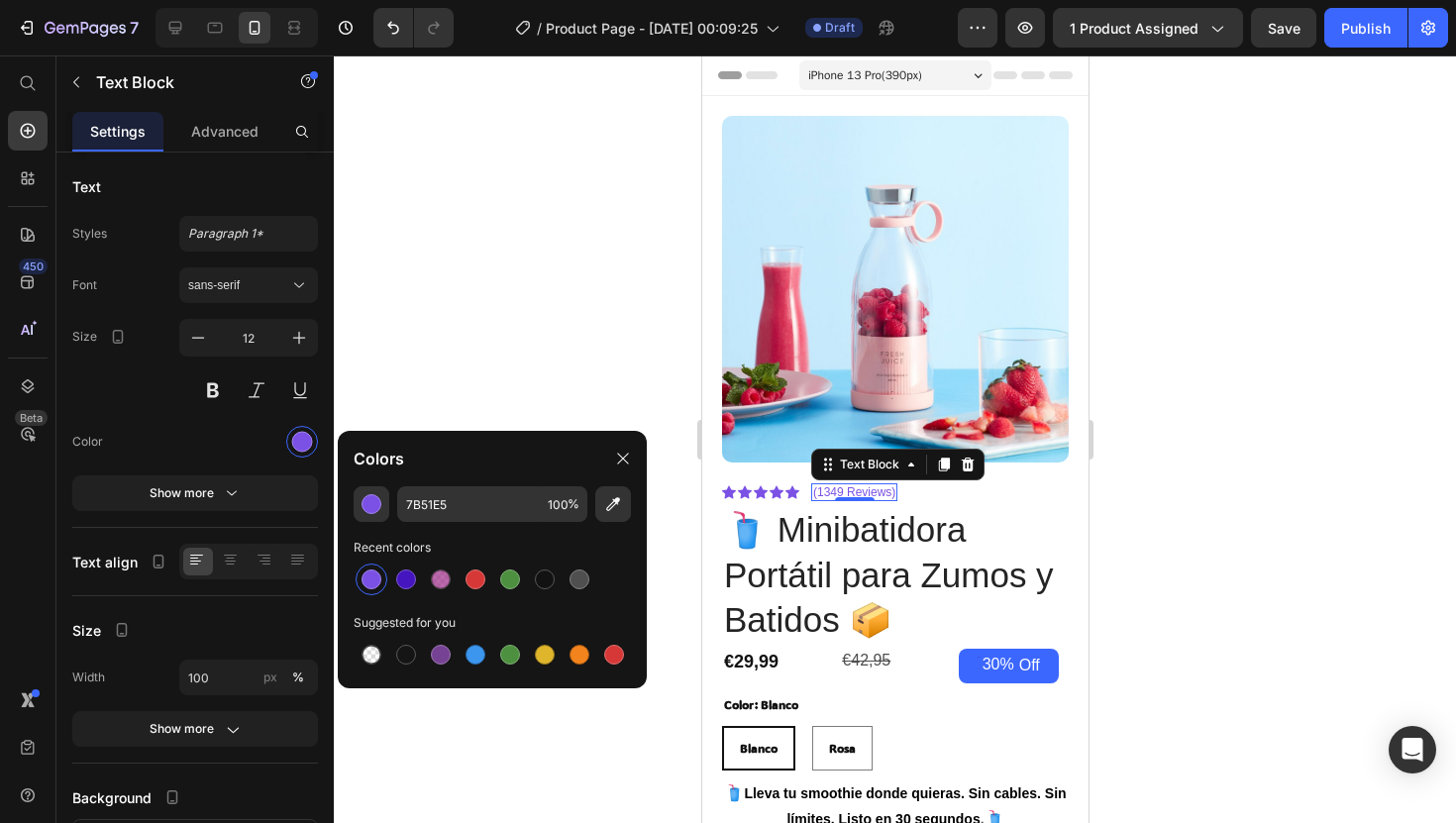 click 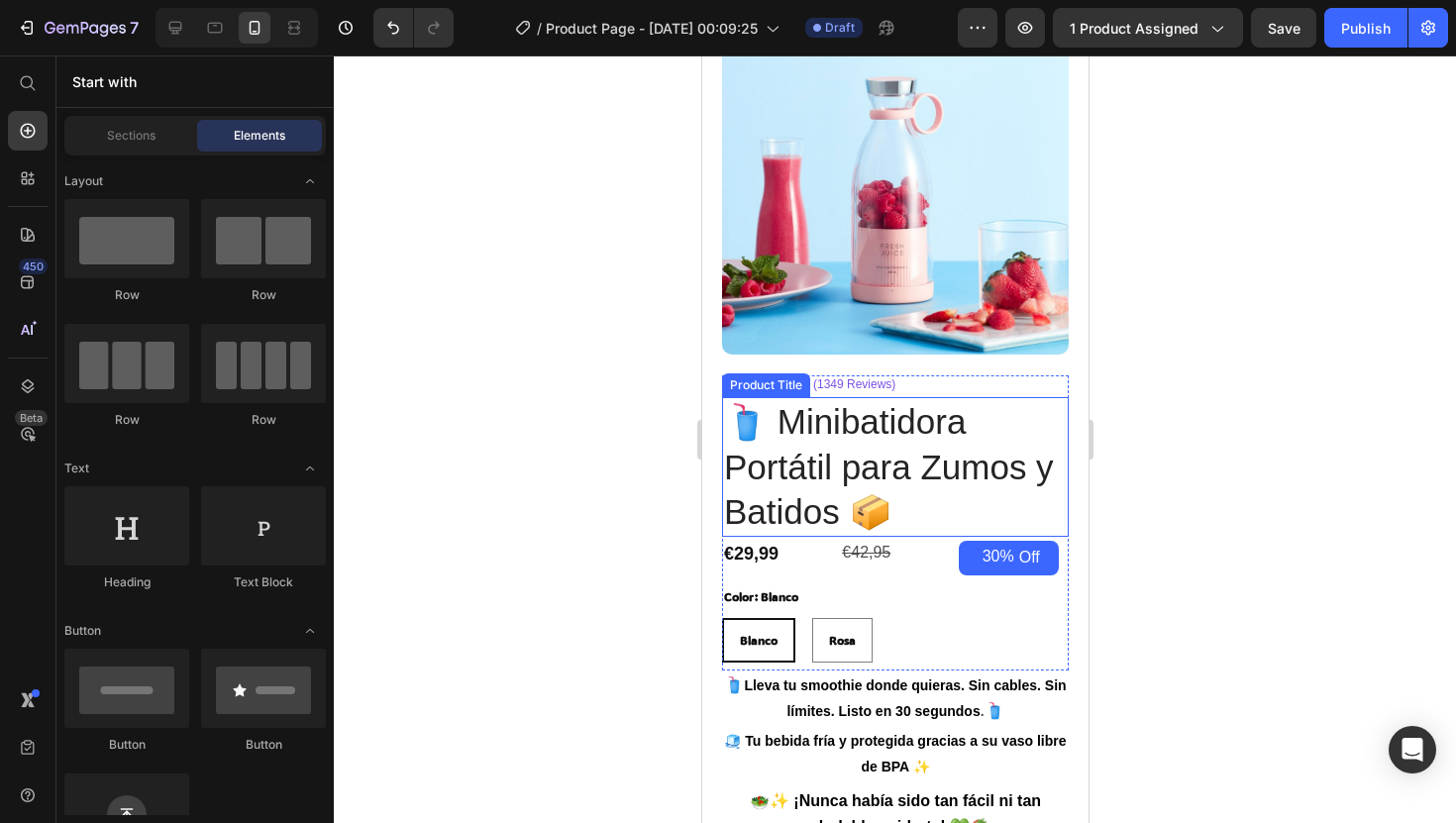 scroll, scrollTop: 111, scrollLeft: 0, axis: vertical 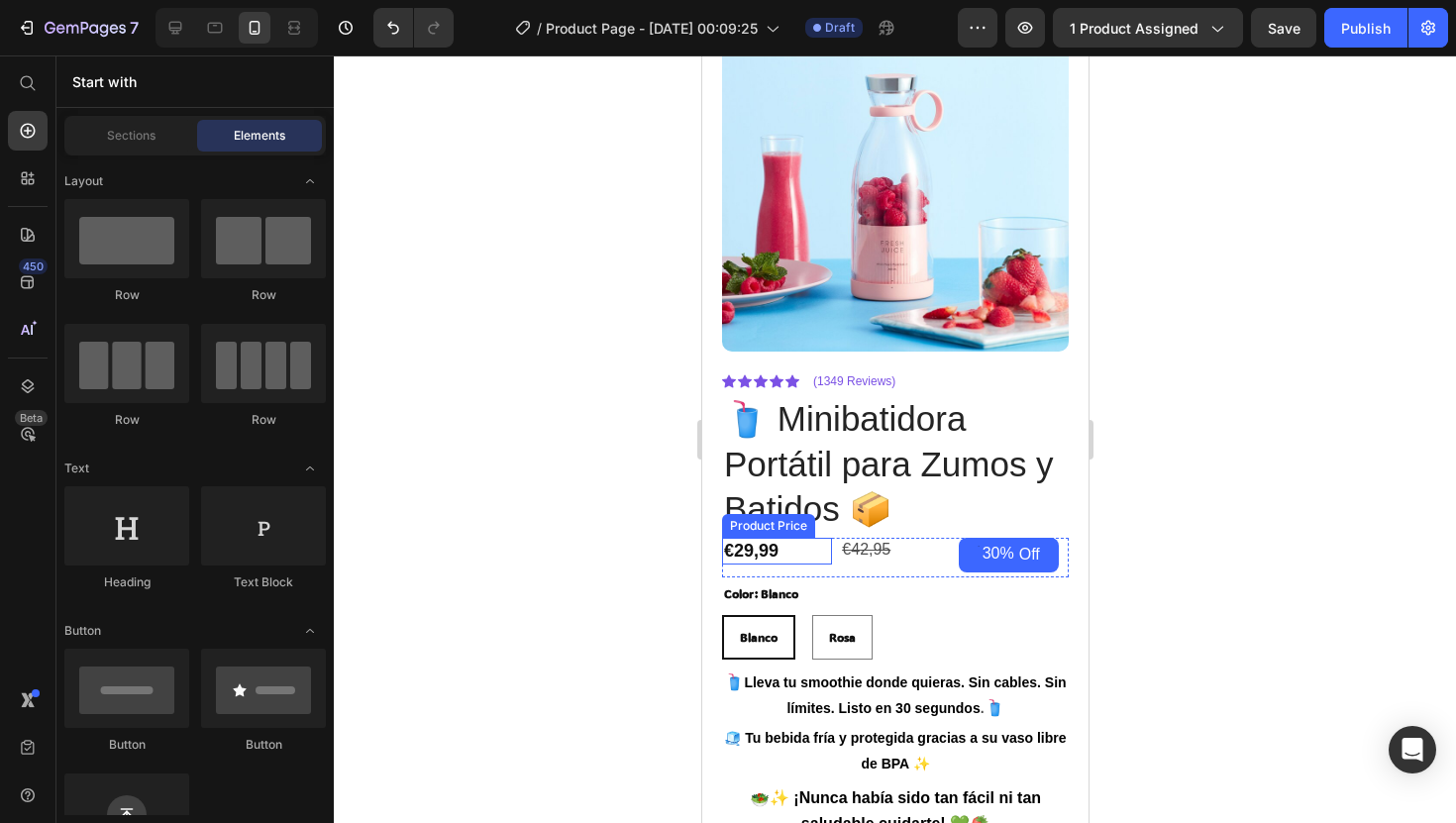 click on "€29,99" at bounding box center [776, 551] 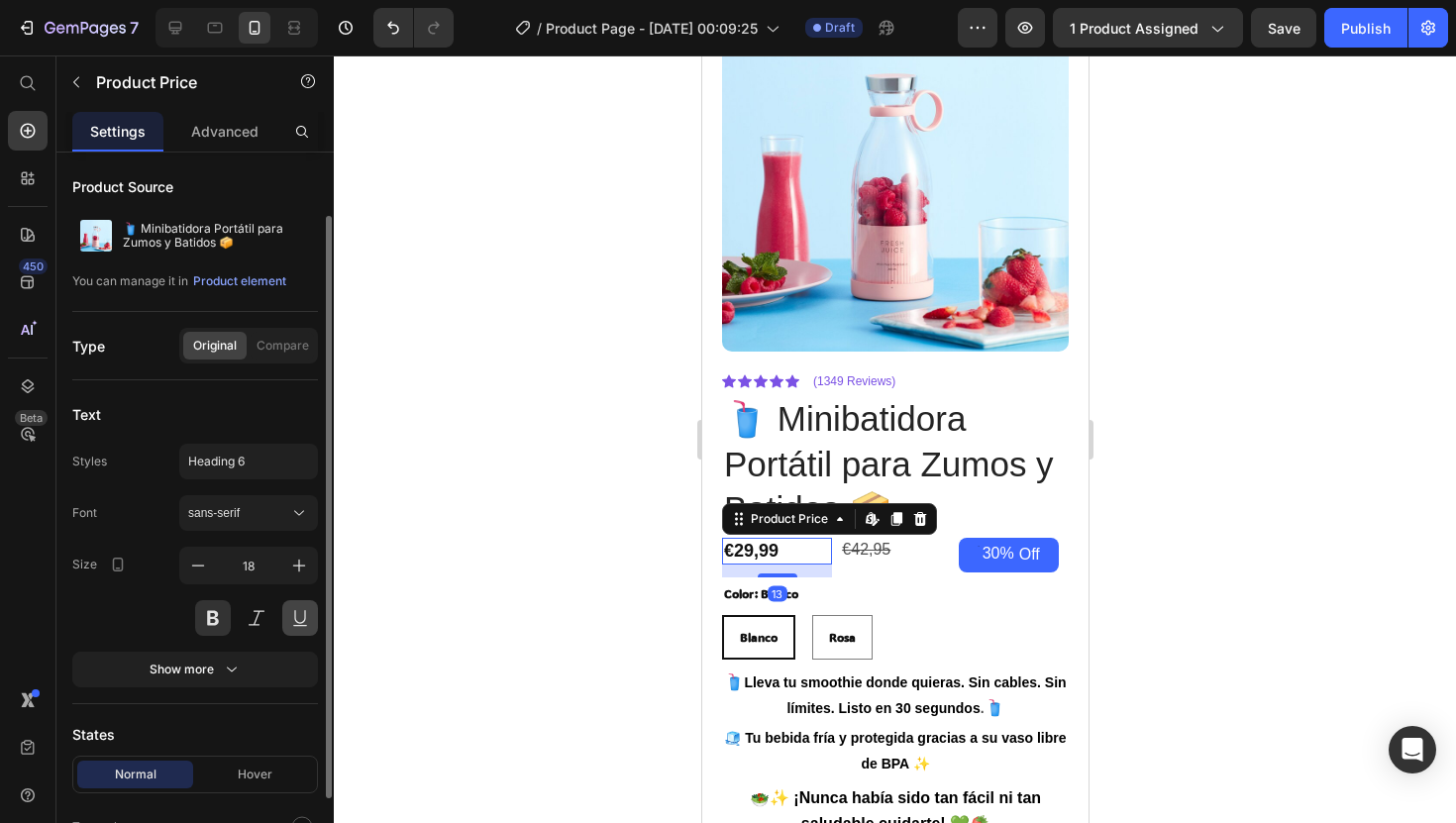 scroll, scrollTop: 103, scrollLeft: 0, axis: vertical 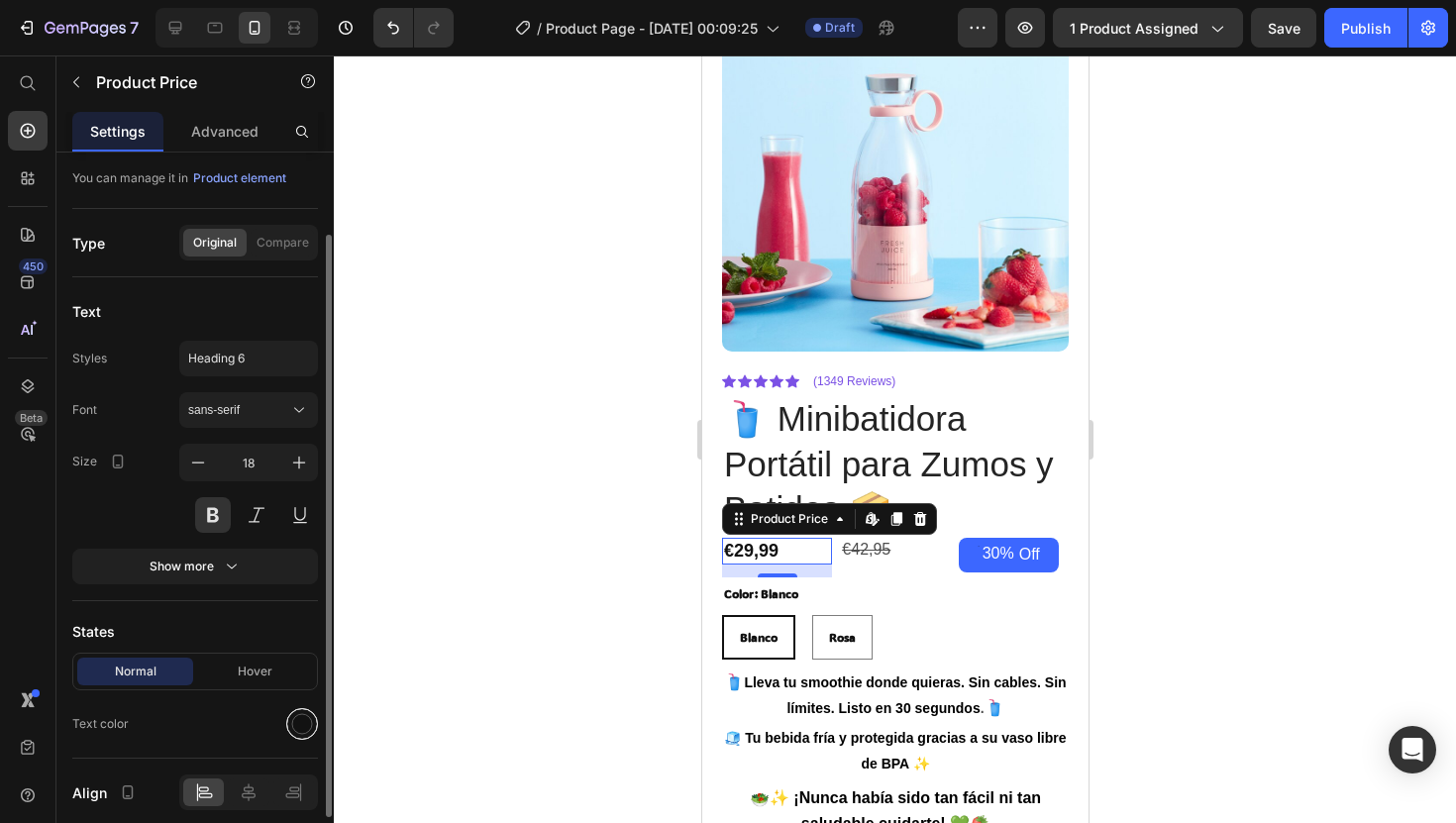 click at bounding box center [302, 724] 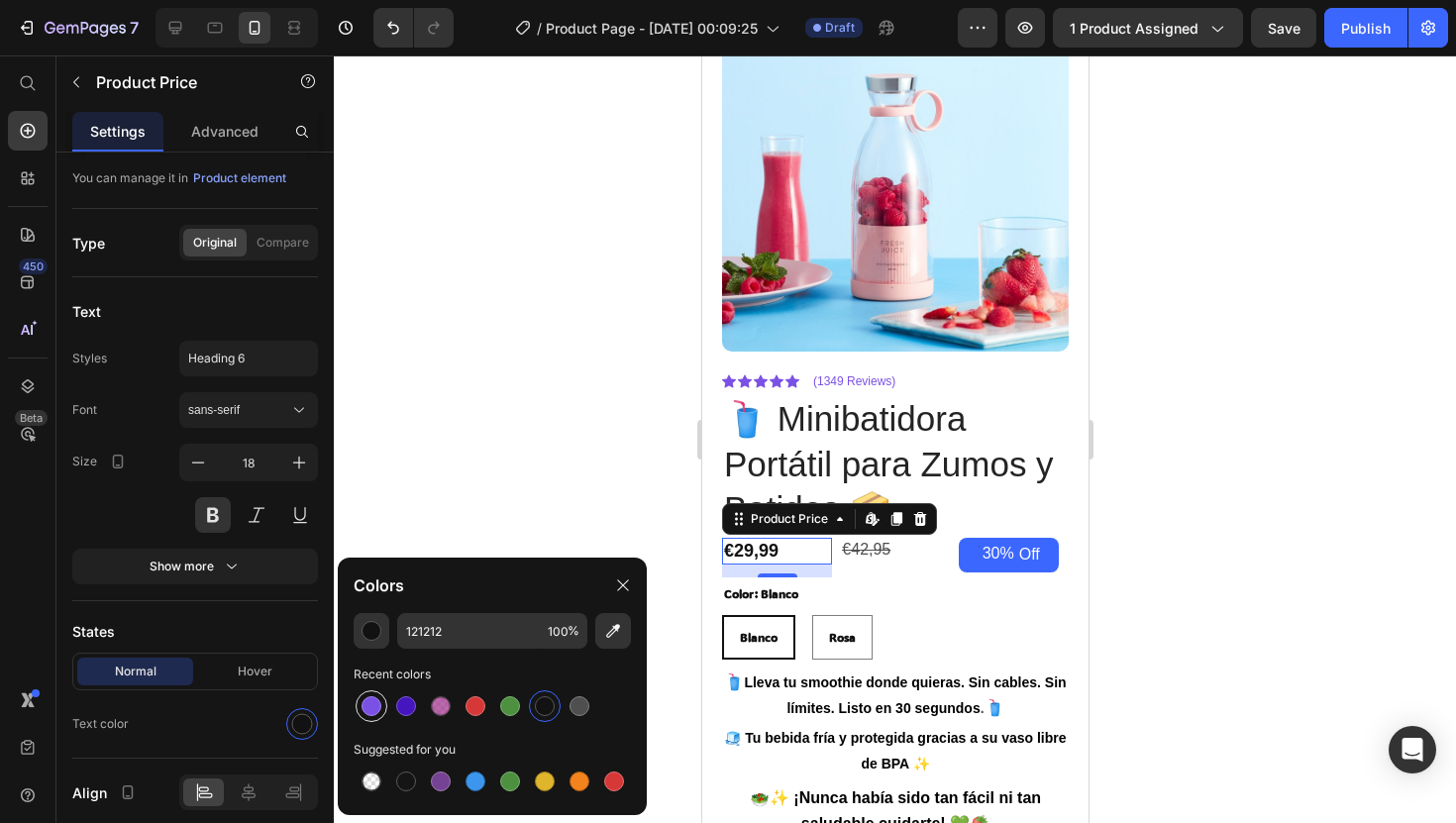 click at bounding box center [371, 706] 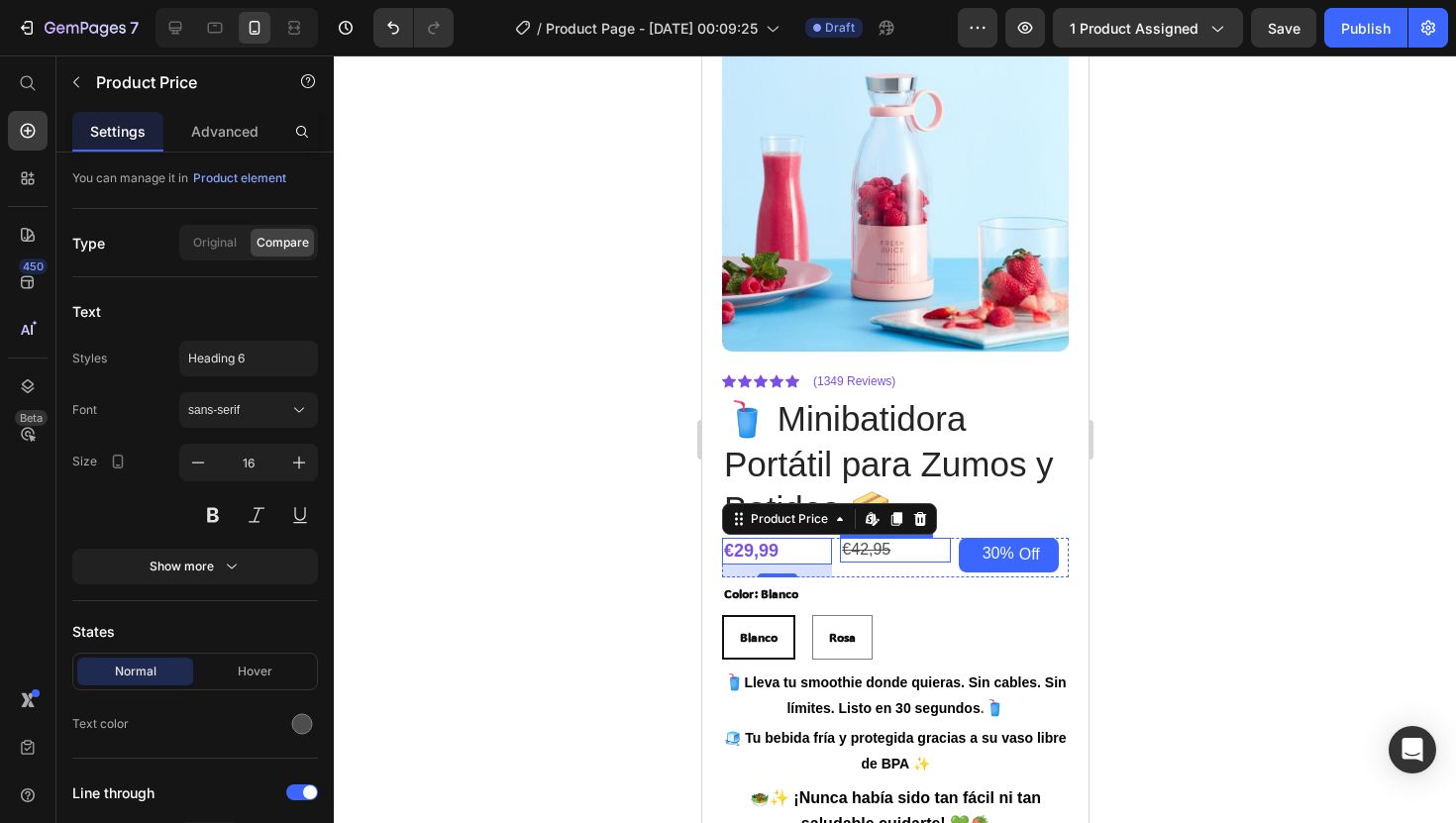 click on "€42,95" at bounding box center [893, 550] 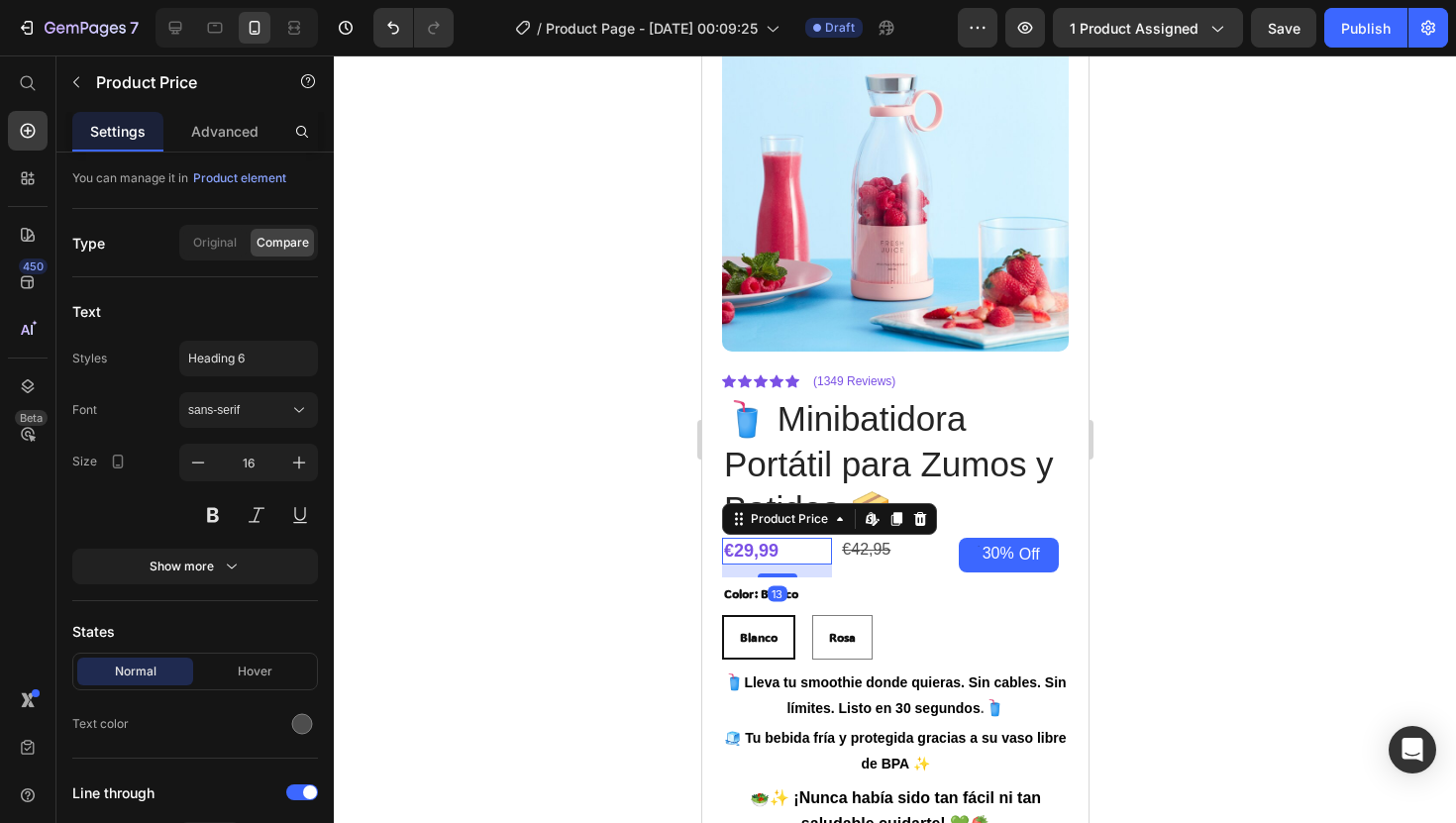 click on "€29,99" at bounding box center (776, 551) 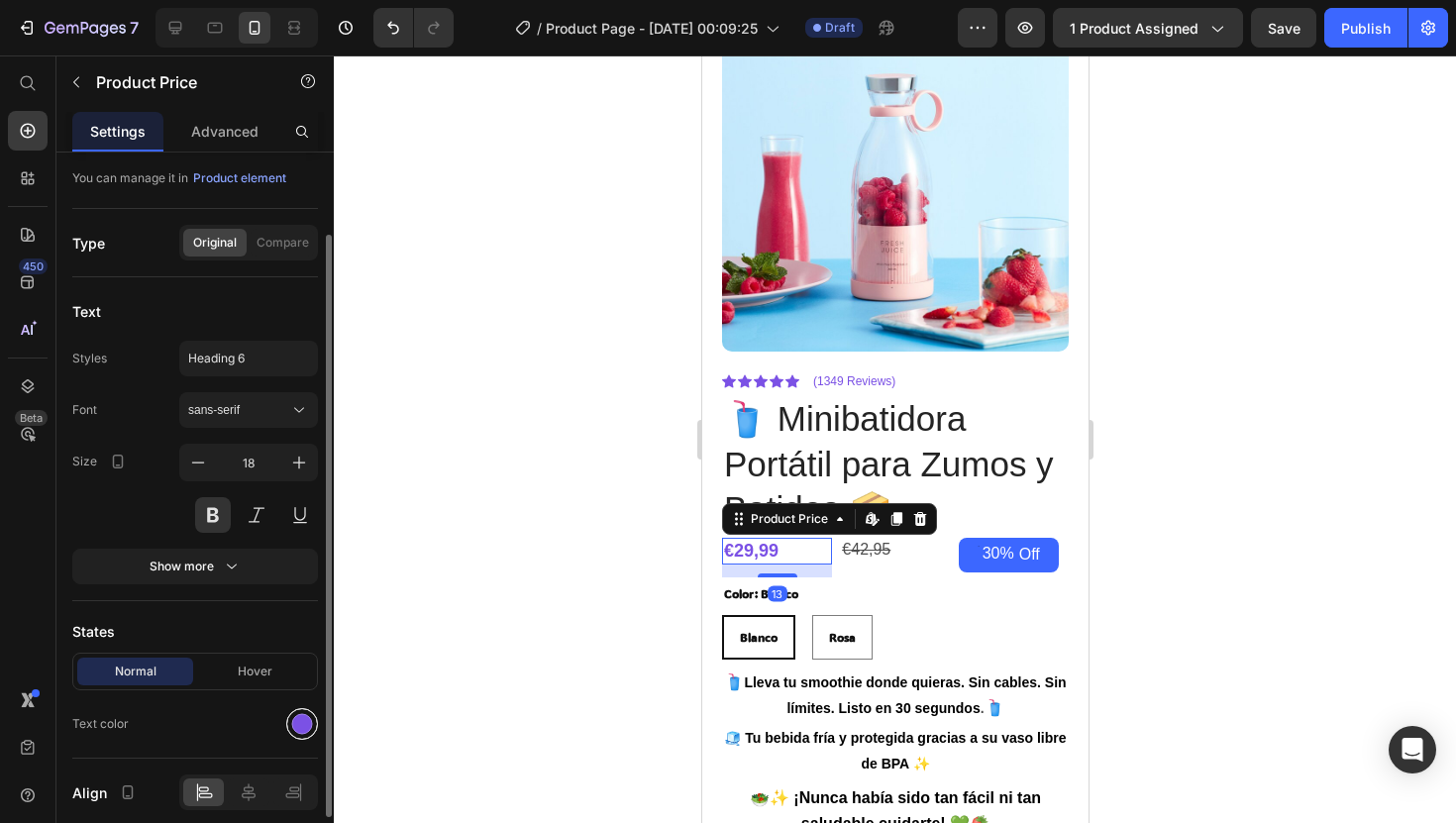 click at bounding box center [302, 724] 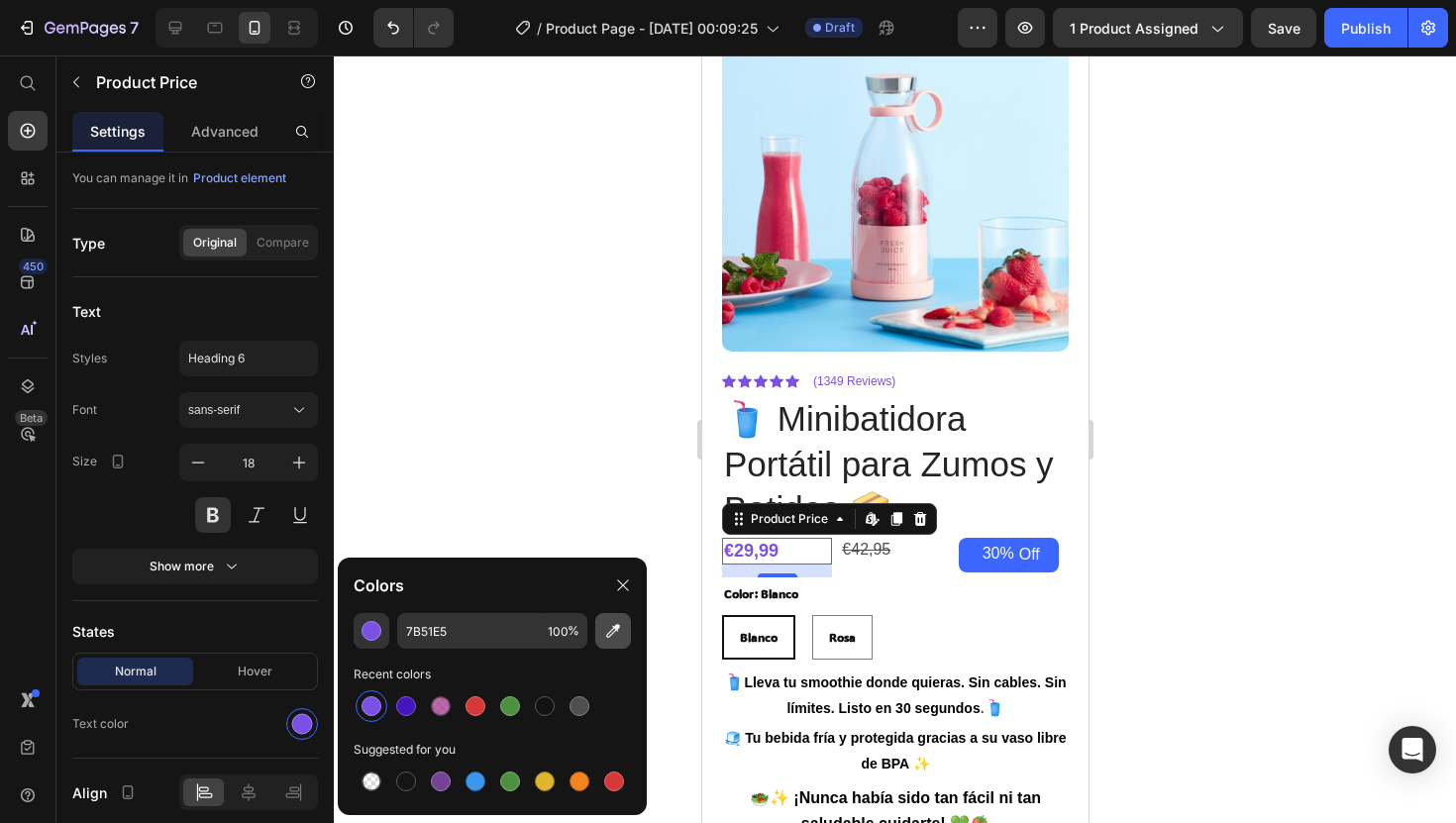 click 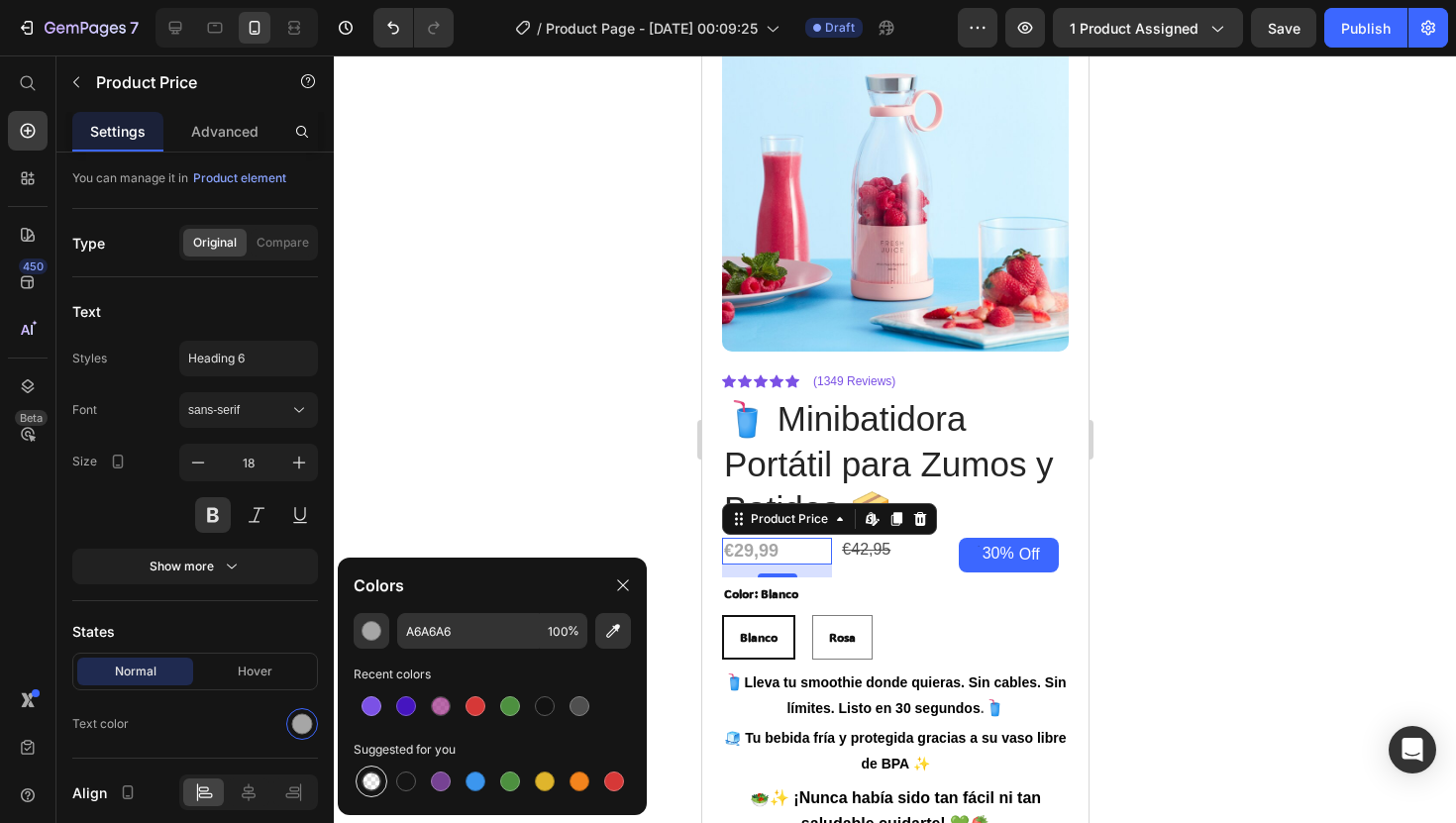click at bounding box center (371, 781) 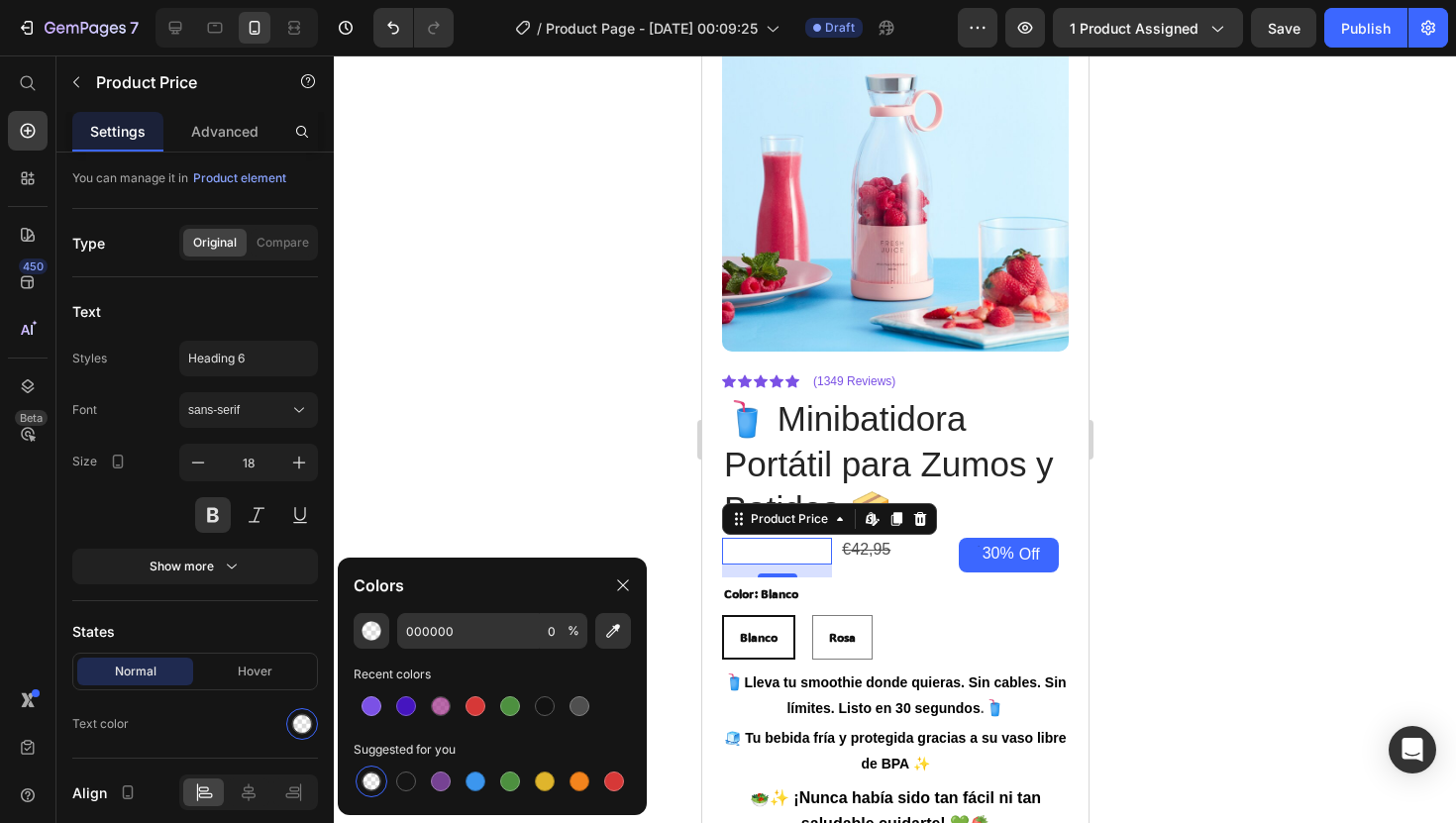 click at bounding box center (371, 781) 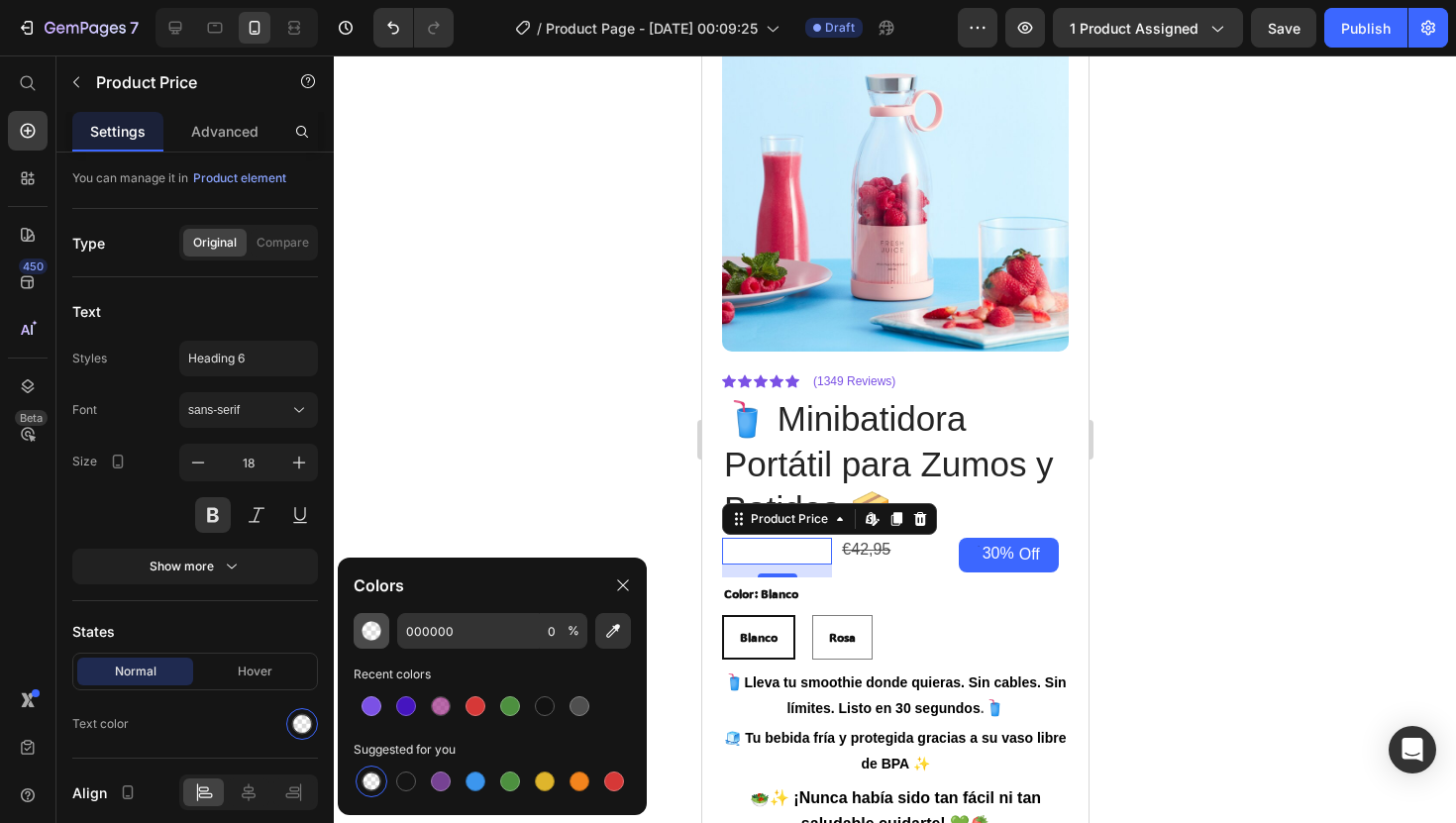 click at bounding box center [371, 631] 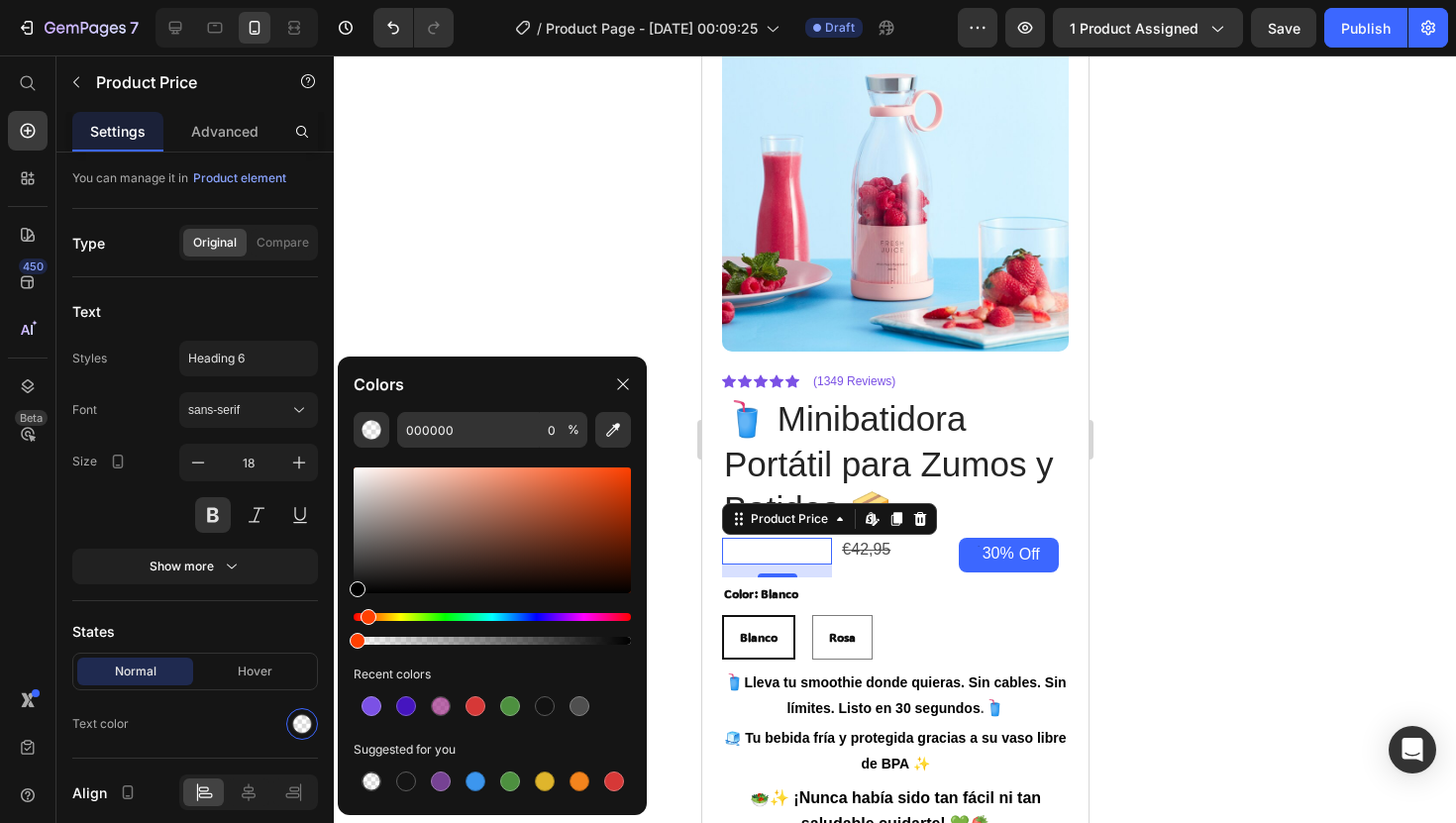 drag, startPoint x: 352, startPoint y: 616, endPoint x: 374, endPoint y: 615, distance: 22.022716 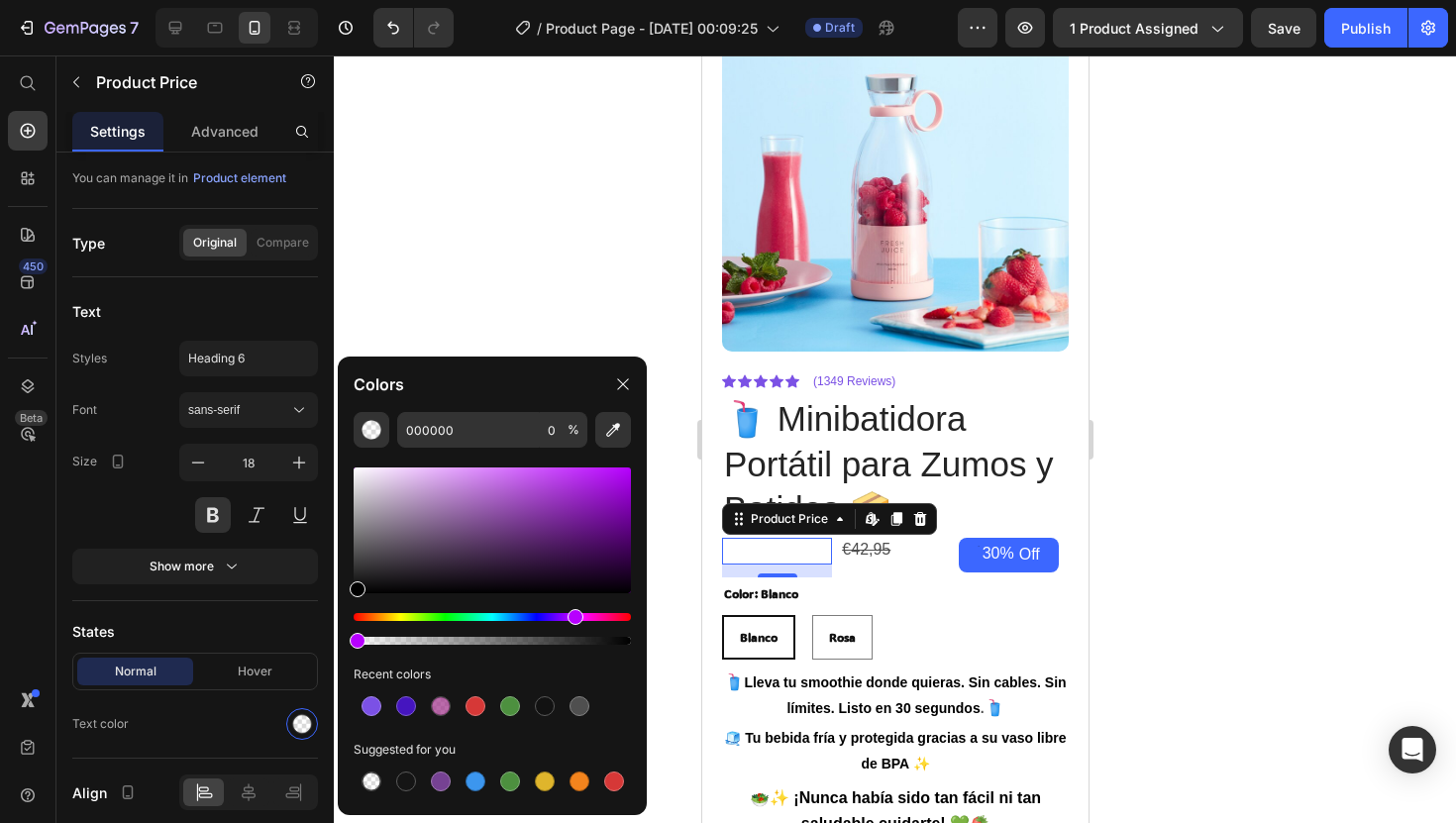 drag, startPoint x: 374, startPoint y: 615, endPoint x: 571, endPoint y: 612, distance: 197.02284 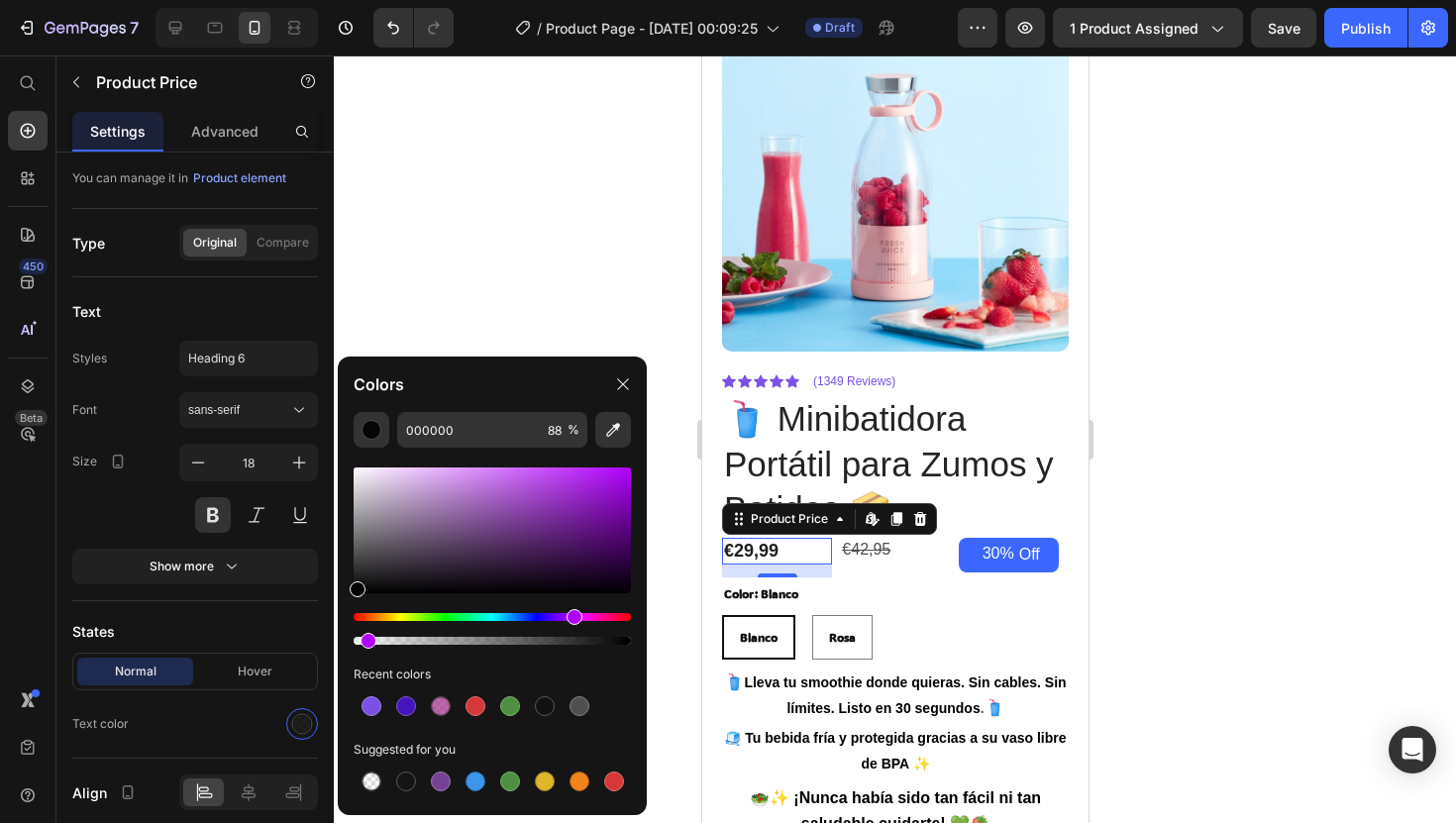 drag, startPoint x: 357, startPoint y: 646, endPoint x: 335, endPoint y: 678, distance: 38.832976 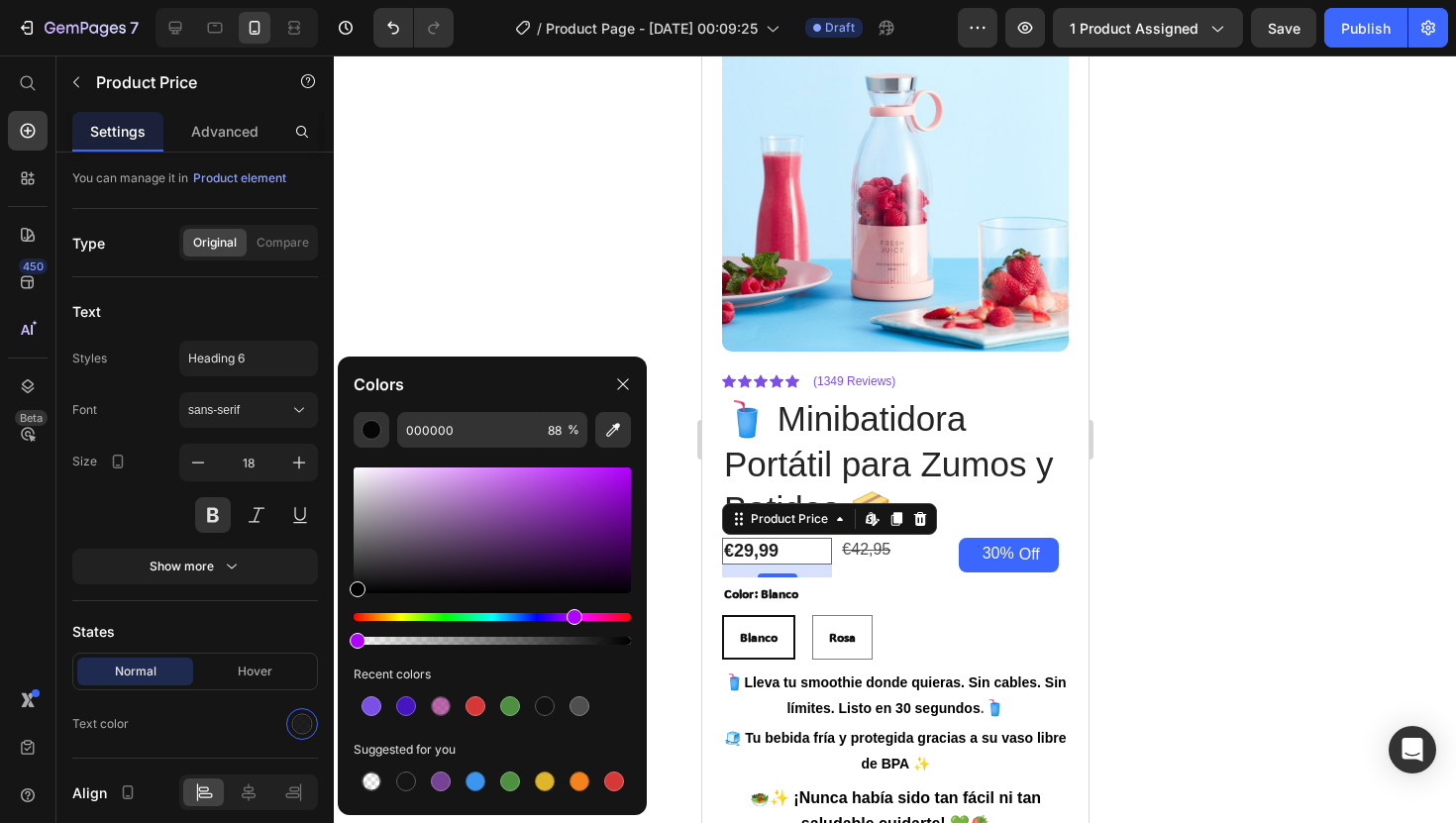 type on "0" 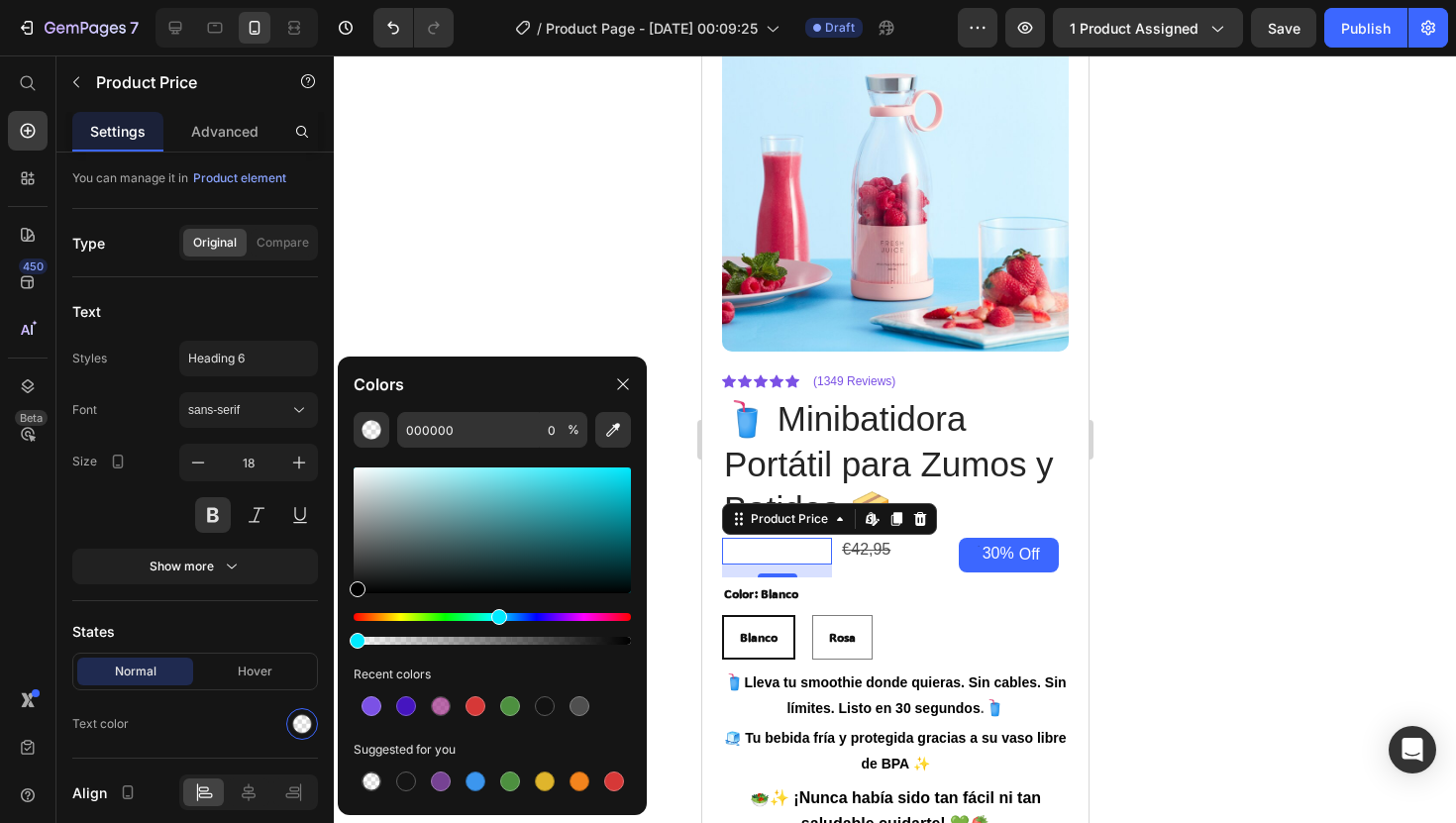 drag, startPoint x: 574, startPoint y: 615, endPoint x: 497, endPoint y: 626, distance: 77.78175 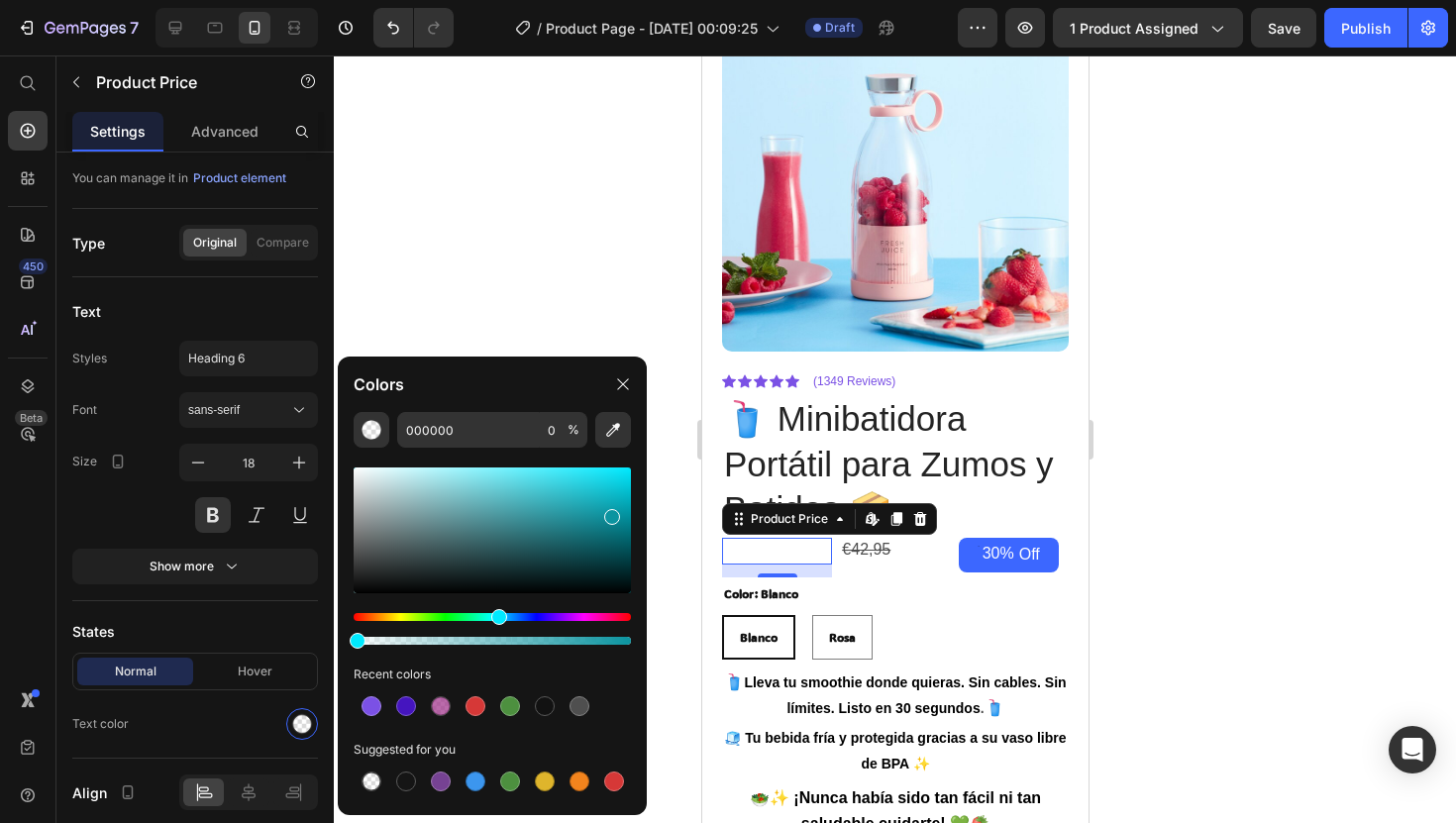 type on "0C94A0" 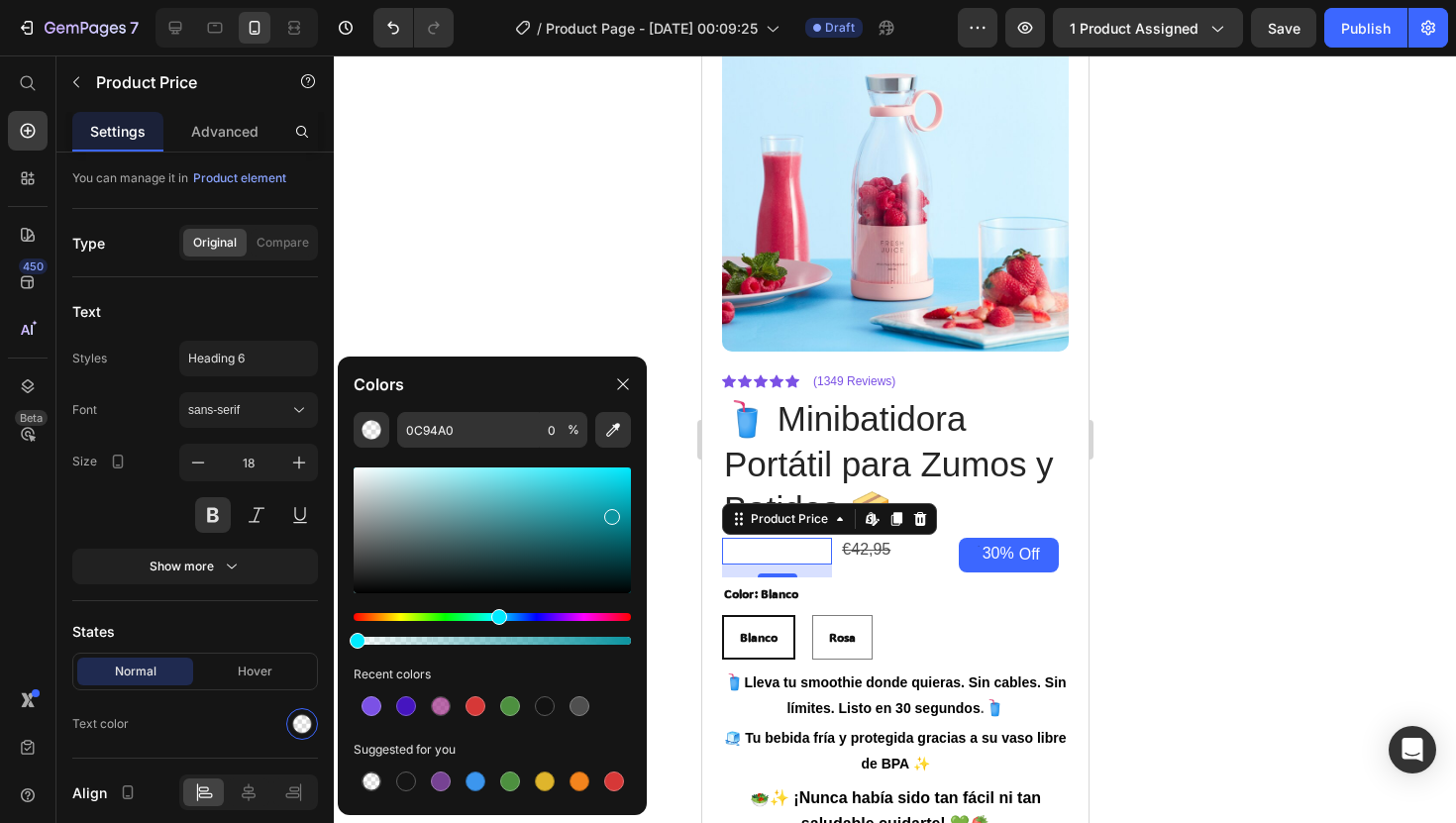 click at bounding box center (492, 530) 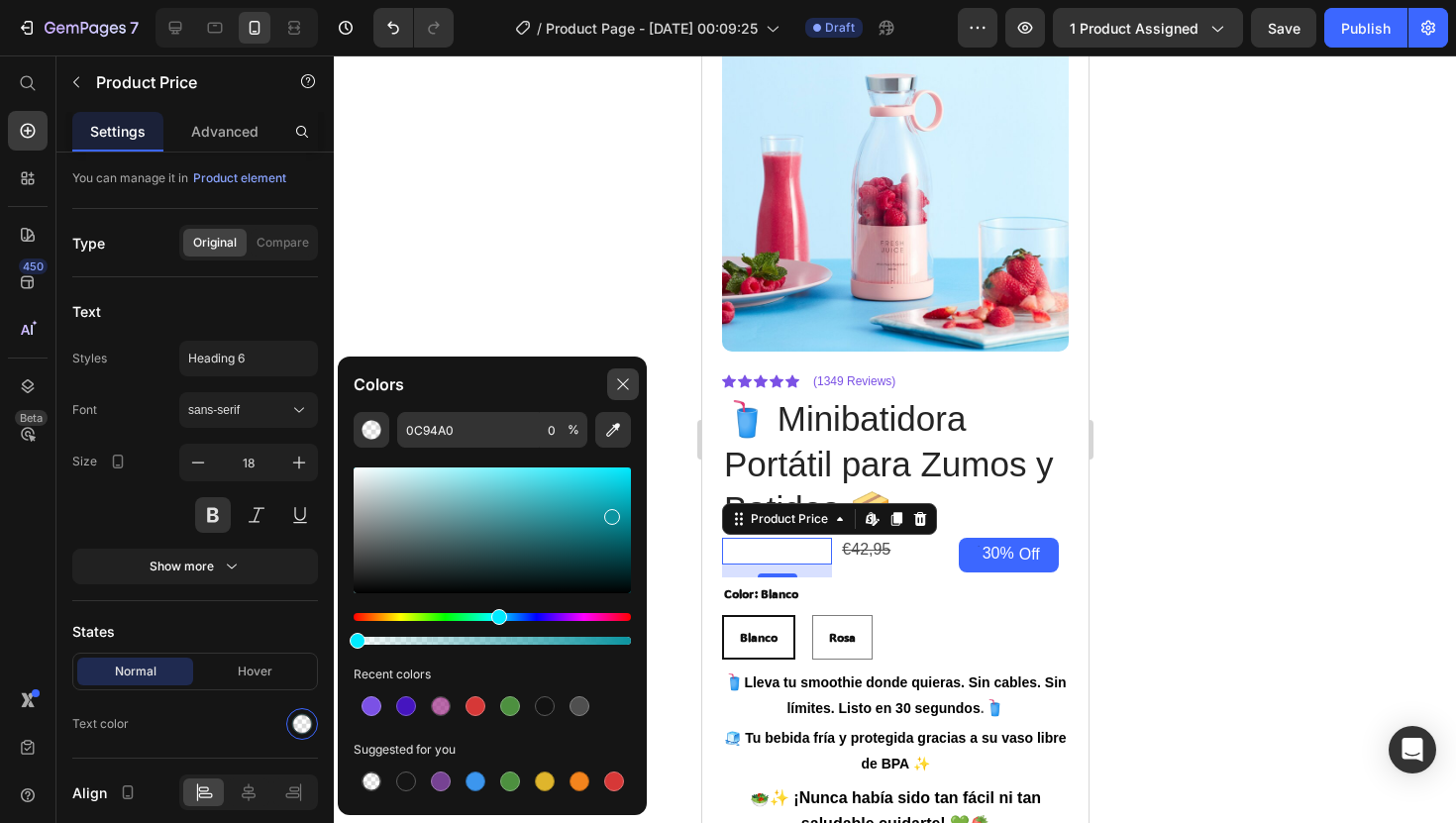 click 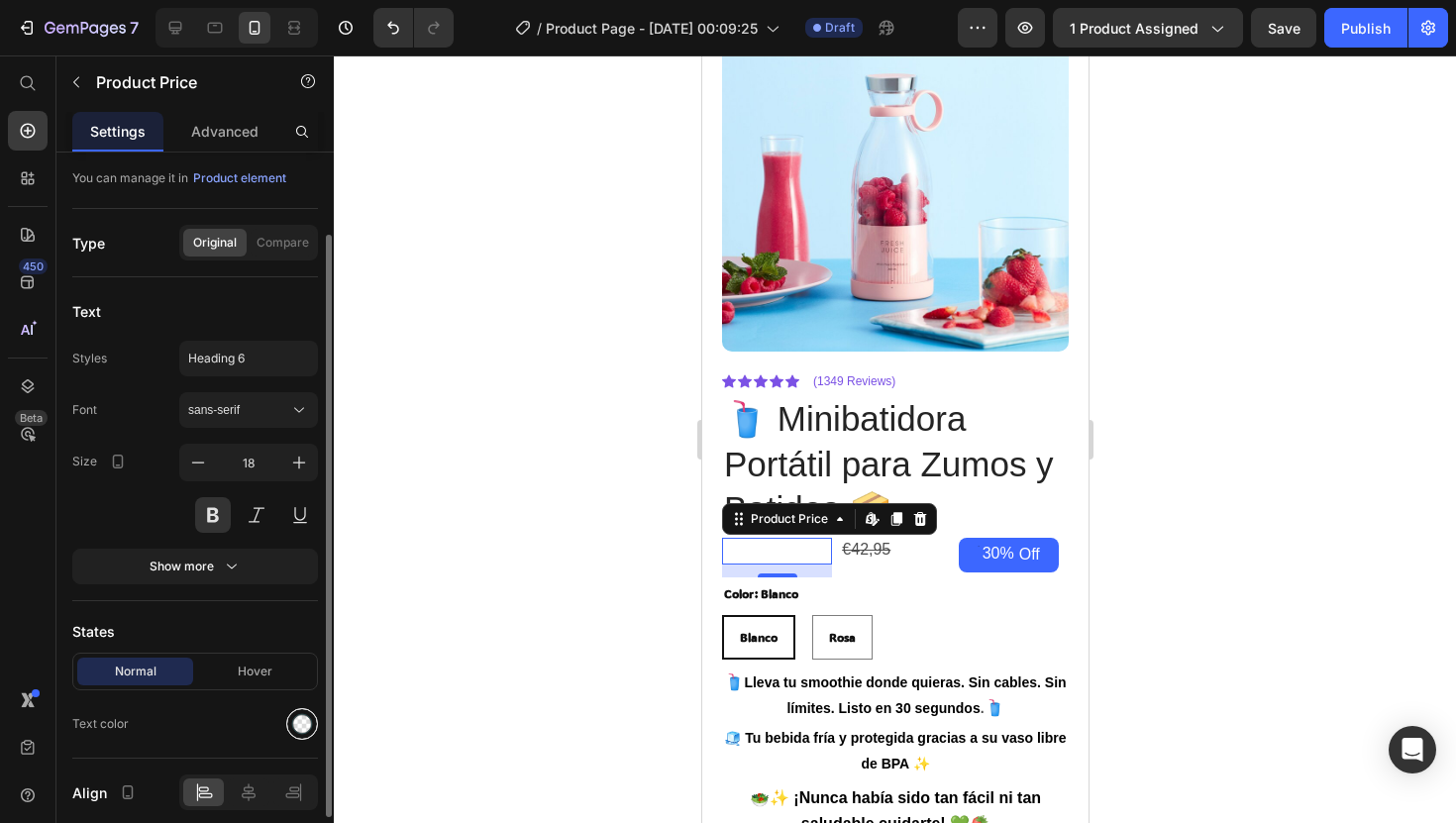 click at bounding box center [302, 724] 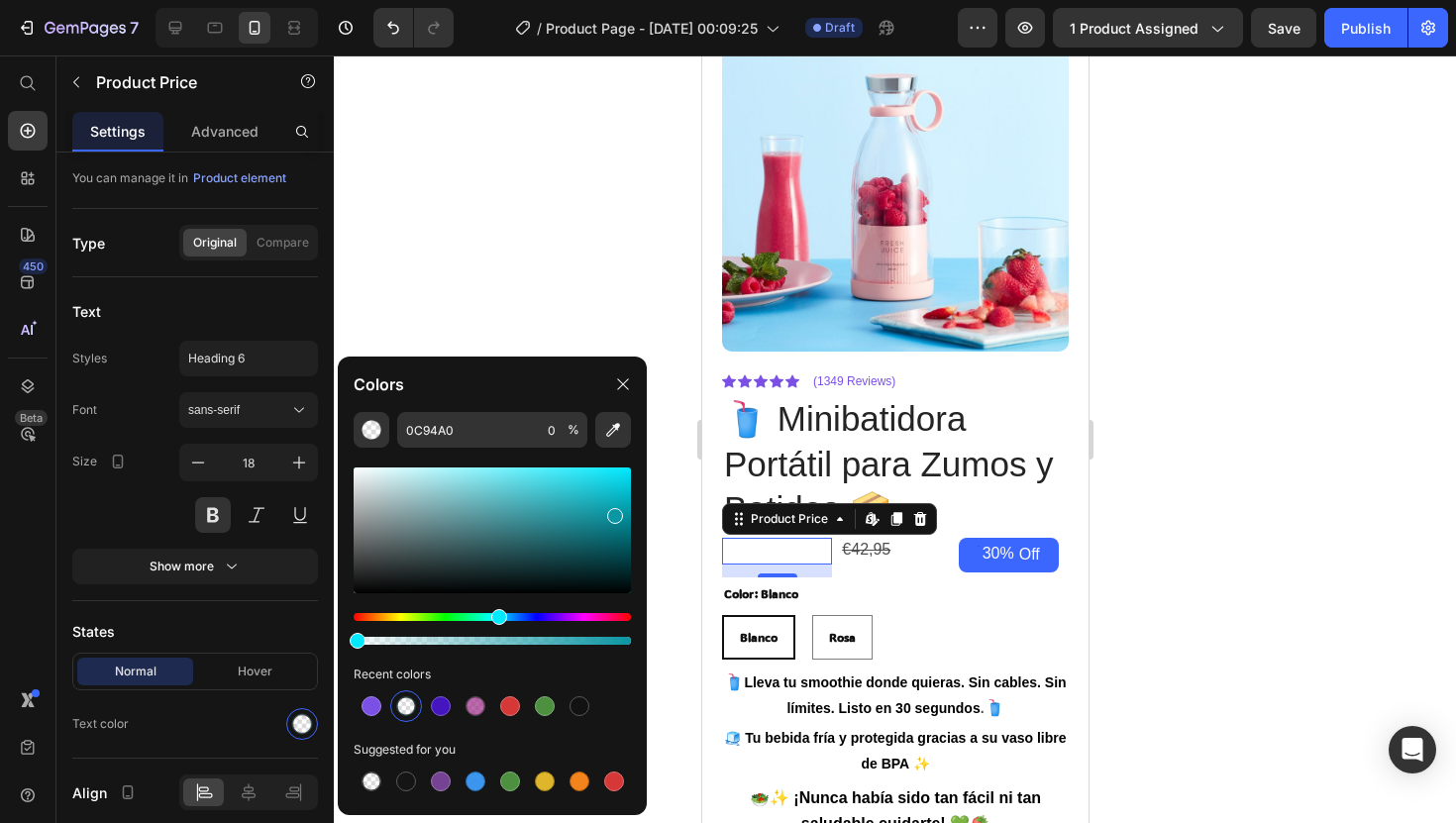 click at bounding box center [615, 516] 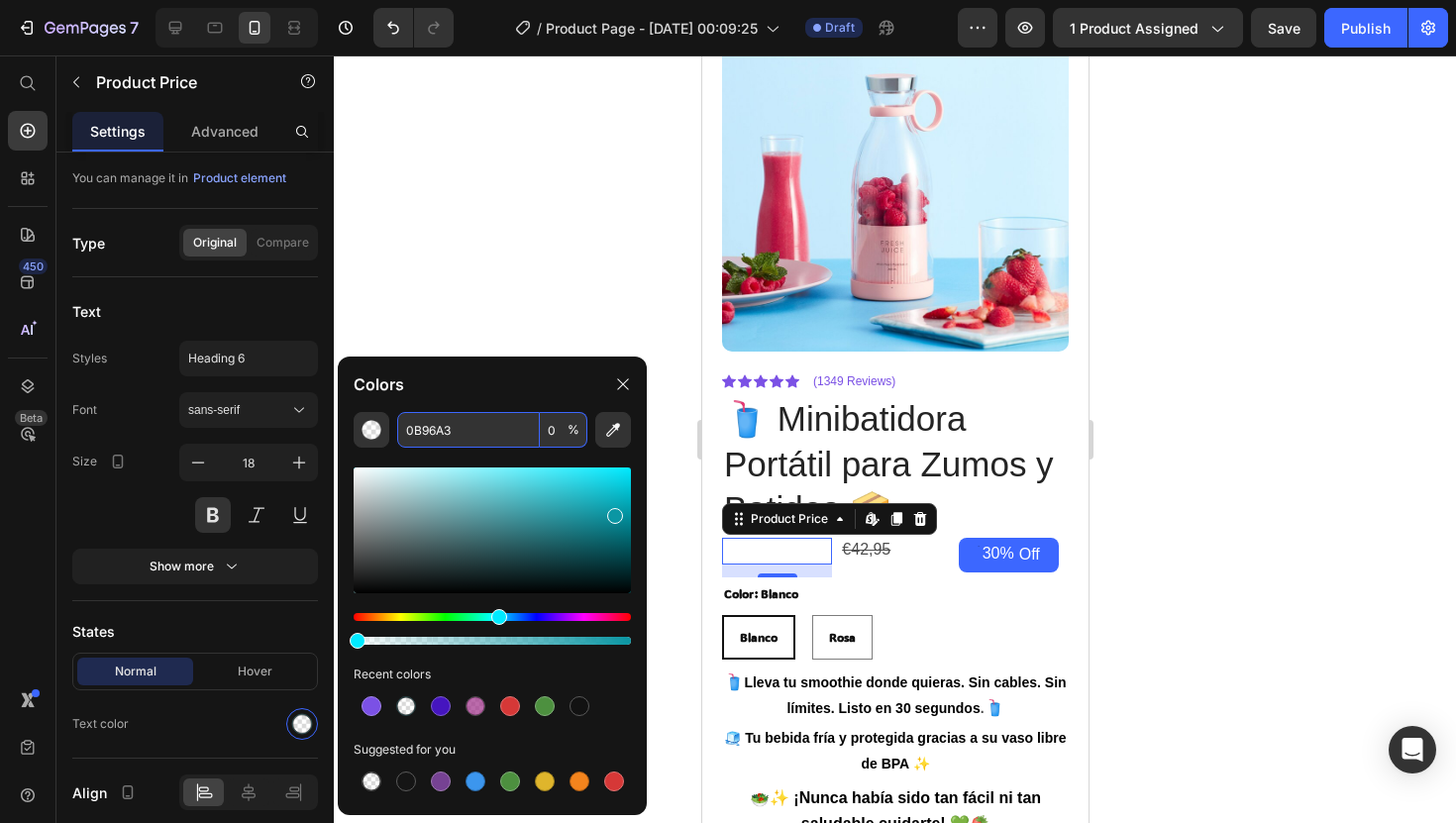 click on "0B96A3" at bounding box center [468, 430] 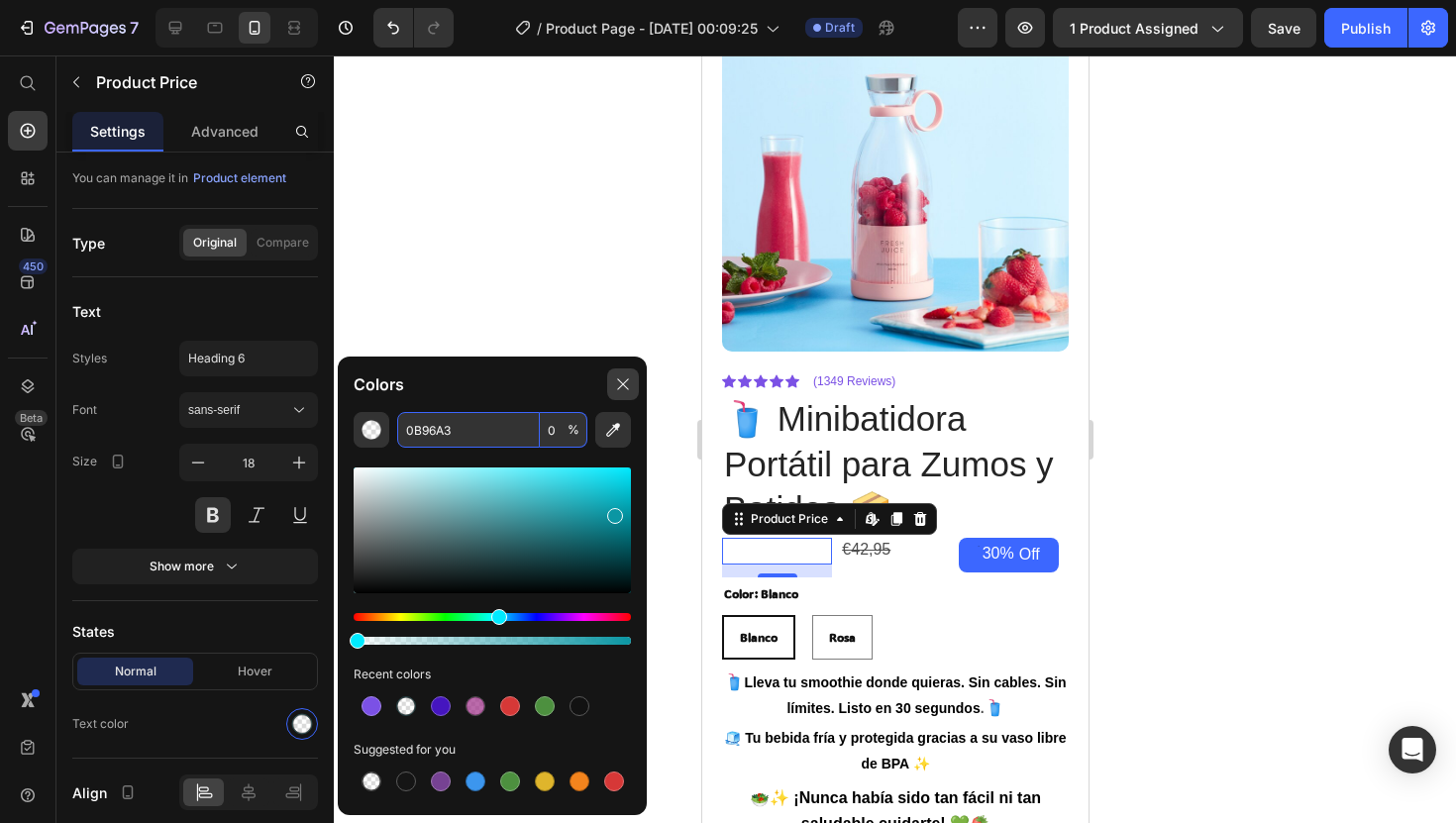 click 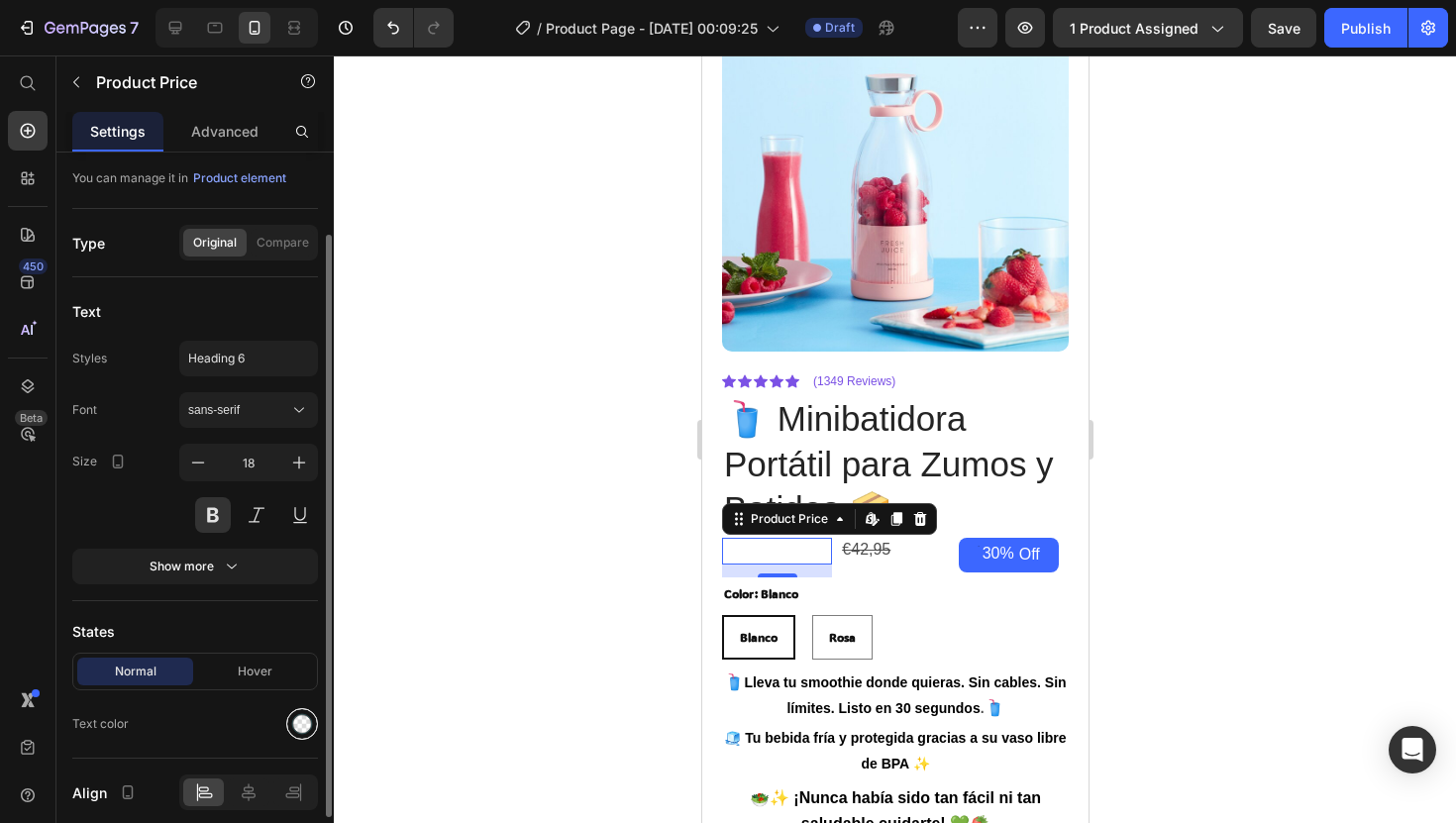 click at bounding box center [302, 724] 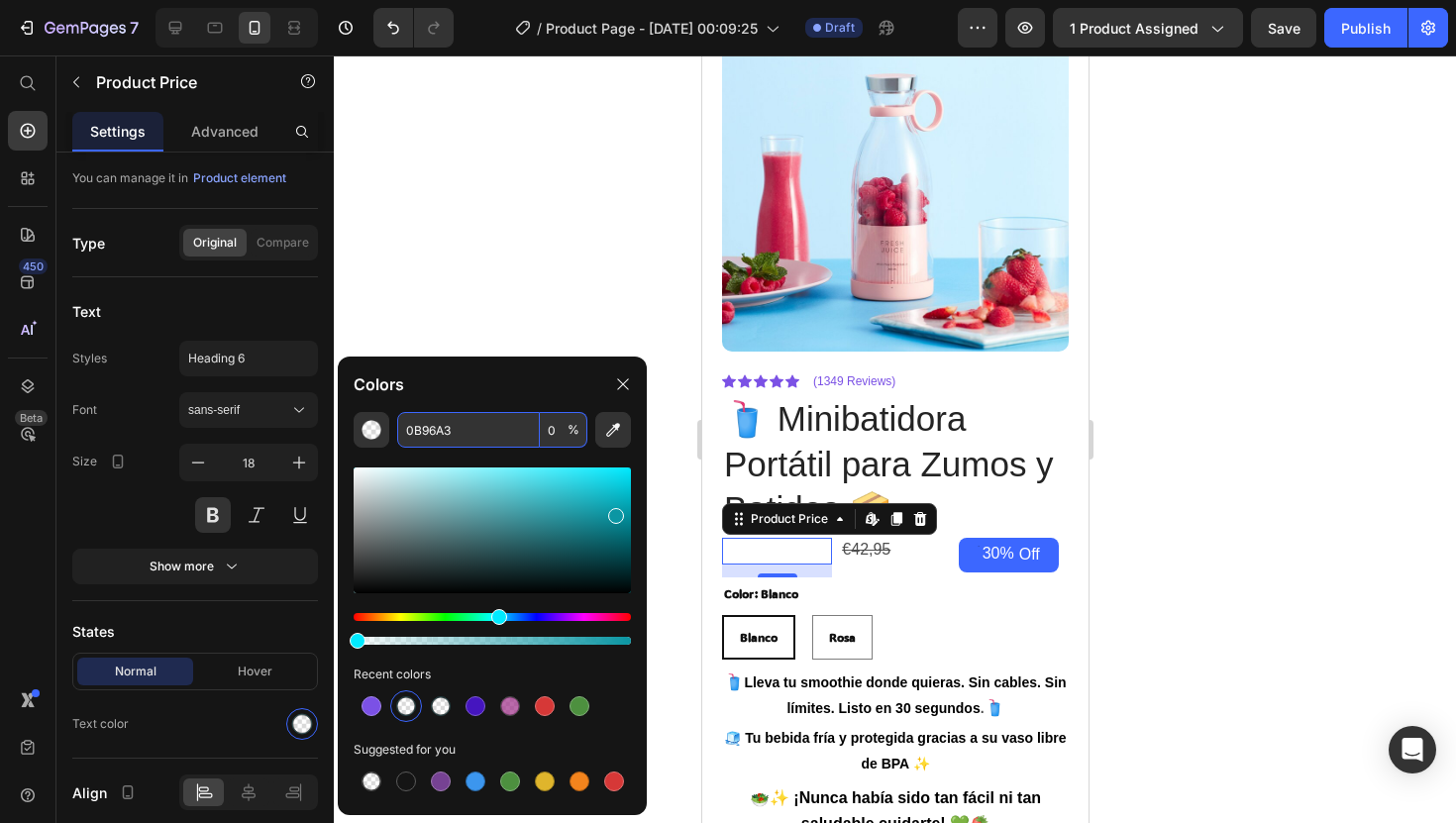 click on "0B96A3" at bounding box center (468, 430) 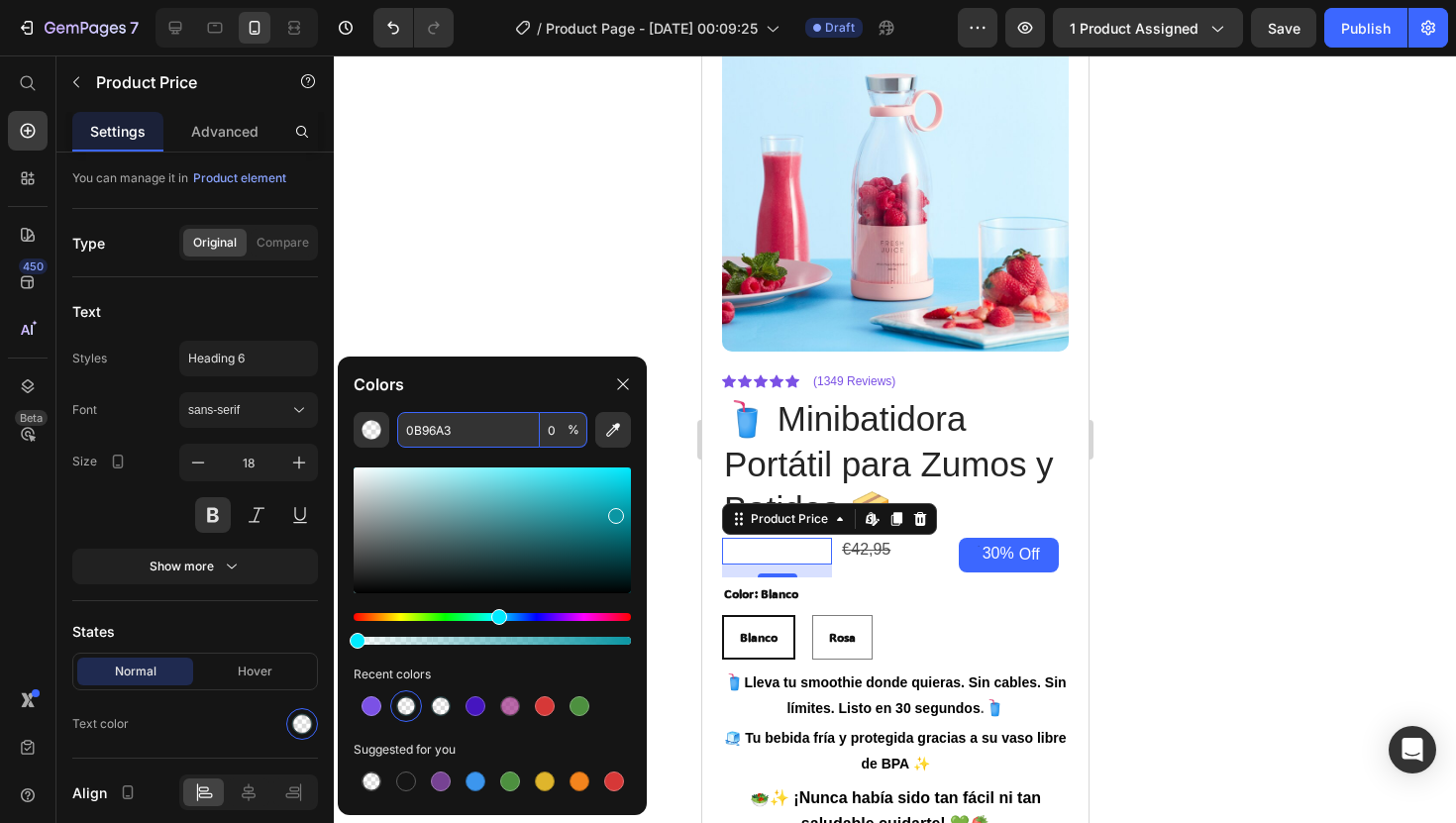 click 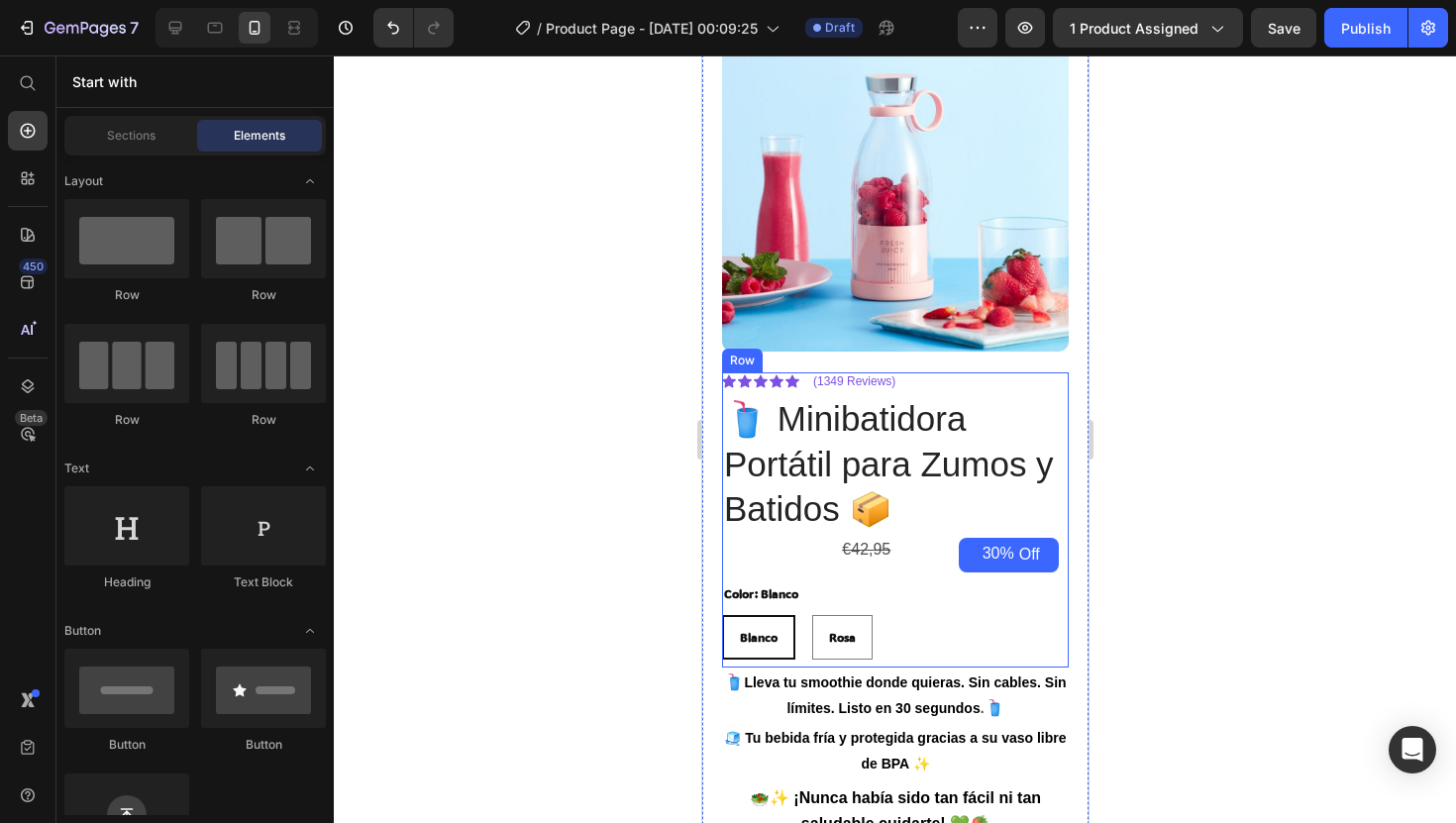 click on "Icon Icon Icon Icon Icon Icon List (1349 Reviews) Text Block Row 🥤 Minibatidora Portátil para Zumos y Batidos 📦 Product Title €29,99 Product Price €42,95 Product Price 30% Off Discount Tag Row Color: Blanco Blanco [PERSON_NAME] [PERSON_NAME] Product Variants & Swatches" at bounding box center [894, 520] 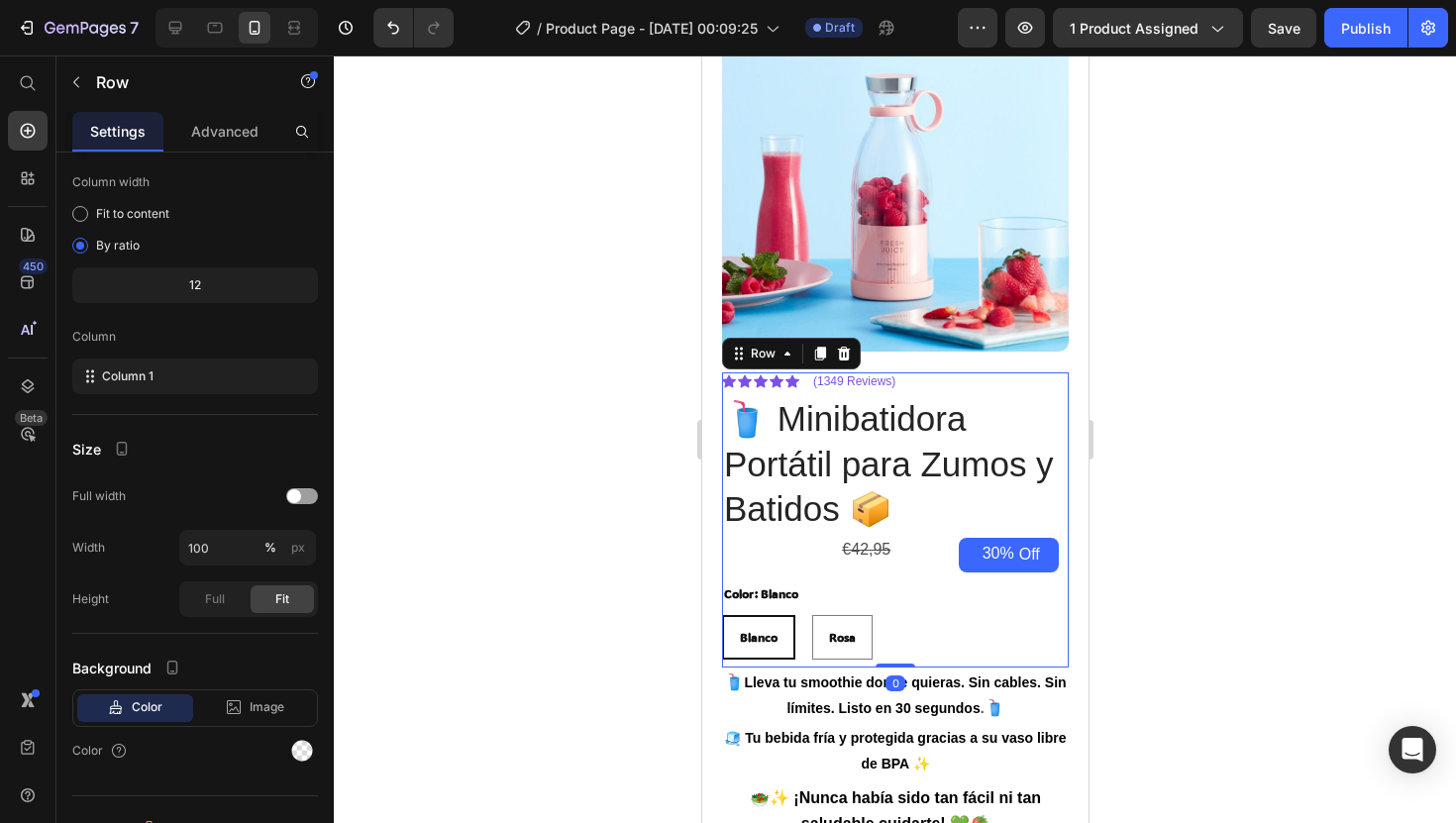 scroll, scrollTop: 0, scrollLeft: 0, axis: both 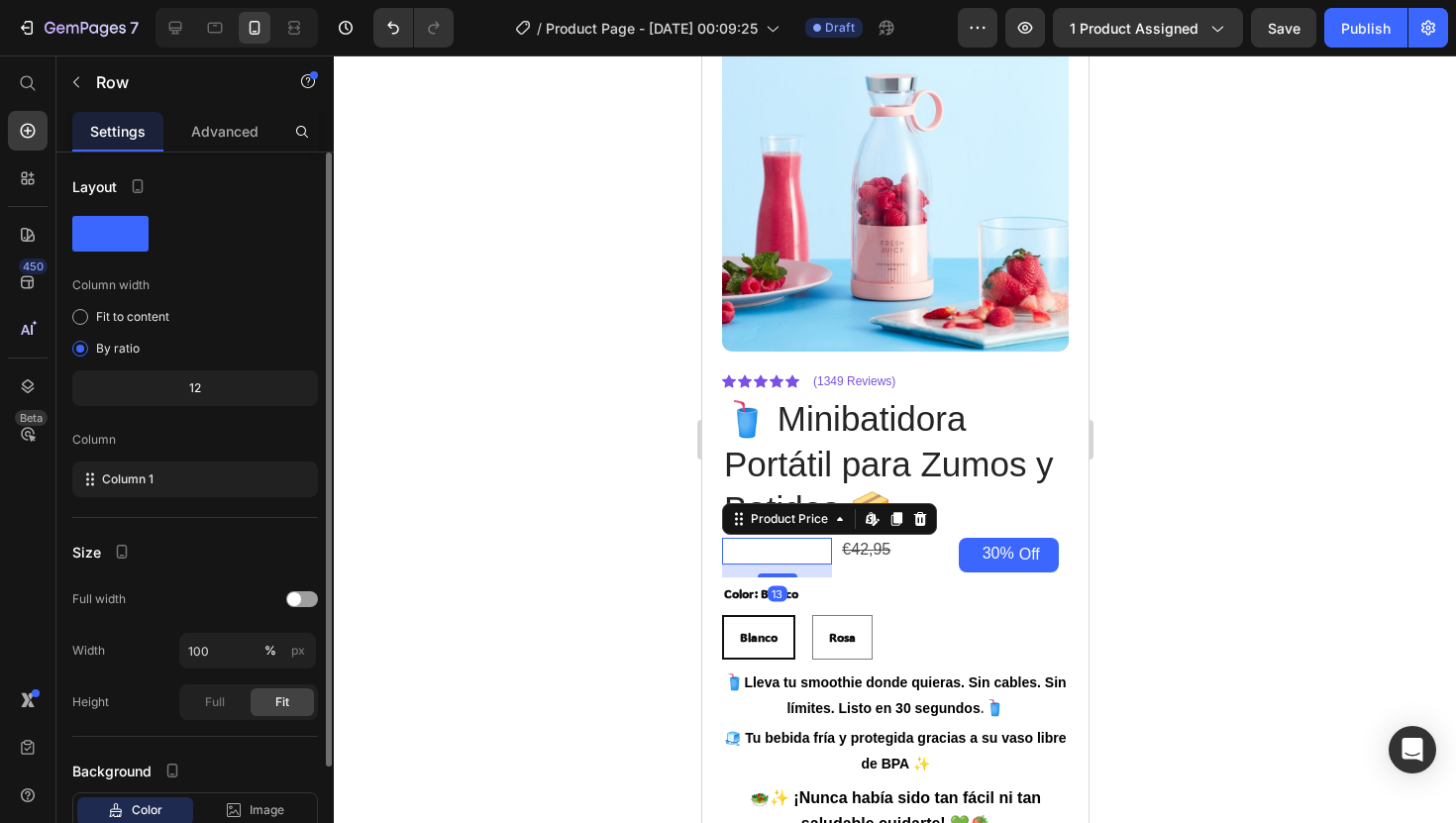 click on "€29,99" at bounding box center (776, 551) 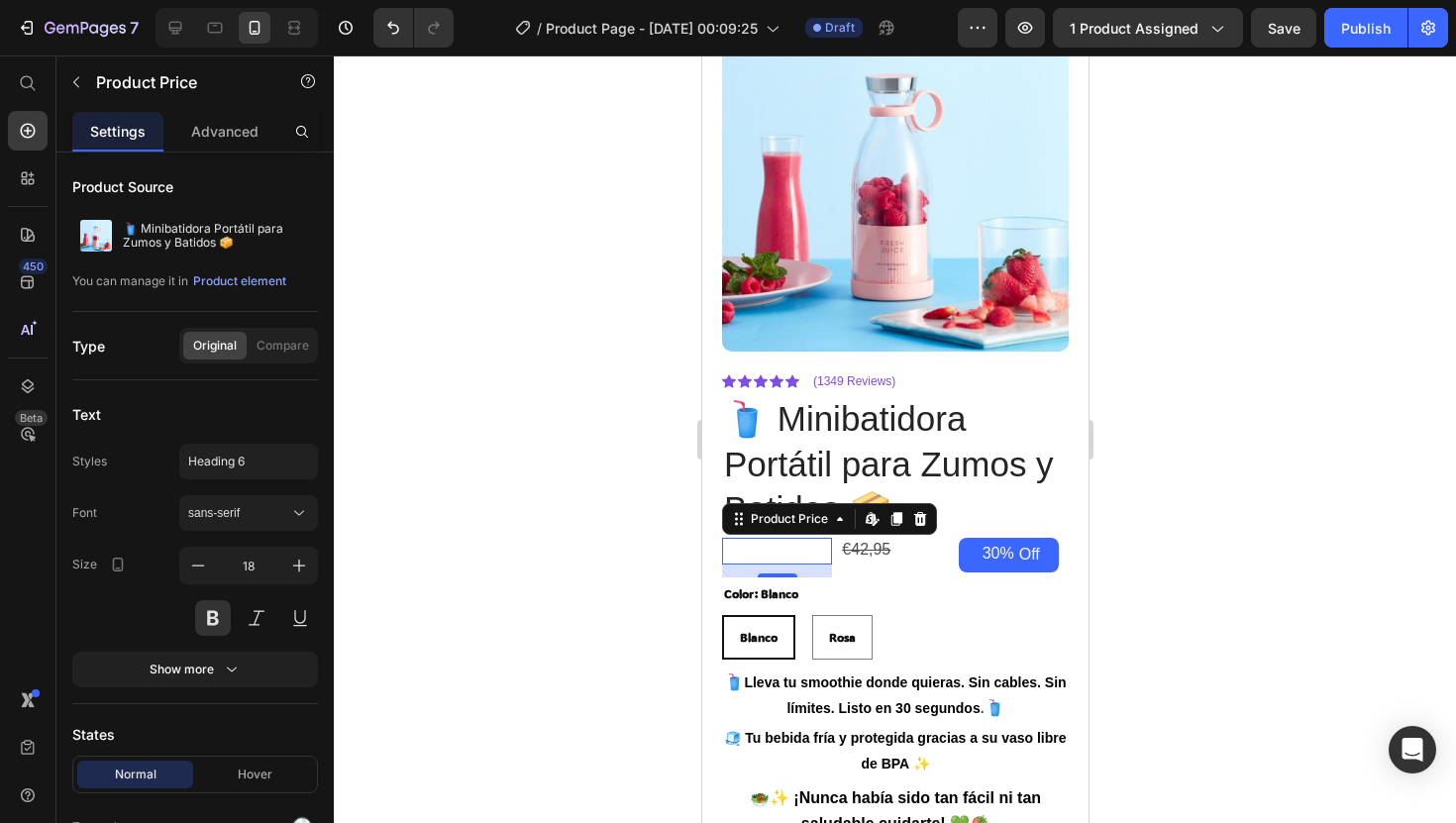 click on "€29,99" at bounding box center [776, 551] 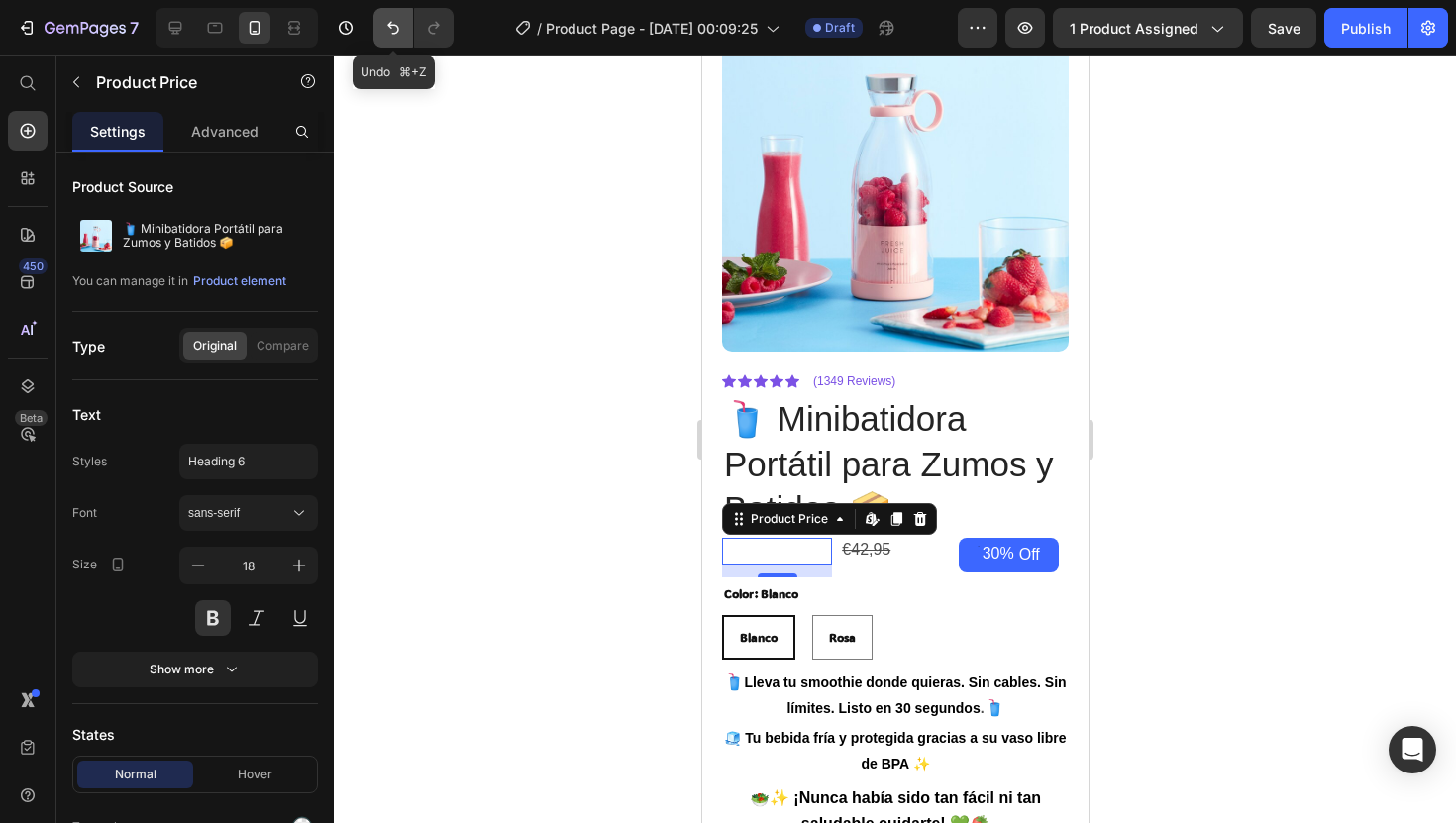 click 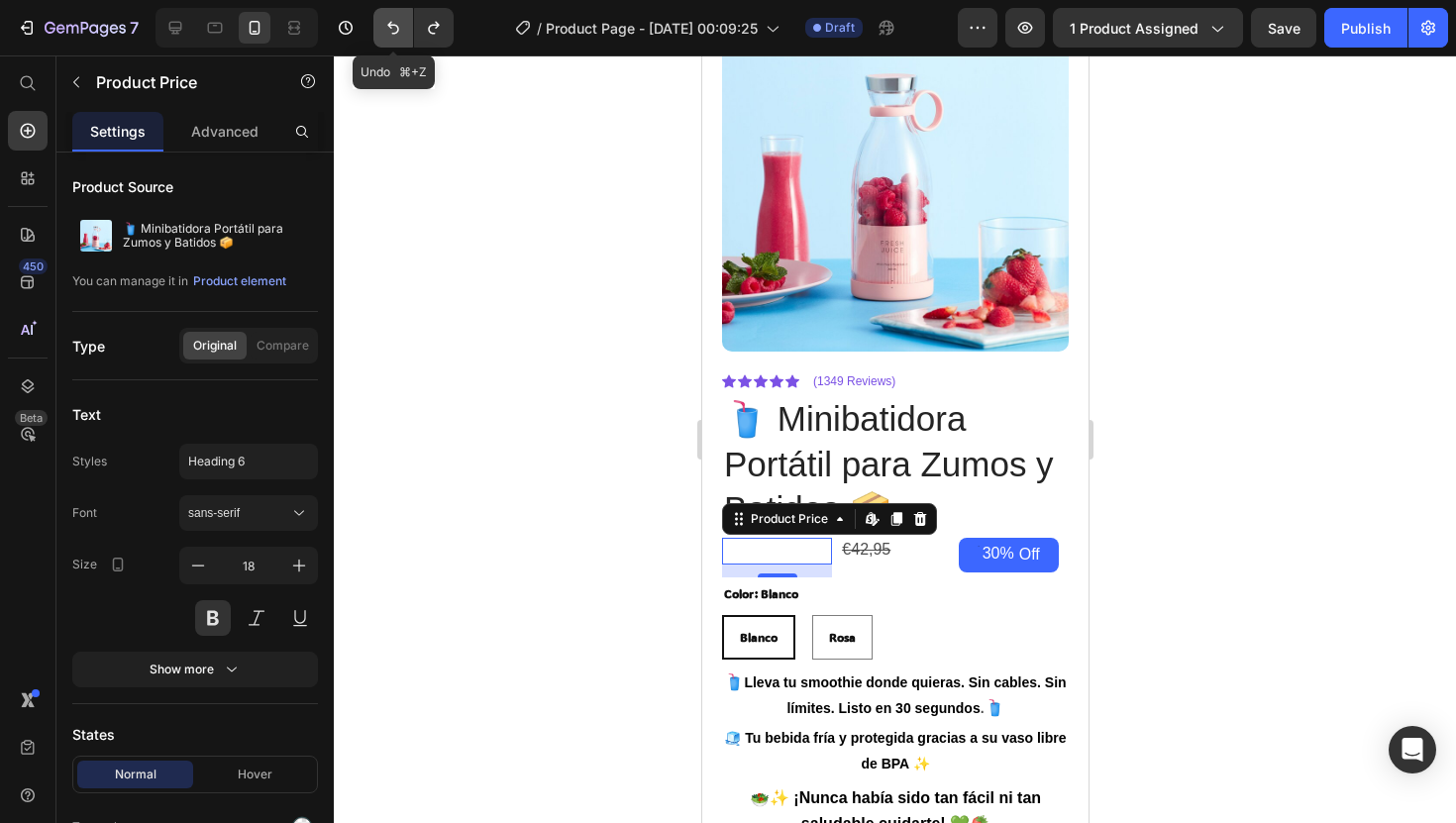 click 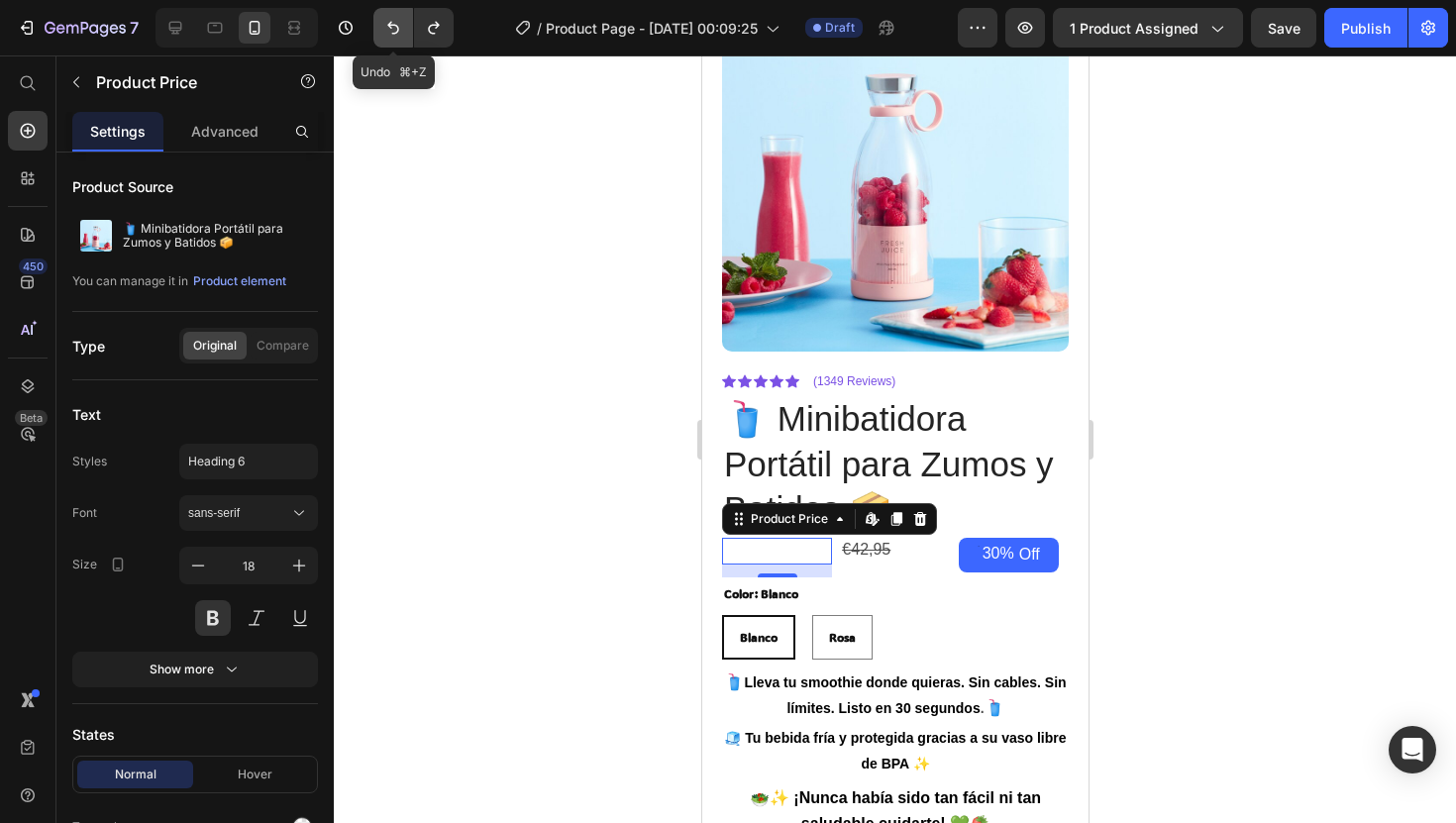 click 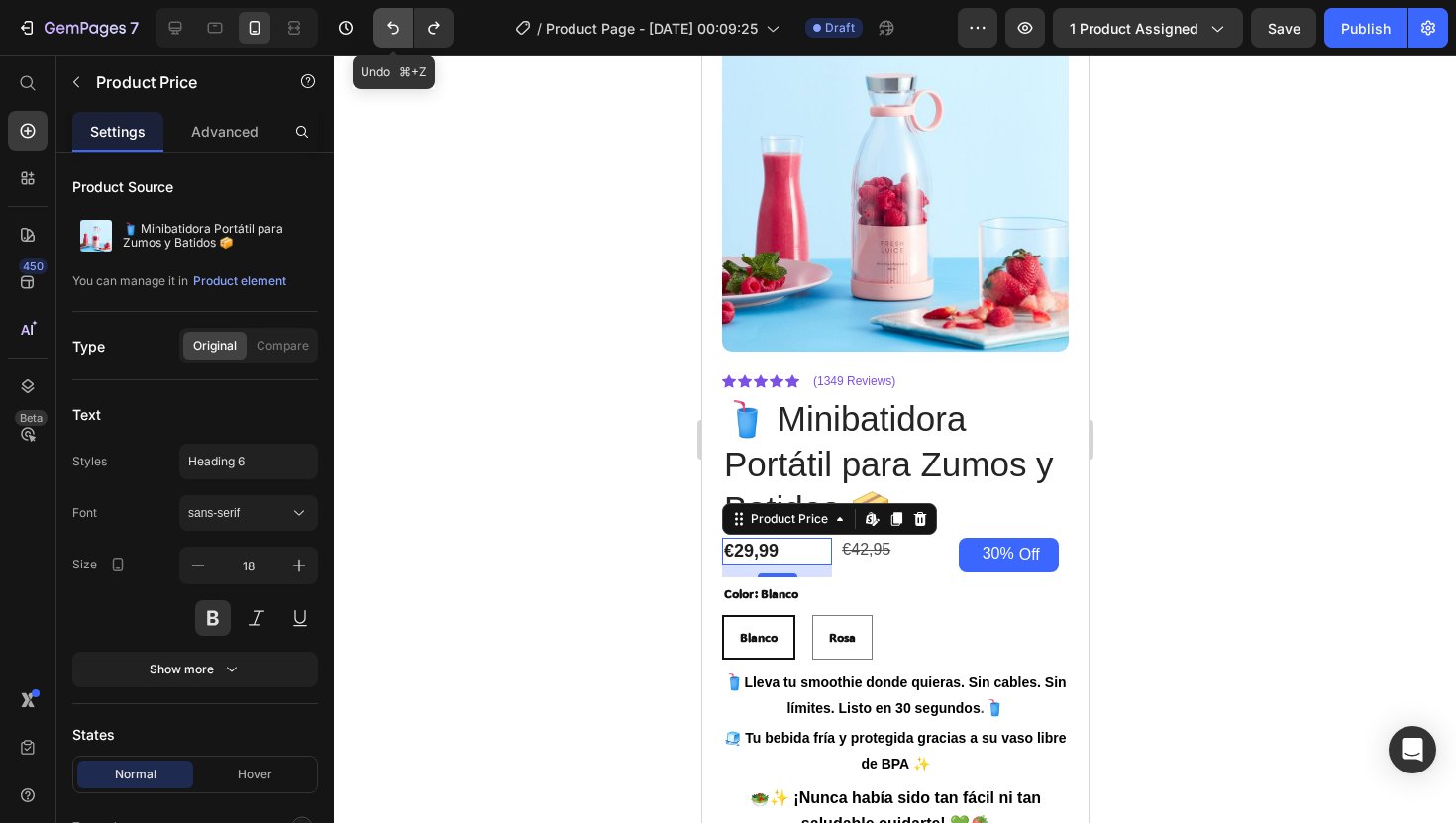 click 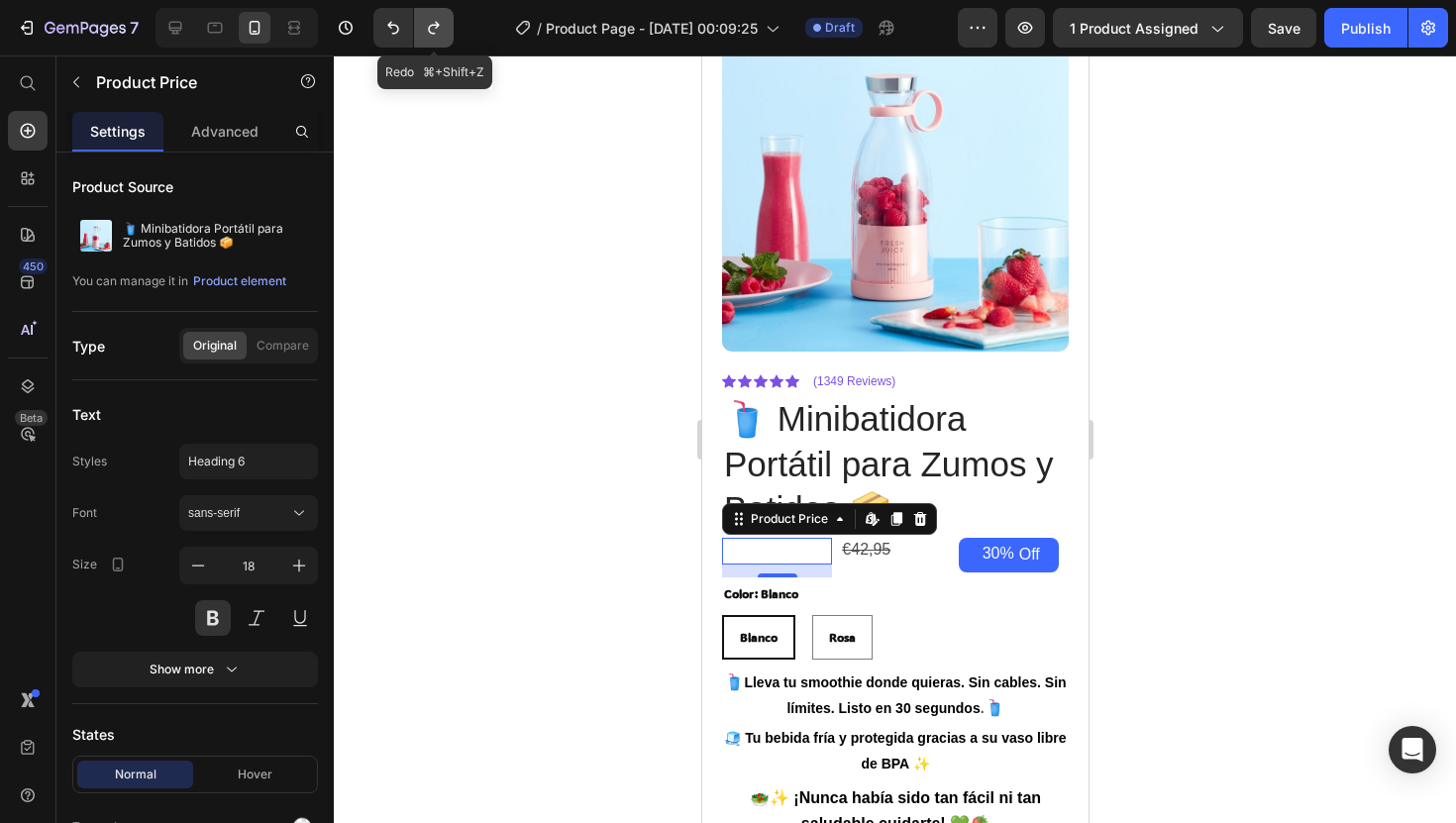 click 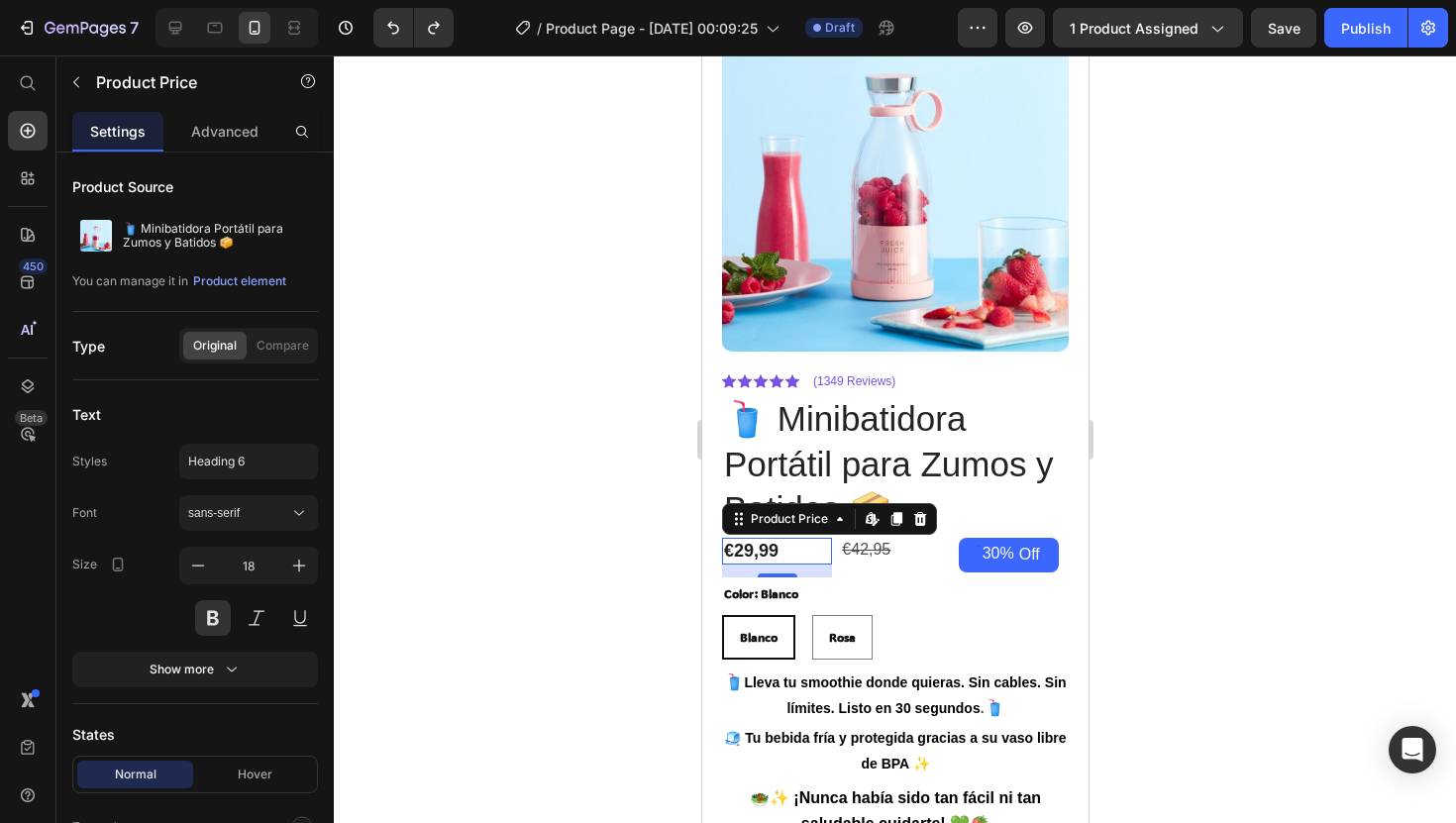click on "€29,99" at bounding box center [776, 551] 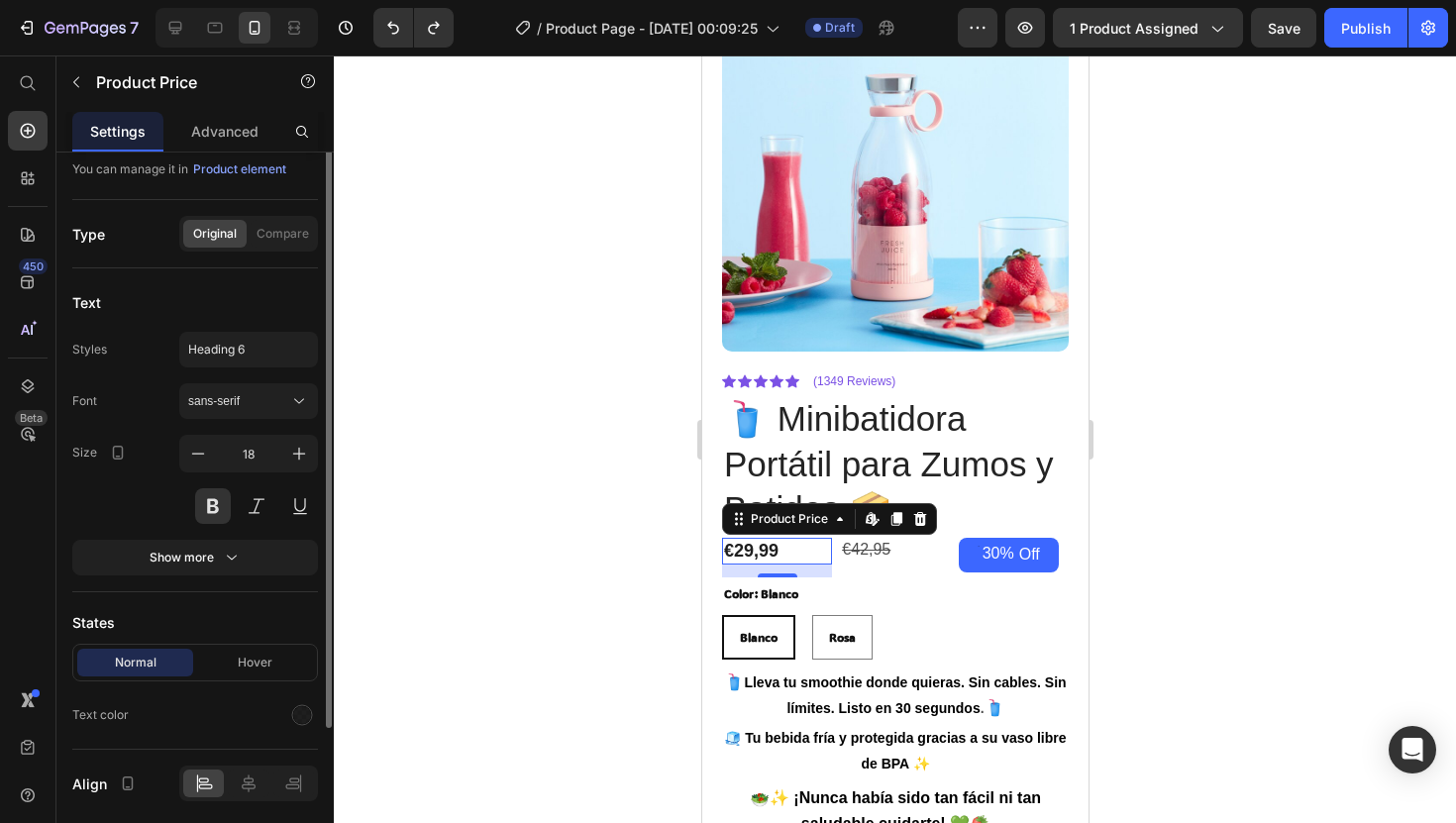 scroll, scrollTop: 153, scrollLeft: 0, axis: vertical 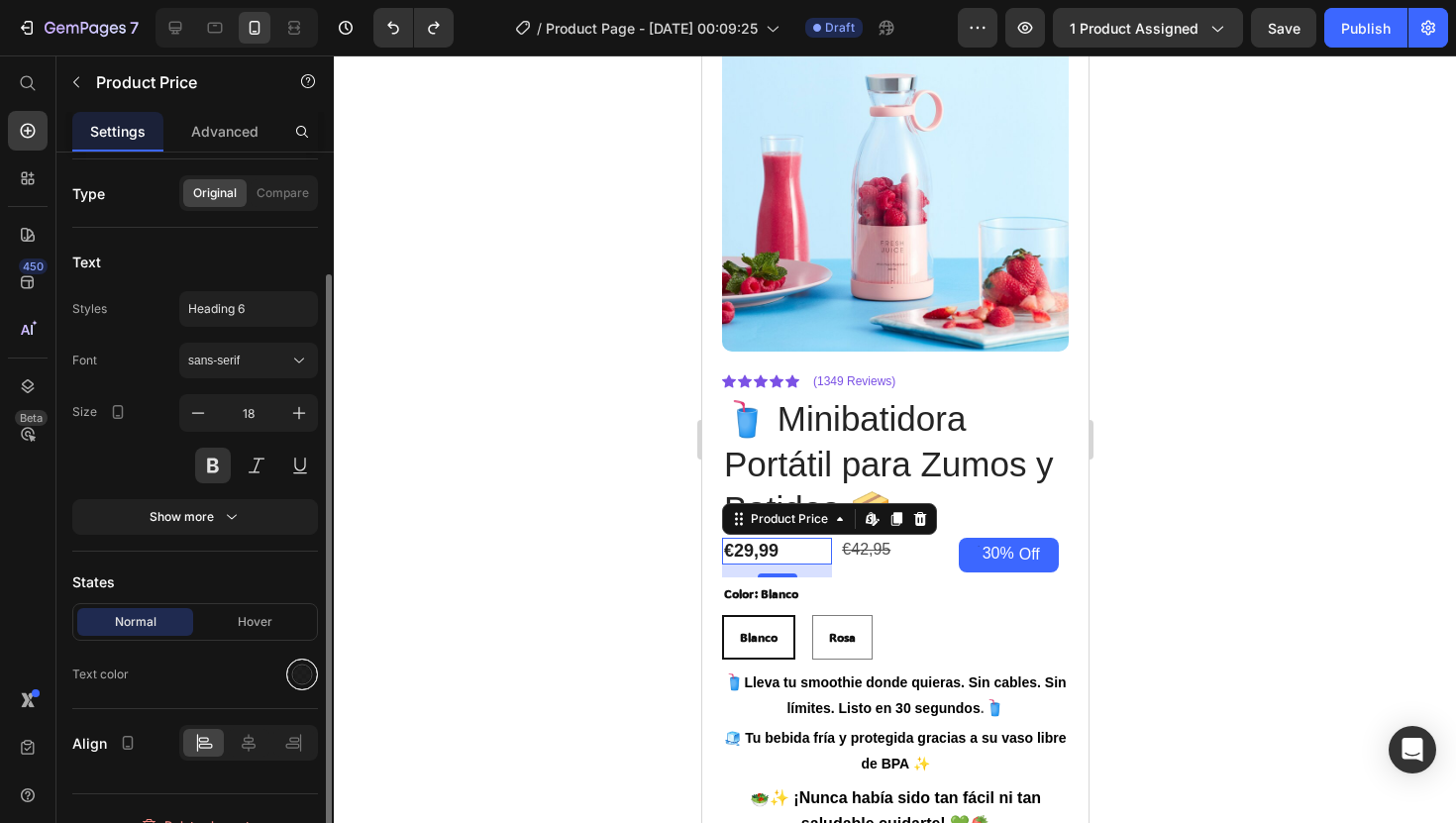 click at bounding box center [302, 674] 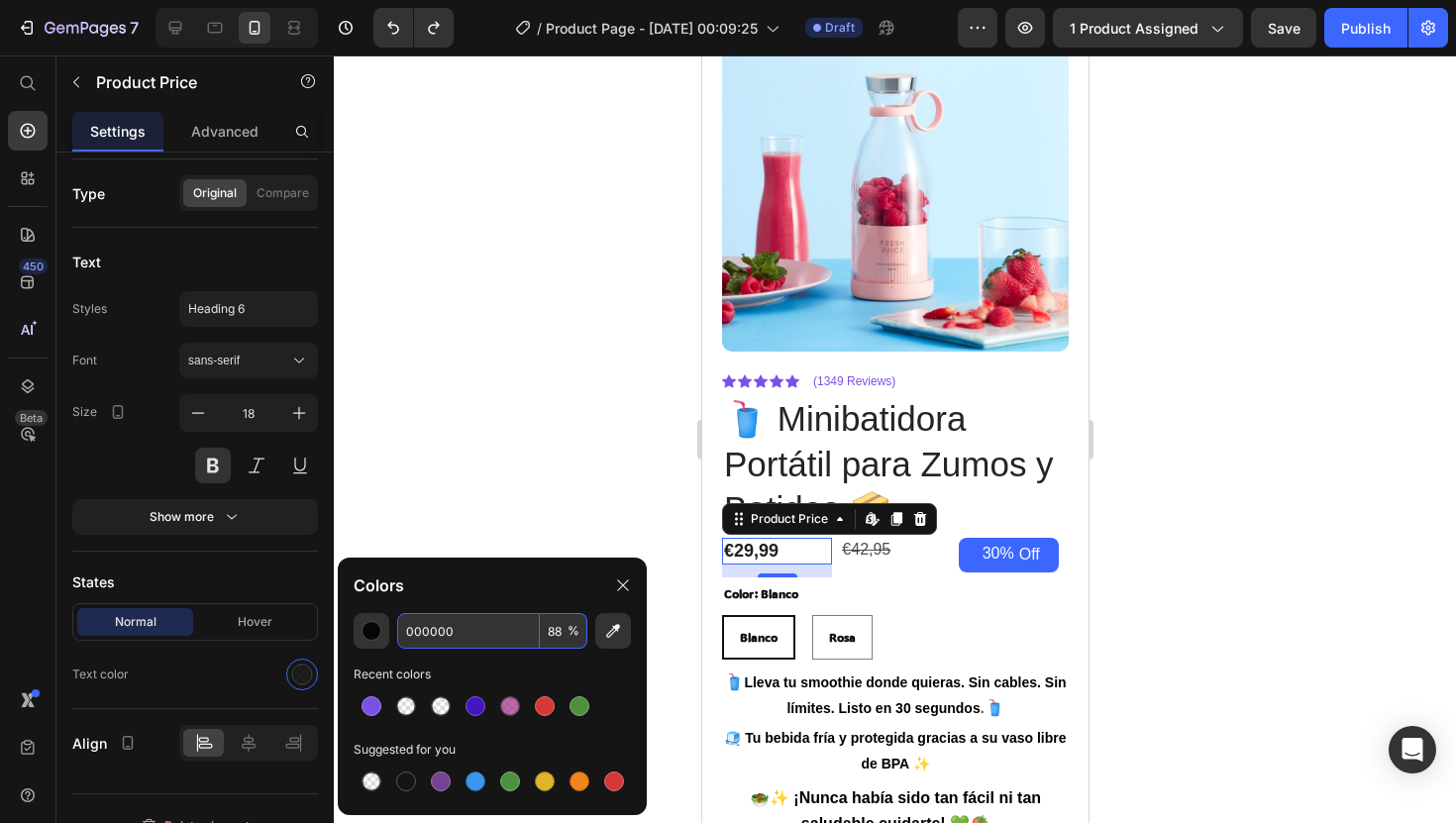 click on "000000" at bounding box center (468, 631) 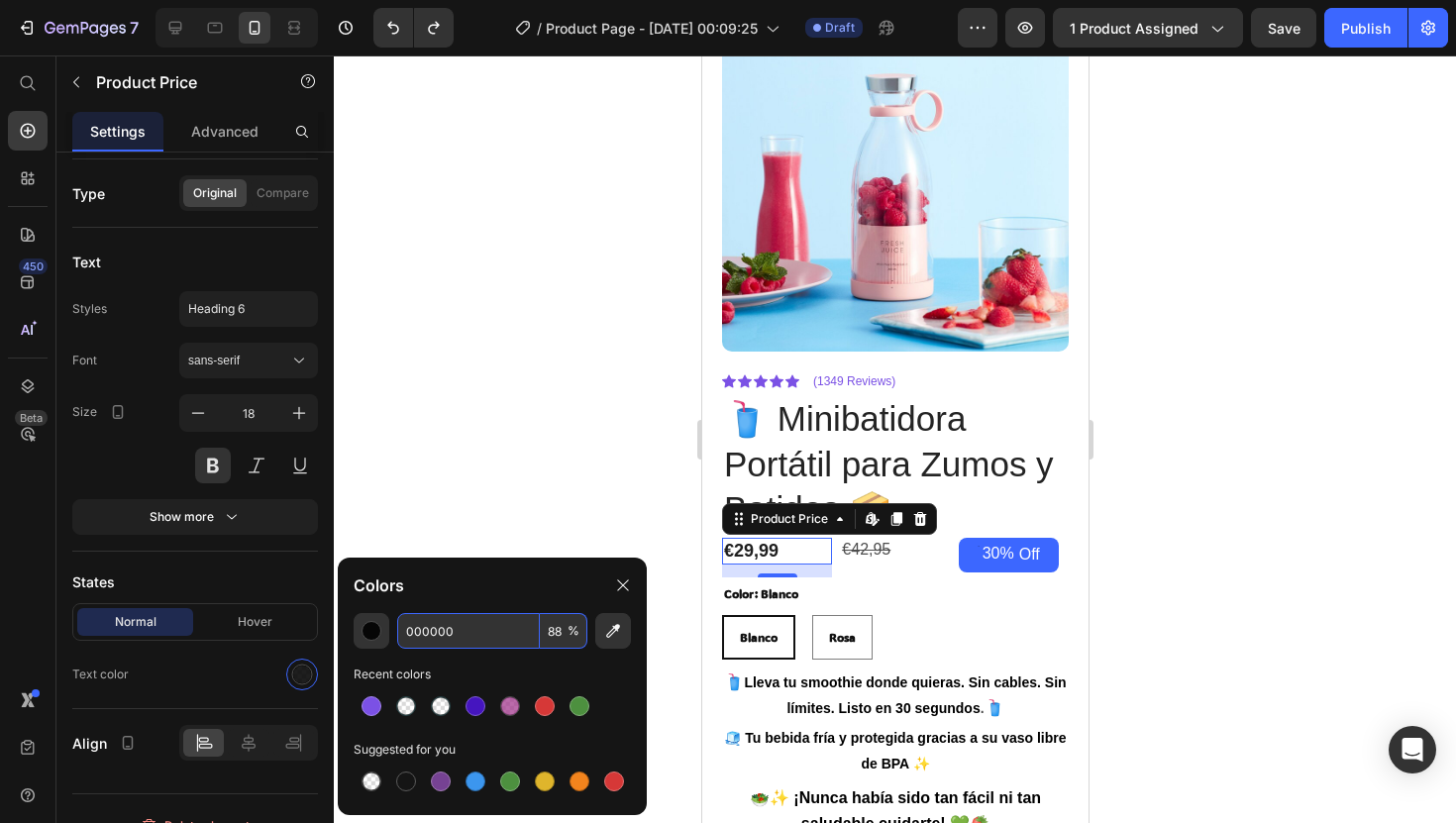 paste on "B96A3" 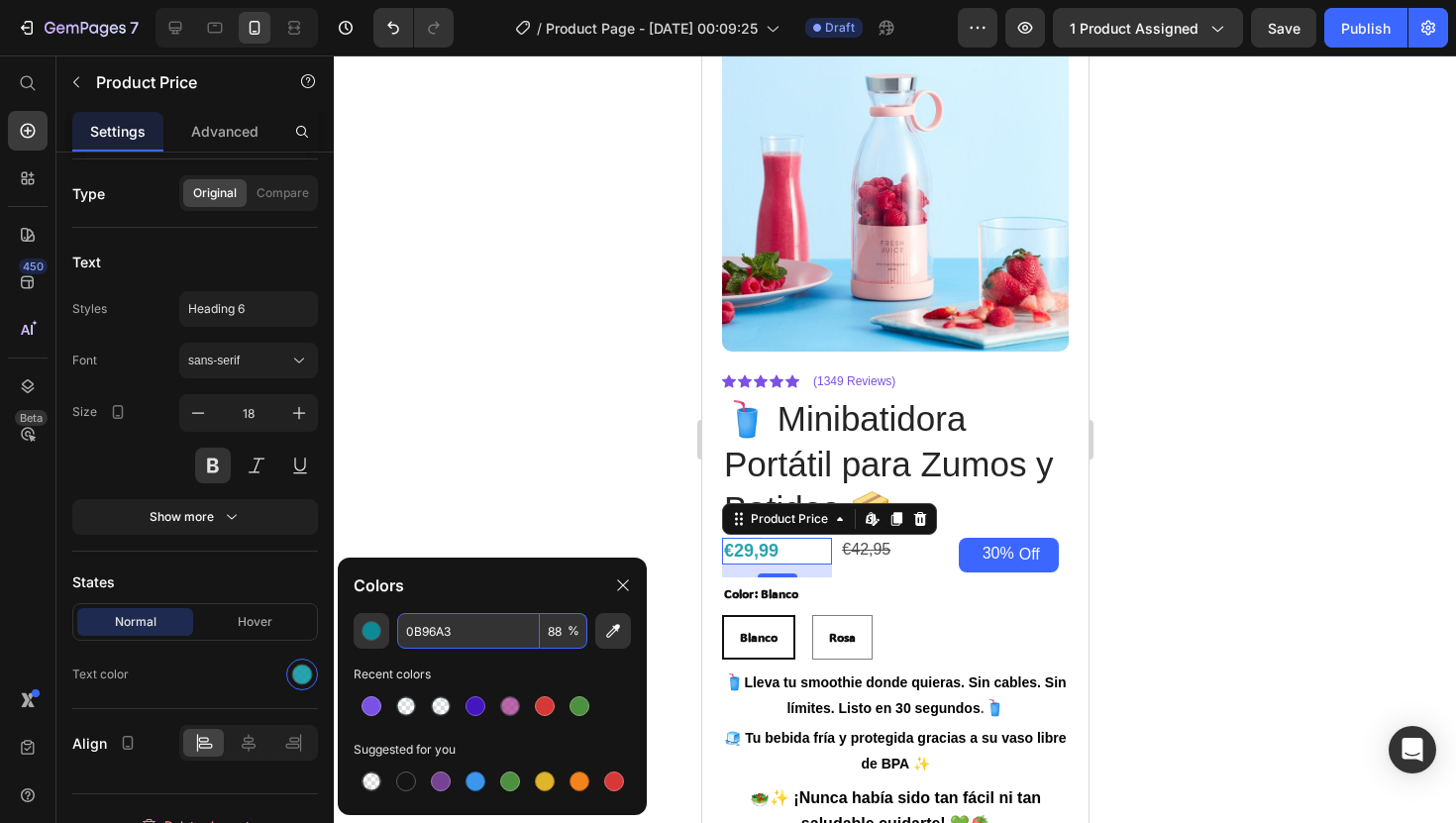 type on "0B96A3" 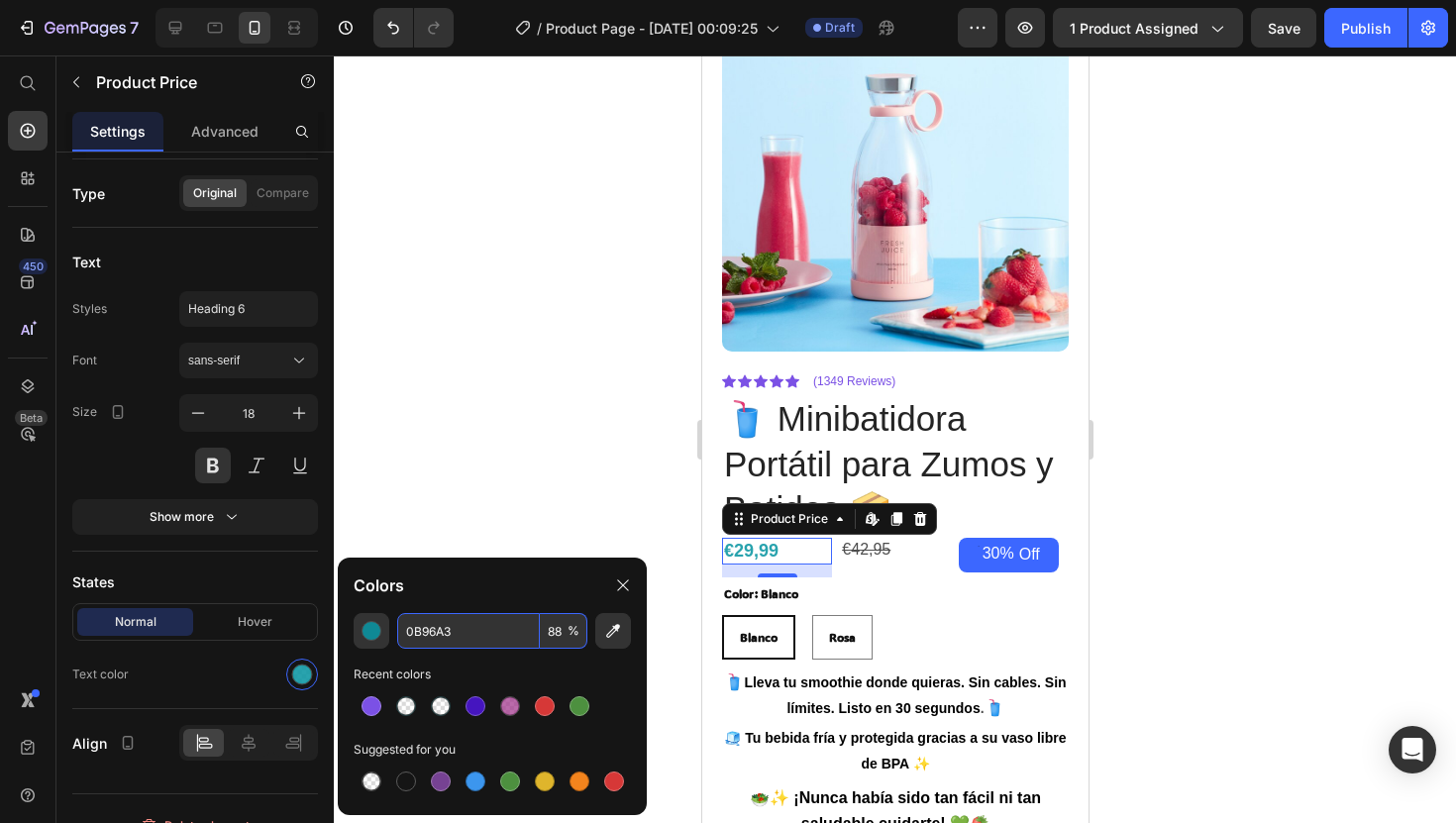 click 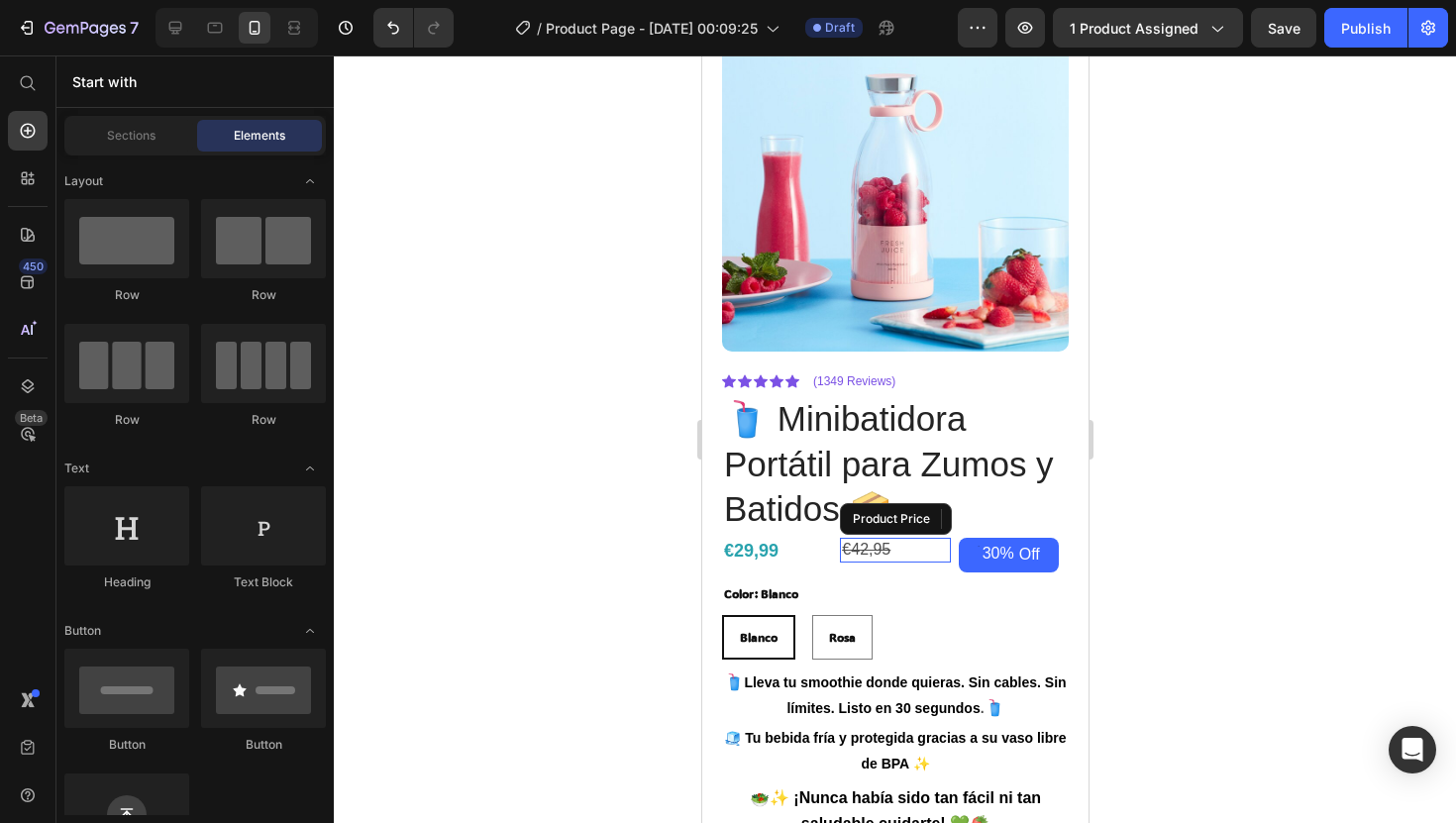 click on "€42,95" at bounding box center (893, 550) 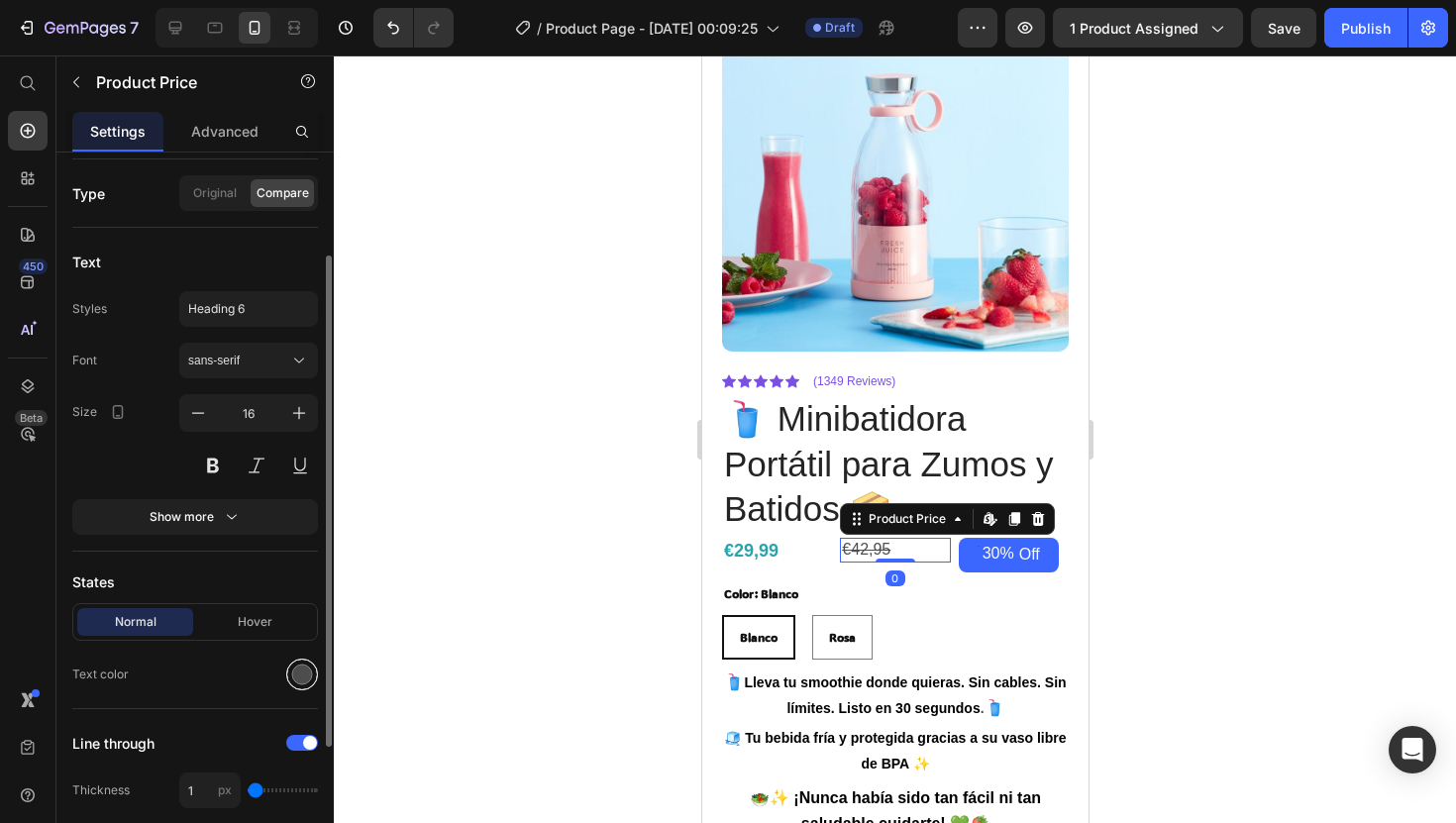 click at bounding box center [302, 674] 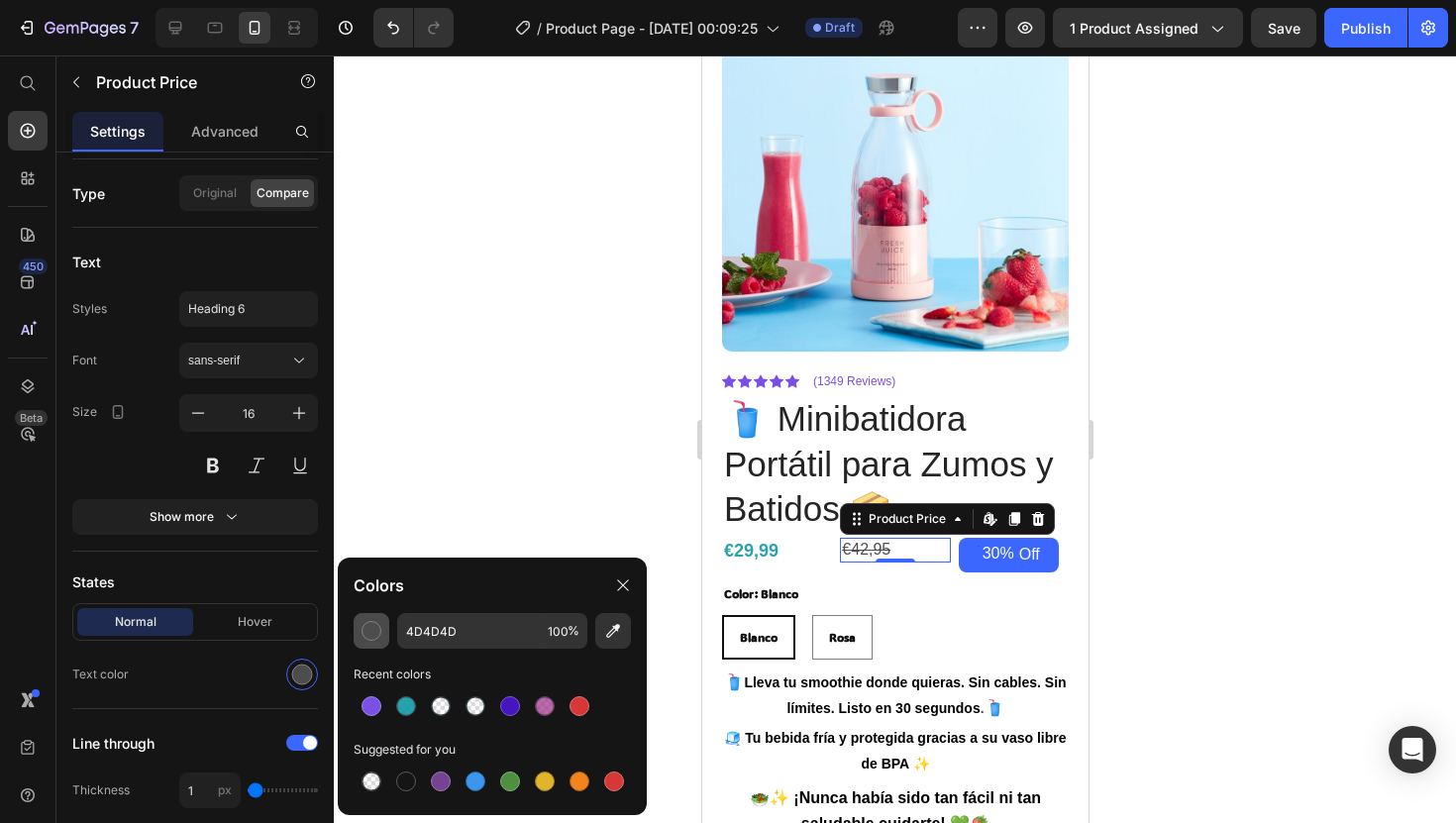 click at bounding box center (371, 631) 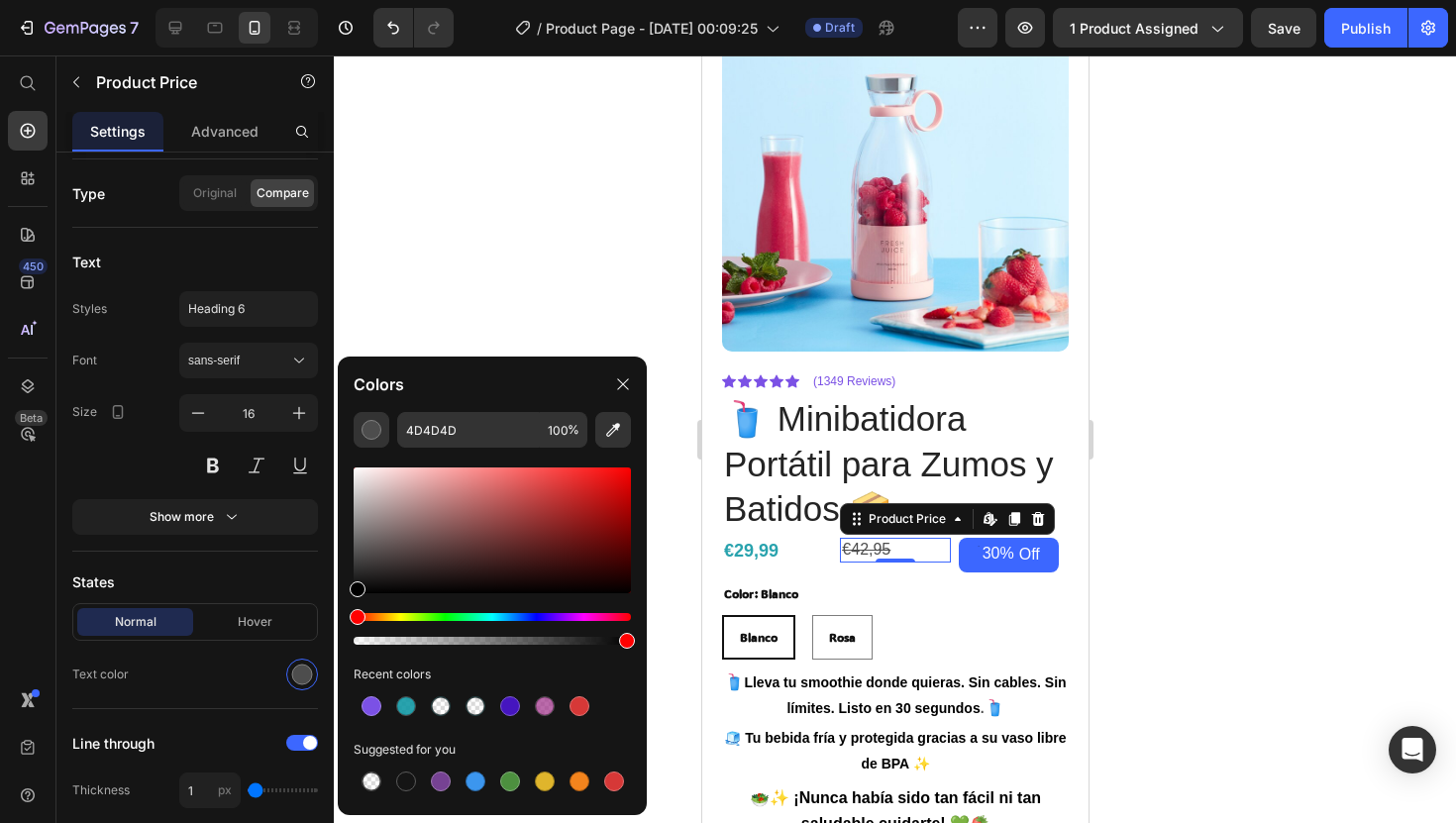 click at bounding box center (492, 530) 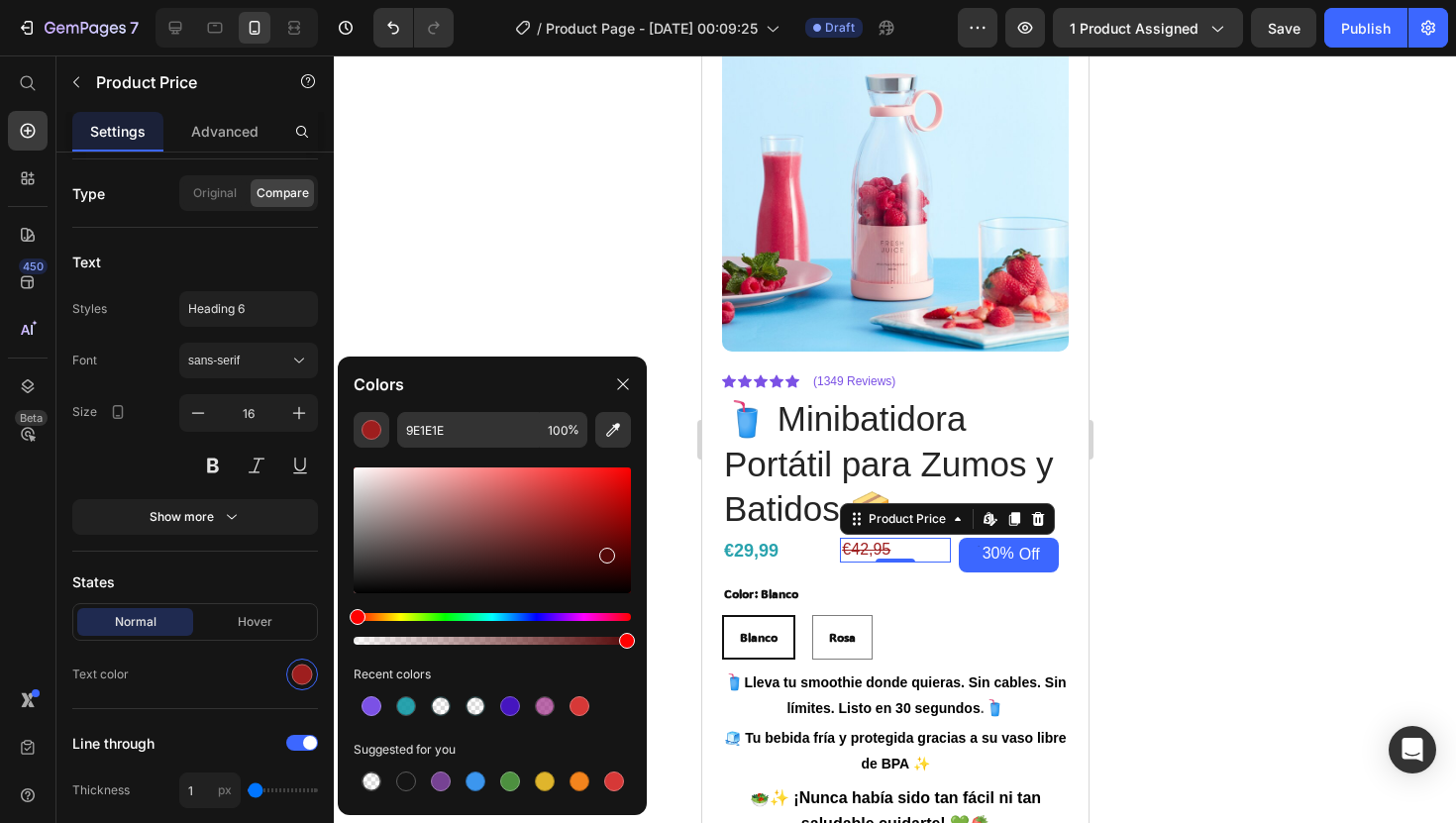 click at bounding box center [492, 530] 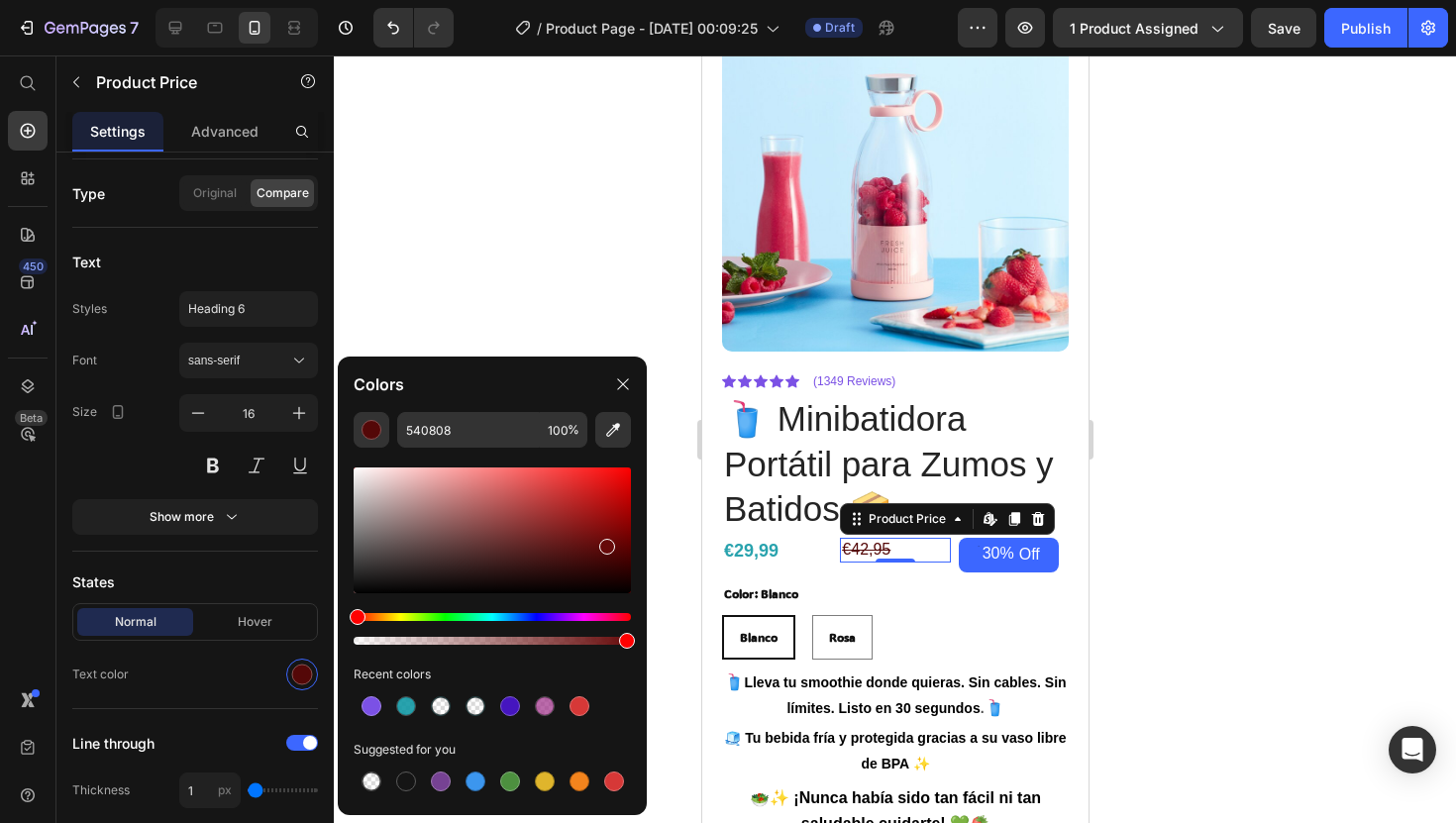 click at bounding box center (492, 530) 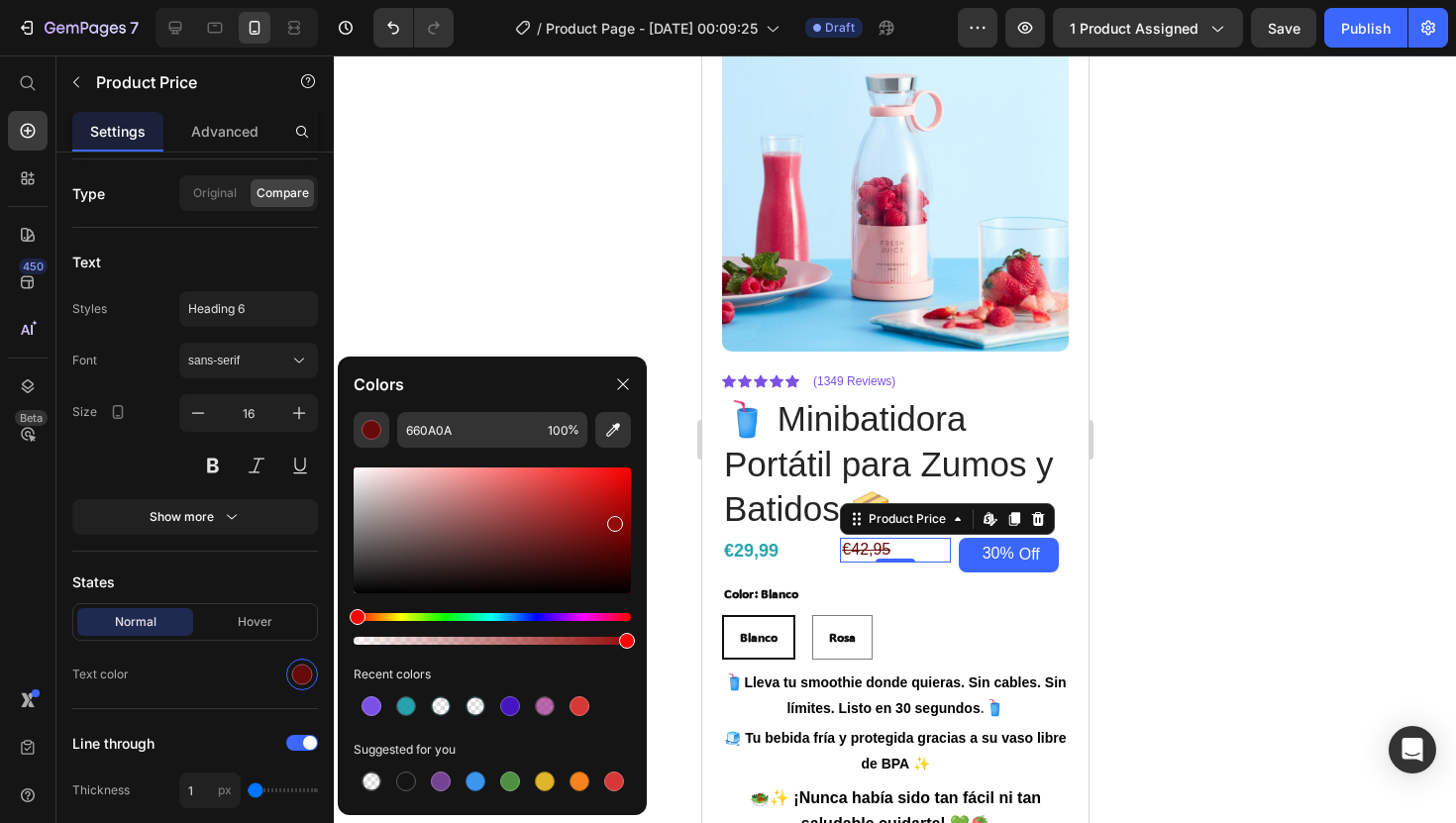click at bounding box center (492, 530) 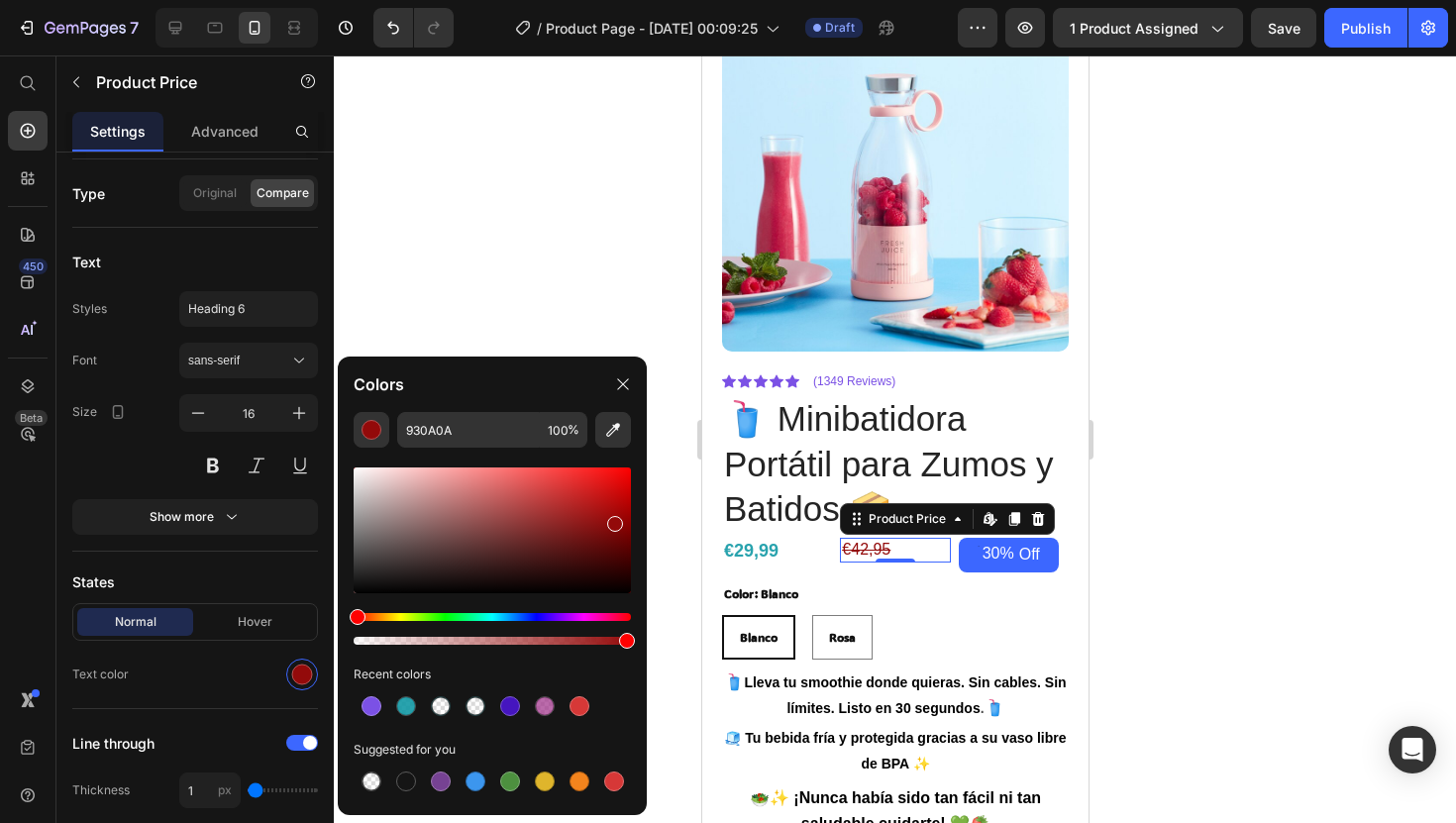 click at bounding box center [492, 530] 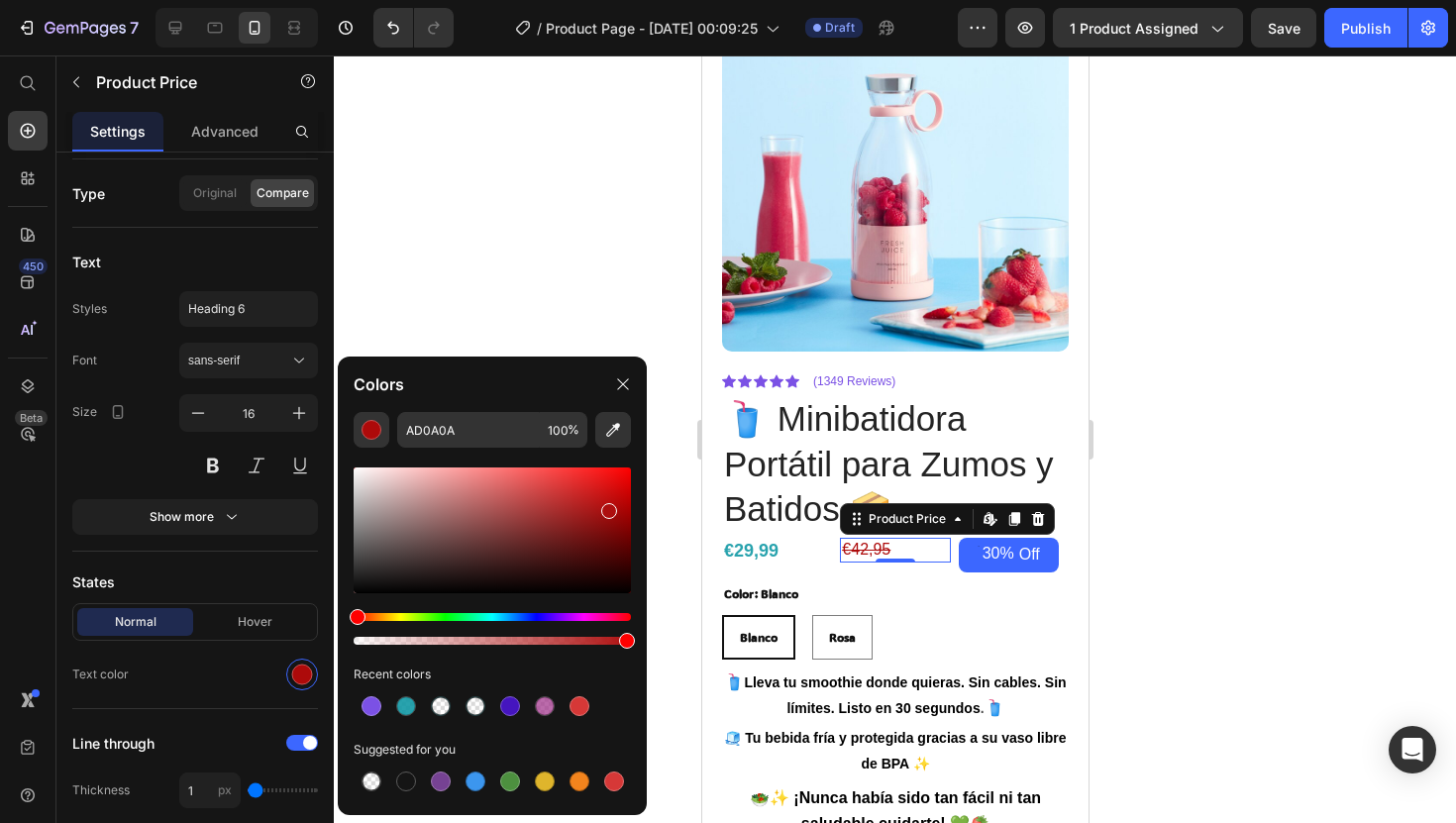 click at bounding box center [492, 530] 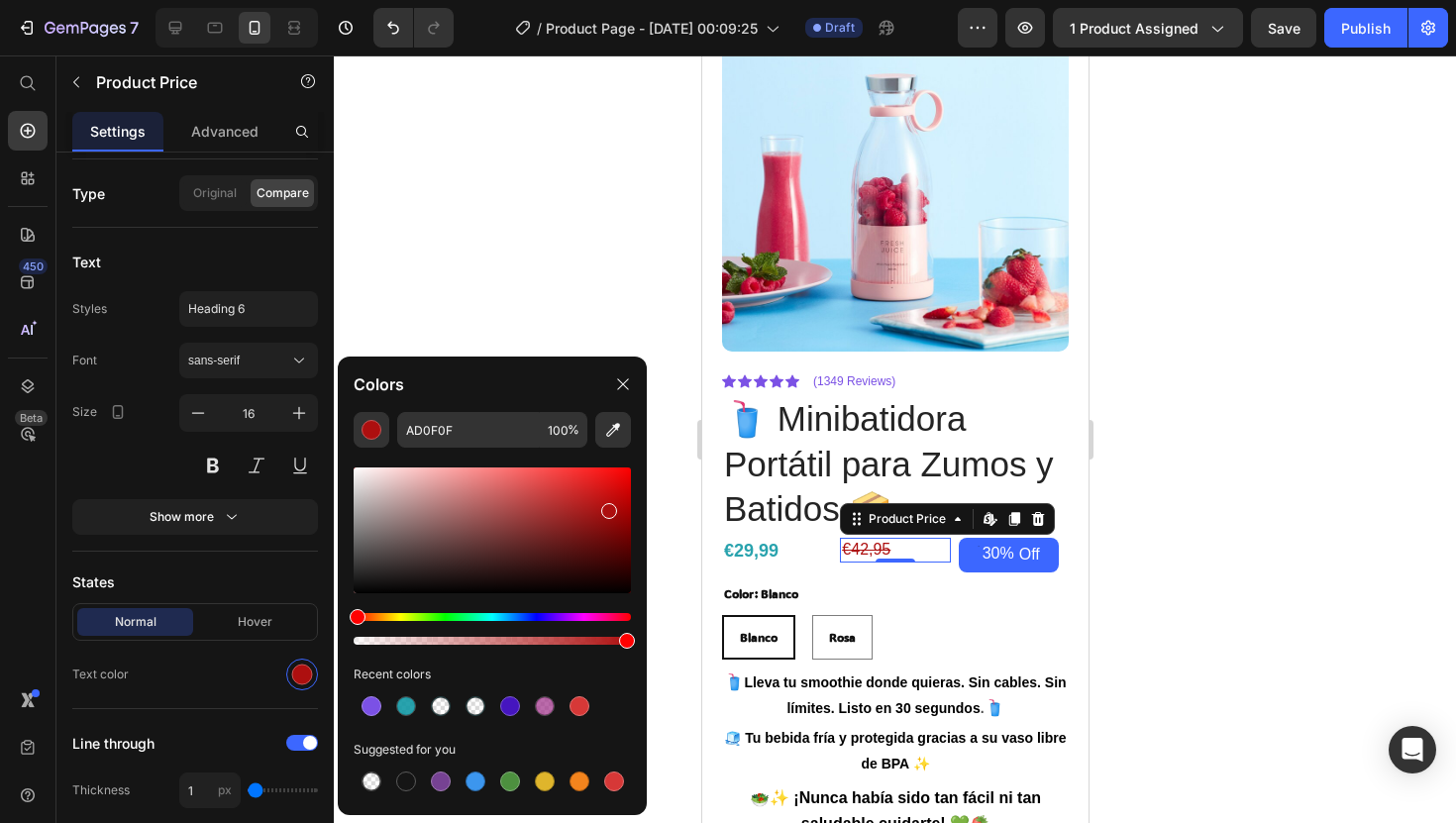 click at bounding box center [492, 530] 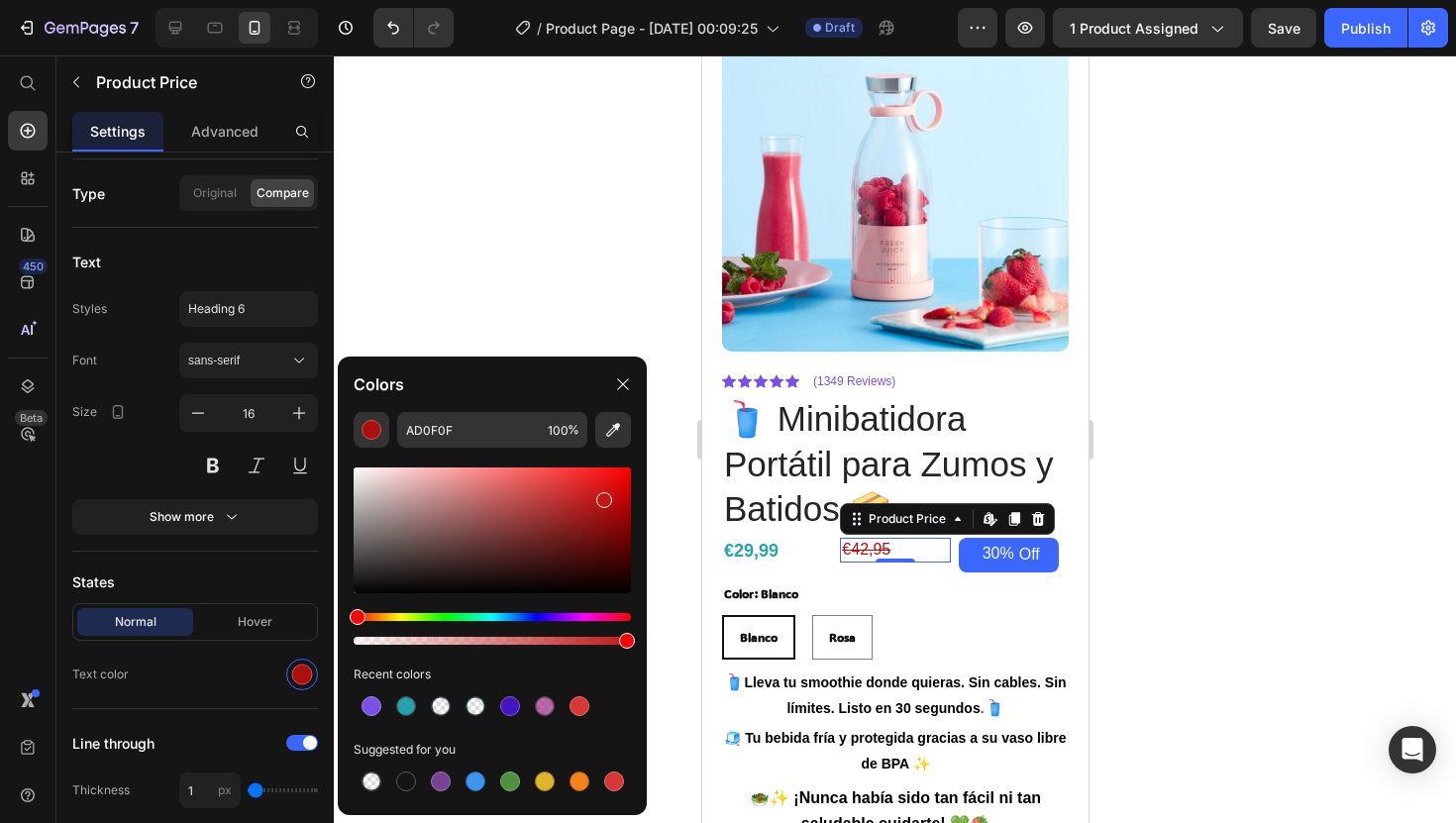 type on "C41515" 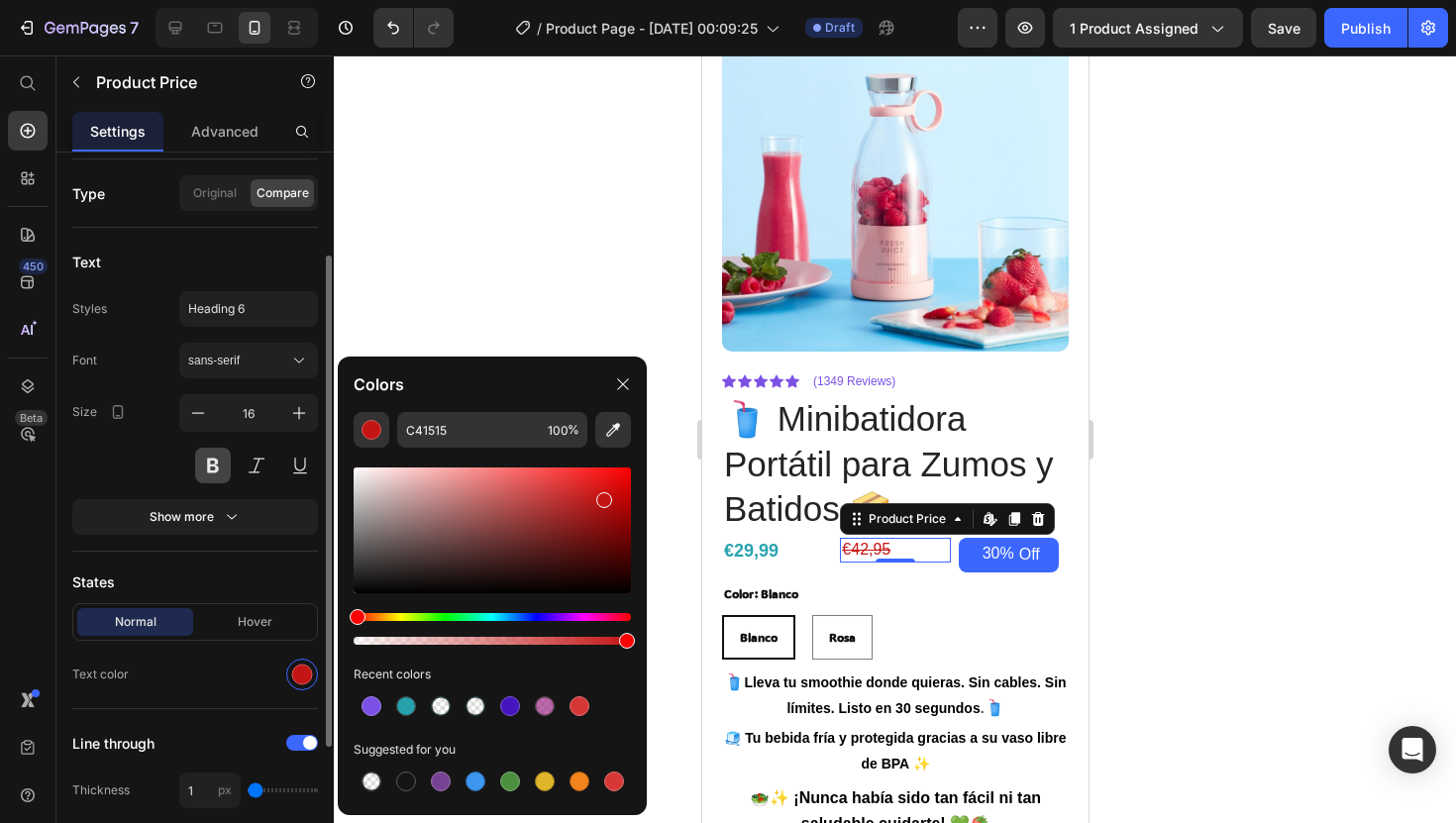 click at bounding box center [213, 465] 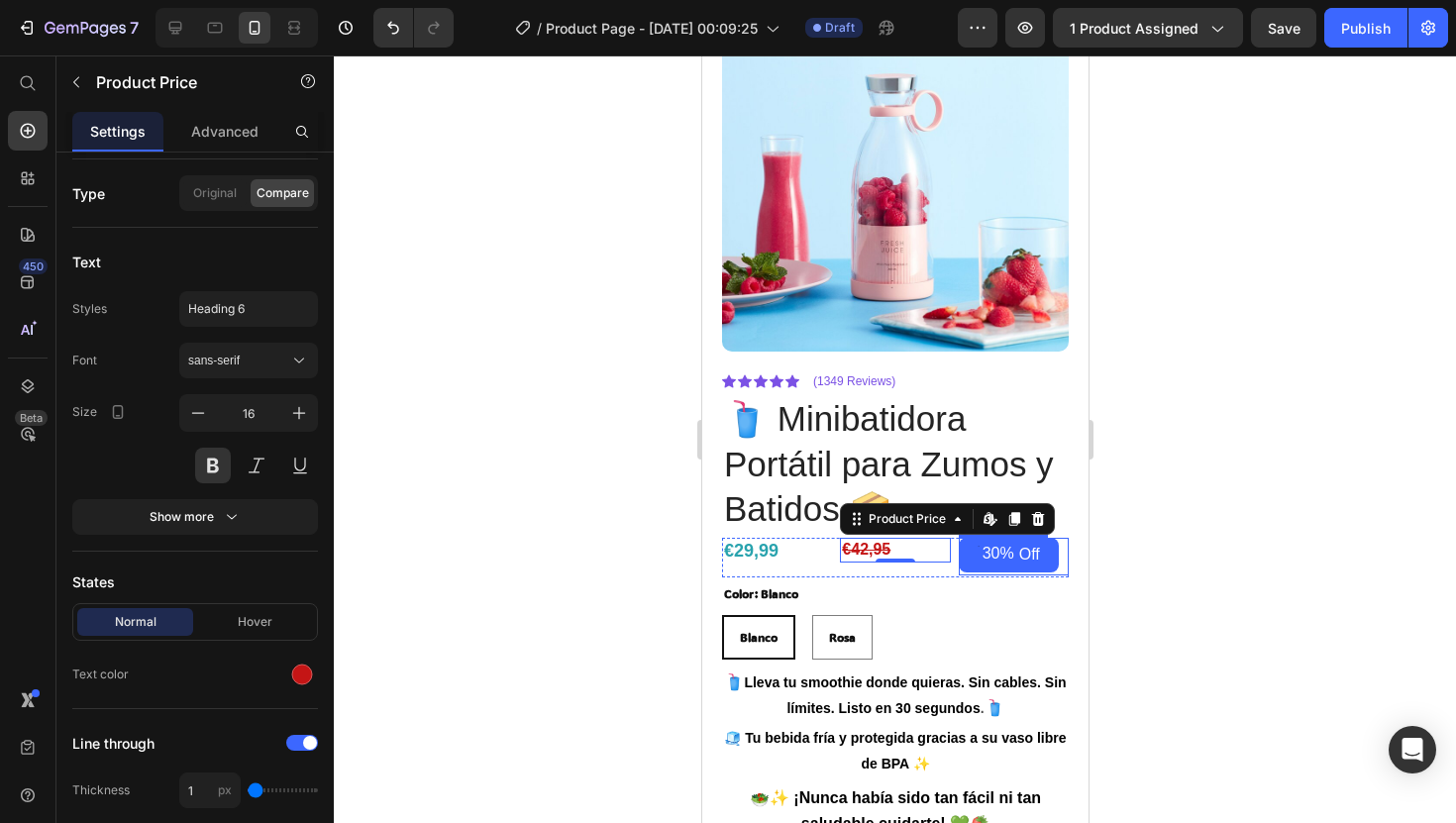 click on "Off" at bounding box center (1028, 555) 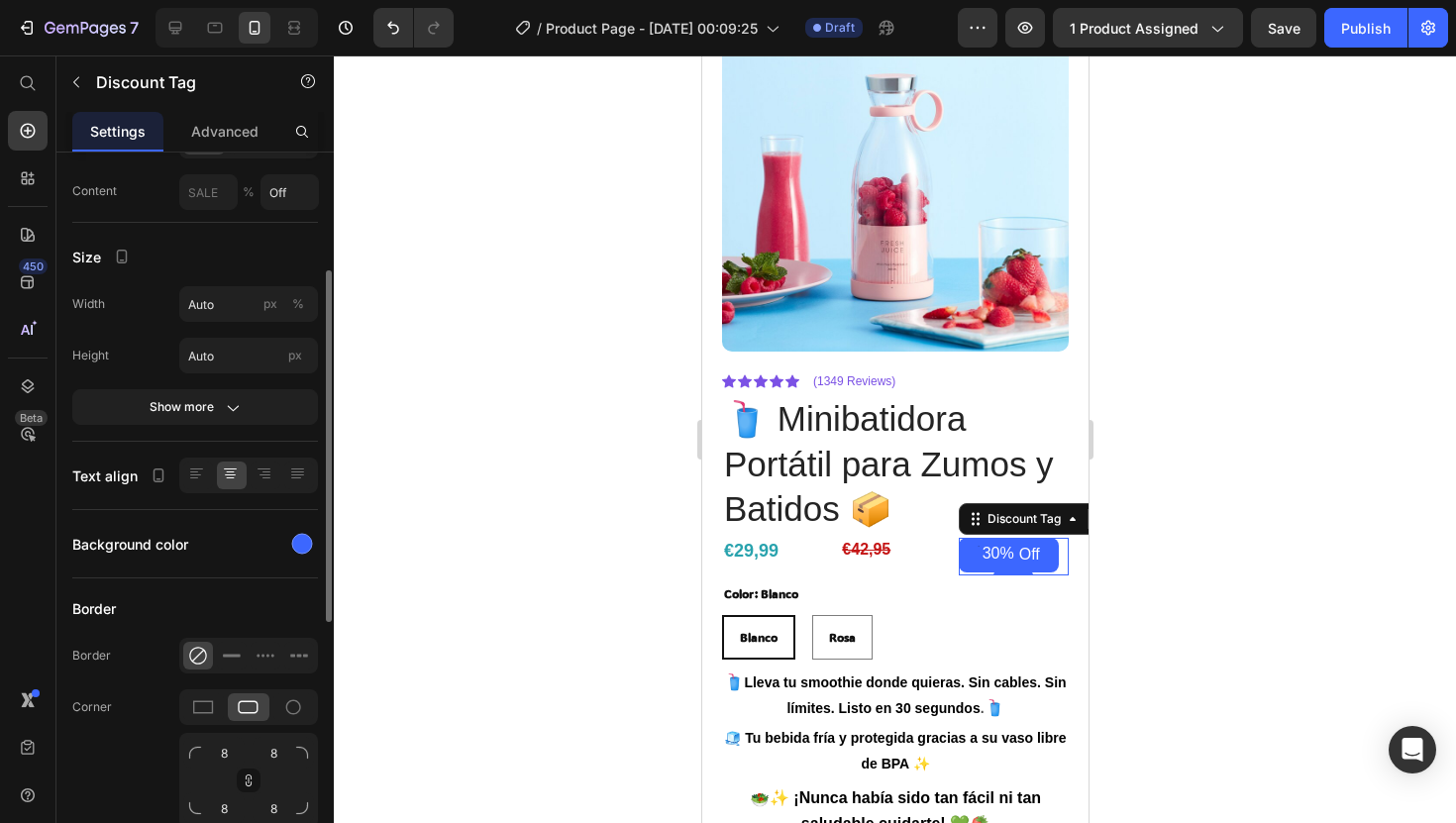 scroll, scrollTop: 242, scrollLeft: 0, axis: vertical 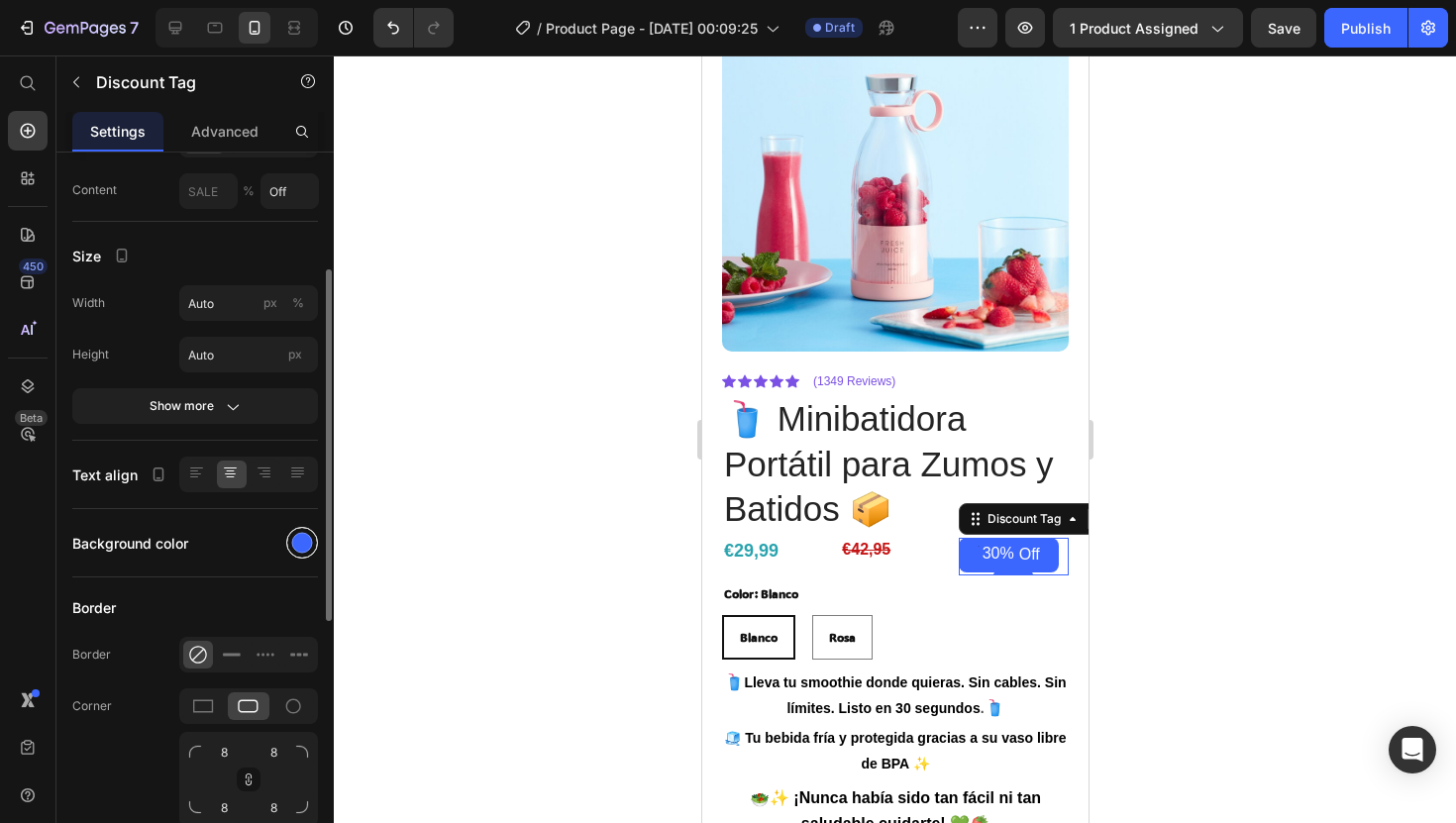 click at bounding box center (302, 543) 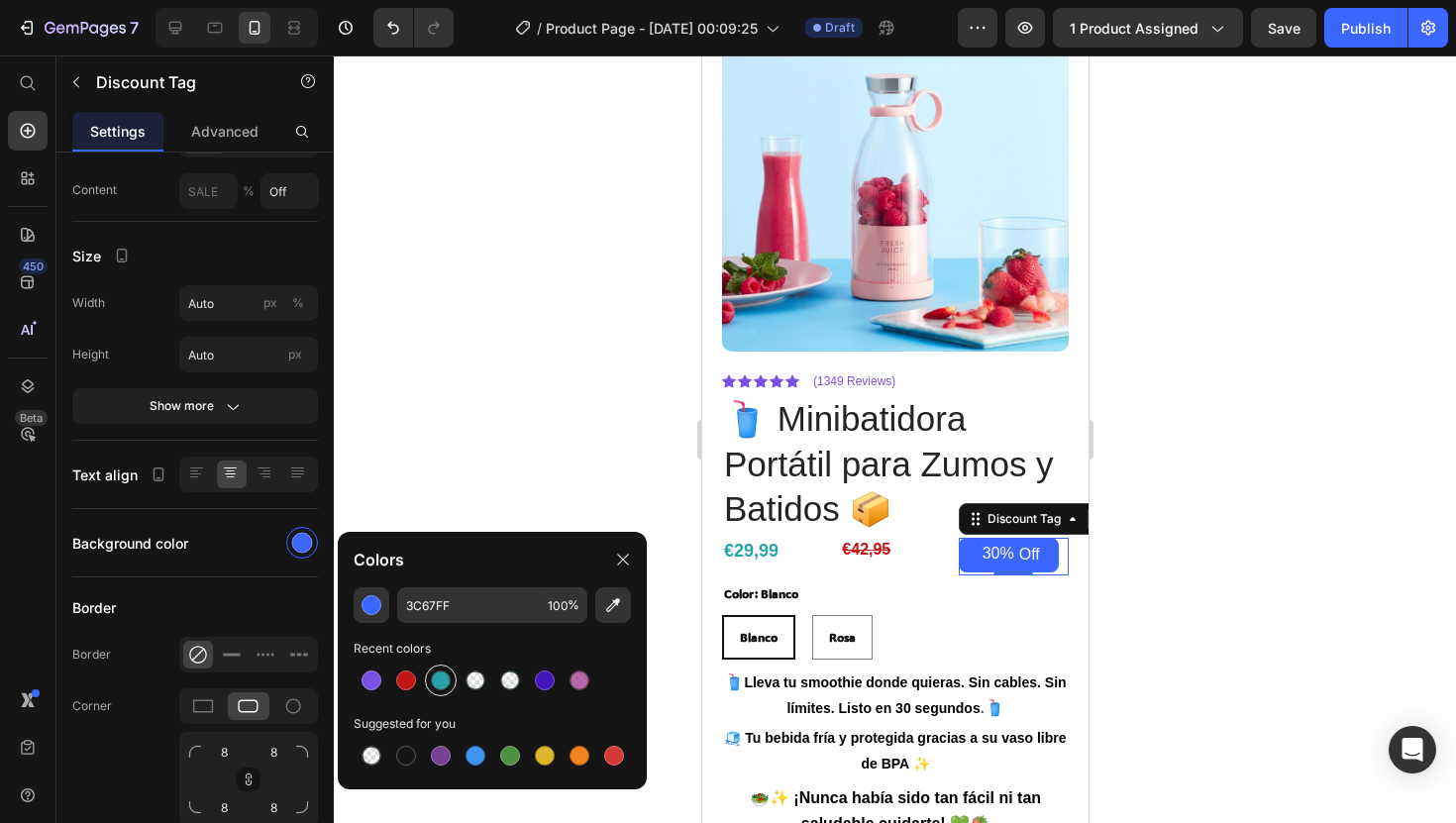 click at bounding box center [441, 680] 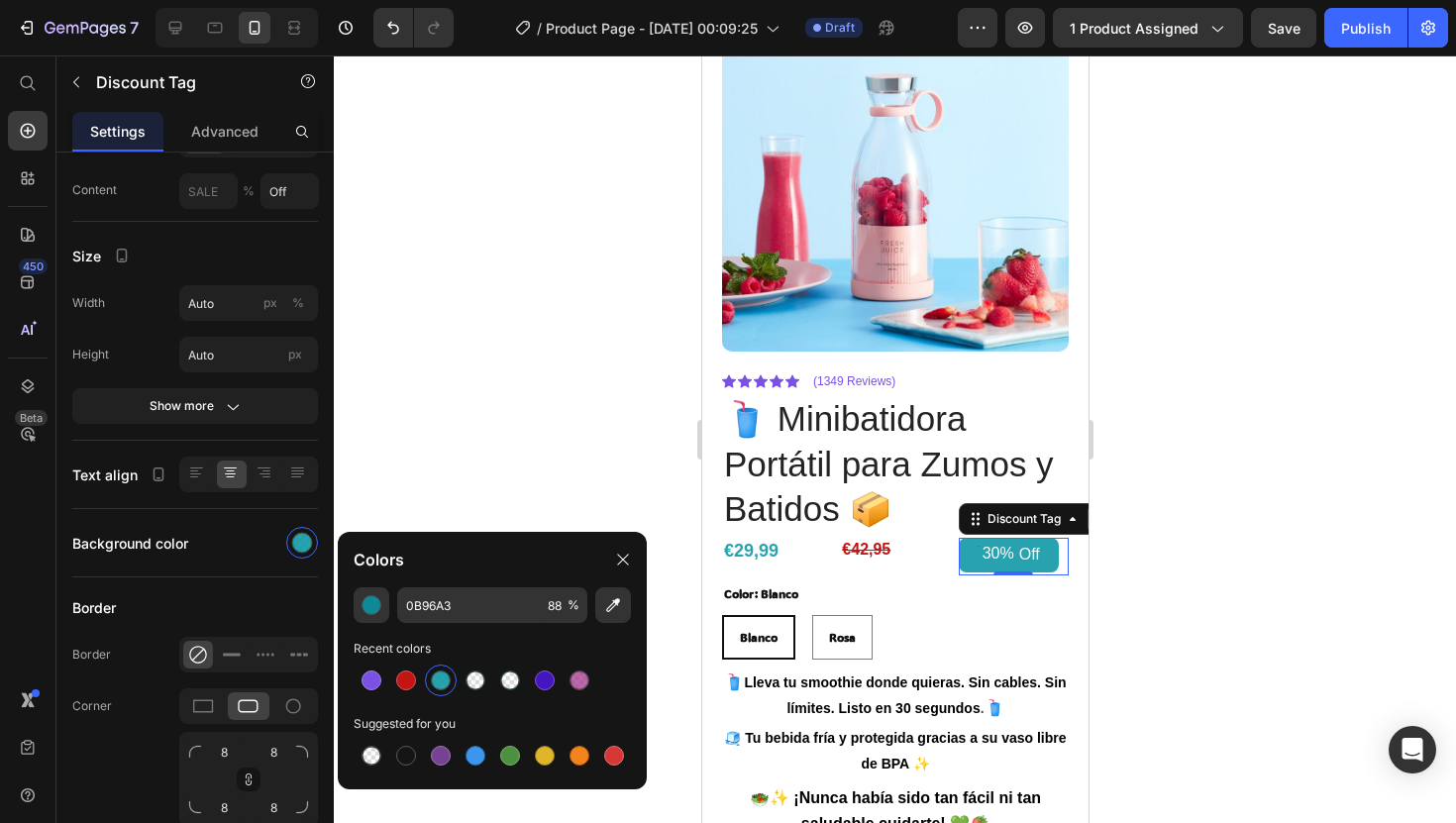 click 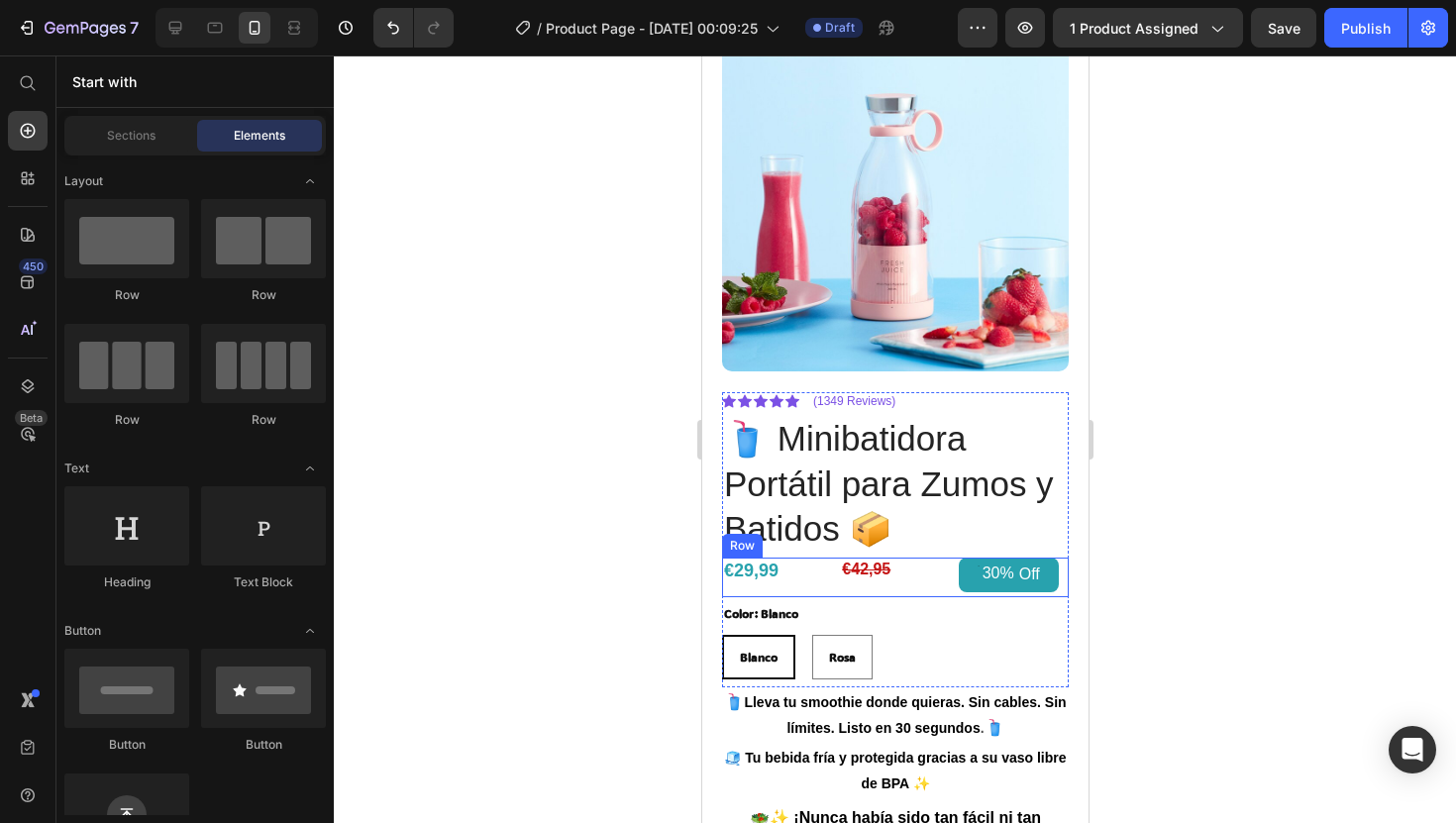 scroll, scrollTop: 80, scrollLeft: 0, axis: vertical 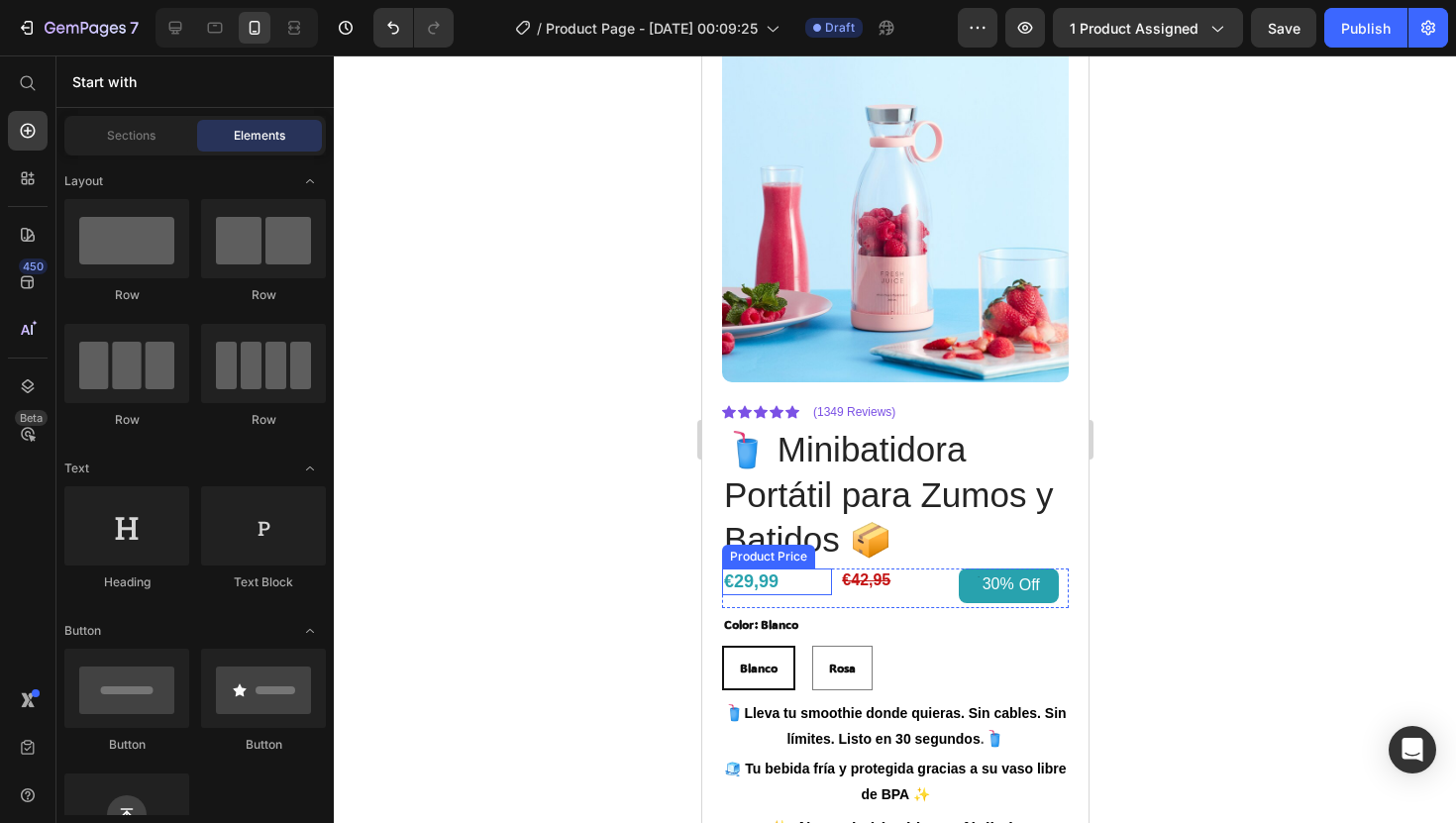 click on "€29,99" at bounding box center (776, 581) 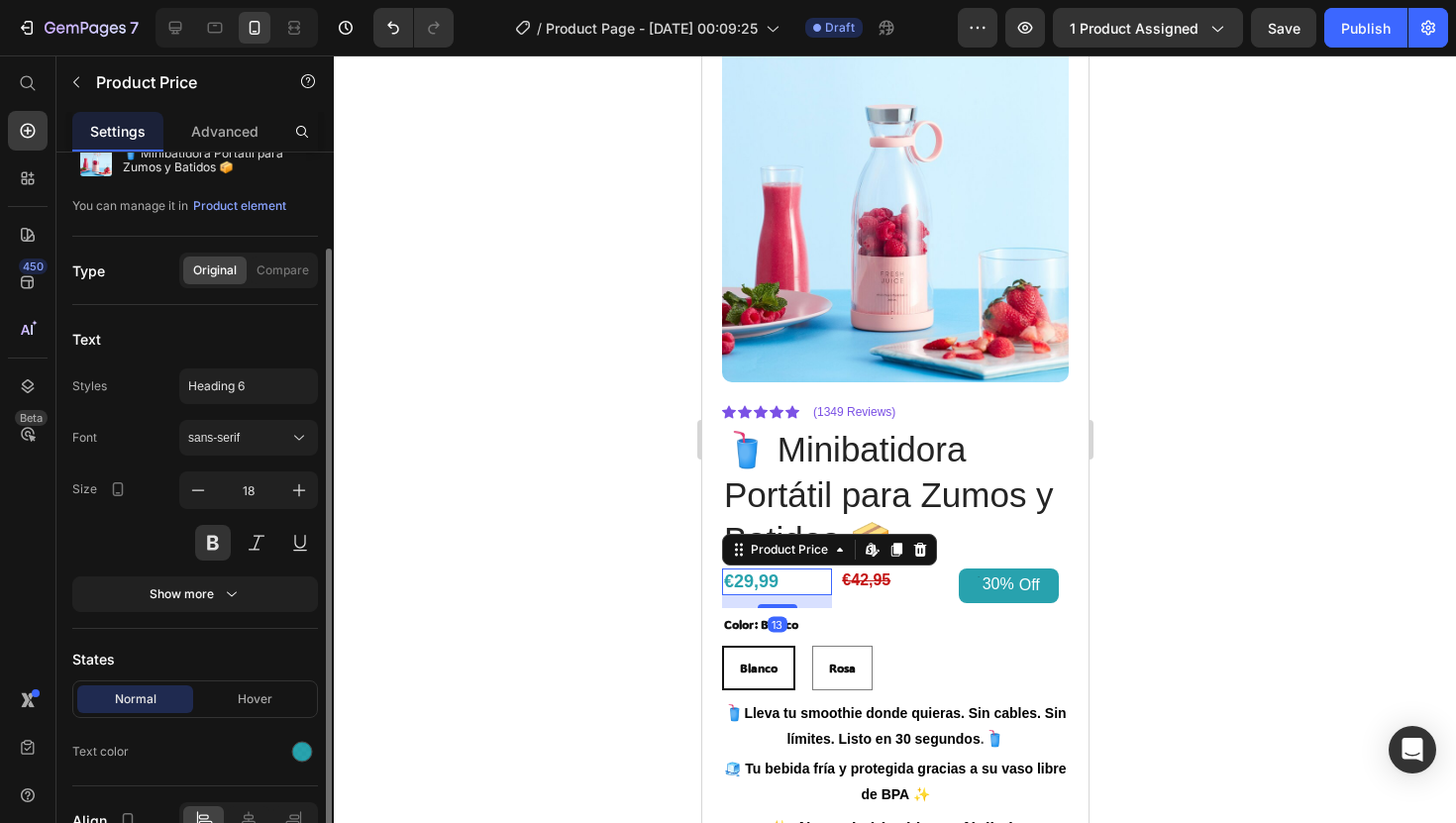 scroll, scrollTop: 105, scrollLeft: 0, axis: vertical 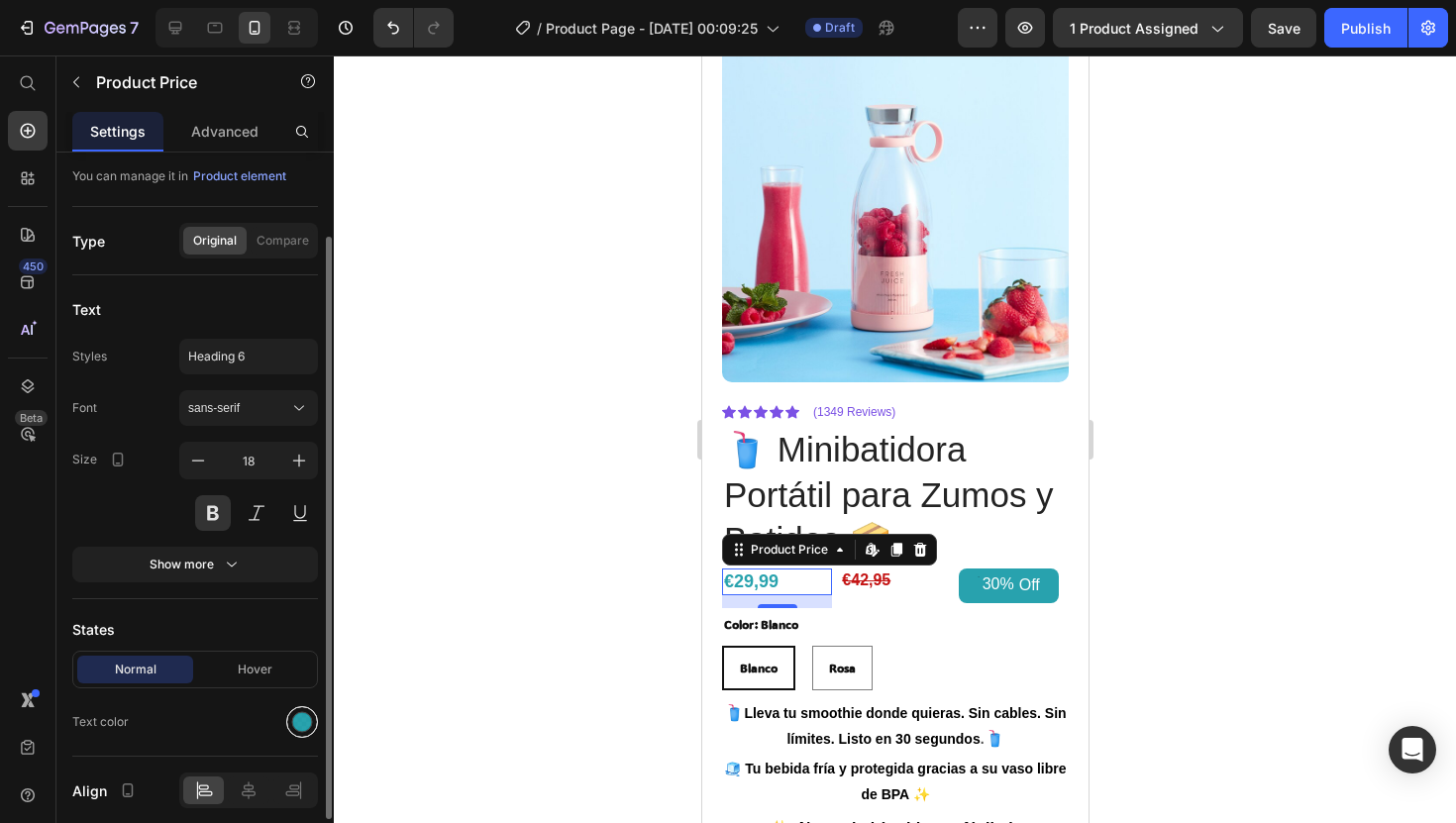 click at bounding box center (302, 722) 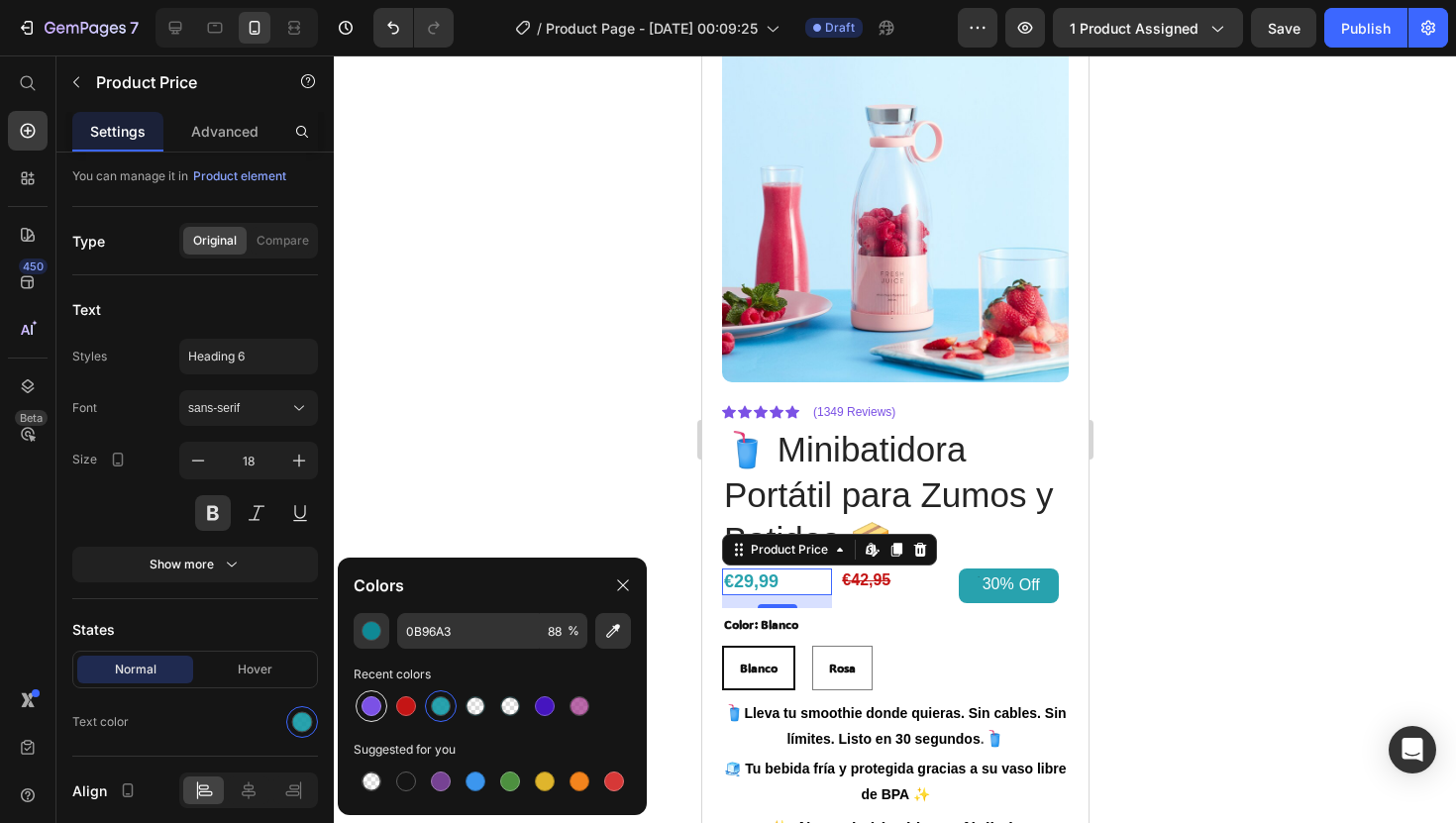 click at bounding box center (371, 706) 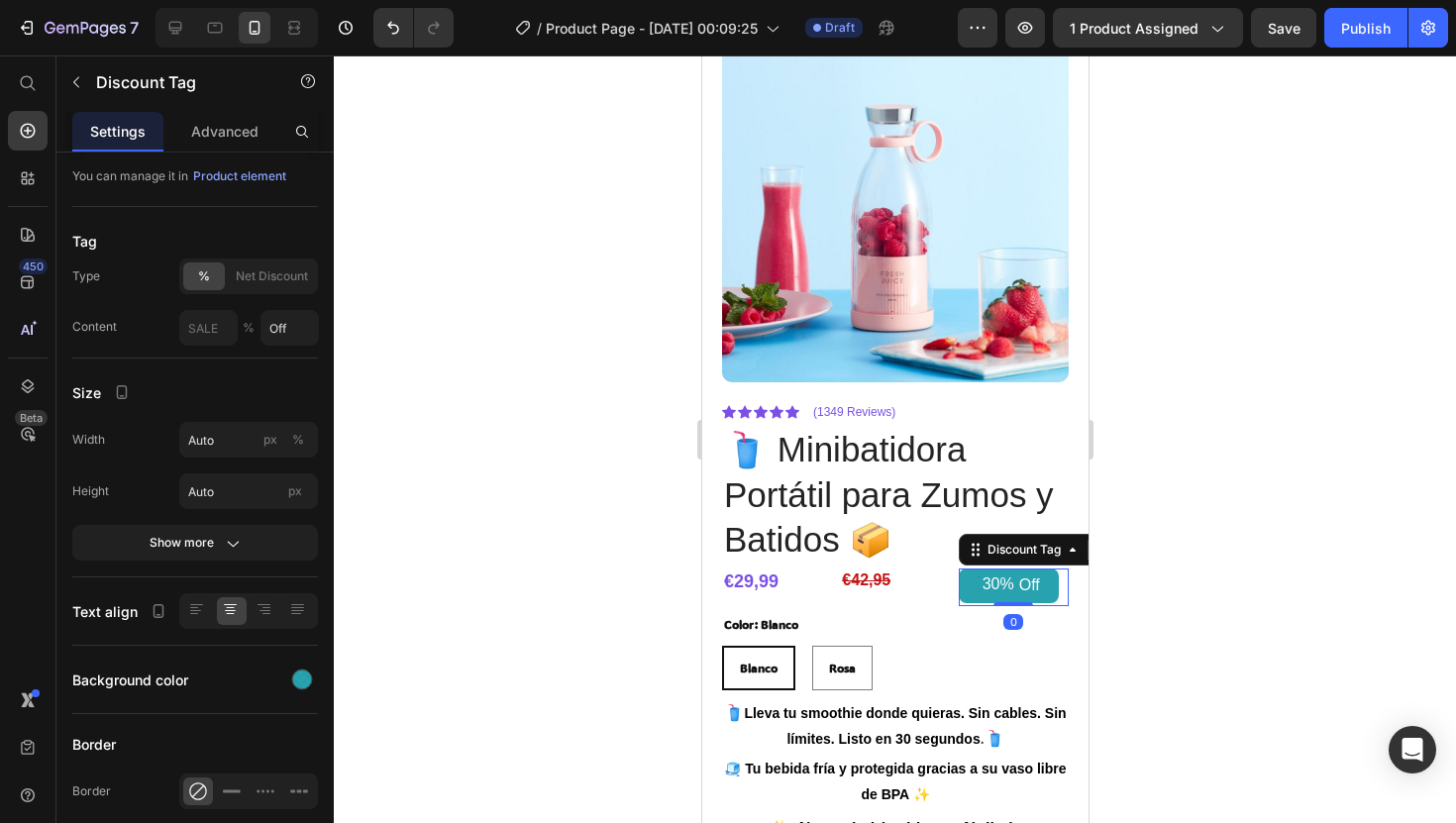 click on "30%" at bounding box center [997, 584] 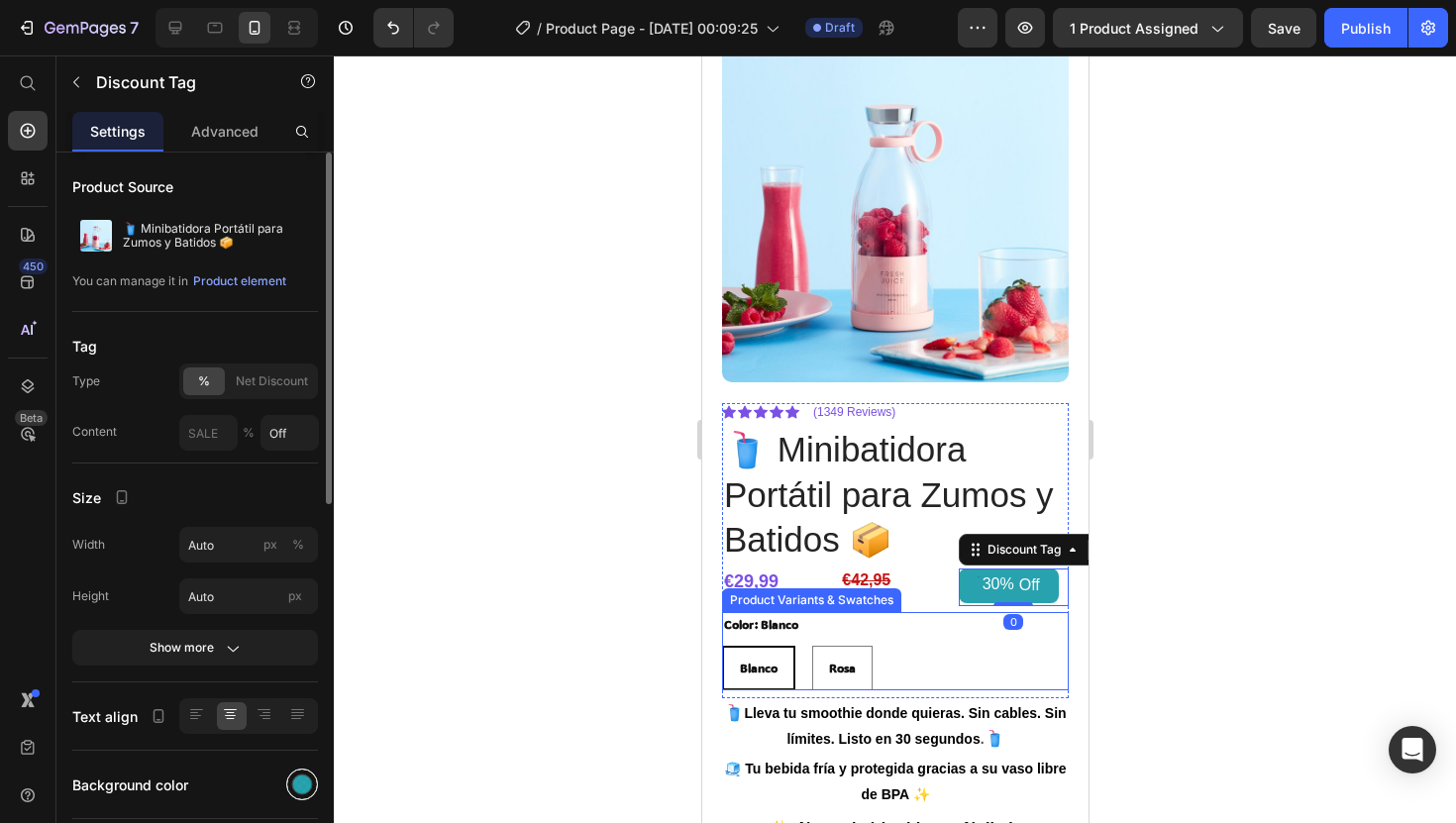 click at bounding box center [302, 784] 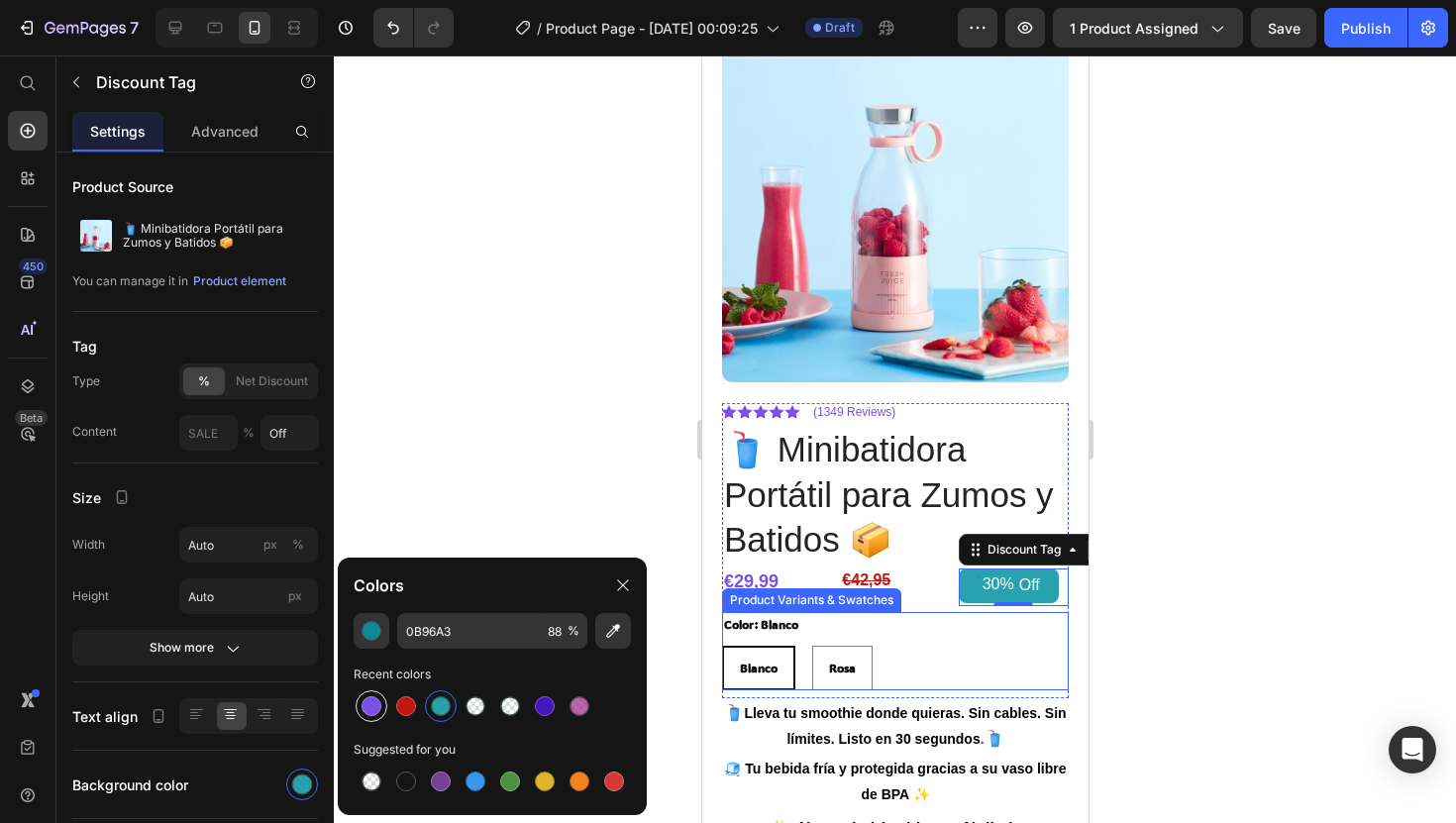 click at bounding box center [371, 706] 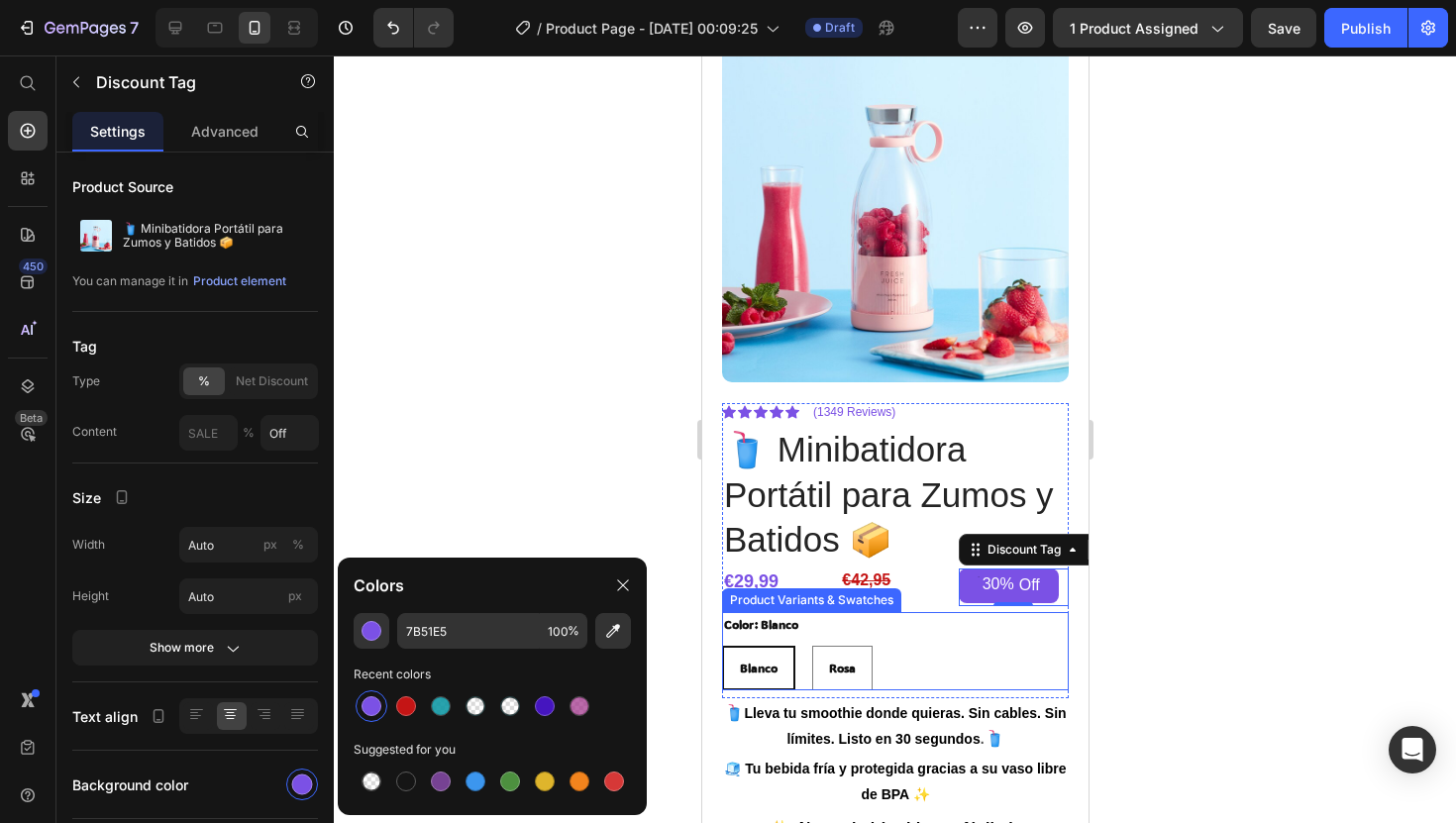 click 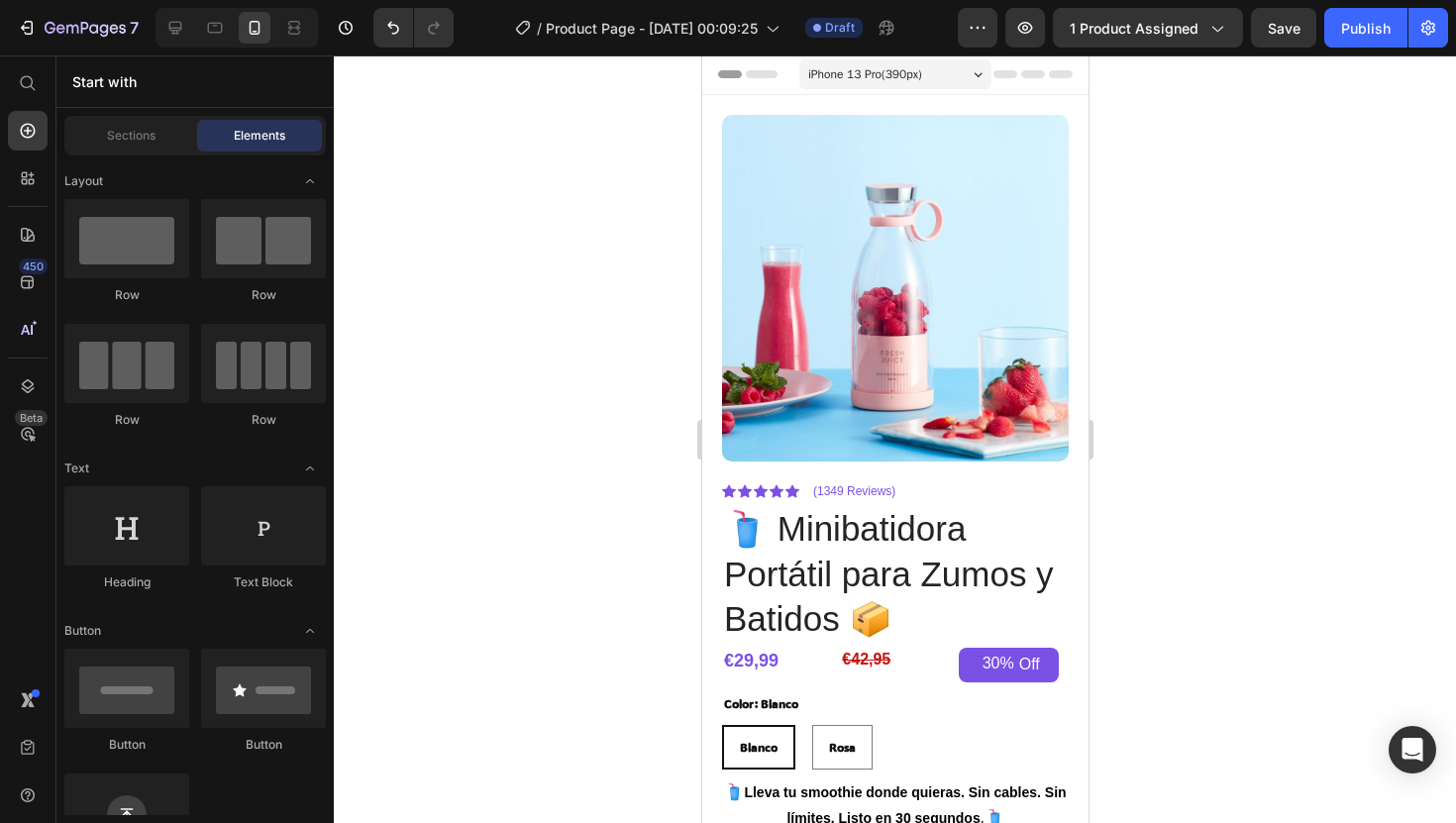 scroll, scrollTop: 0, scrollLeft: 0, axis: both 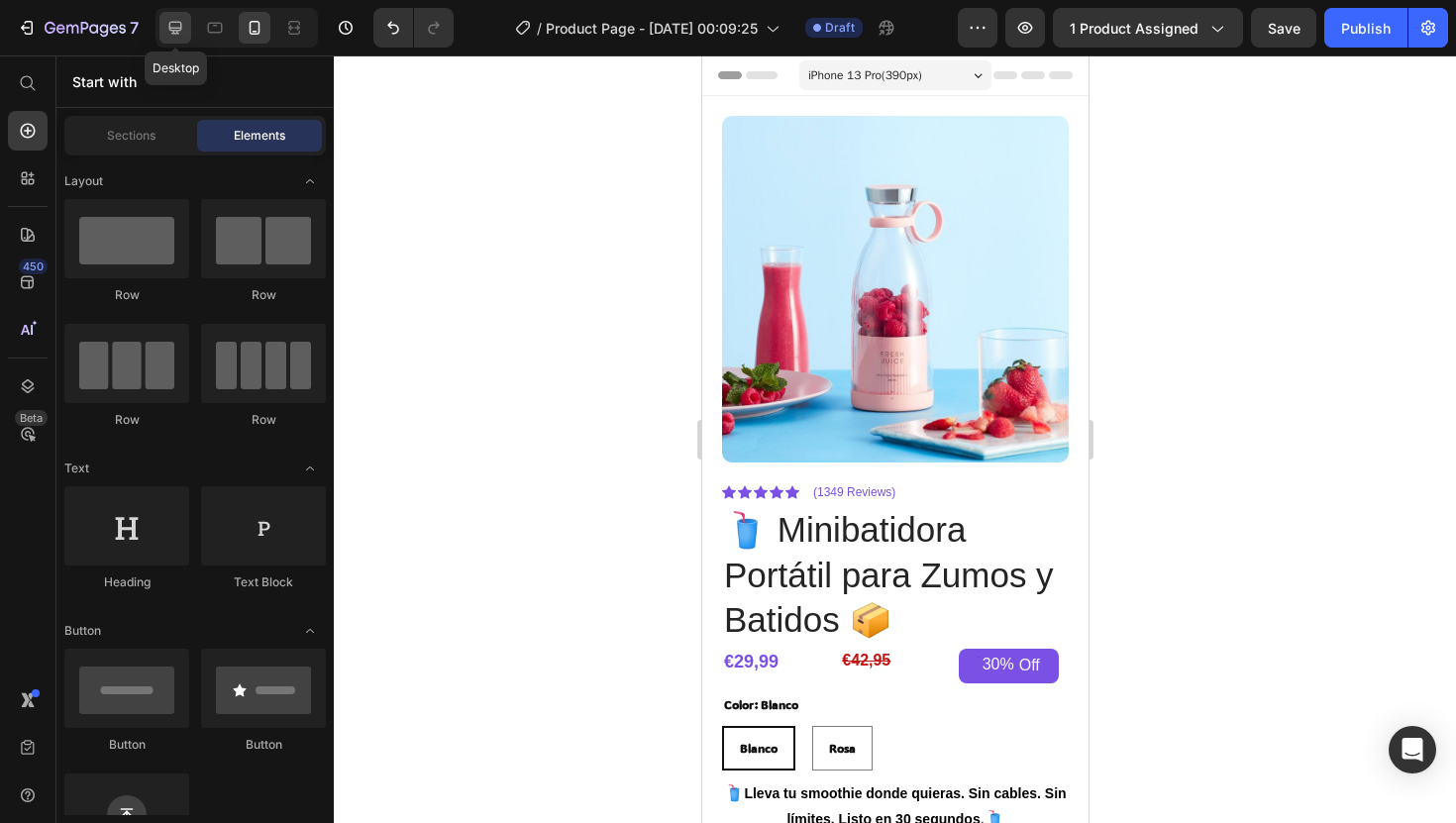 click 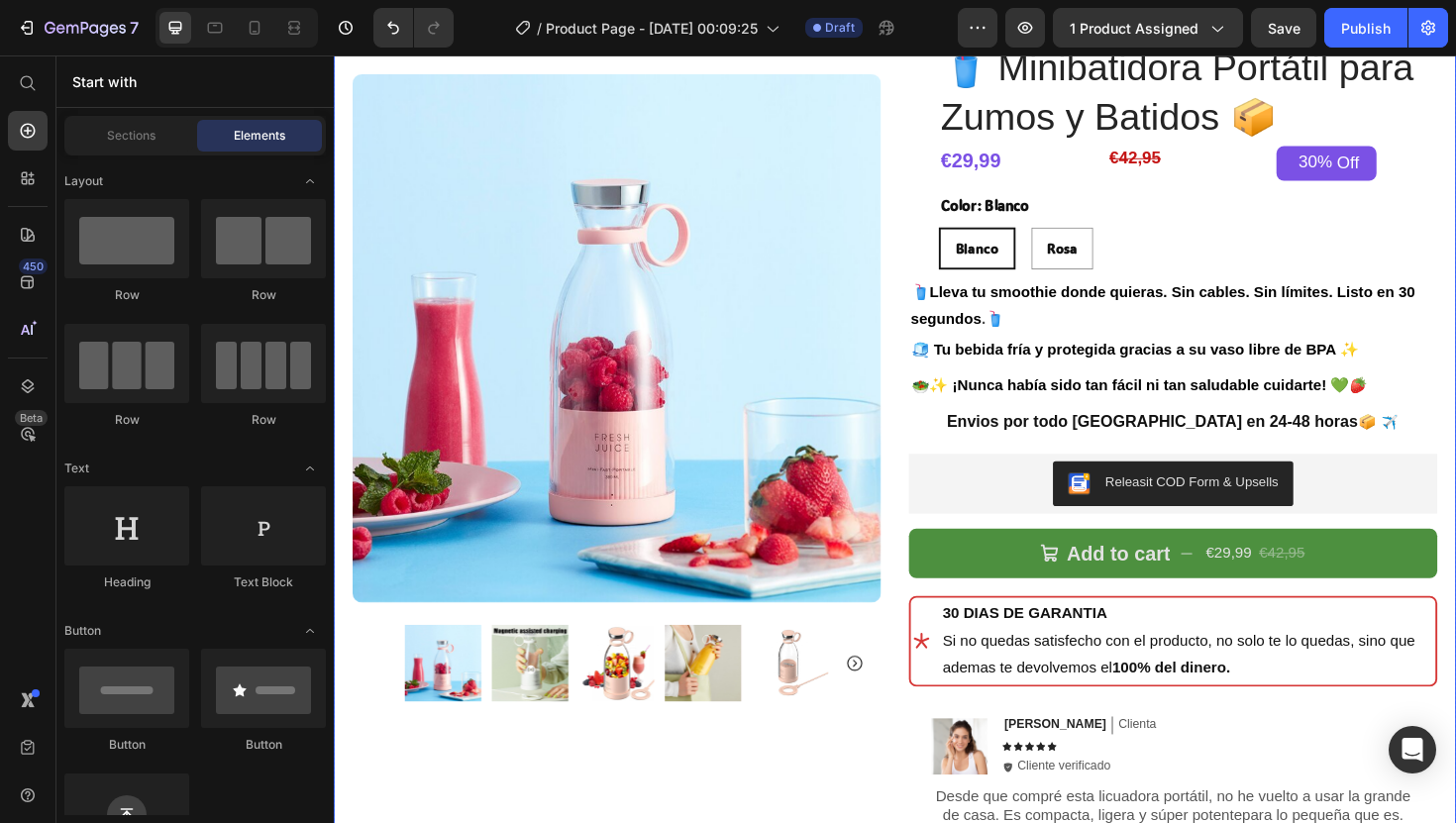 scroll, scrollTop: 104, scrollLeft: 0, axis: vertical 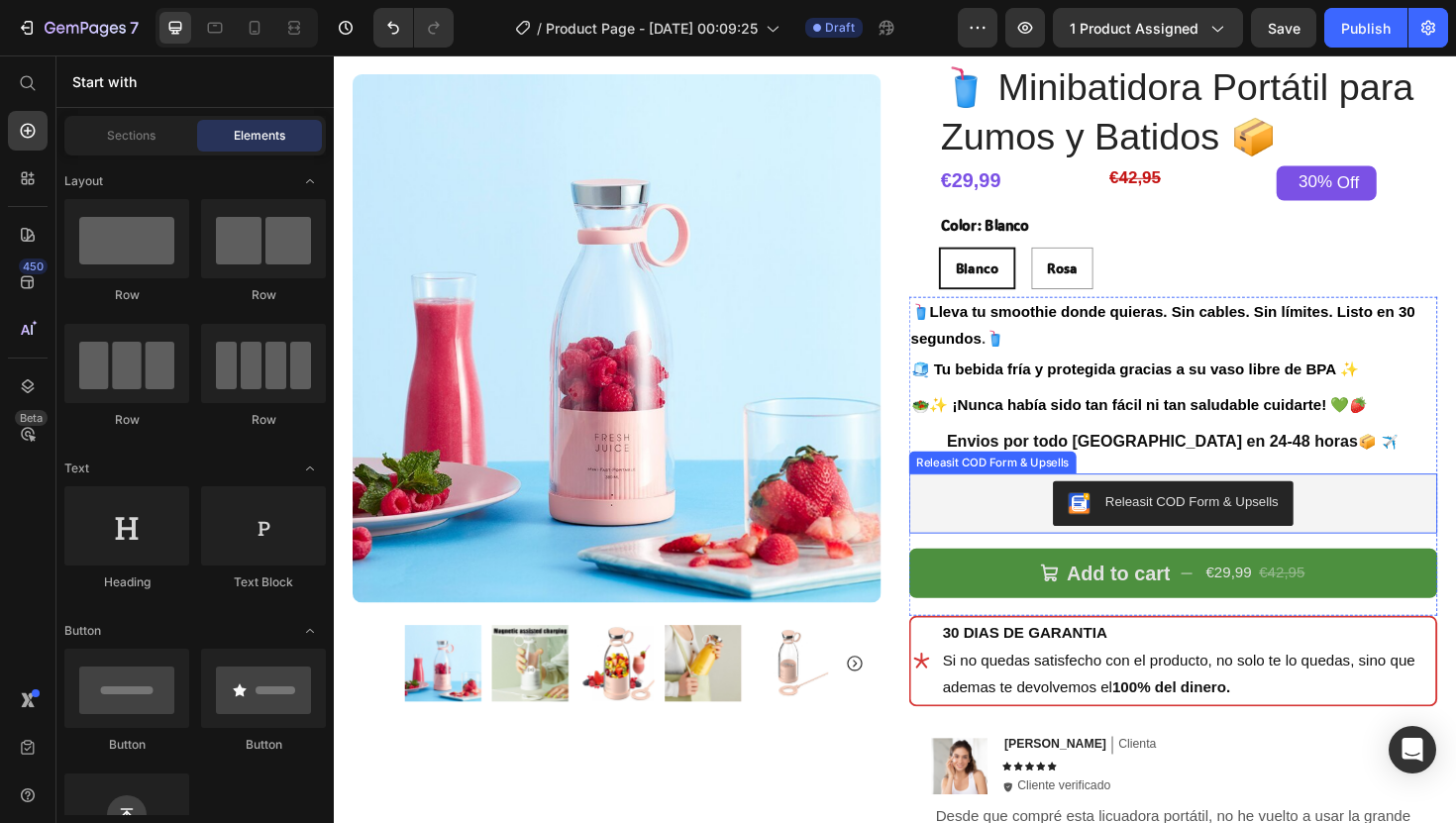 click on "Releasit COD Form & Upsells" at bounding box center (1222, 530) 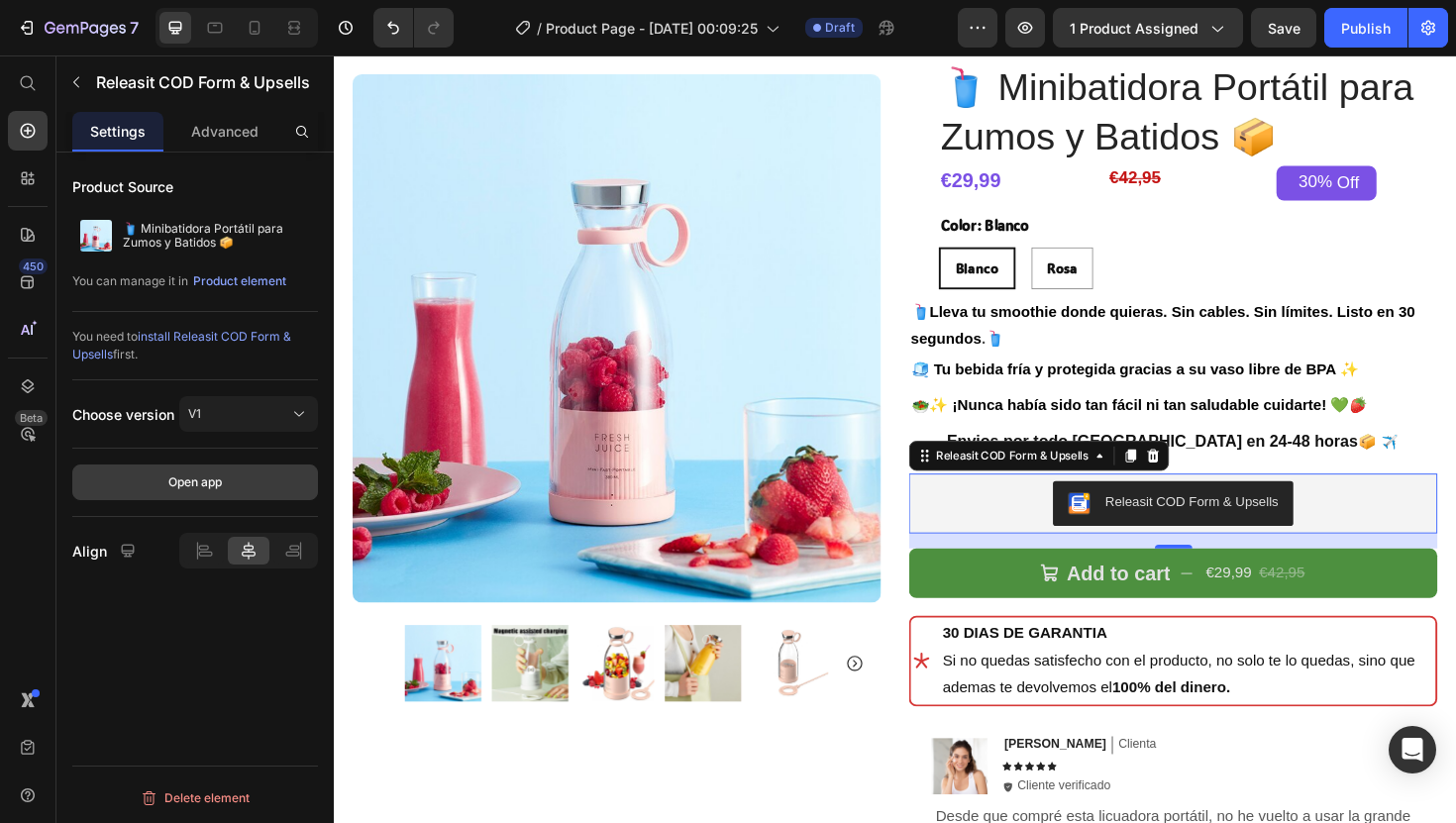 click on "Open app" at bounding box center [195, 482] 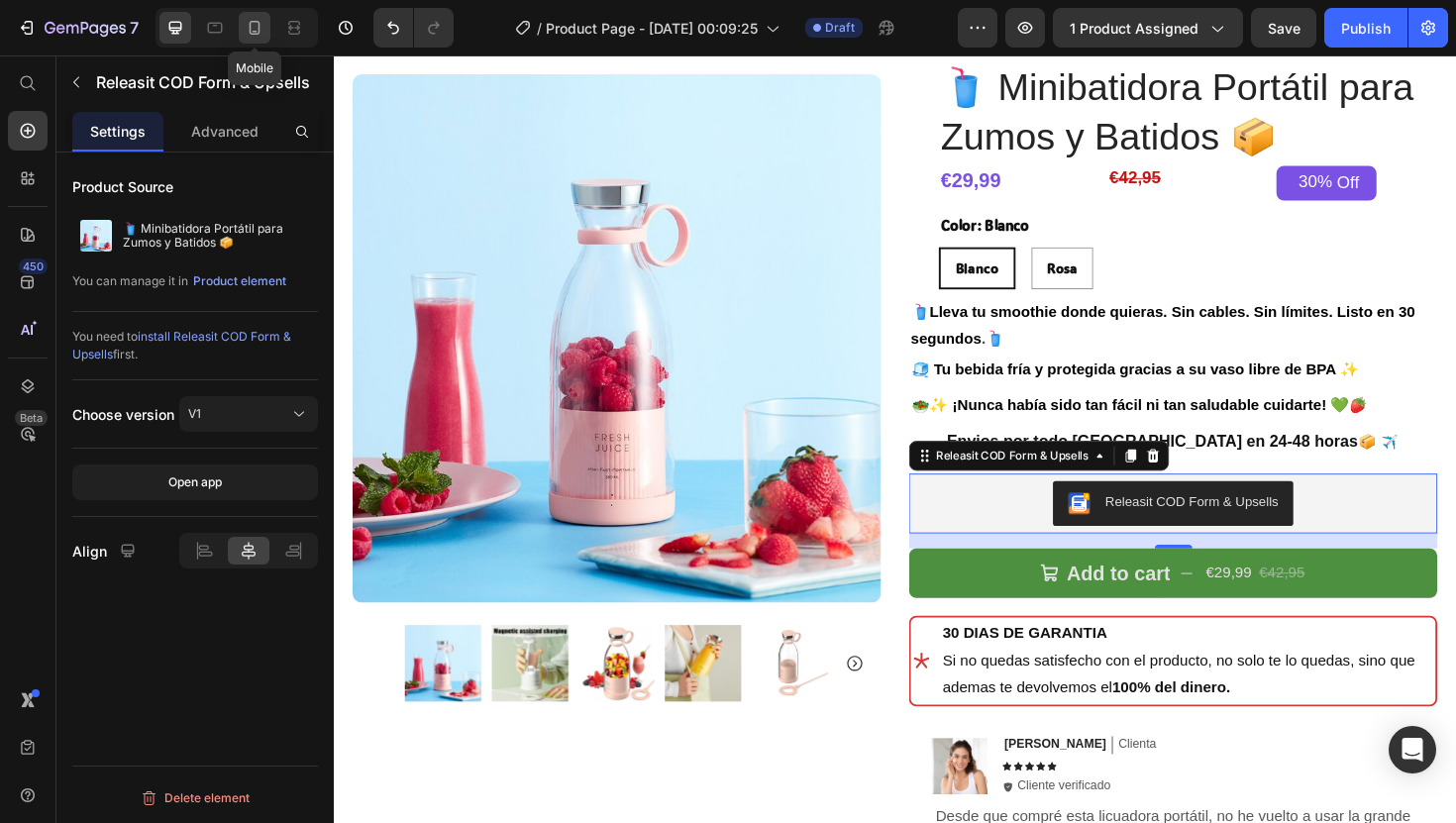 click 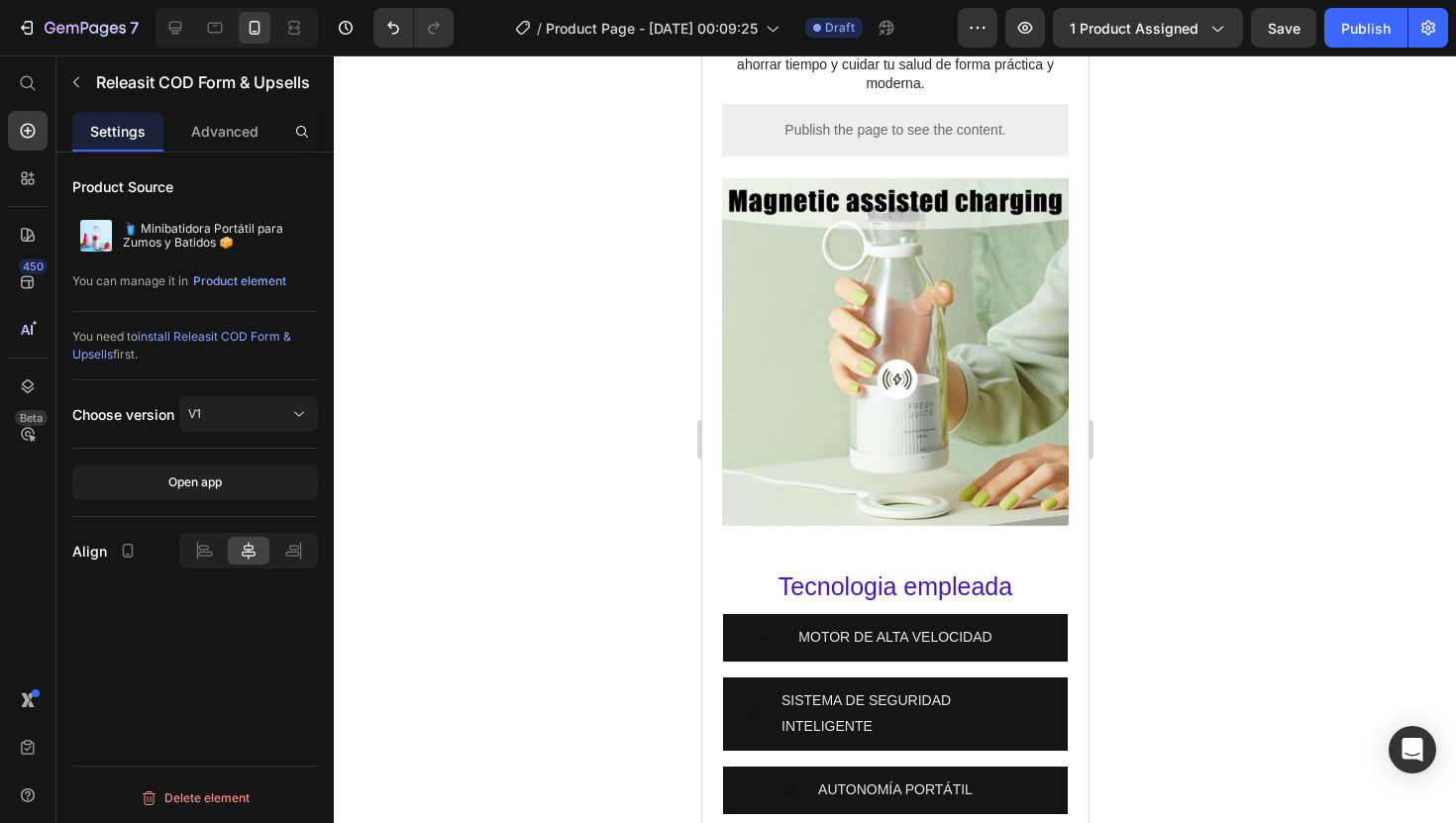 scroll, scrollTop: 3822, scrollLeft: 0, axis: vertical 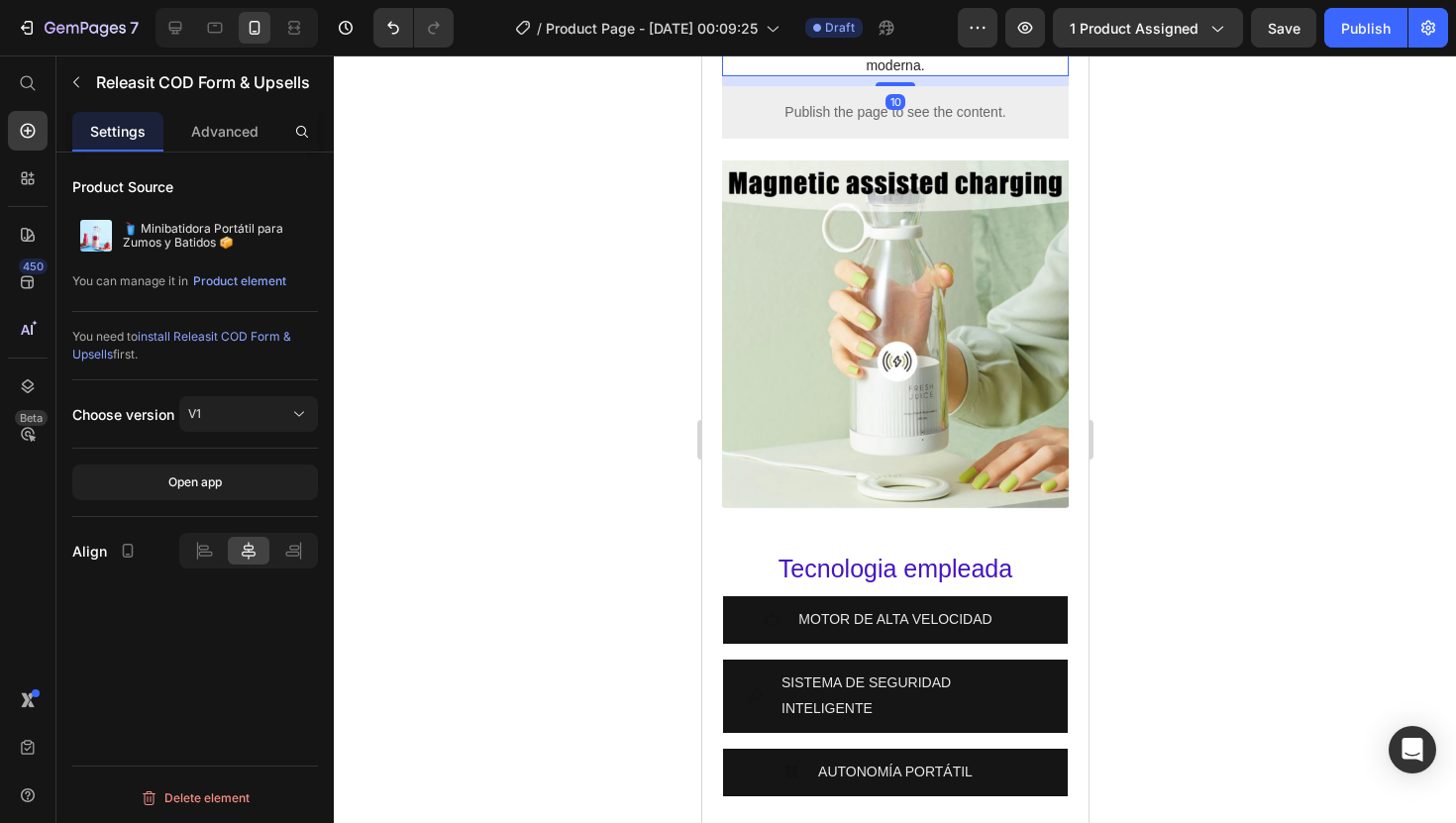 click on "carga magnética" at bounding box center [809, -134] 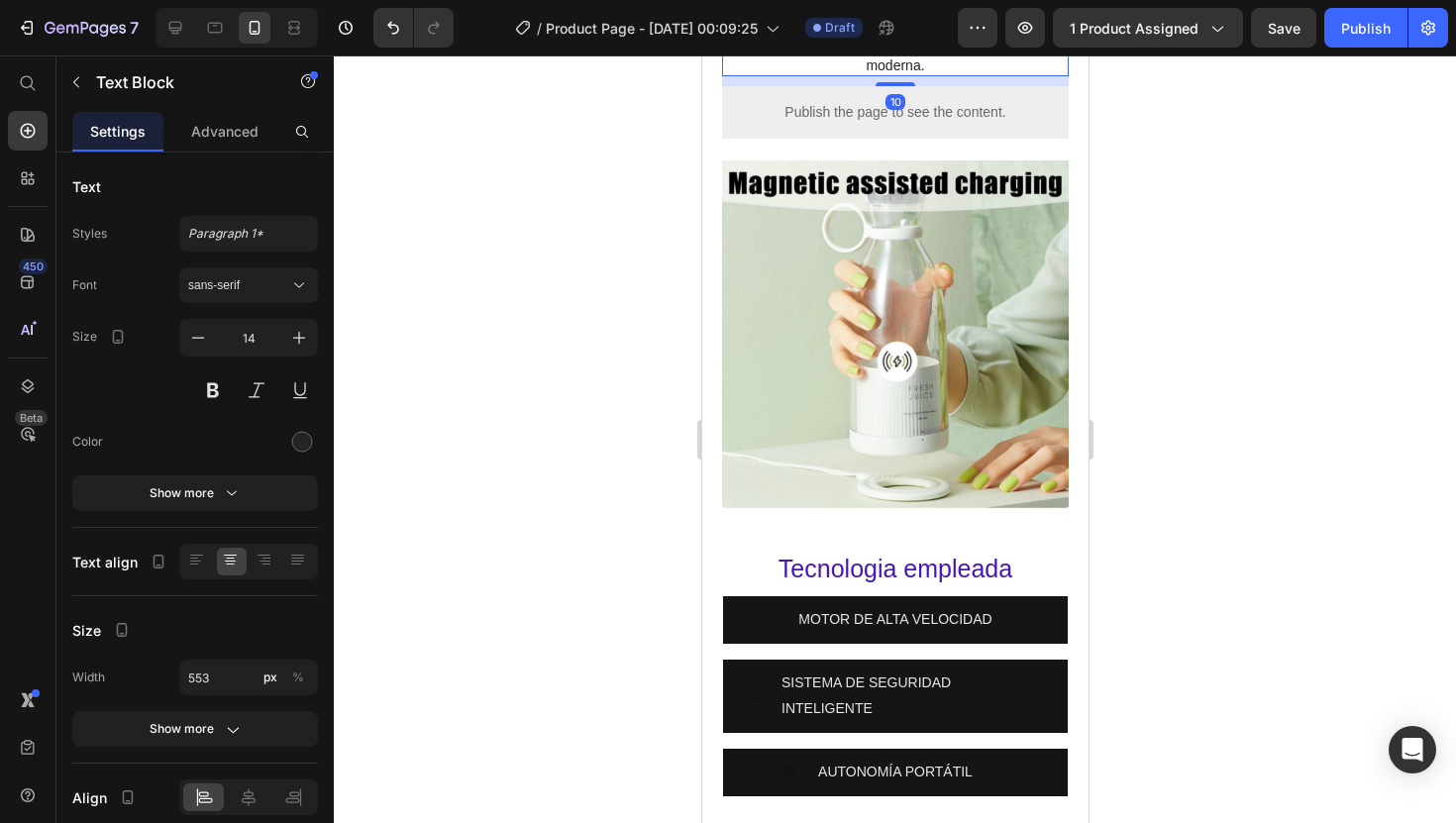 click on "carga magnética" at bounding box center [809, -134] 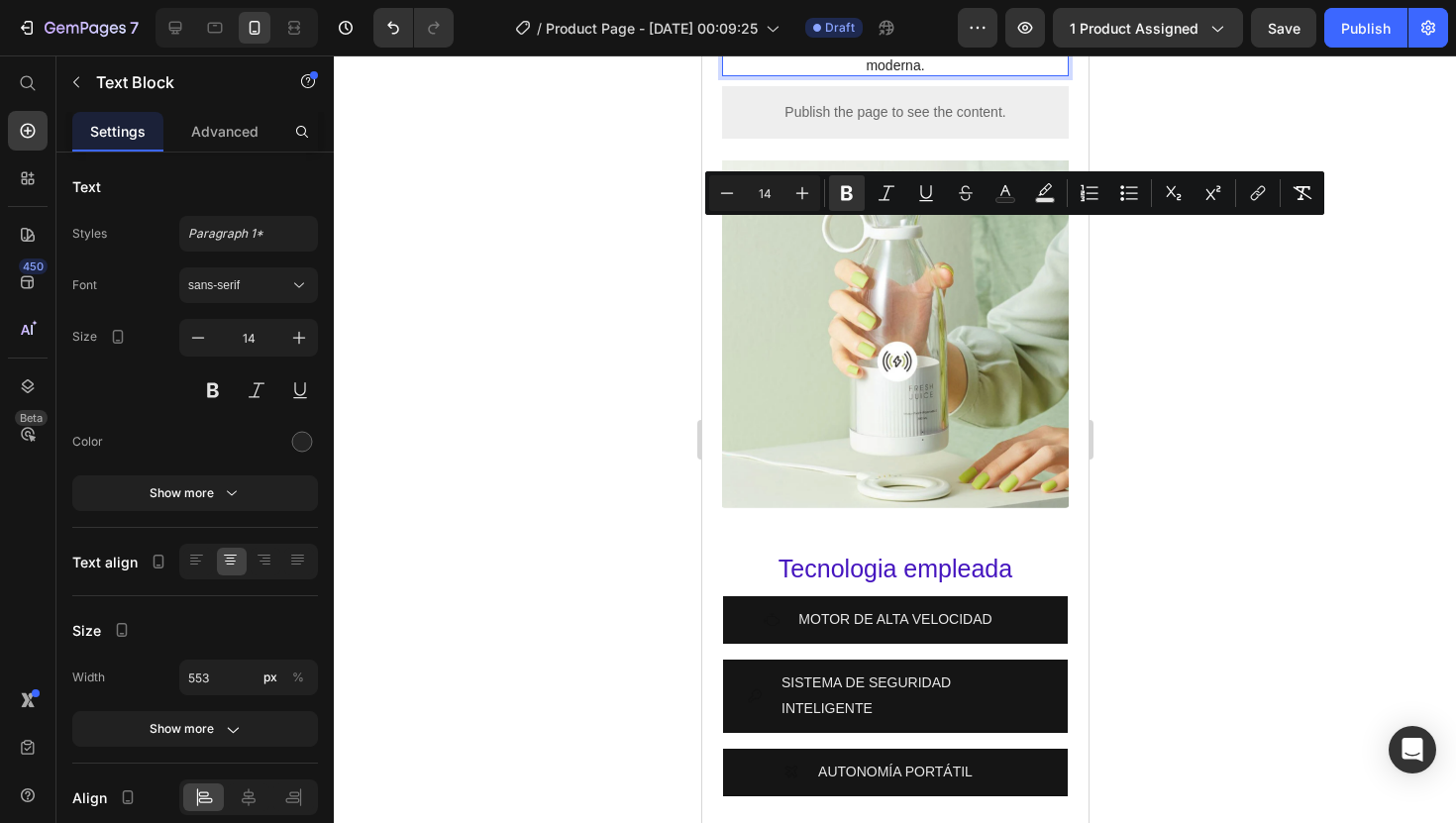 drag, startPoint x: 890, startPoint y: 233, endPoint x: 794, endPoint y: 239, distance: 96.18732 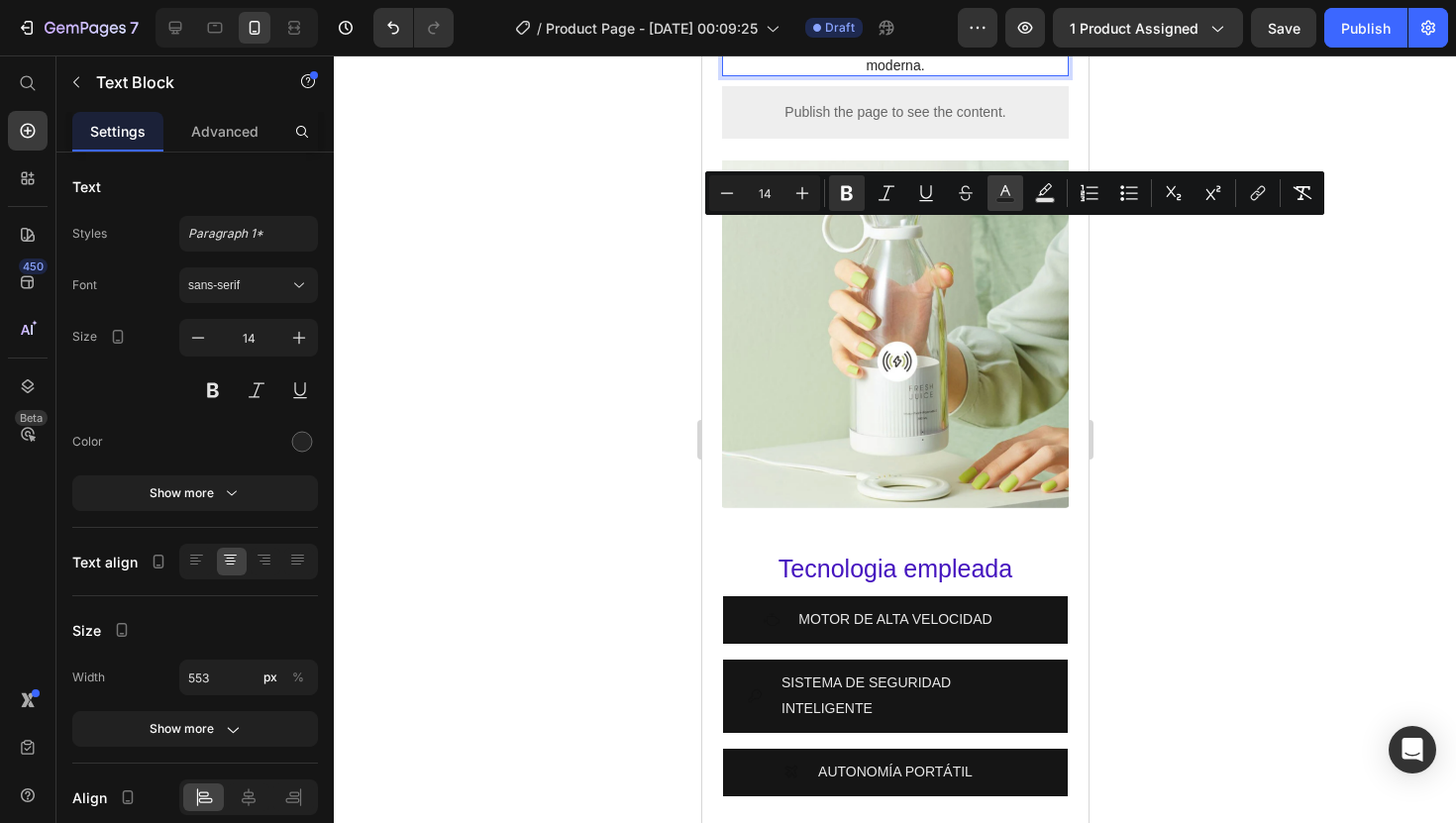 click on "Text Color" at bounding box center (1005, 193) 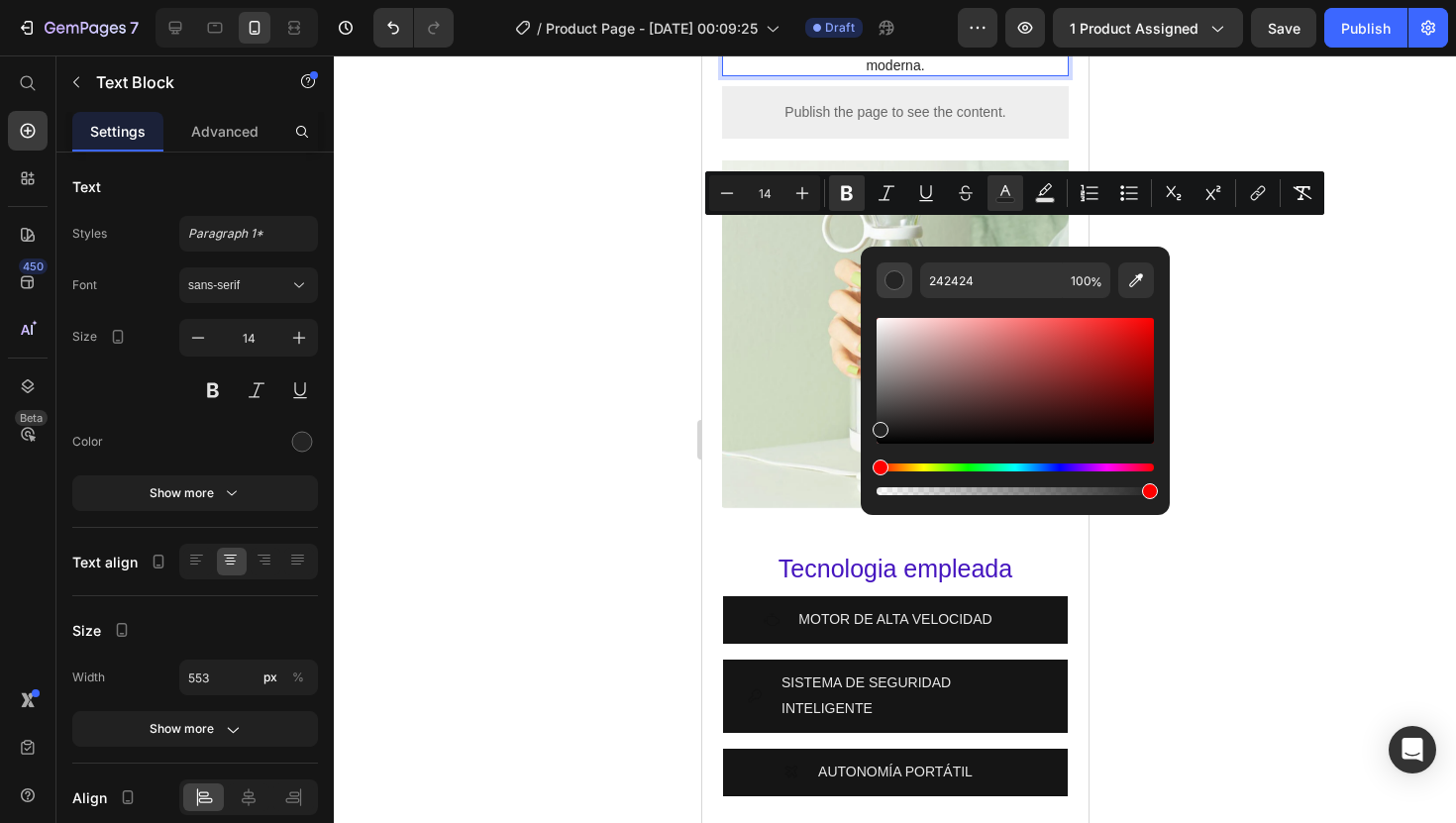 click at bounding box center (894, 280) 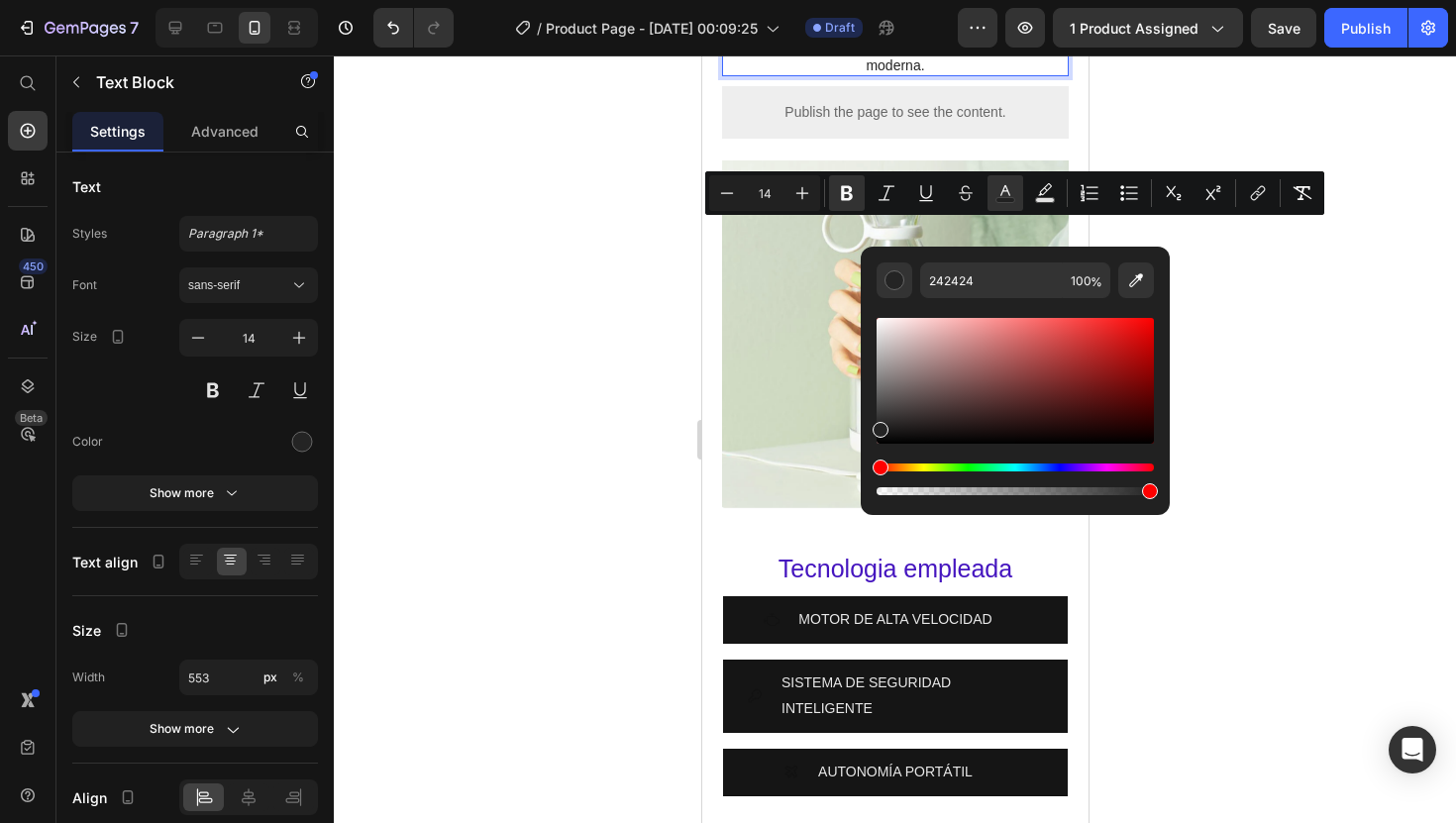 click 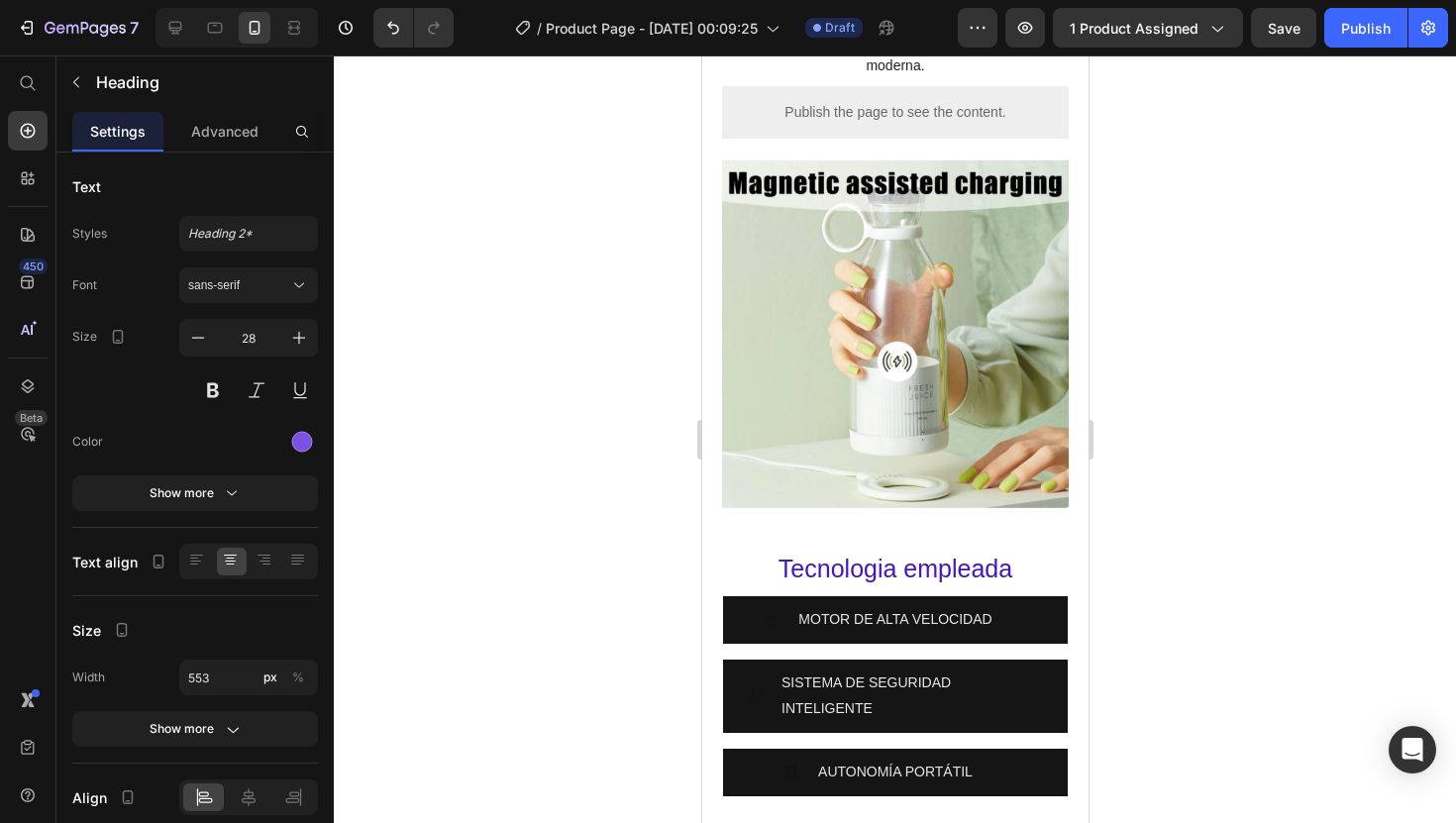 click on "③ Tecnologia sin cables.  Cero estrés. Cero enredos.  Heading   21" at bounding box center (894, -222) 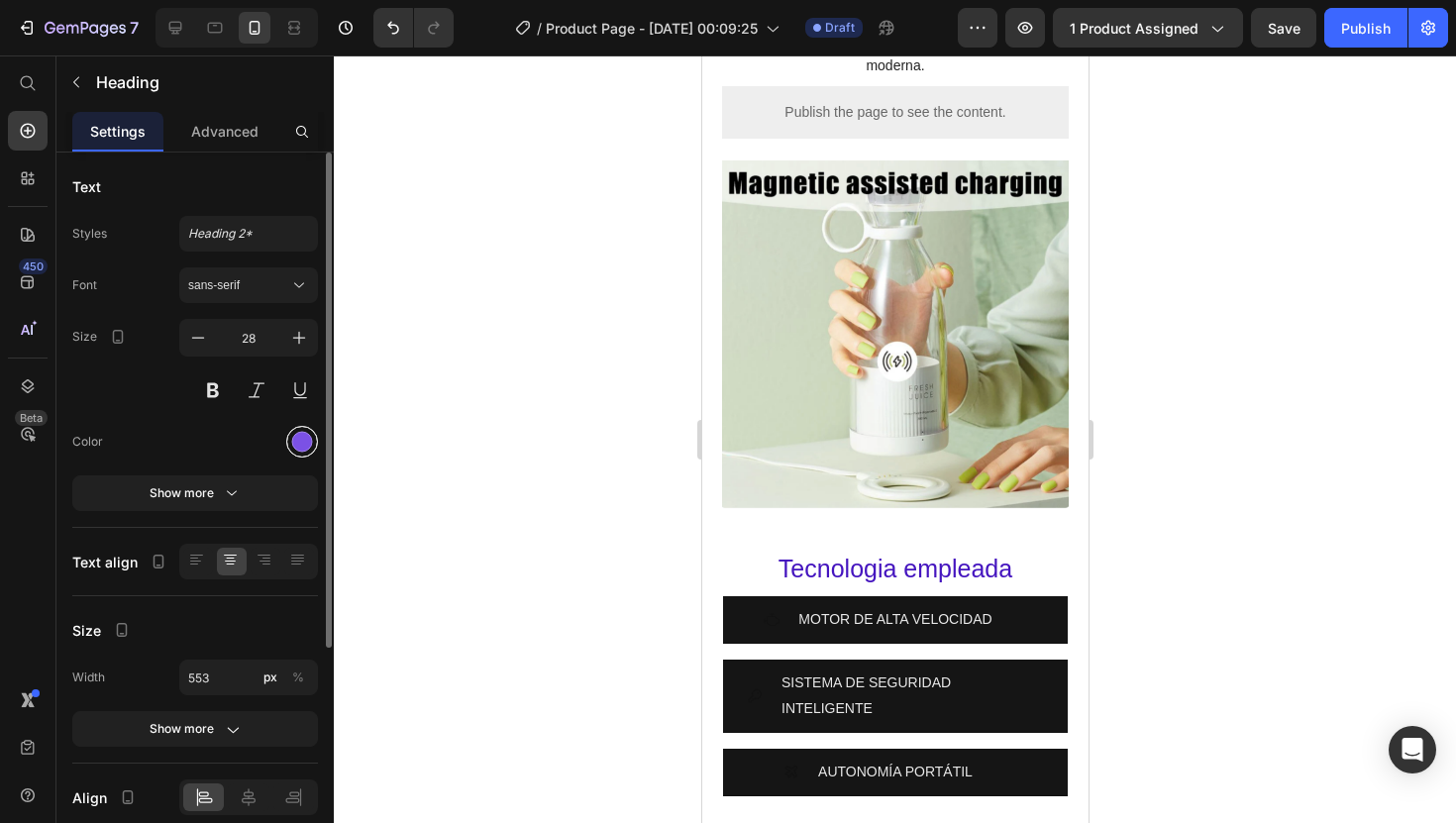 click at bounding box center (302, 442) 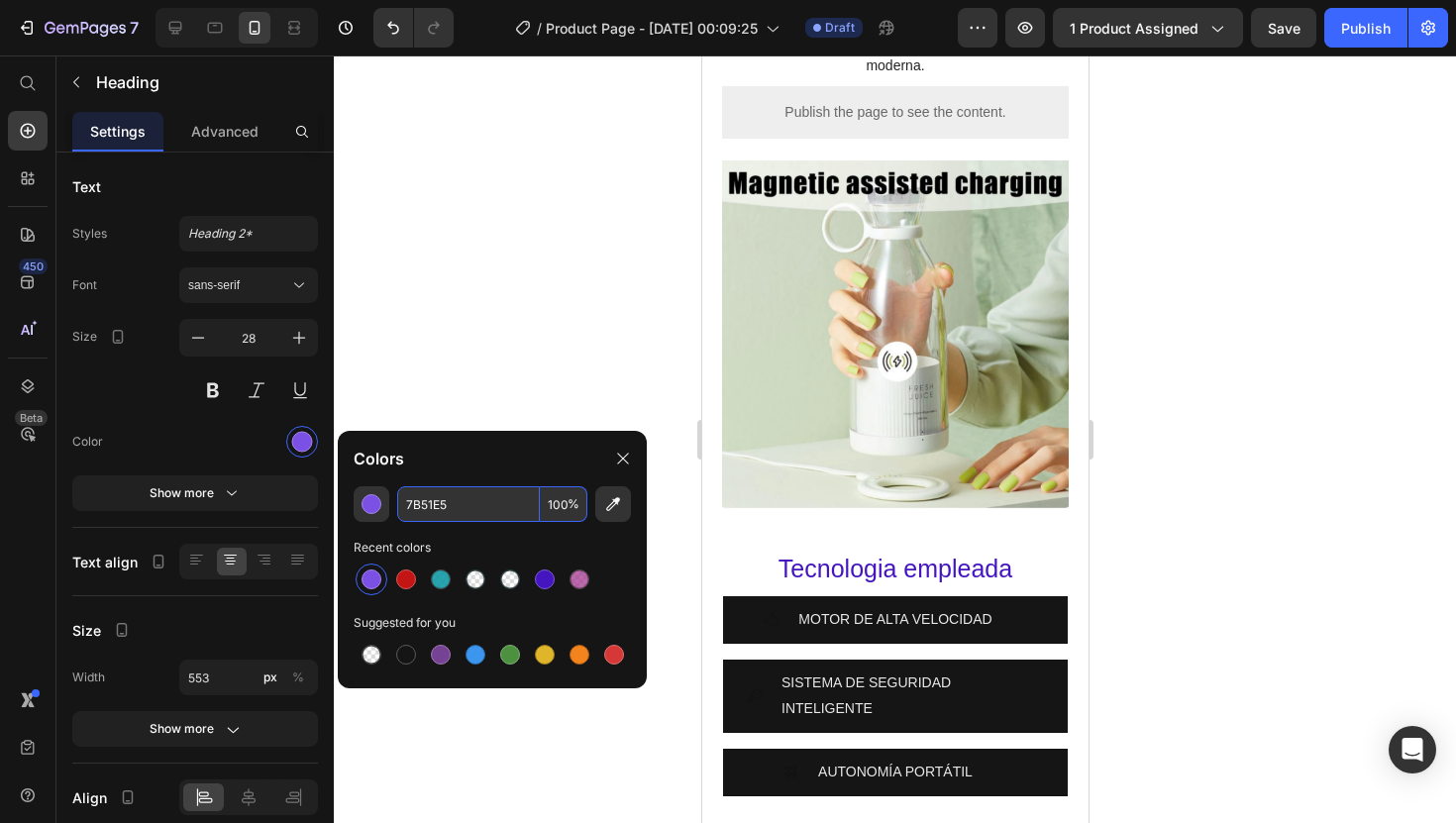 click on "7B51E5" at bounding box center (468, 504) 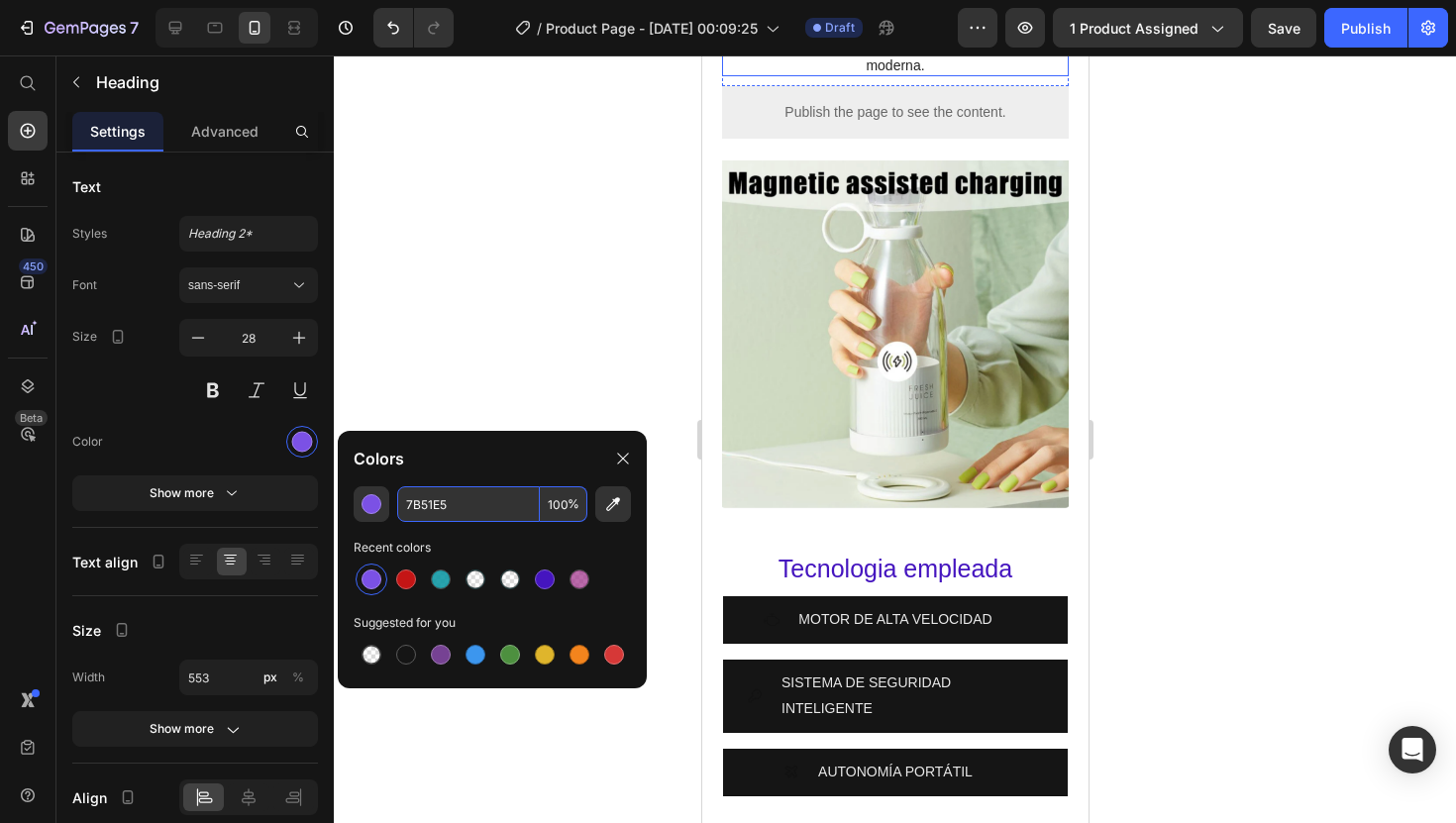 click on "carga magnética" at bounding box center (809, -134) 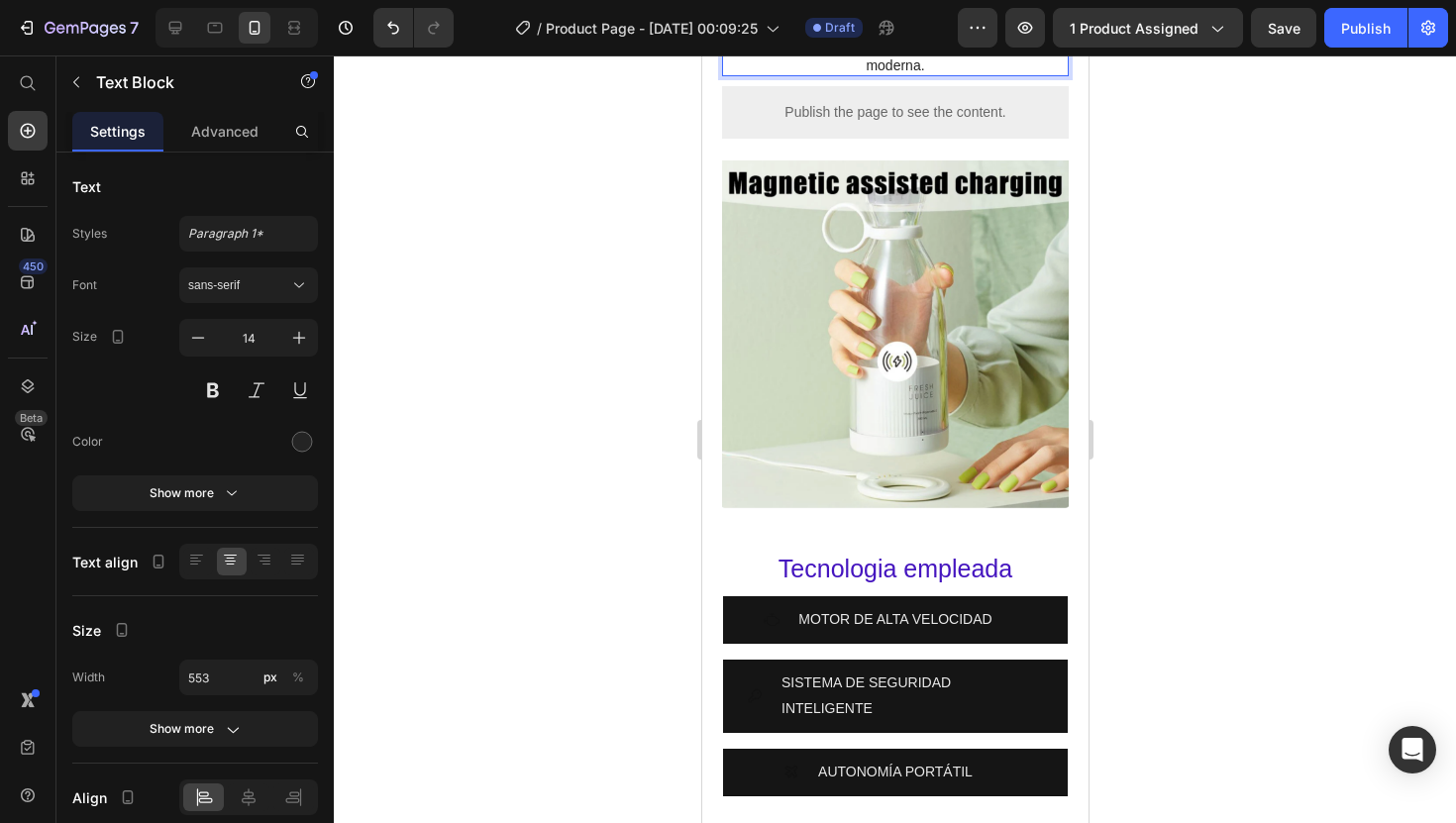 click on "carga magnética" at bounding box center [809, -134] 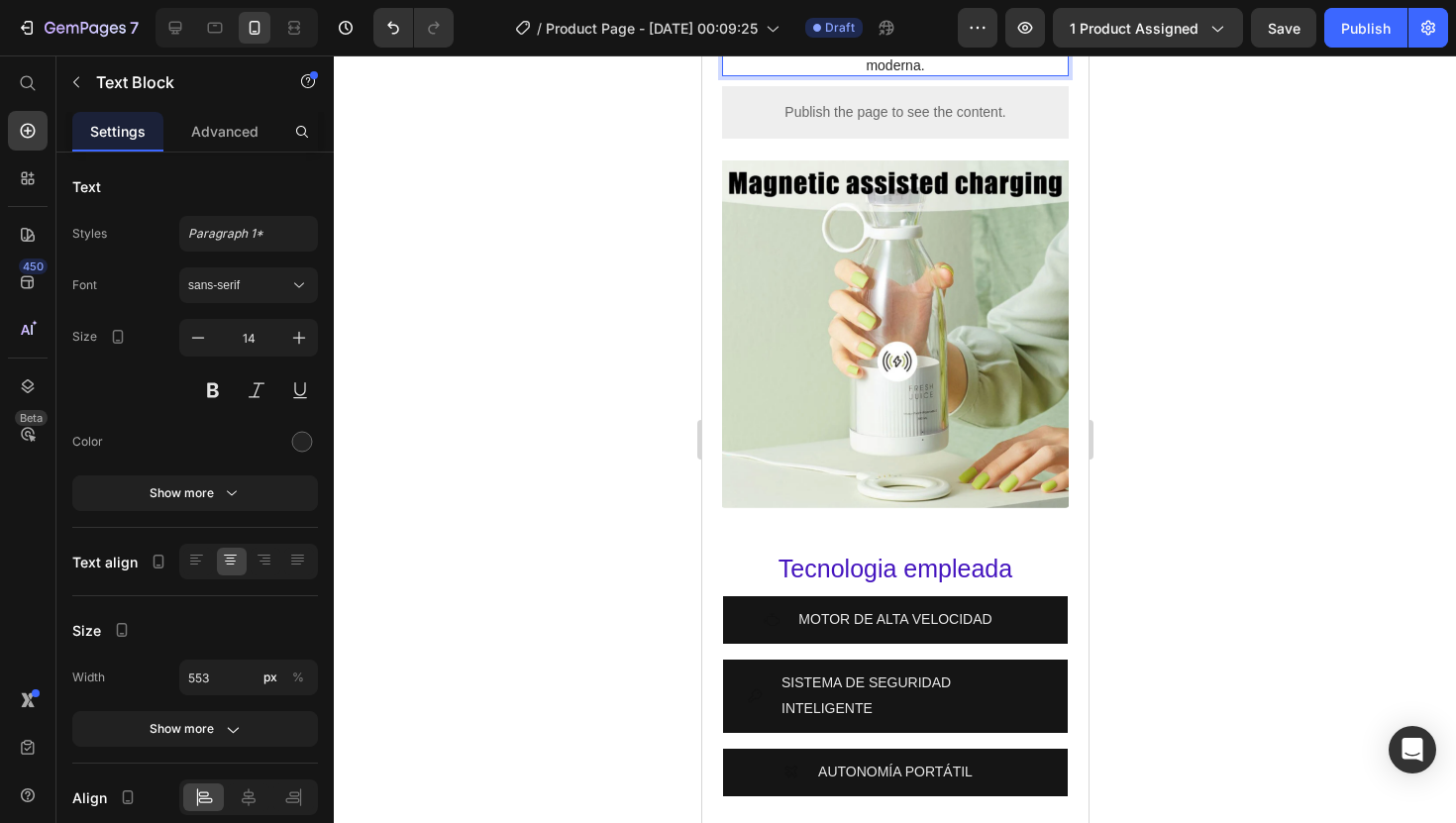 drag, startPoint x: 888, startPoint y: 232, endPoint x: 785, endPoint y: 237, distance: 103.121288 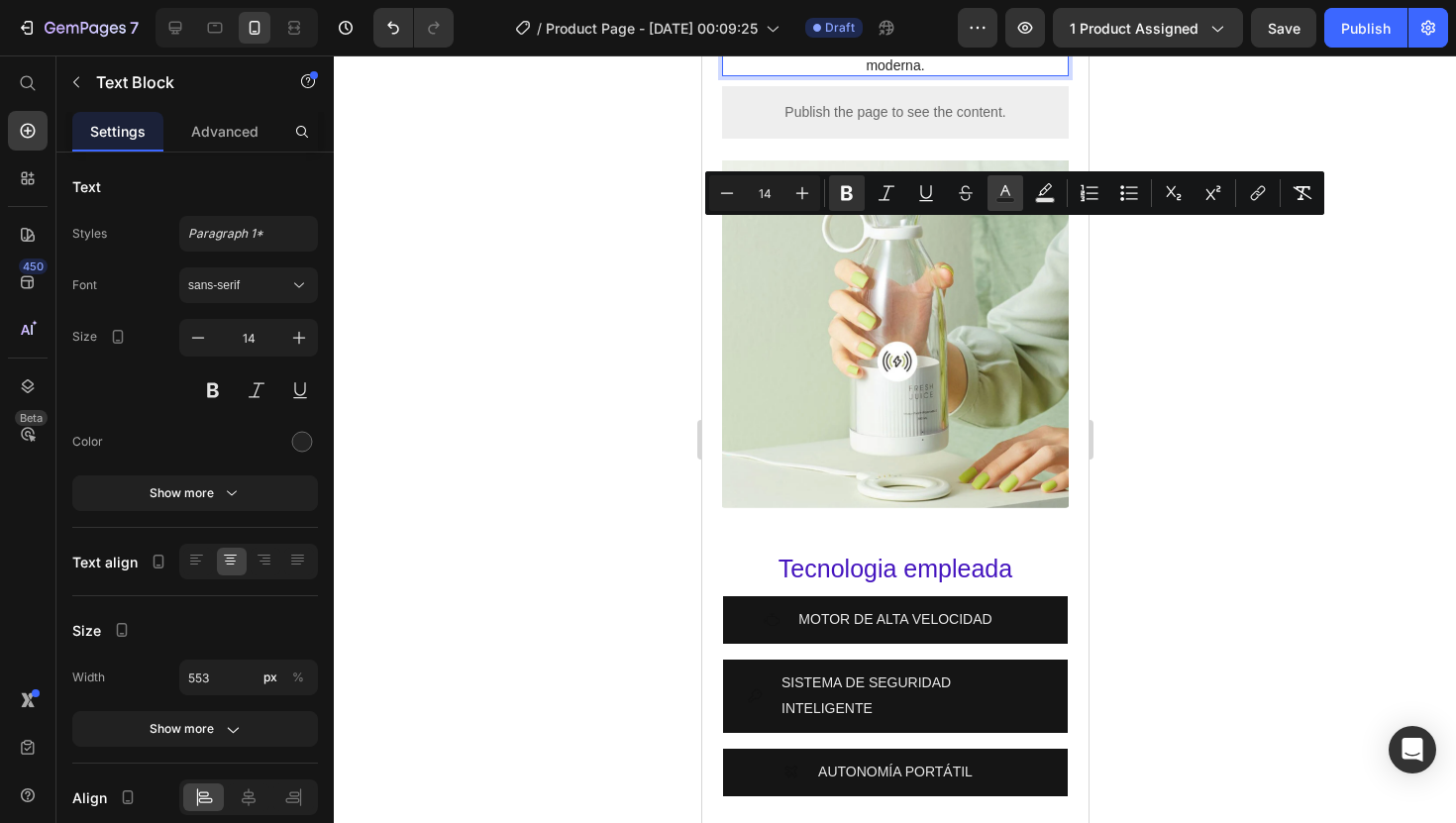 click 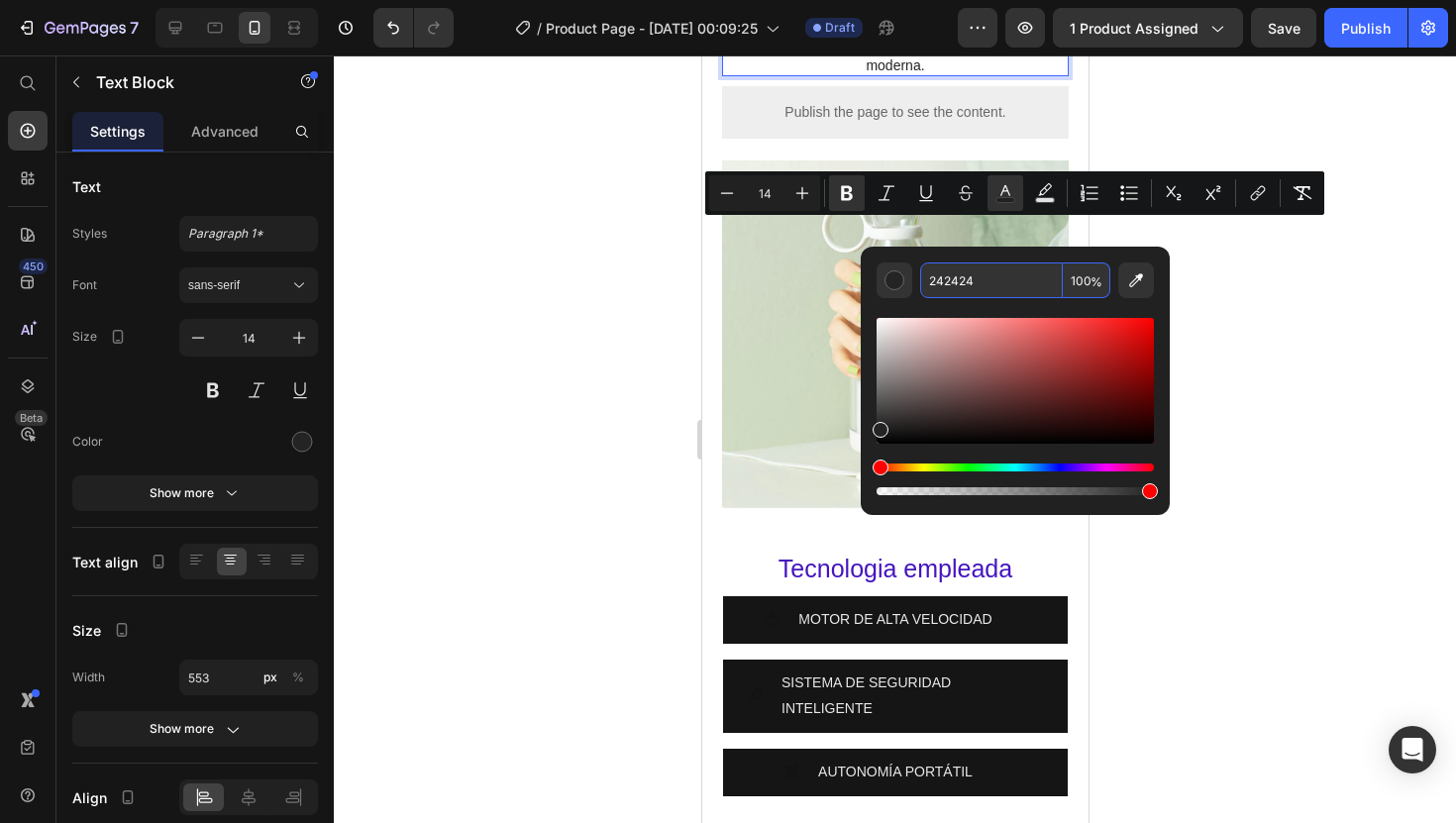 click on "242424" at bounding box center [991, 280] 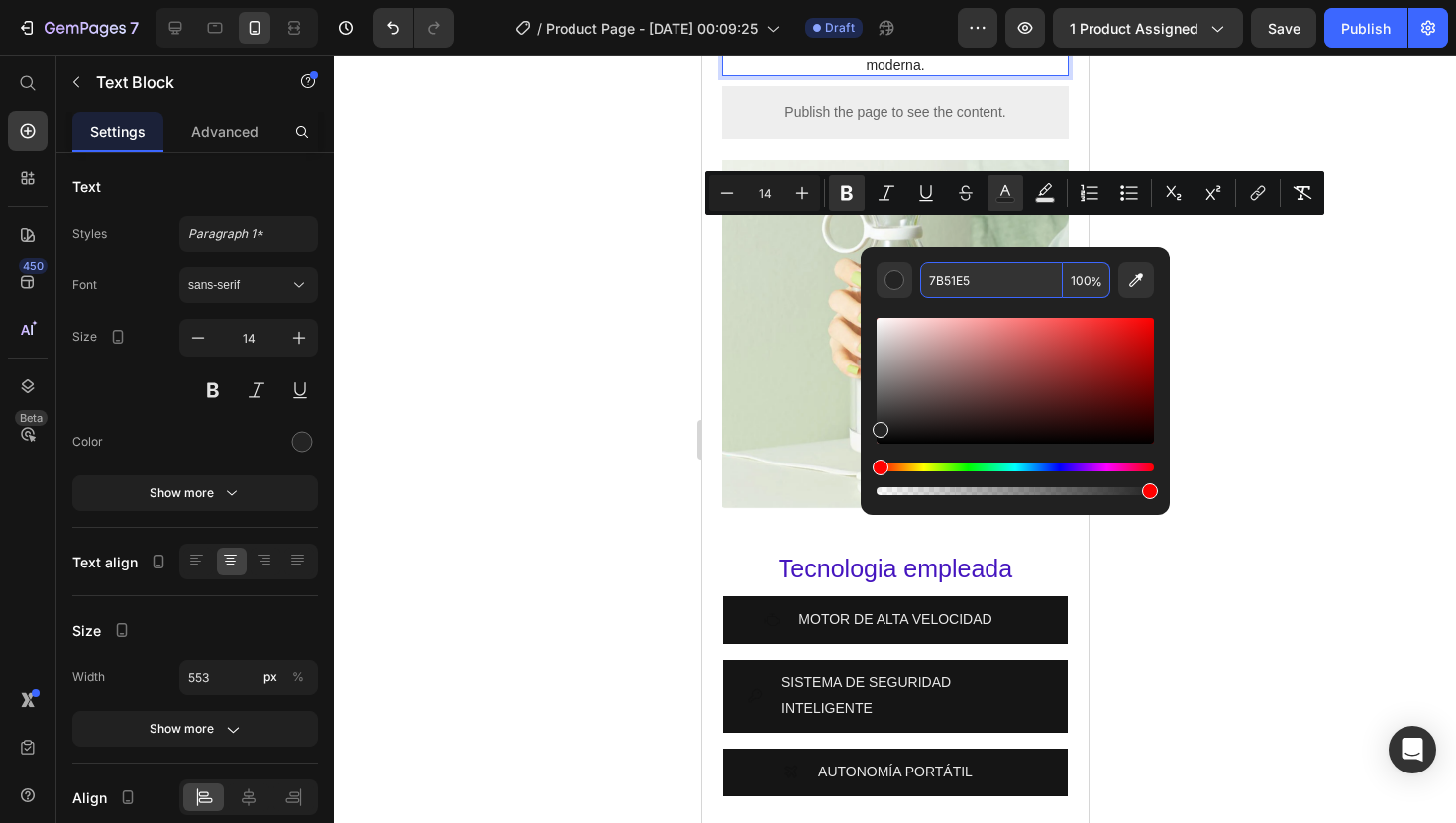 type on "7B51E5" 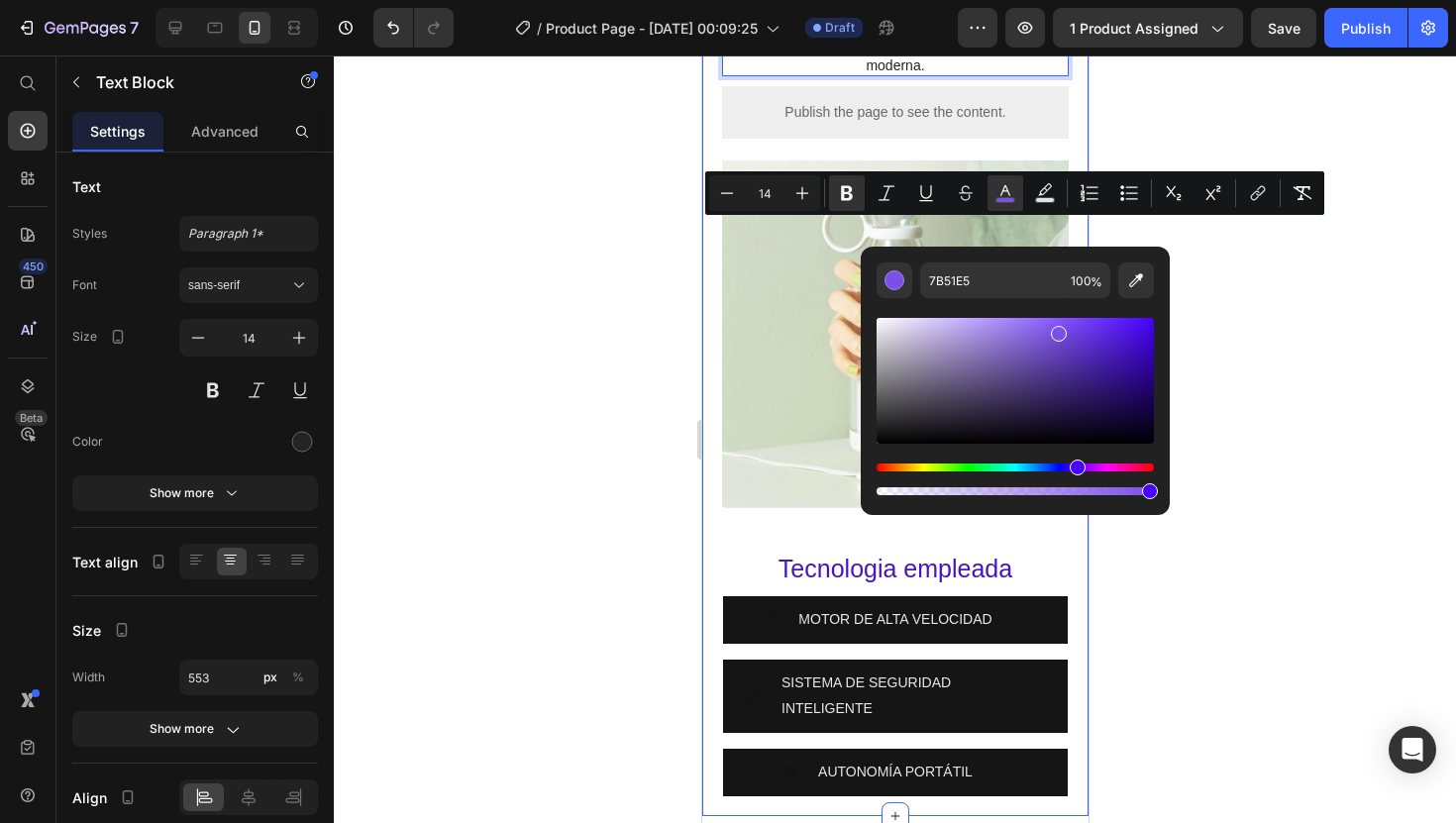 click 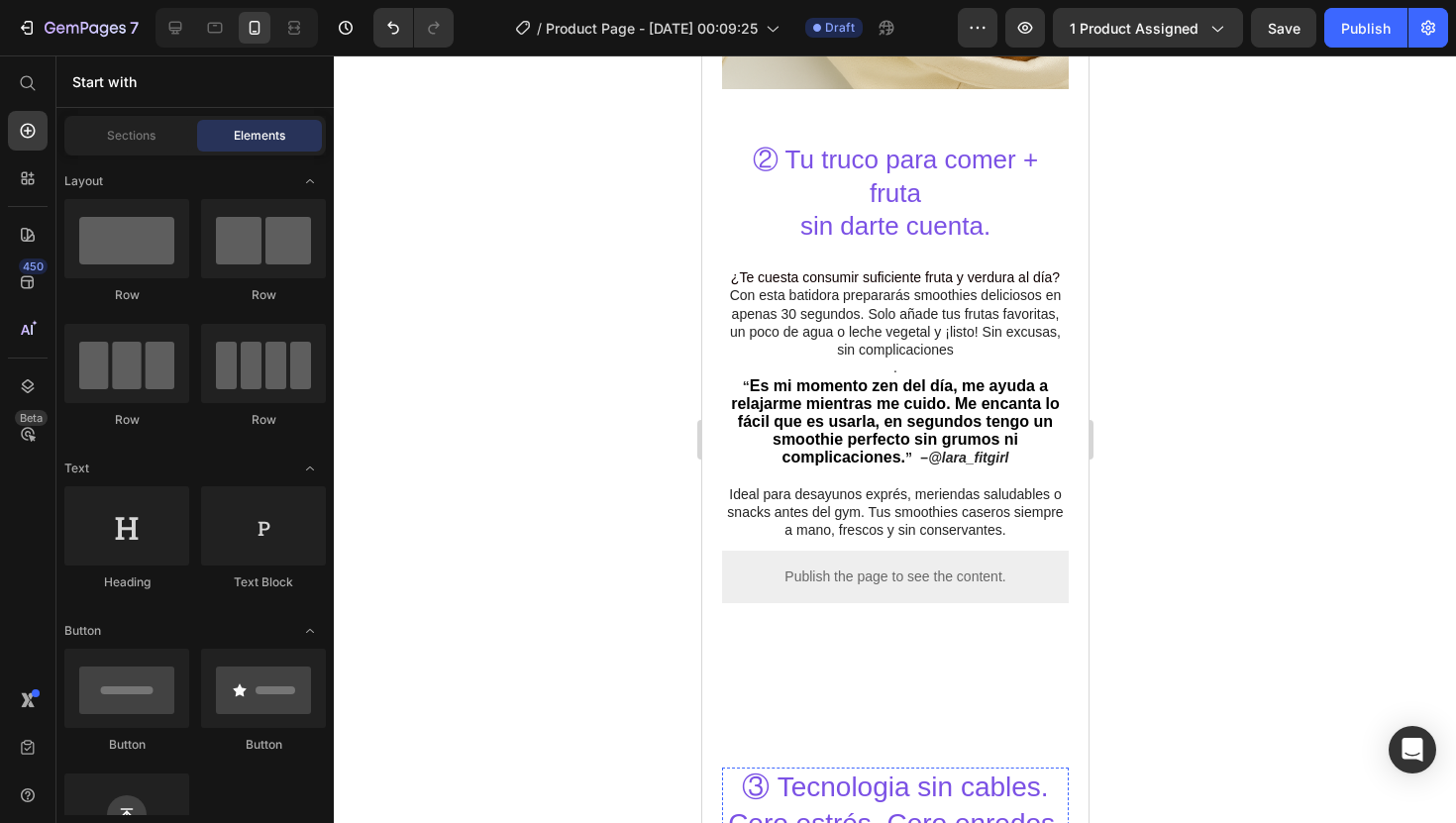 scroll, scrollTop: 2796, scrollLeft: 0, axis: vertical 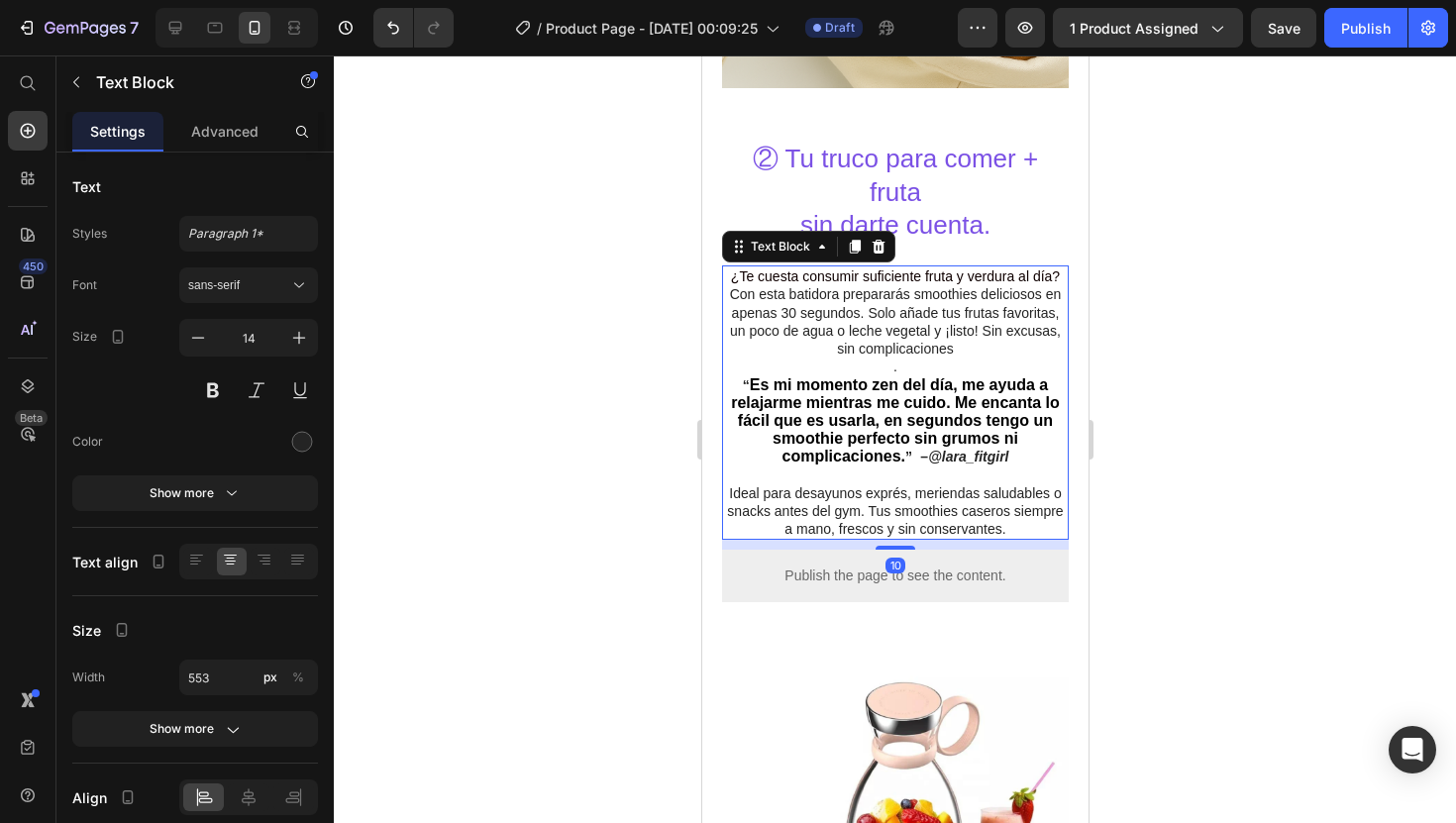 click on "Con esta batidora prepararás smoothies deliciosos en apenas 30 segundos. Solo añade tus frutas favoritas, un poco de agua o leche vegetal y ¡listo! Sin excusas, sin complicaciones" at bounding box center [894, 321] 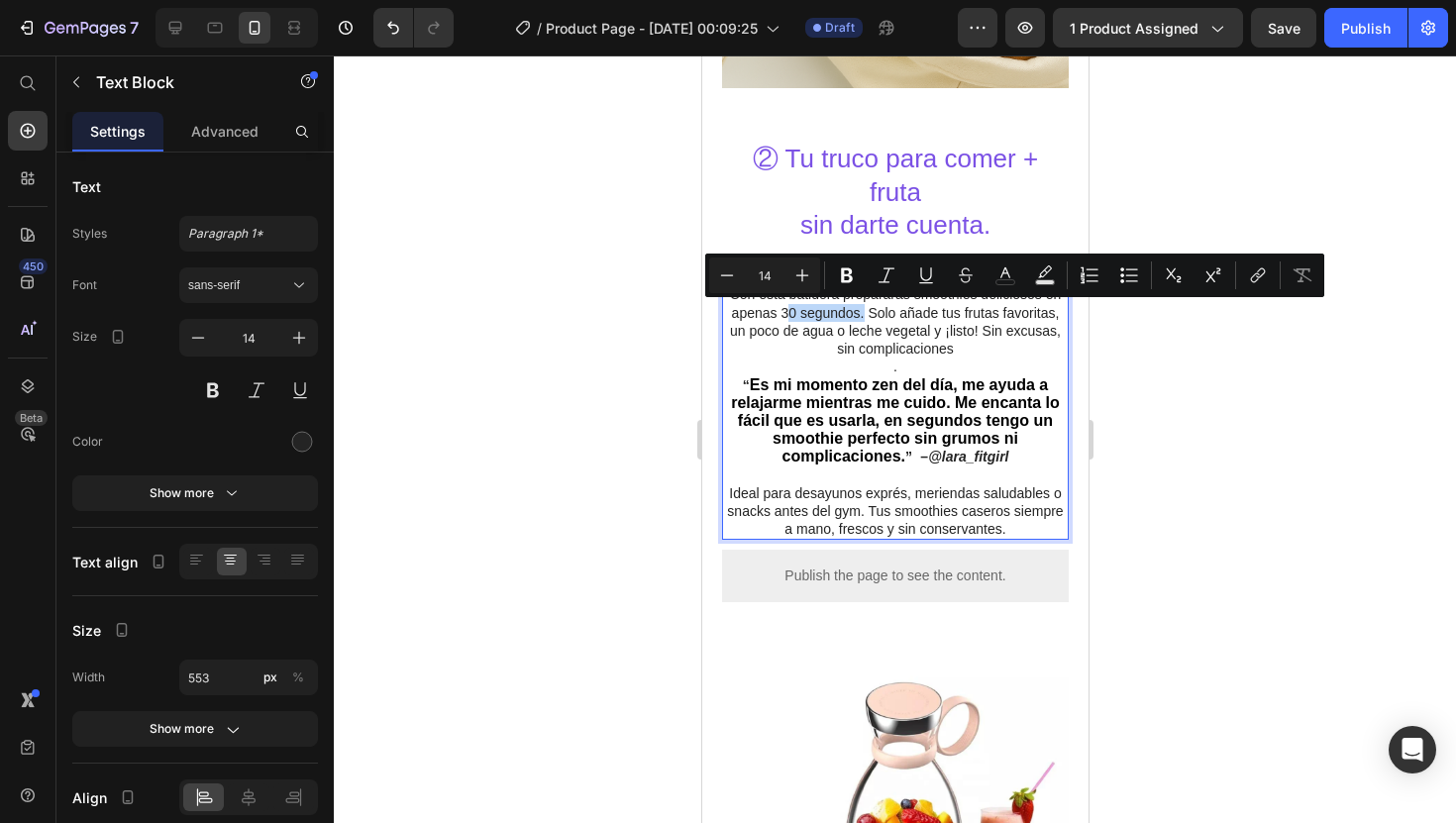 drag, startPoint x: 857, startPoint y: 315, endPoint x: 782, endPoint y: 319, distance: 75.10659 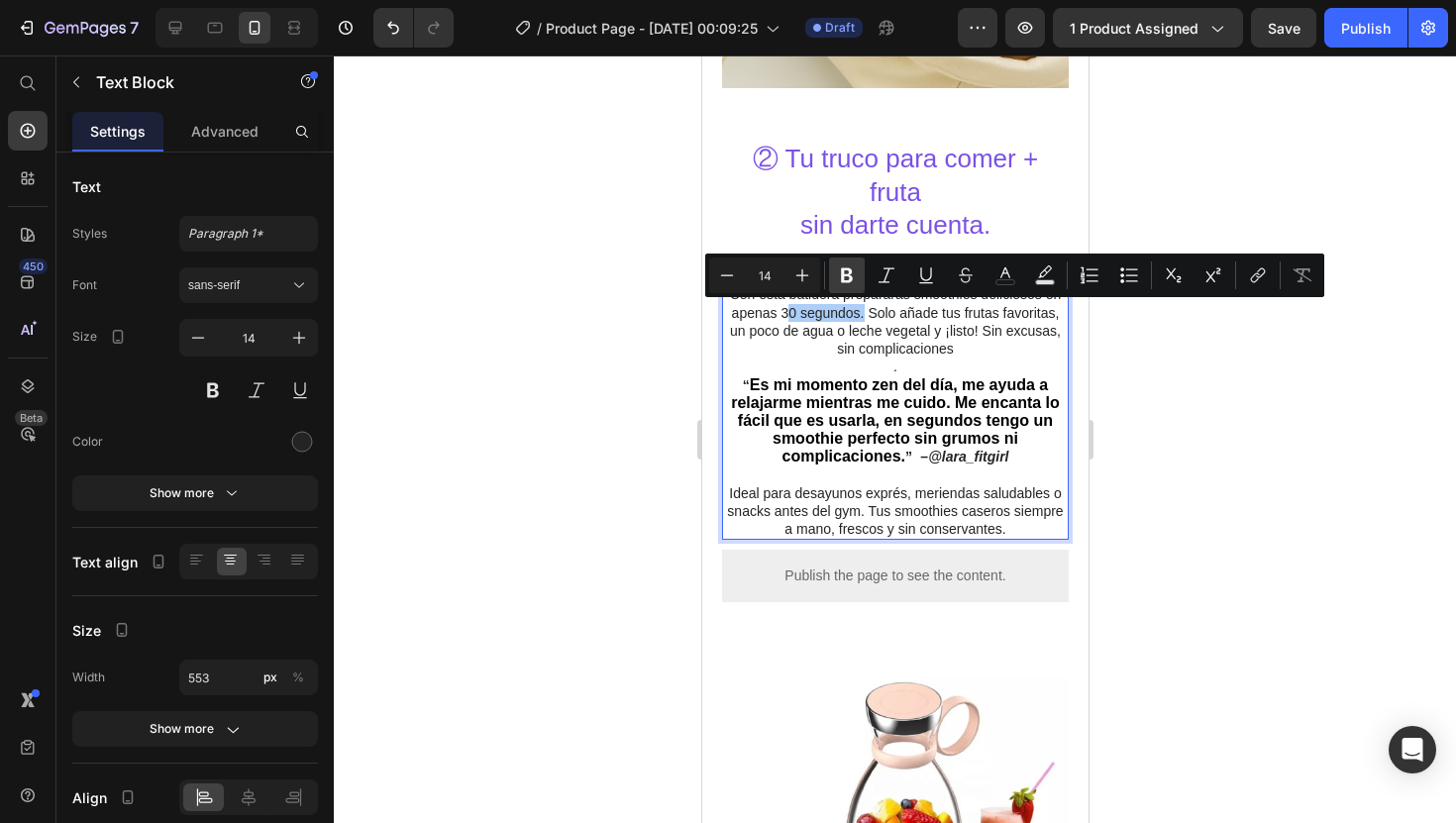 click 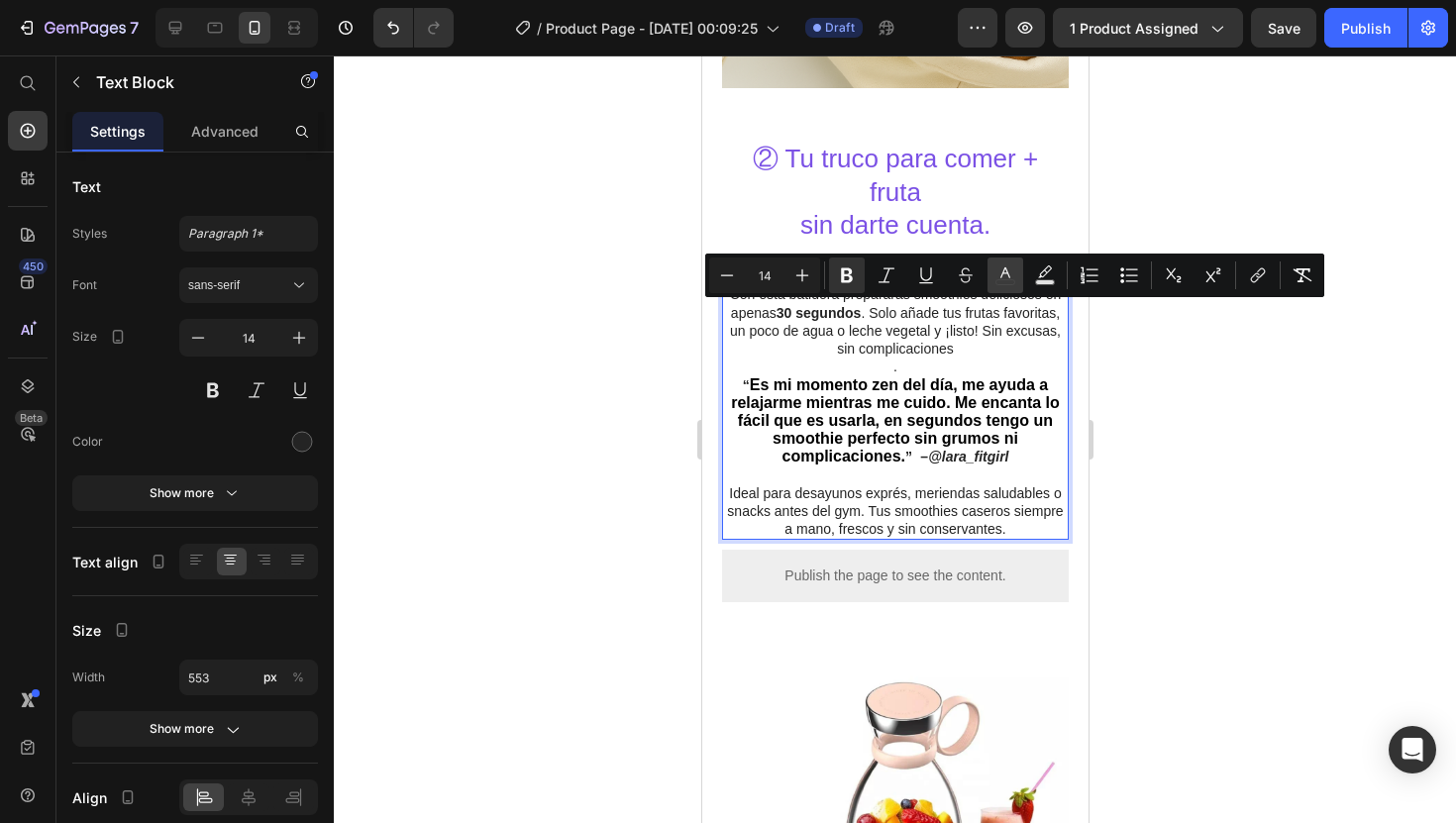 click 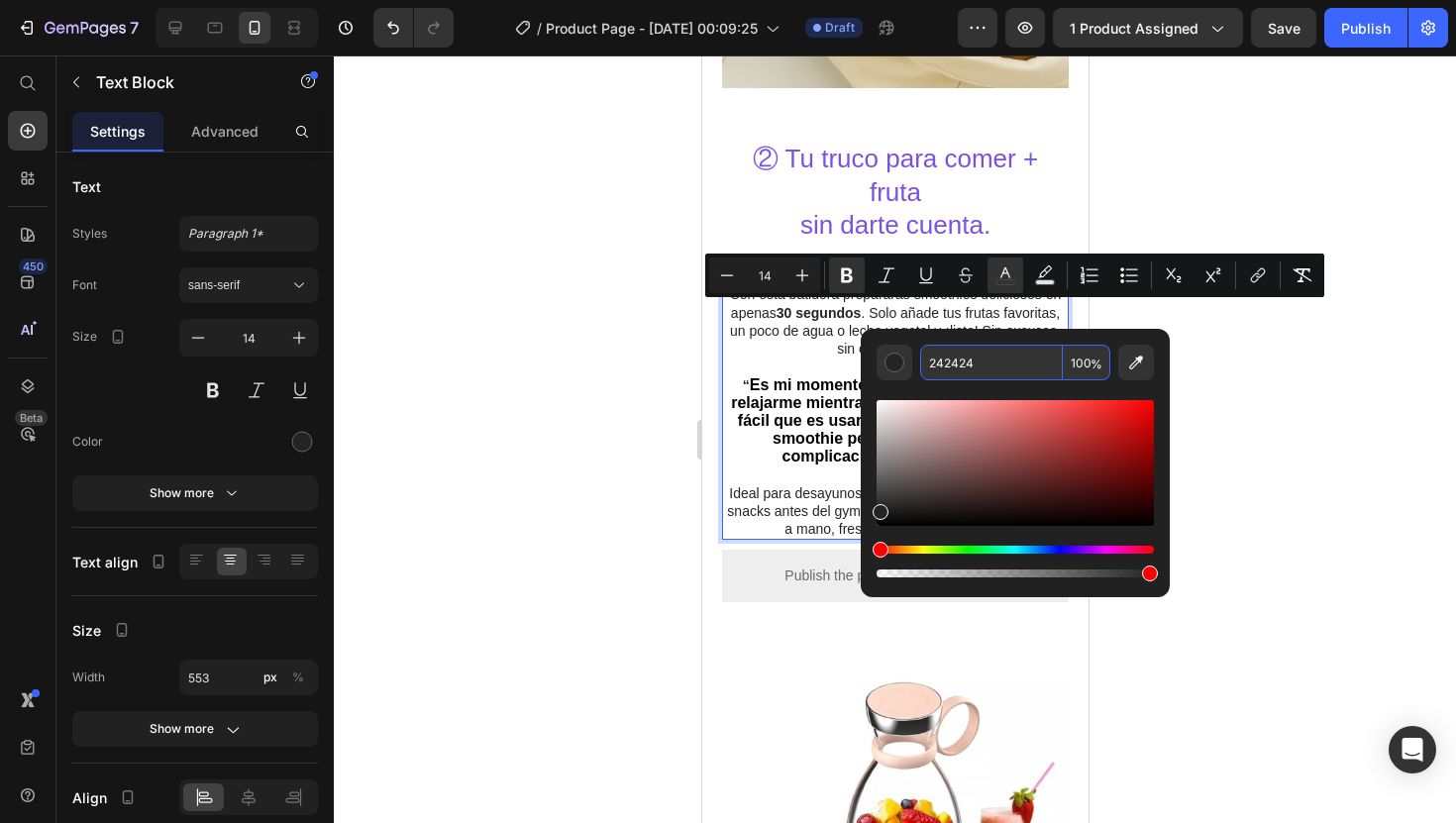 click on "242424" at bounding box center (991, 362) 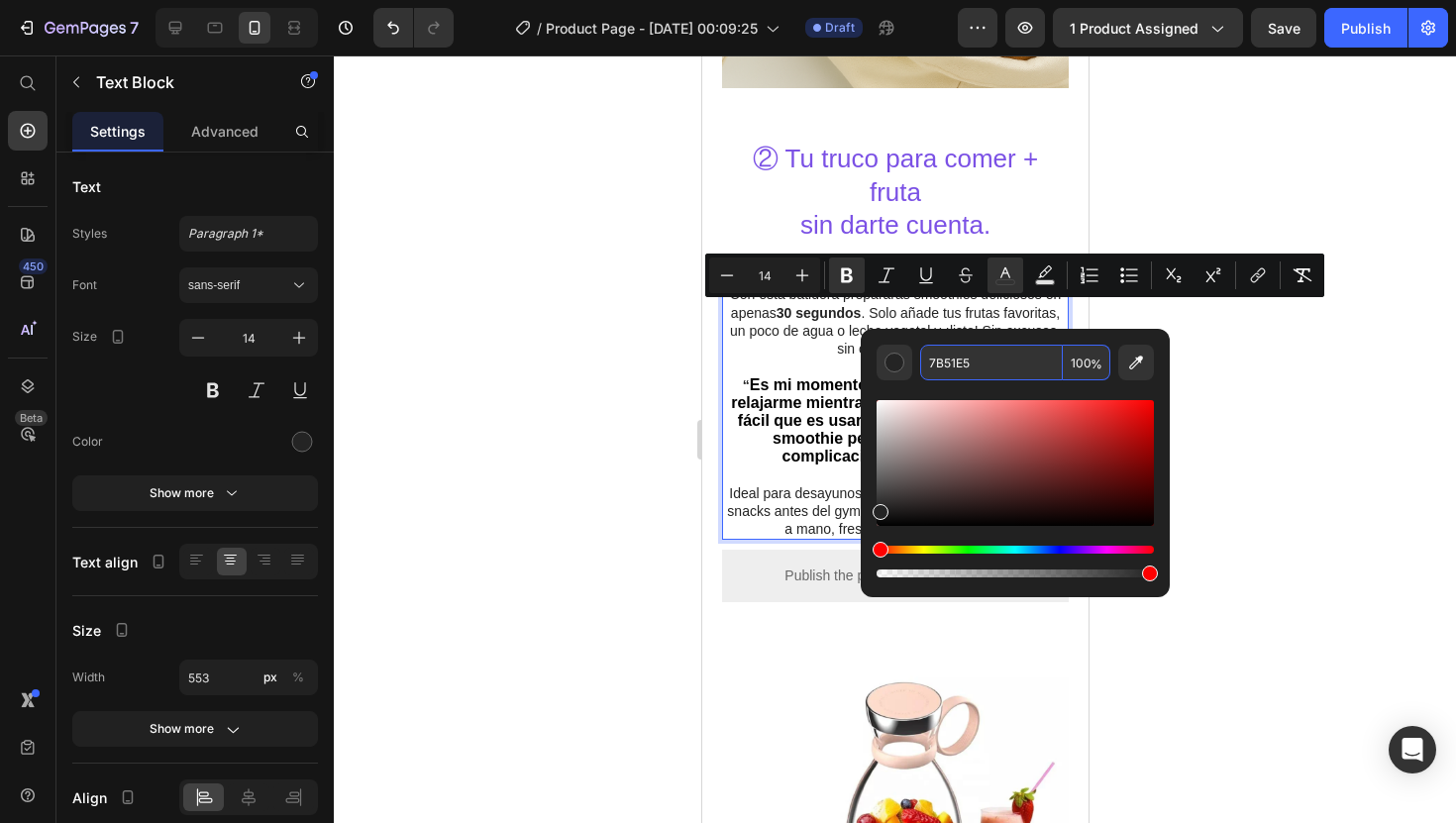 type on "7B51E5" 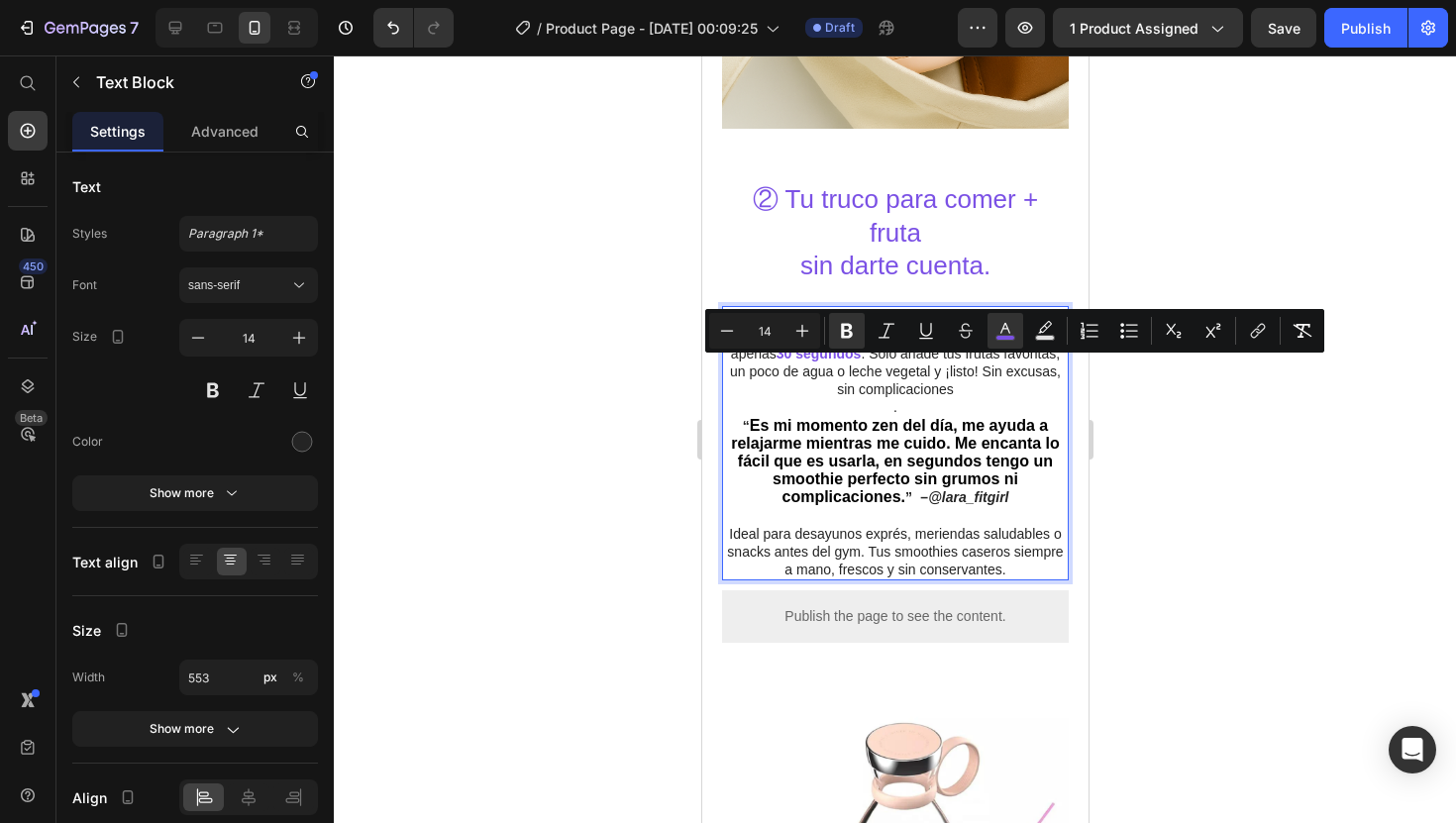 scroll, scrollTop: 2739, scrollLeft: 0, axis: vertical 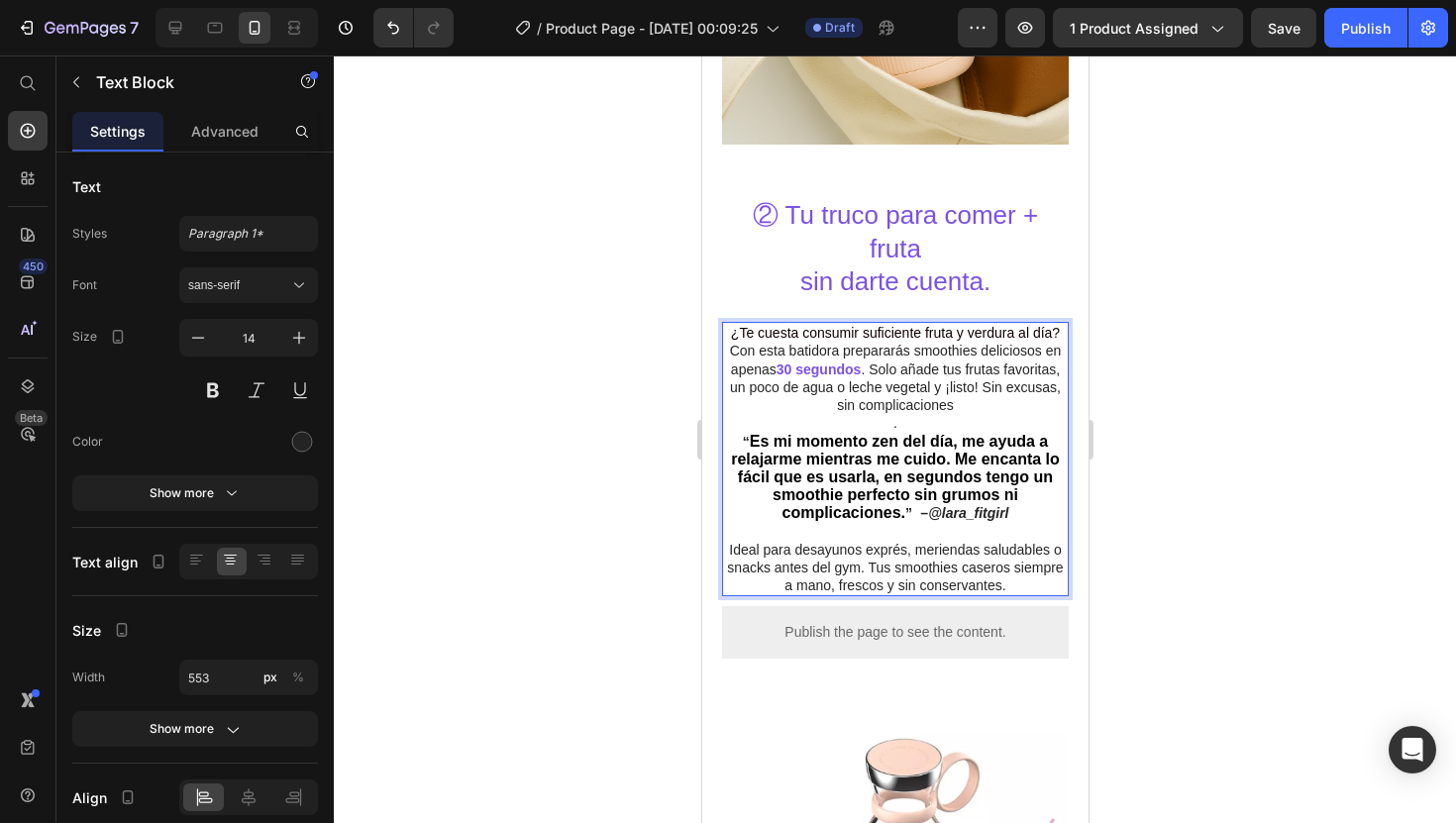 click on "." at bounding box center [894, 423] 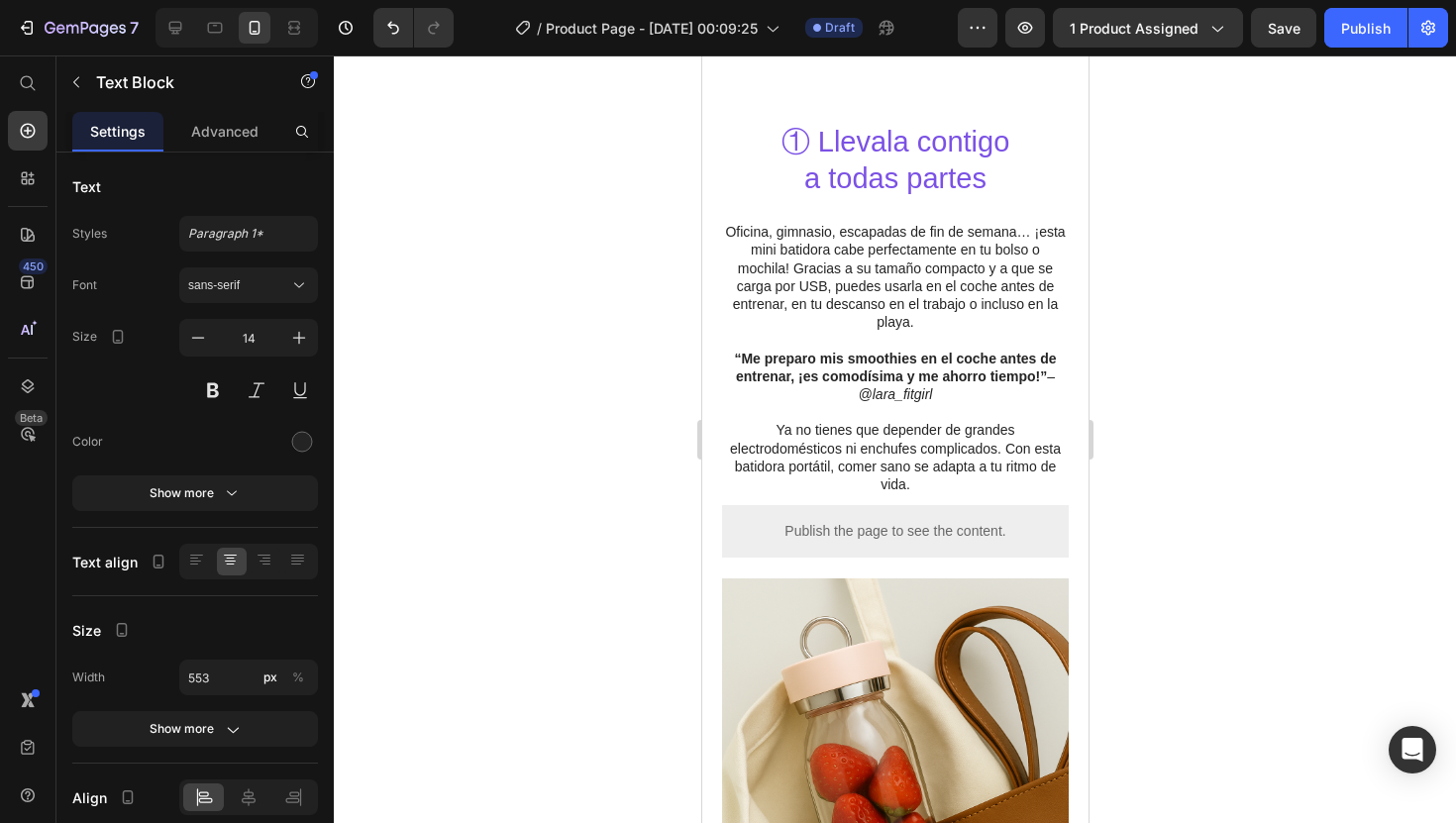 scroll, scrollTop: 1845, scrollLeft: 0, axis: vertical 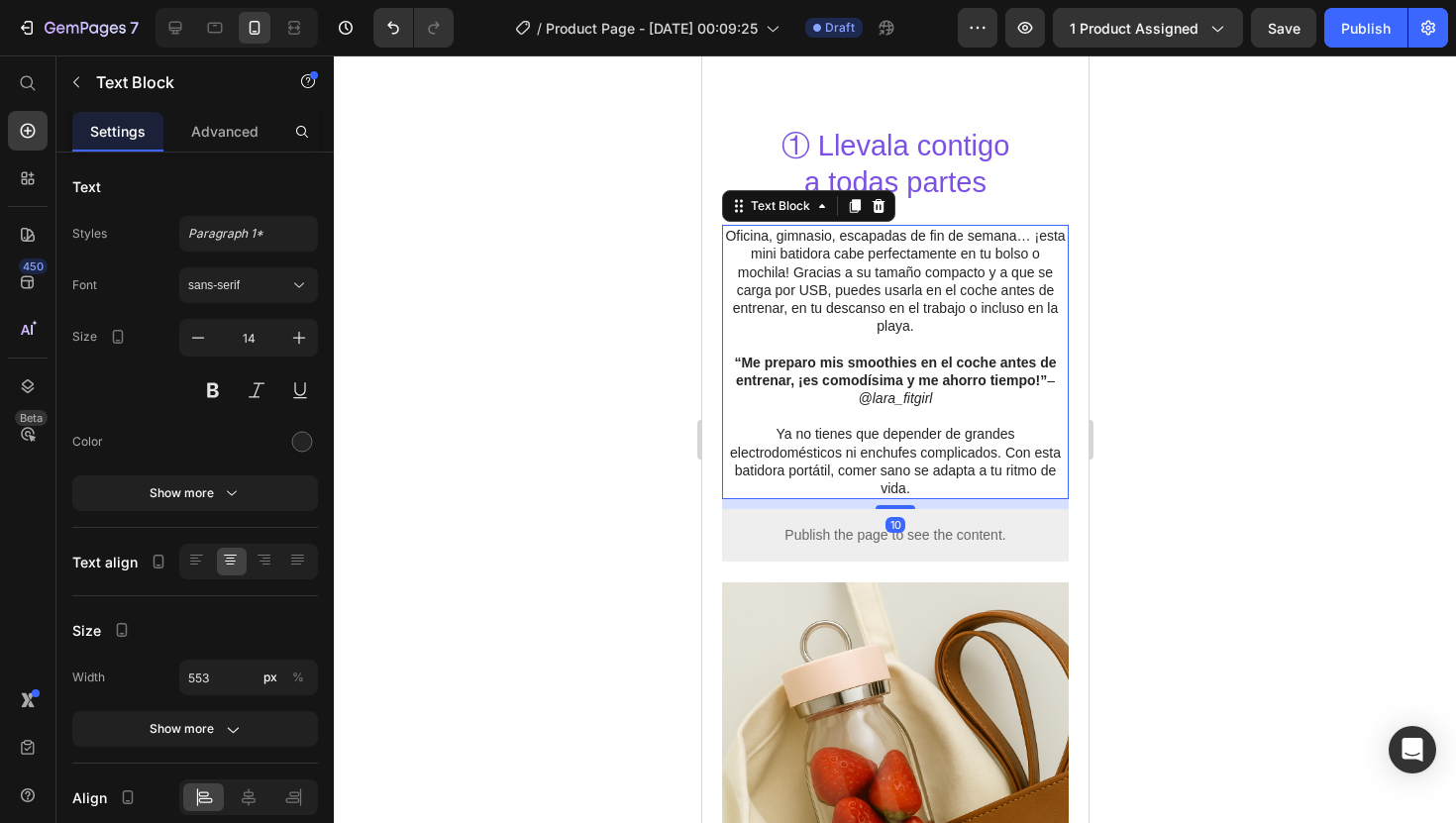 click on "Oficina, gimnasio, escapadas de fin de semana… ¡esta mini batidora cabe perfectamente en tu bolso o mochila! Gracias a su tamaño compacto y a que se carga por USB, puedes usarla en el coche antes de entrenar, en tu descanso en el trabajo o incluso en la playa." at bounding box center (894, 280) 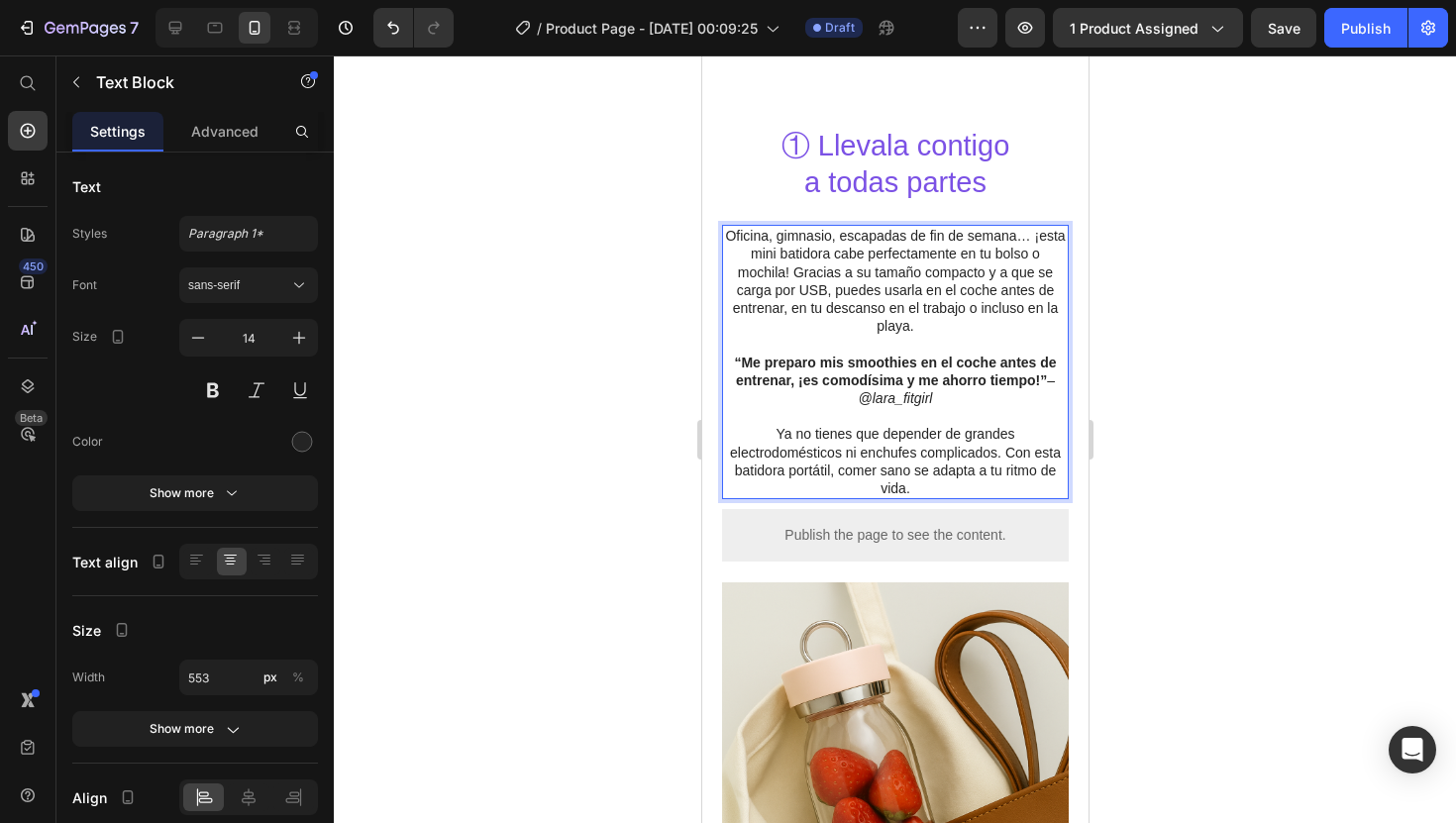 click on "Oficina, gimnasio, escapadas de fin de semana… ¡esta mini batidora cabe perfectamente en tu bolso o mochila! Gracias a su tamaño compacto y a que se carga por USB, puedes usarla en el coche antes de entrenar, en tu descanso en el trabajo o incluso en la playa." at bounding box center [894, 280] 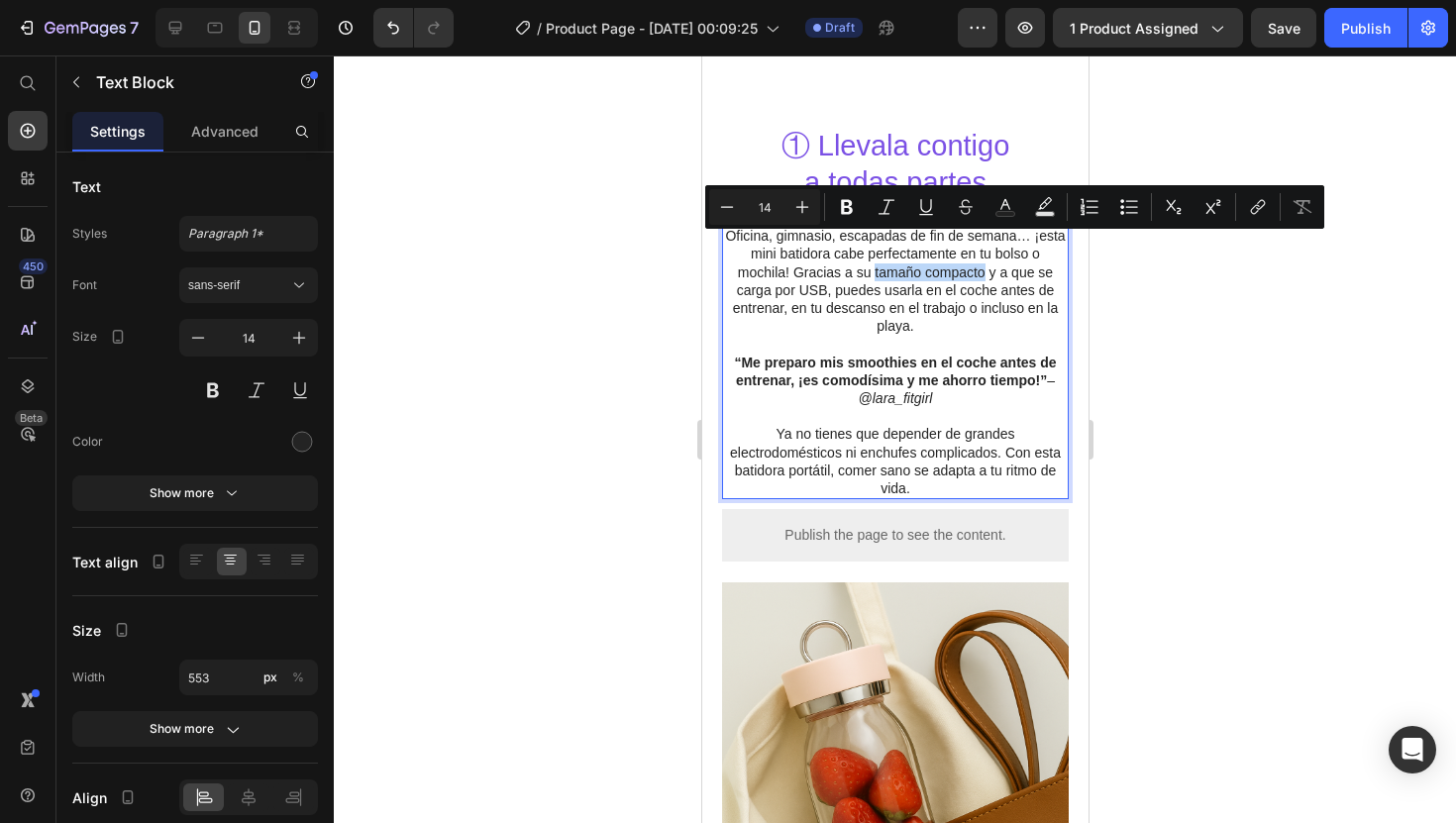 drag, startPoint x: 981, startPoint y: 246, endPoint x: 875, endPoint y: 248, distance: 106.01887 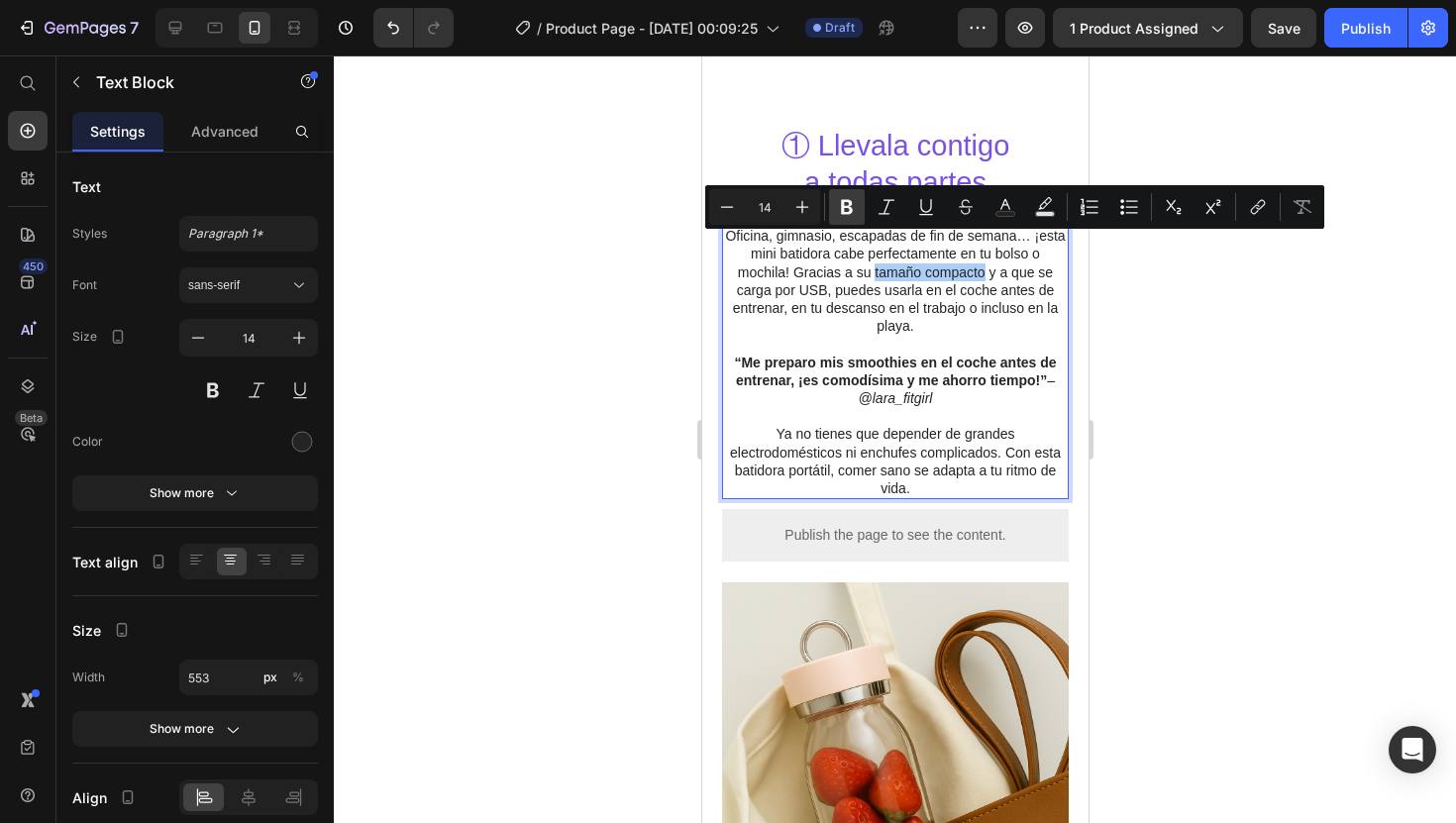 click on "Bold" at bounding box center [847, 207] 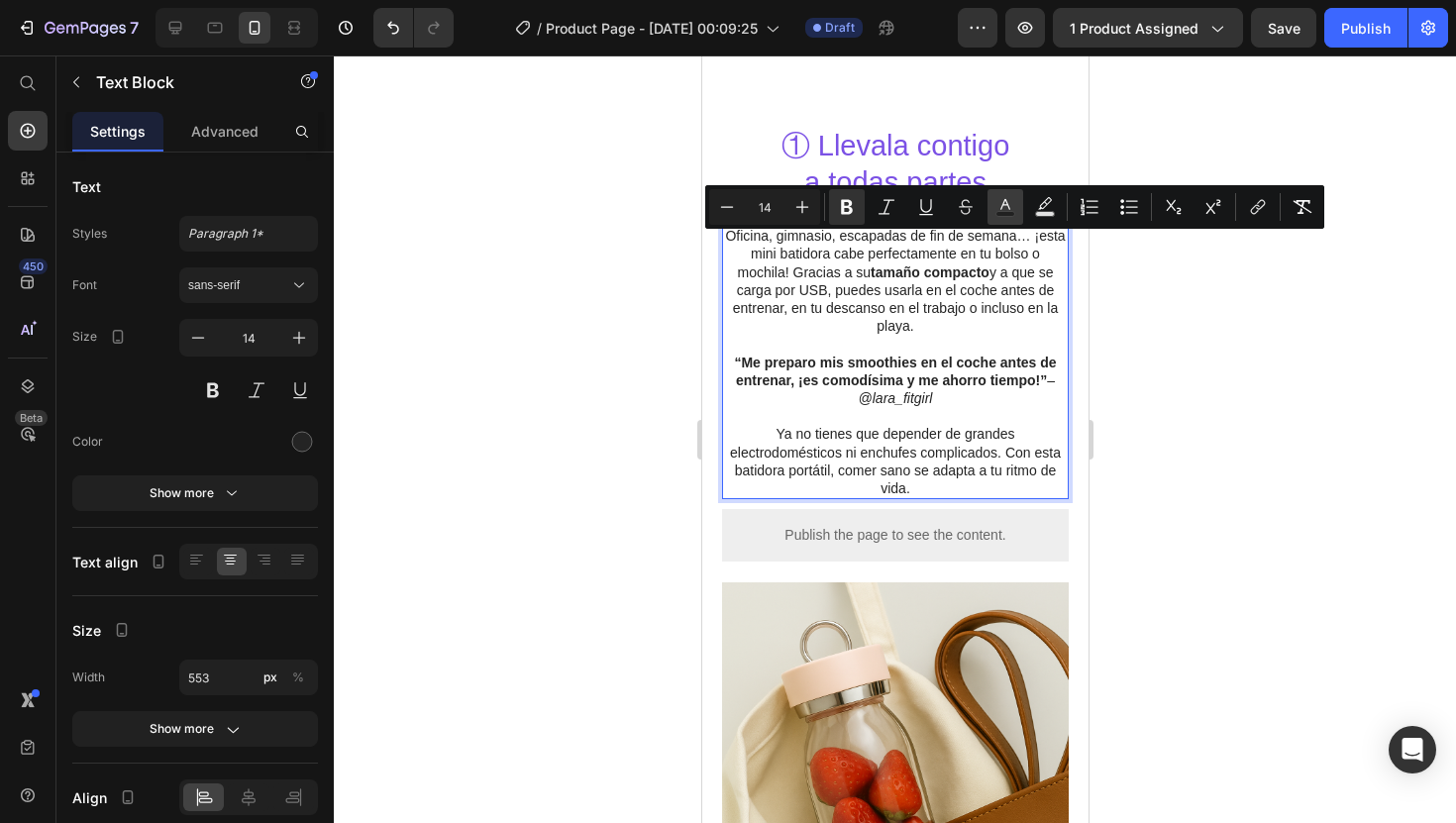 click 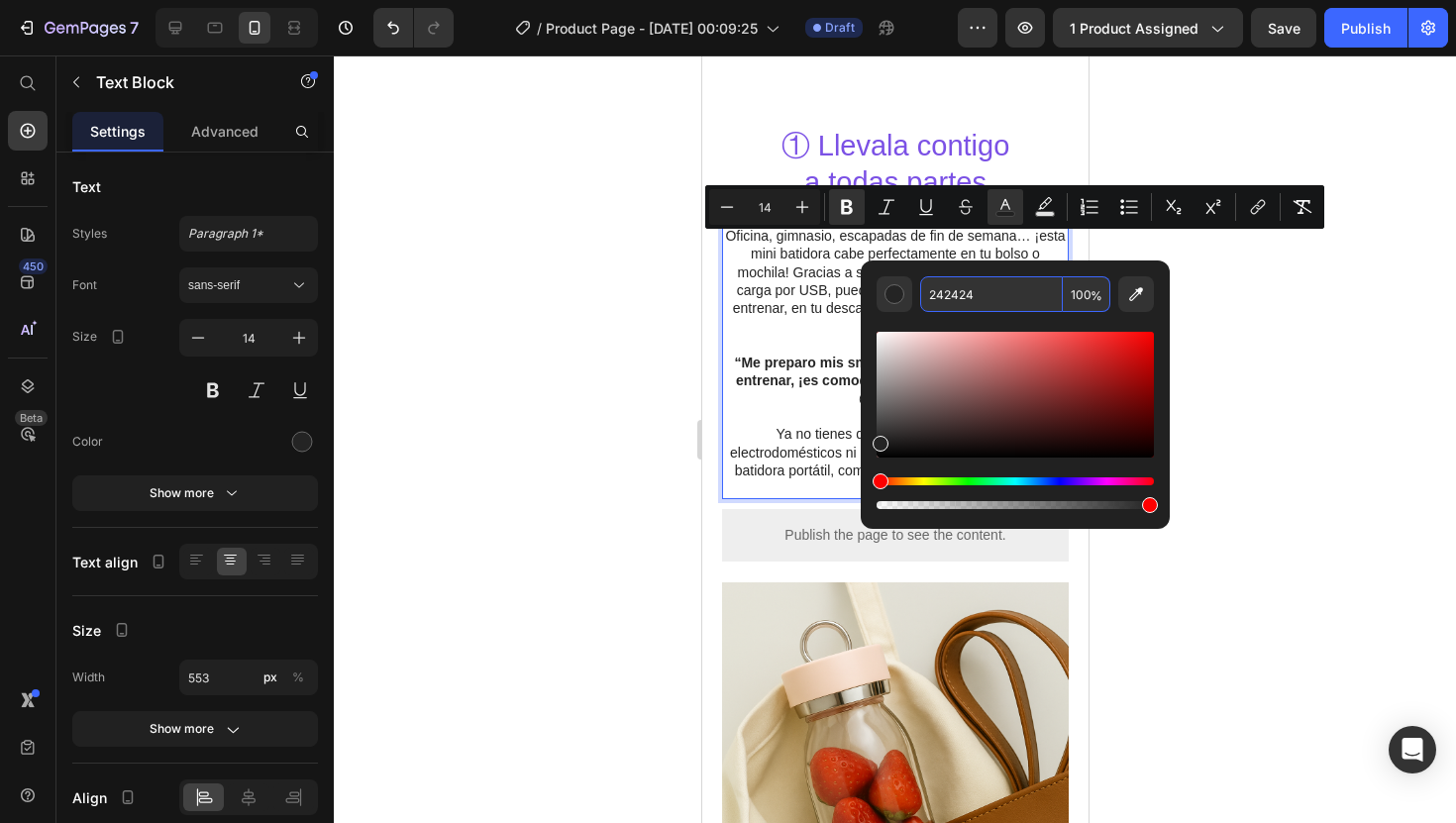 click on "242424" at bounding box center (991, 294) 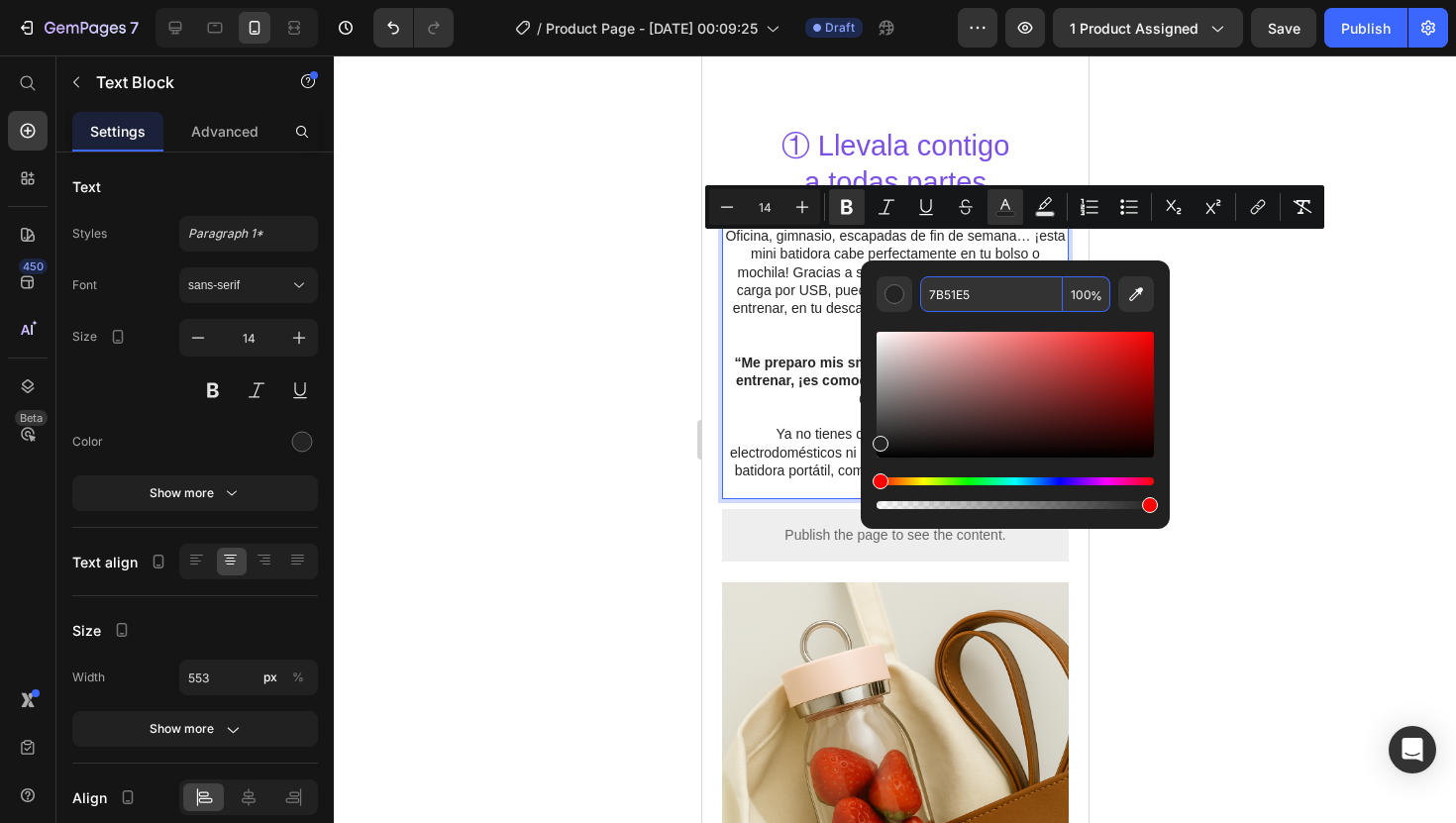 type on "7B51E5" 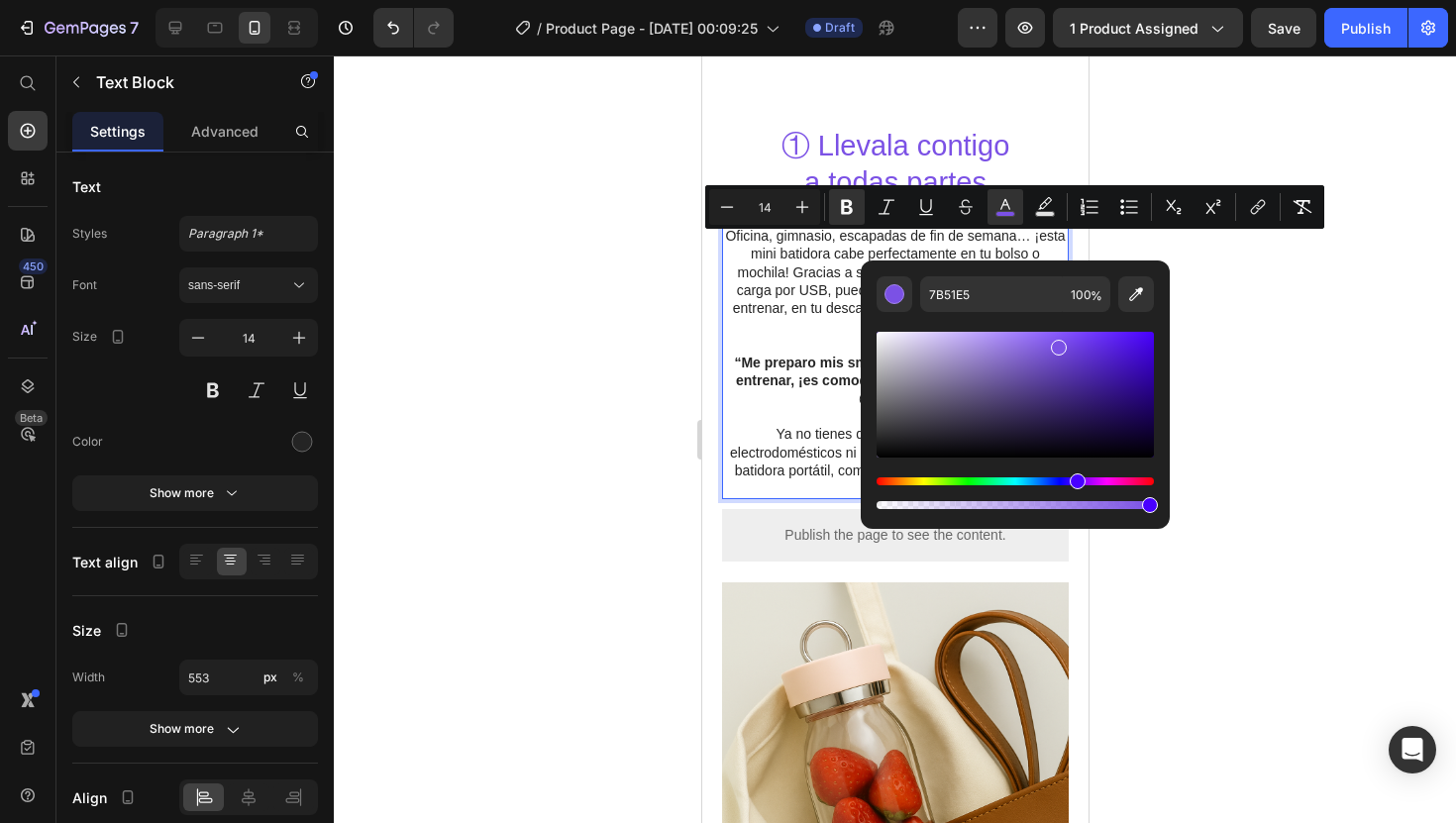 click 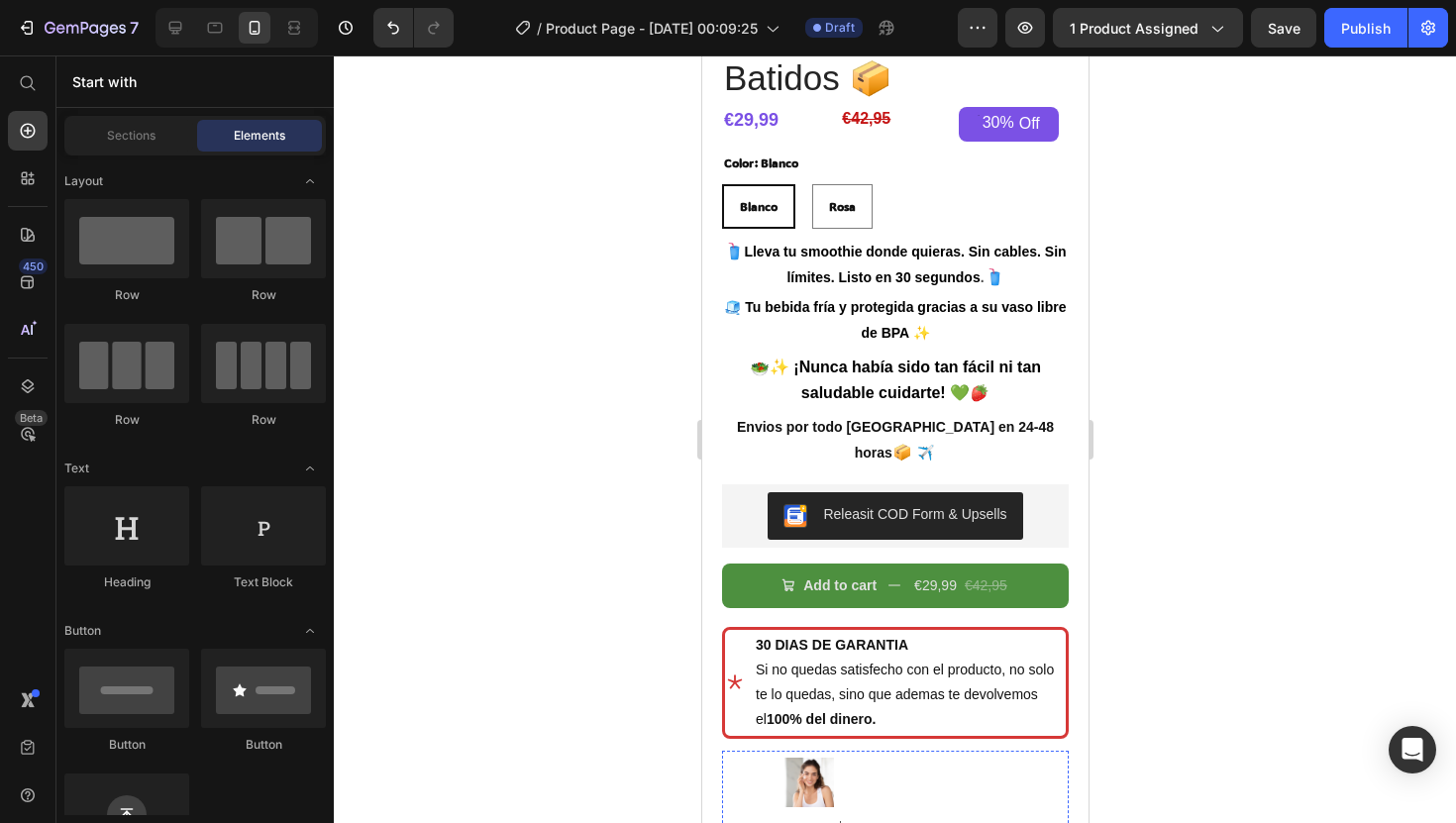 scroll, scrollTop: 540, scrollLeft: 0, axis: vertical 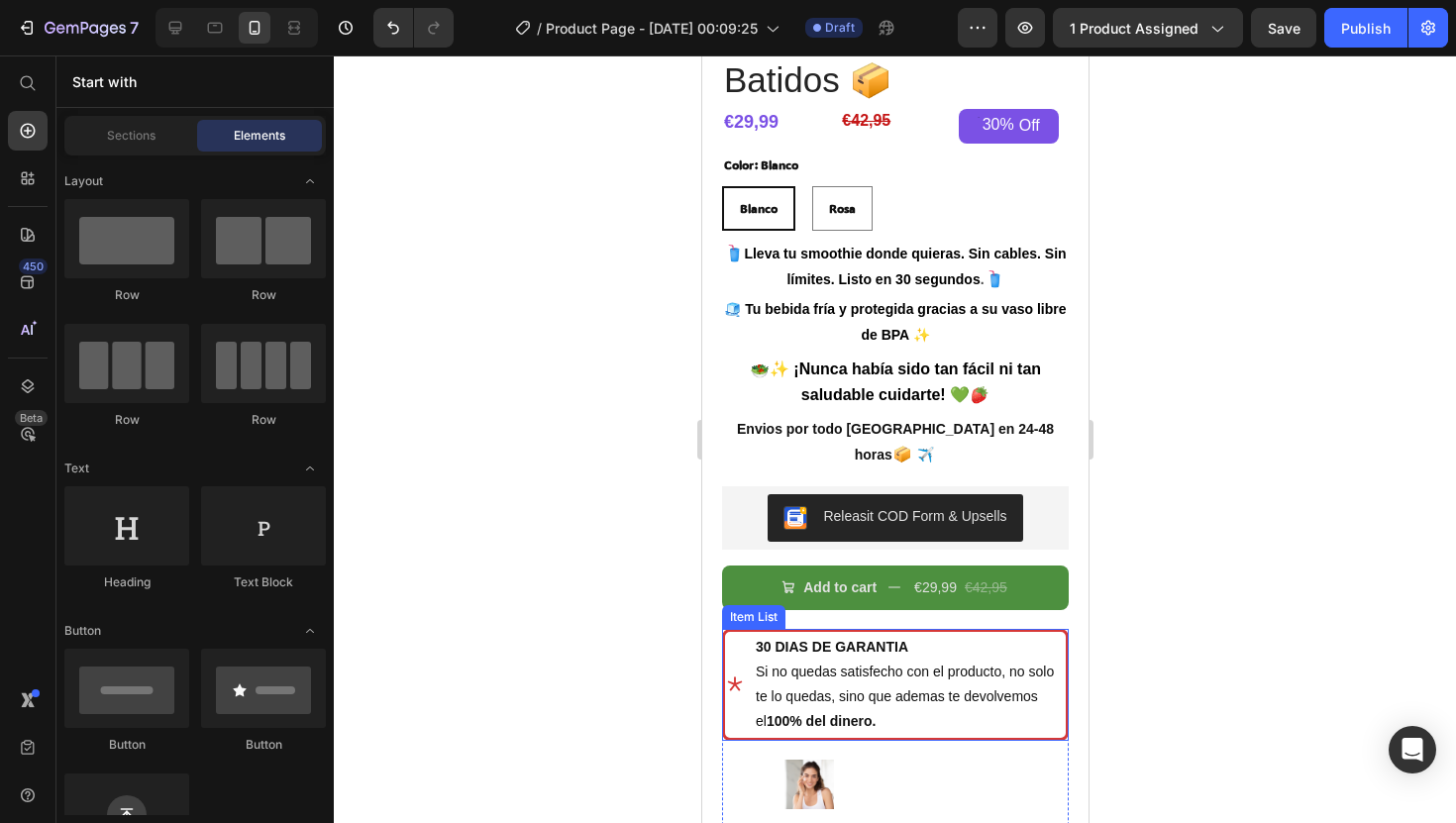 click on "30 DIAS DE GARANTIA" at bounding box center [831, 647] 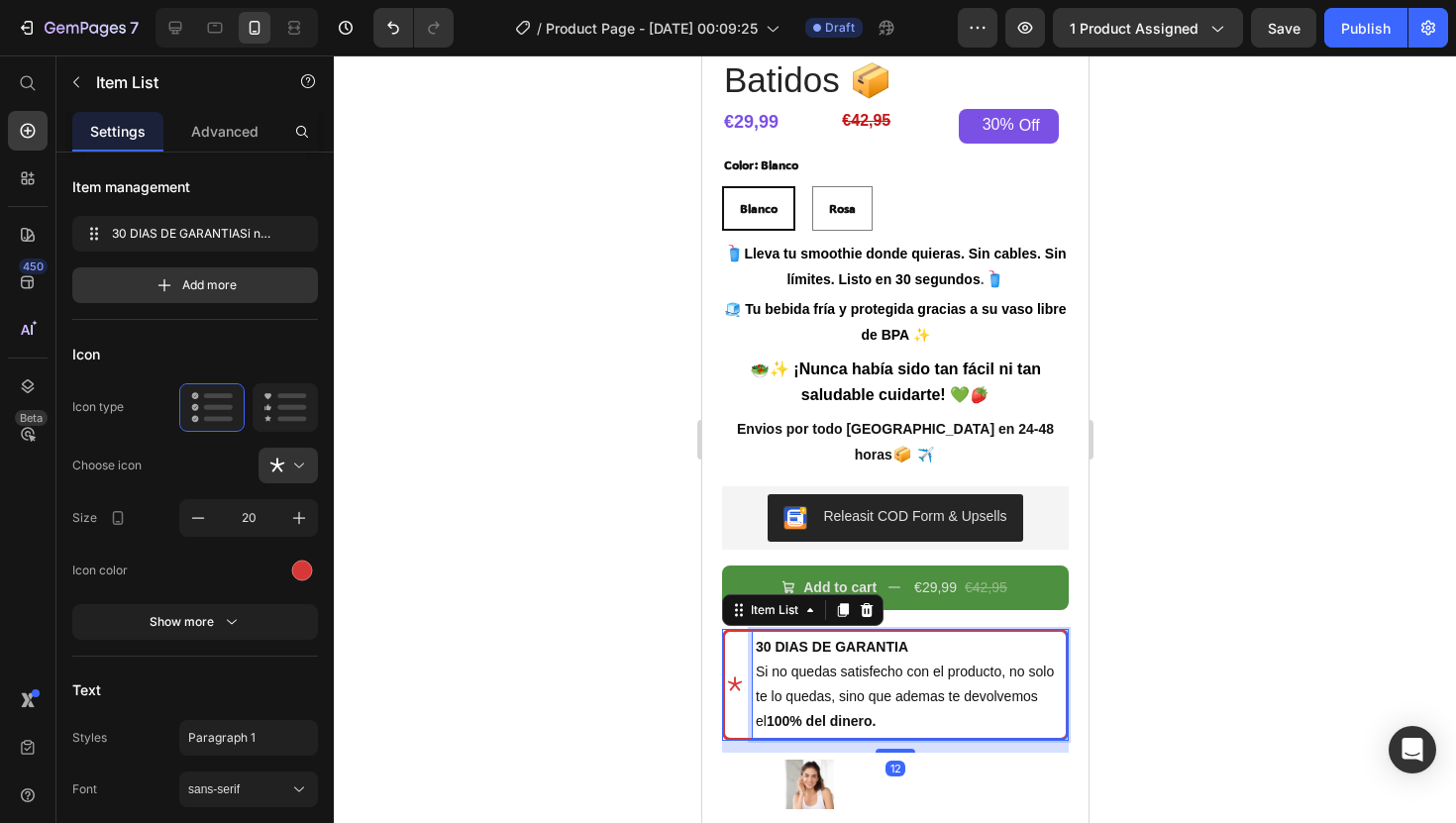 click on "30 DIAS DE GARANTIA" at bounding box center [831, 647] 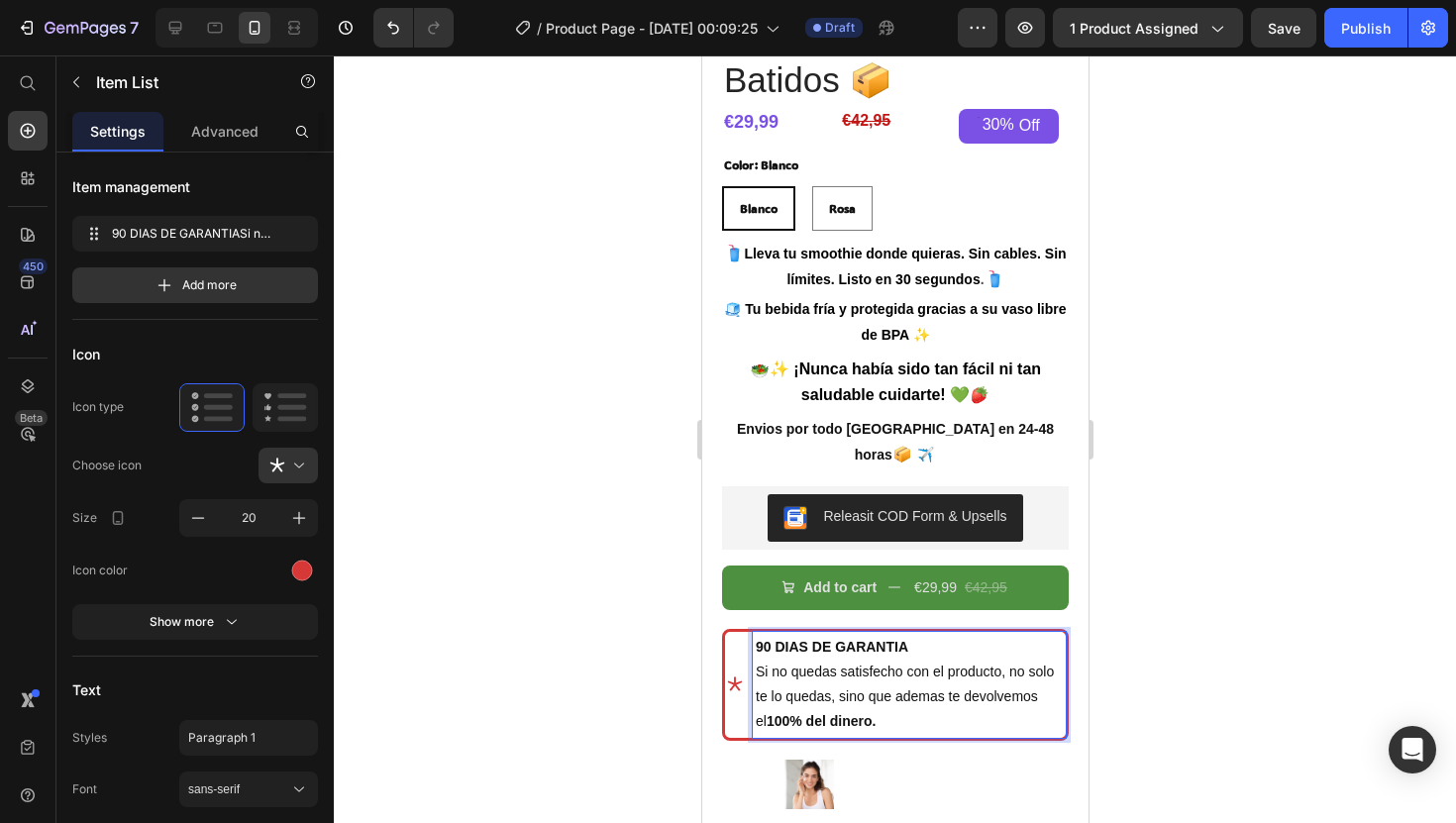 click on "90 DIAS DE GARANTIA" at bounding box center (831, 647) 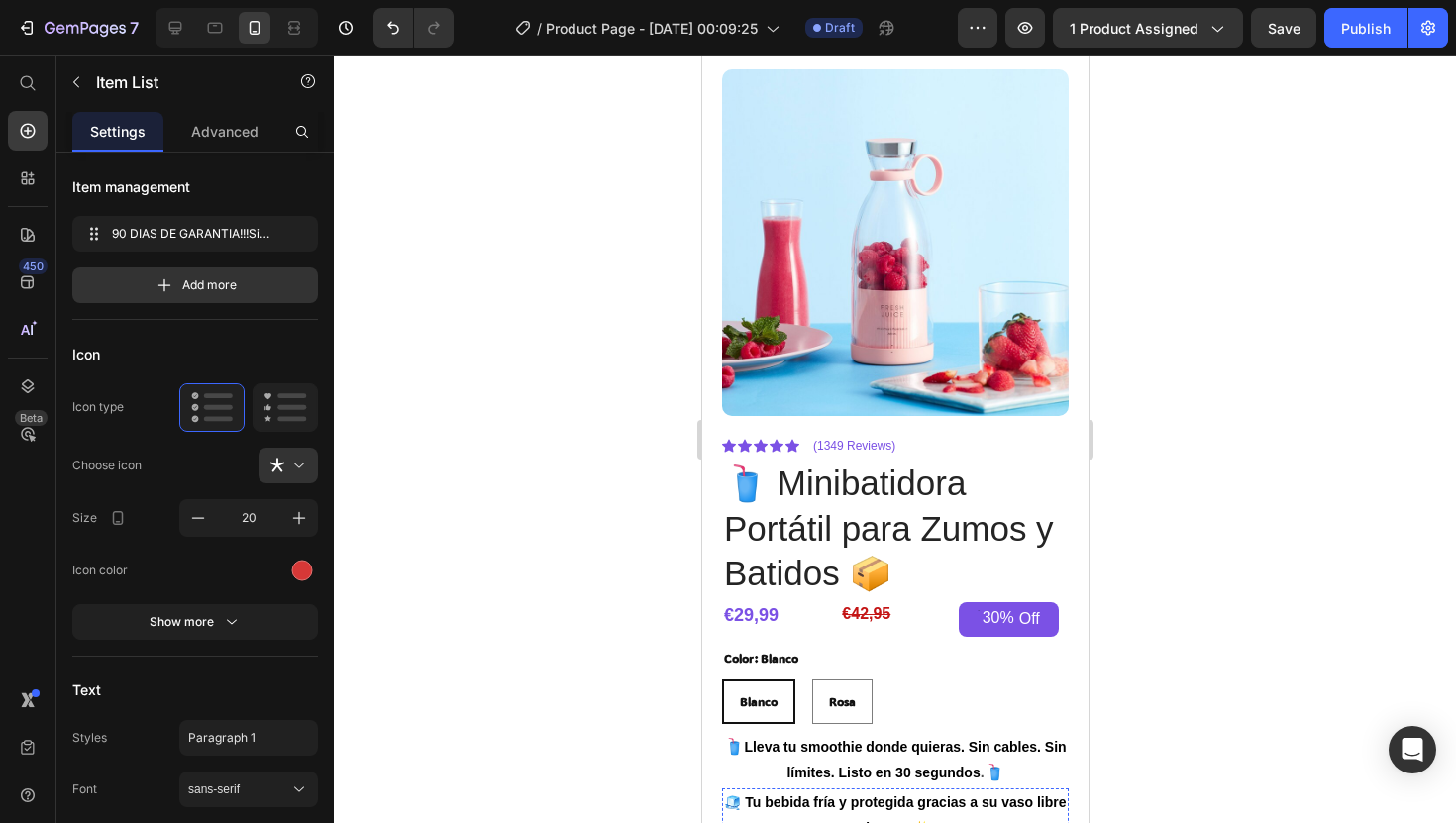 scroll, scrollTop: 53, scrollLeft: 0, axis: vertical 